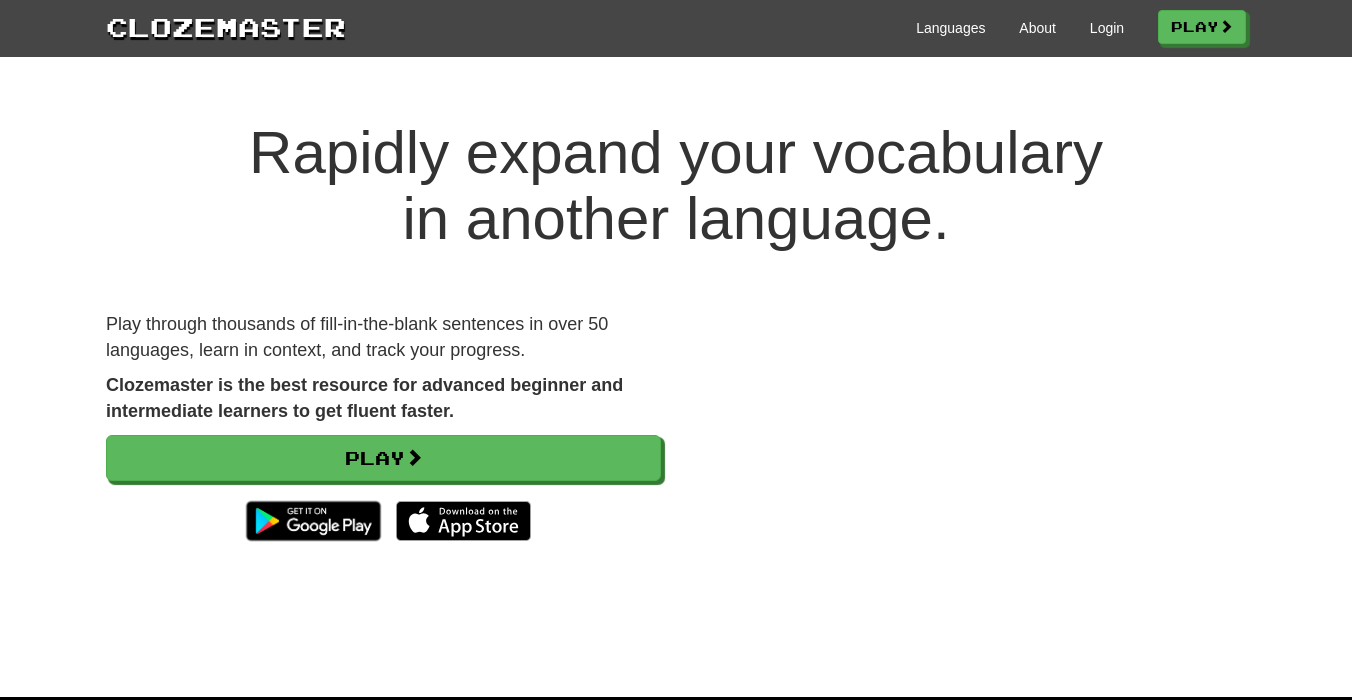 scroll, scrollTop: 0, scrollLeft: 0, axis: both 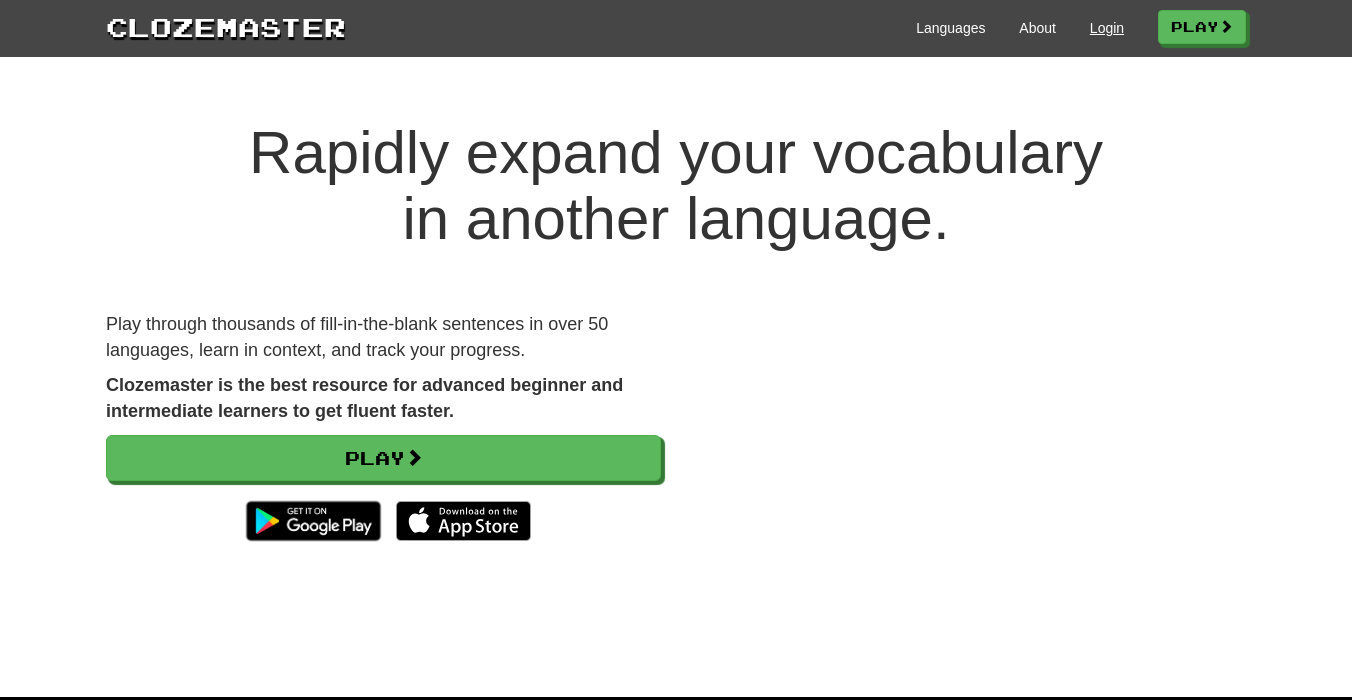 click on "Login" at bounding box center [1107, 28] 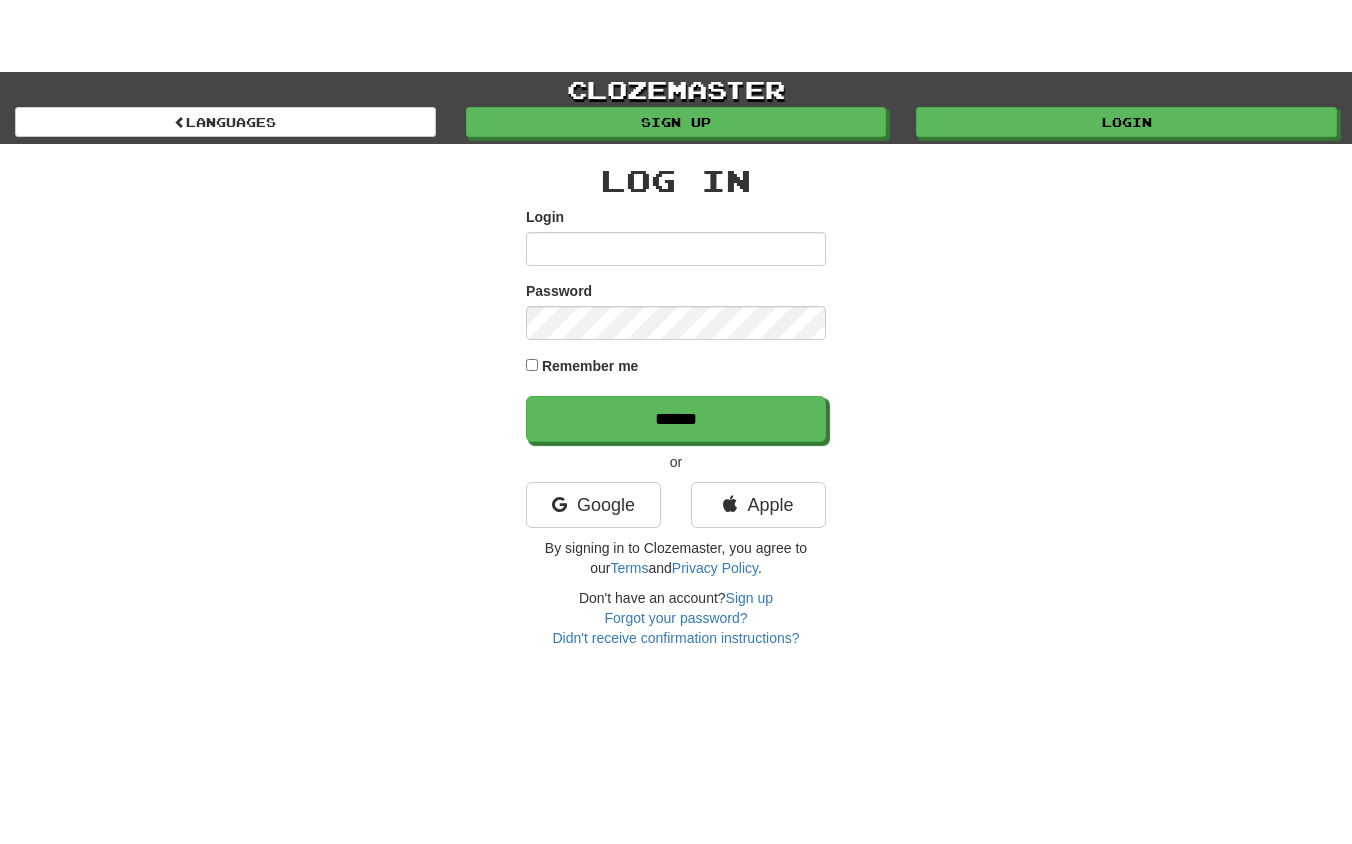 scroll, scrollTop: 0, scrollLeft: 0, axis: both 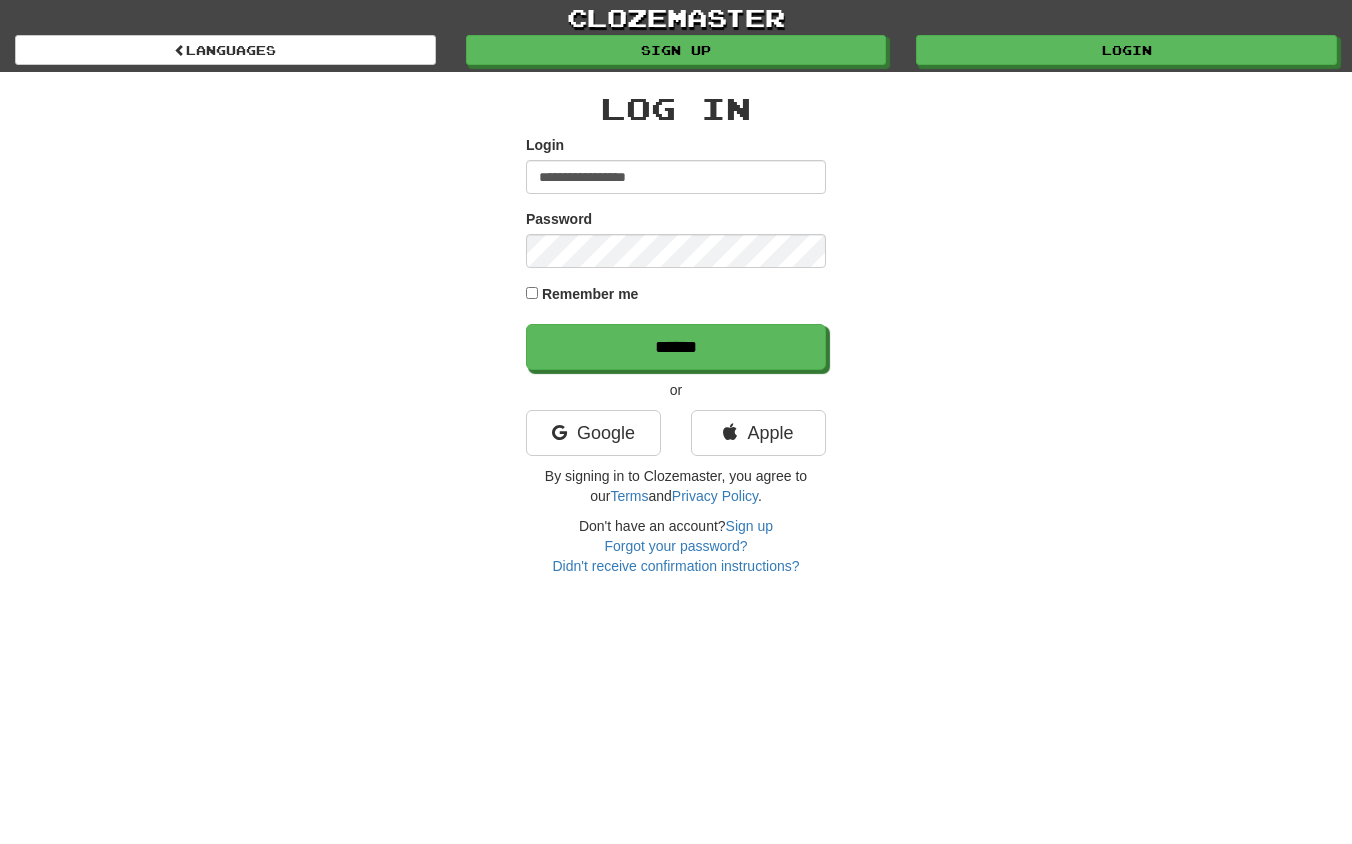 type on "**********" 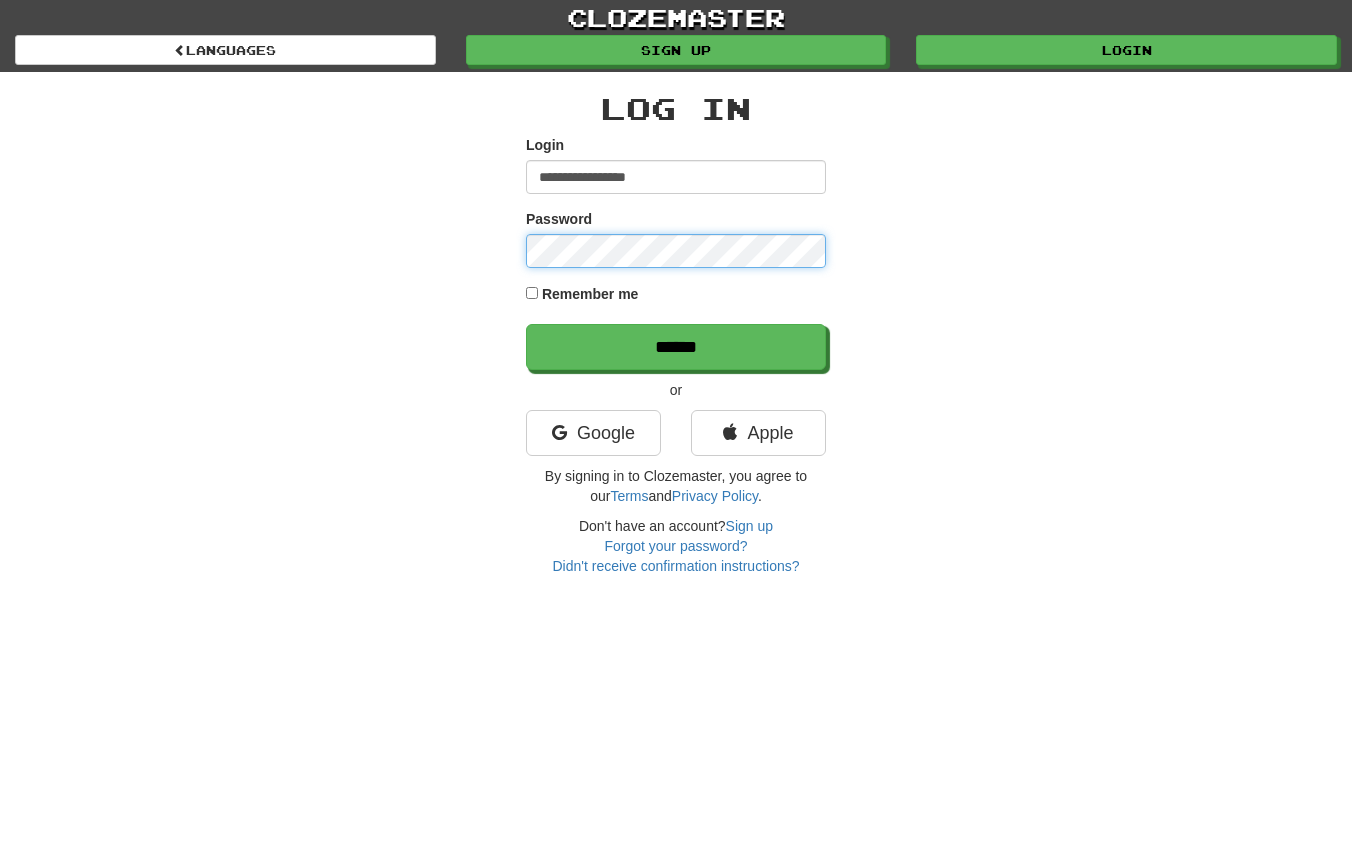 click on "******" at bounding box center (676, 347) 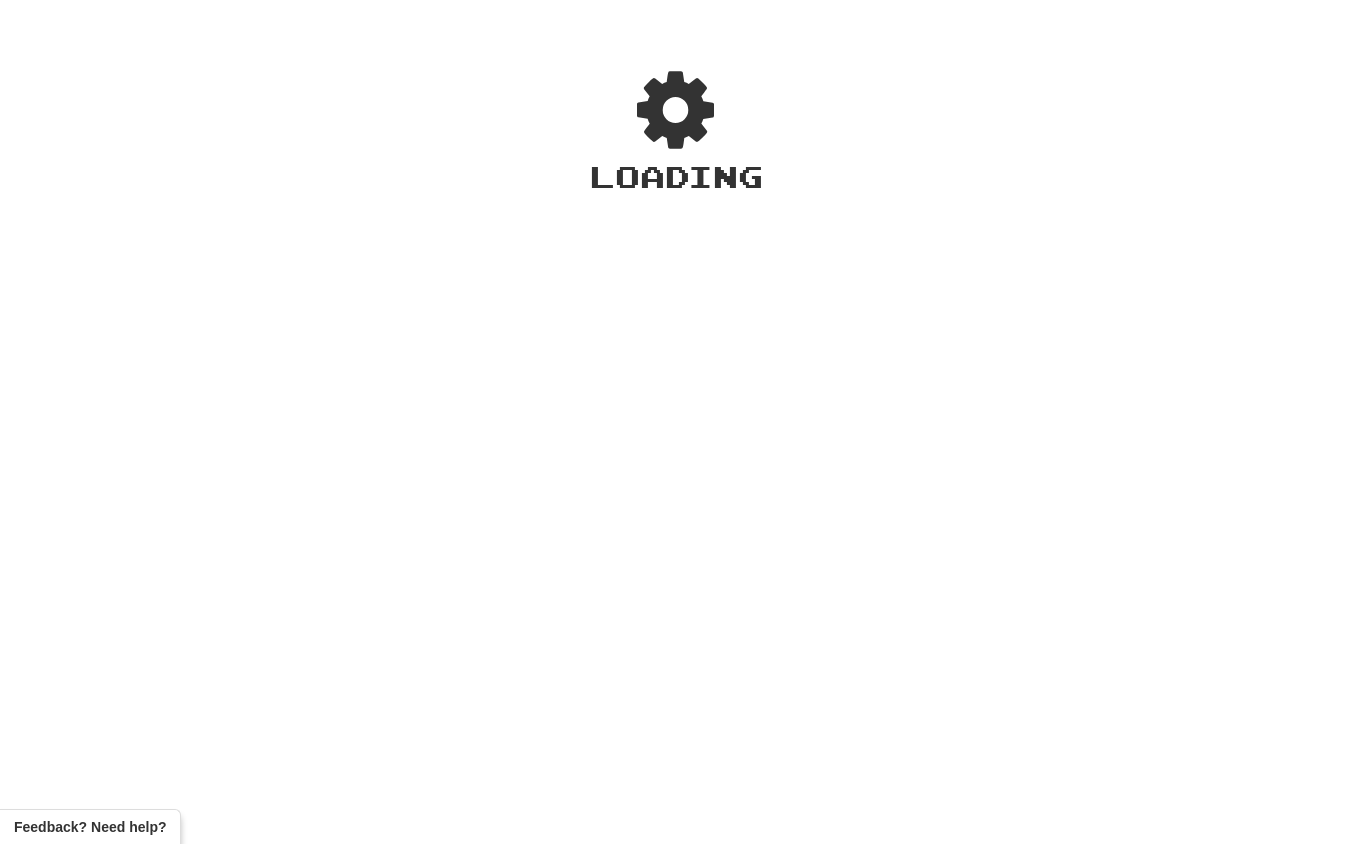 scroll, scrollTop: 0, scrollLeft: 0, axis: both 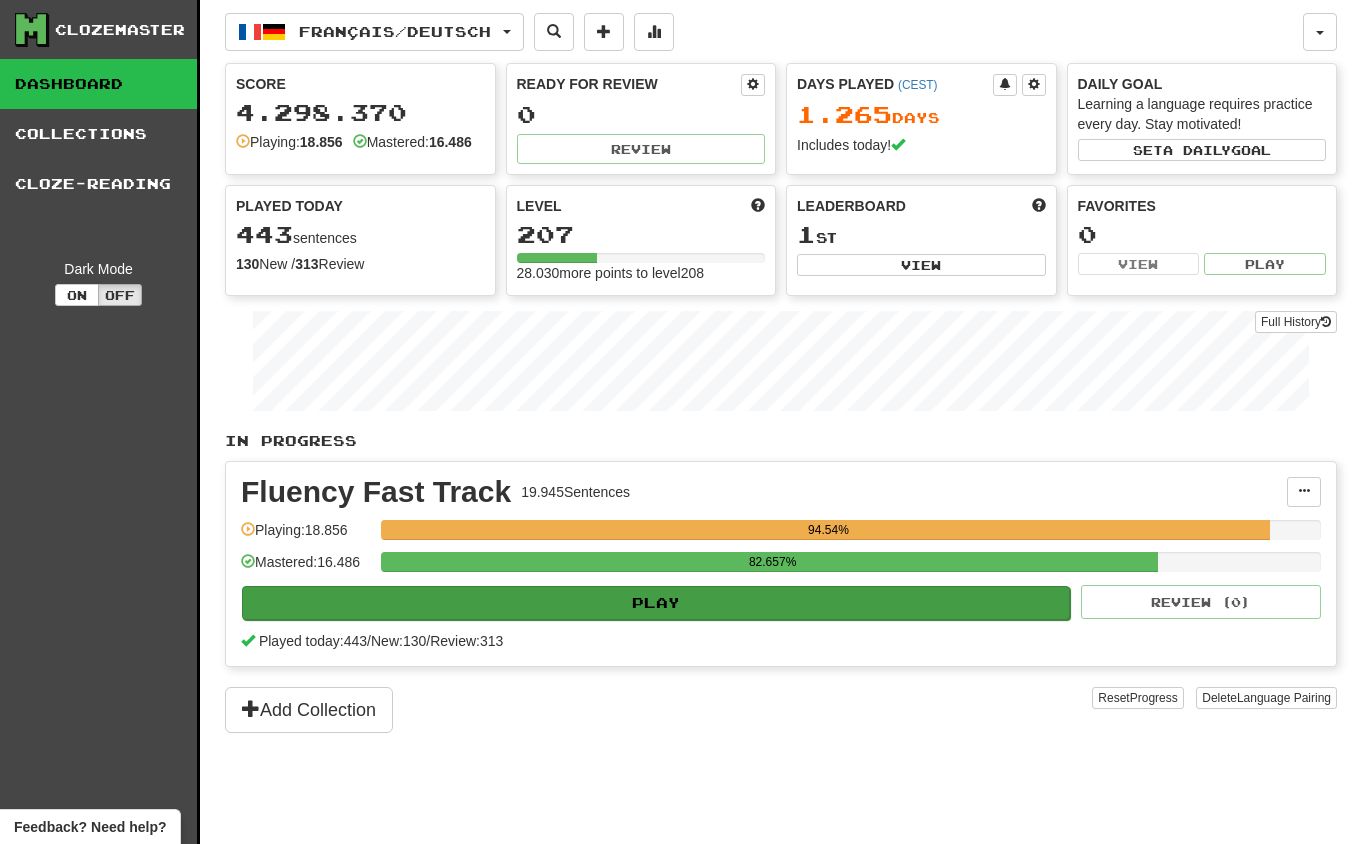click on "Play" at bounding box center [656, 603] 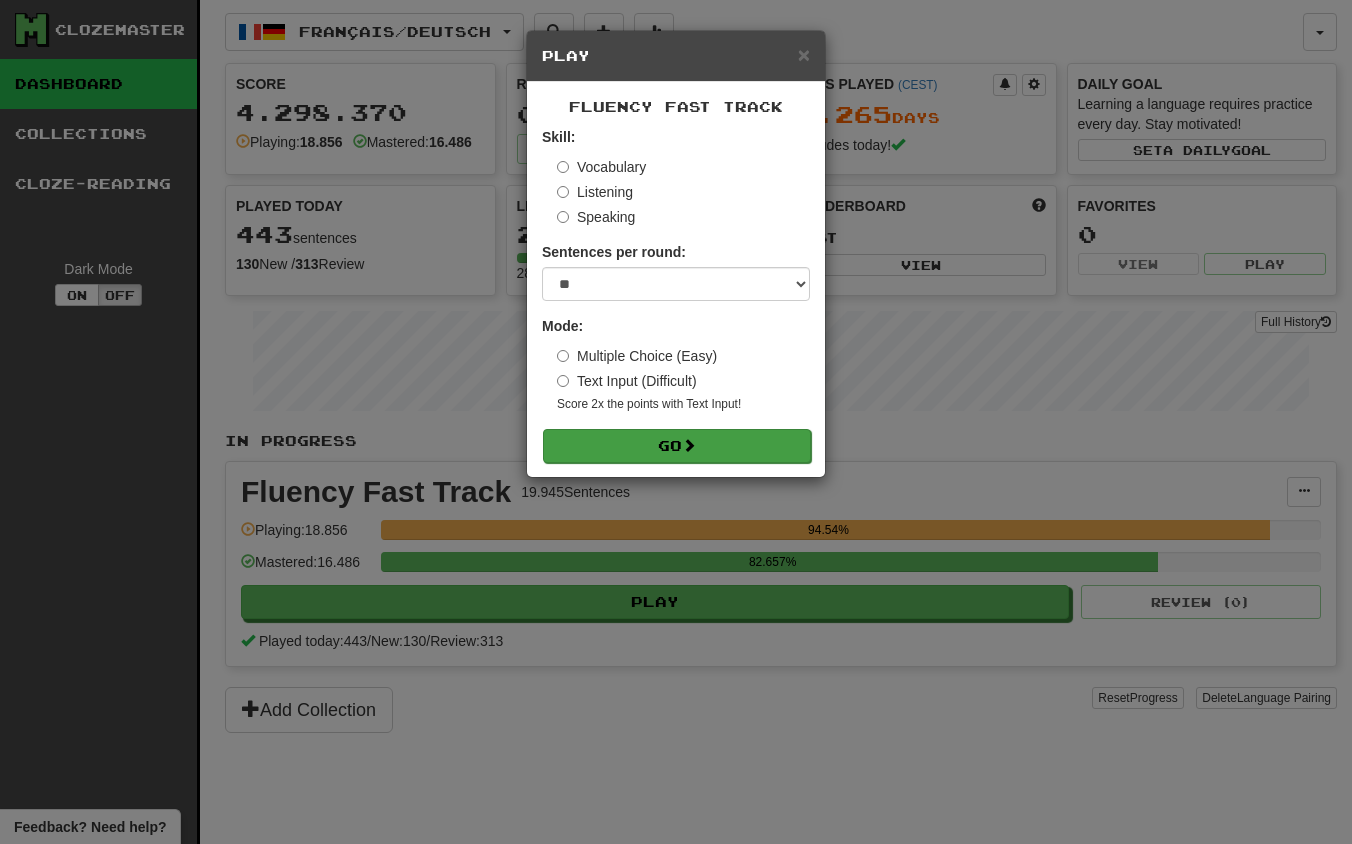click on "Go" at bounding box center (677, 446) 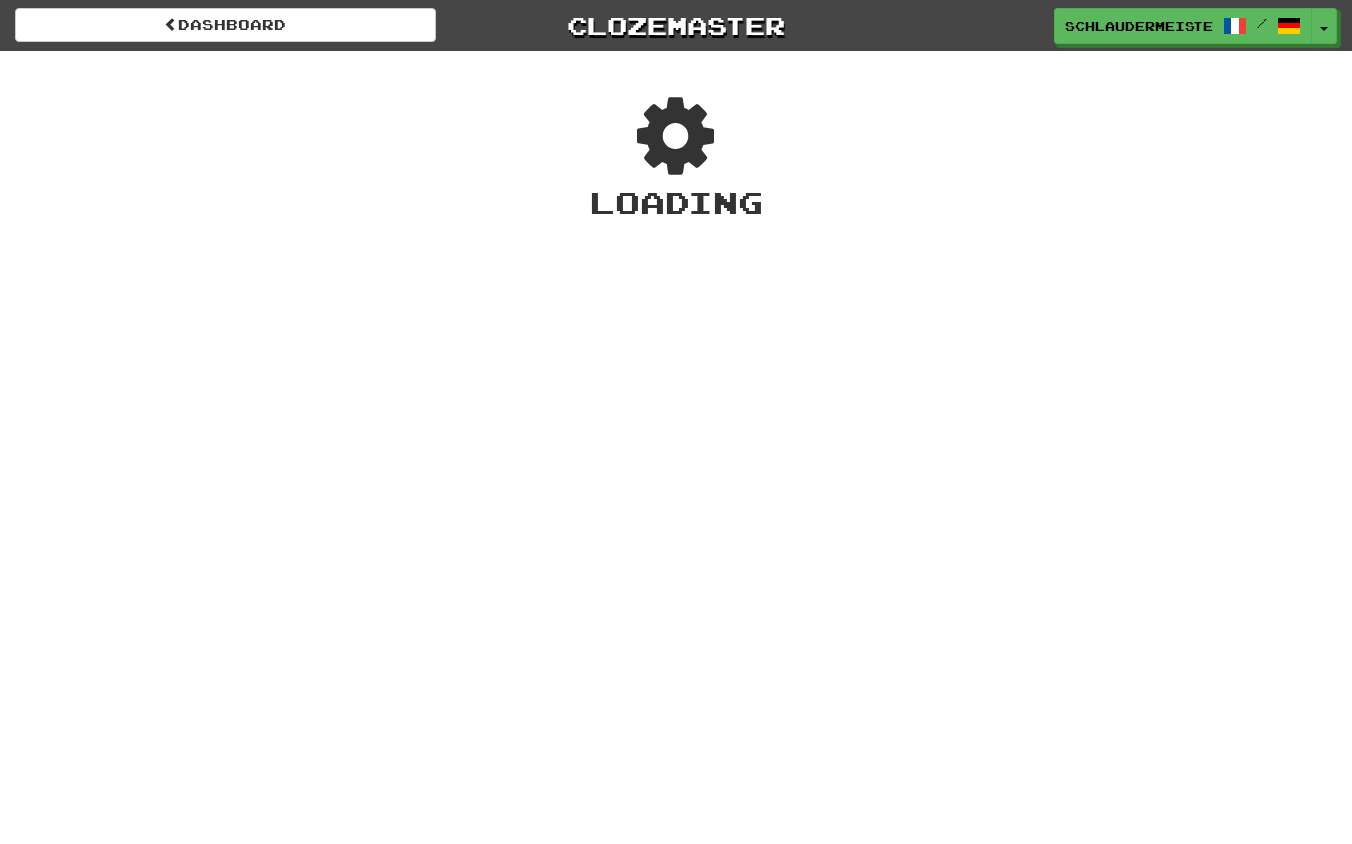 scroll, scrollTop: 0, scrollLeft: 0, axis: both 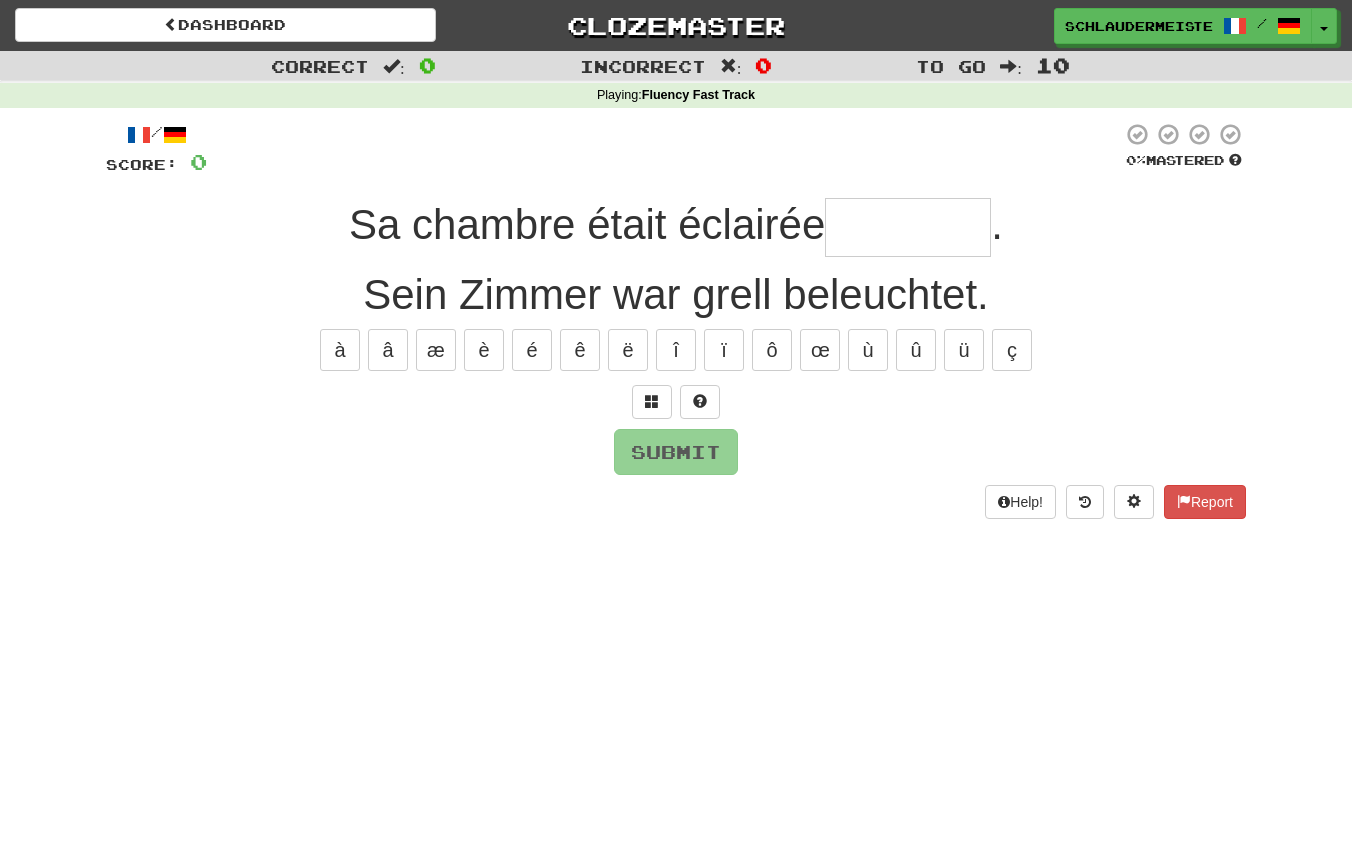type on "*******" 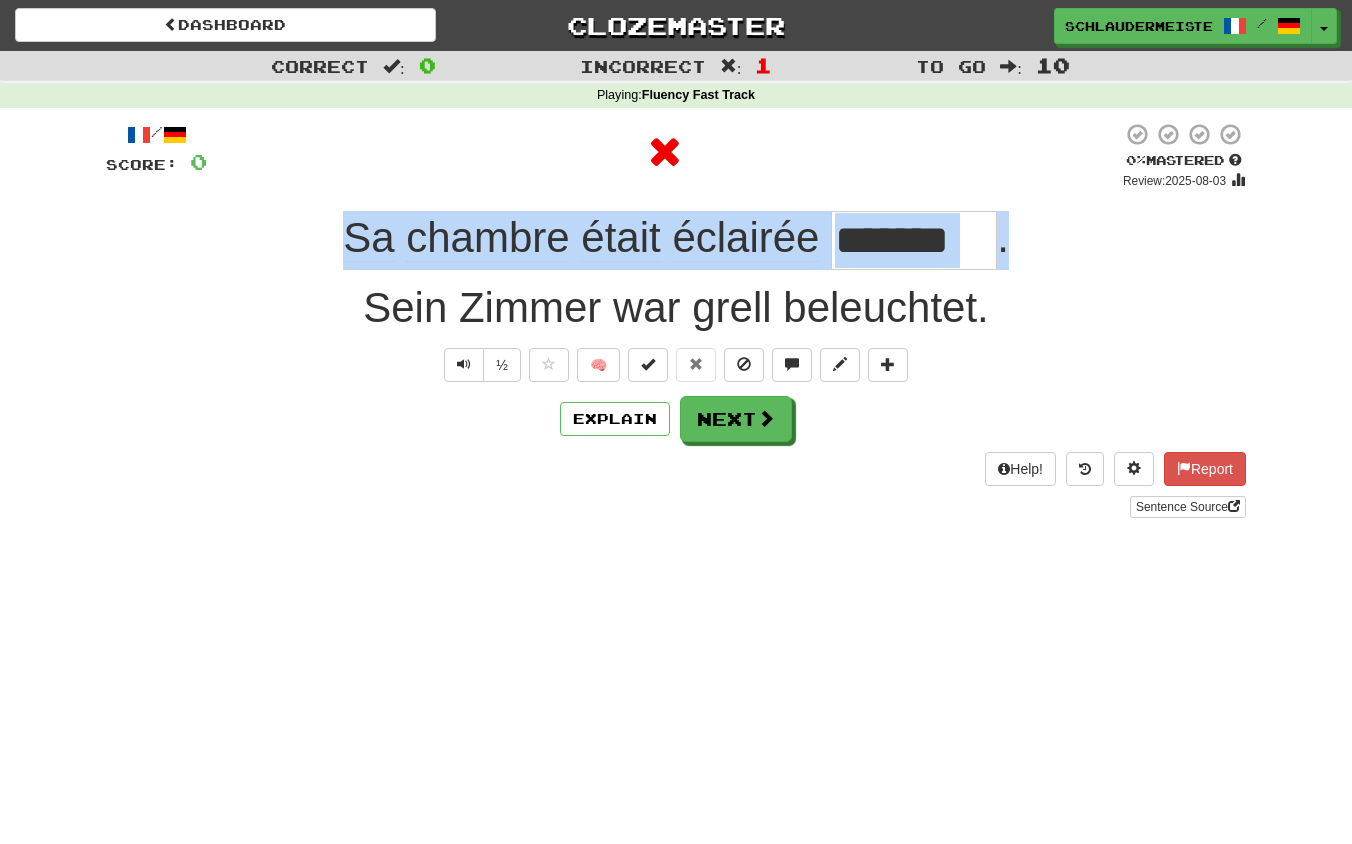 drag, startPoint x: 296, startPoint y: 234, endPoint x: 1062, endPoint y: 256, distance: 766.31586 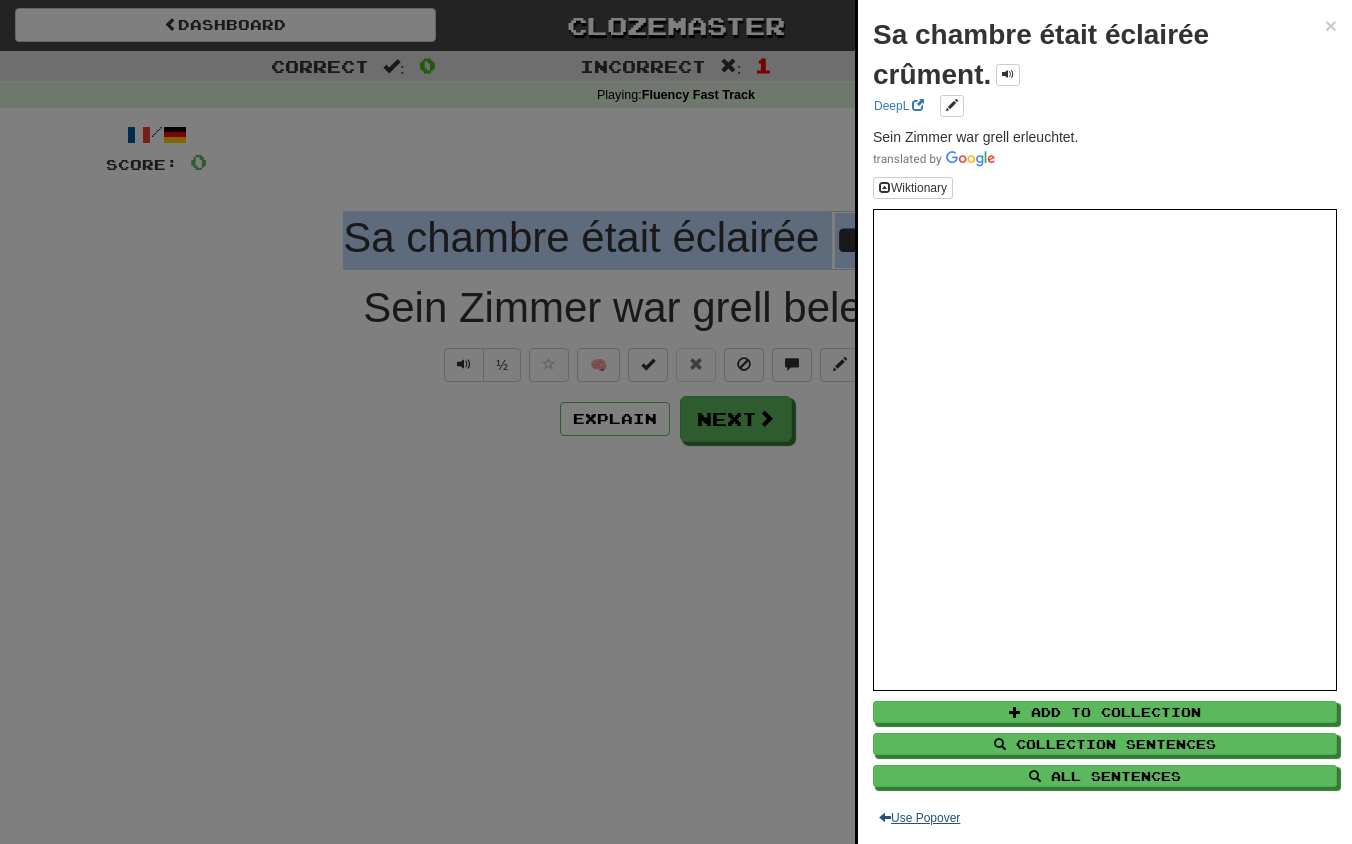 click on "Use Popover" at bounding box center [919, 818] 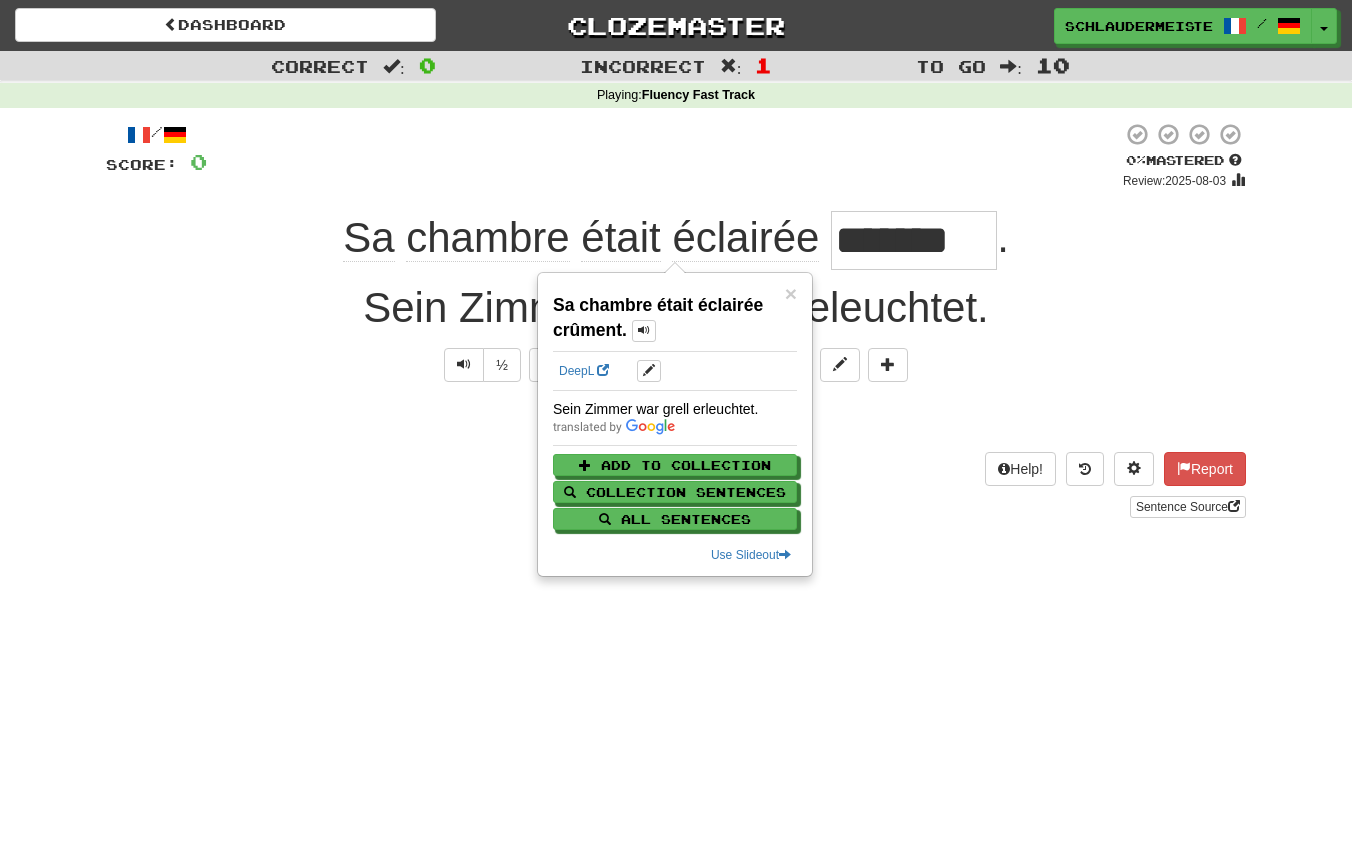 click on "Dashboard
Clozemaster
schlaudermeister
/
Toggle Dropdown
Dashboard
Leaderboard
Activity Feed
Notifications
Profile
Discussions
Français
/
Deutsch
Streak:
46
Review:
0
Points Today: 5448
Languages
Account
Logout
schlaudermeister
/
Toggle Dropdown
Dashboard
Leaderboard
Activity Feed
Notifications
Profile
Discussions
Français
/
Deutsch
Streak:
46
Review:
0
Points Today: 5448
Languages
Account
Logout
clozemaster
Correct   :   0 Incorrect   :   1 To go   :   10 Playing :  Fluency Fast Track  /  Score:   0 0 %  Mastered Review:  2025-08-03 Sa   chambre   était   éclairée   ******* . Sein Zimmer war grell beleuchtet. ½ 🧠" at bounding box center [676, 422] 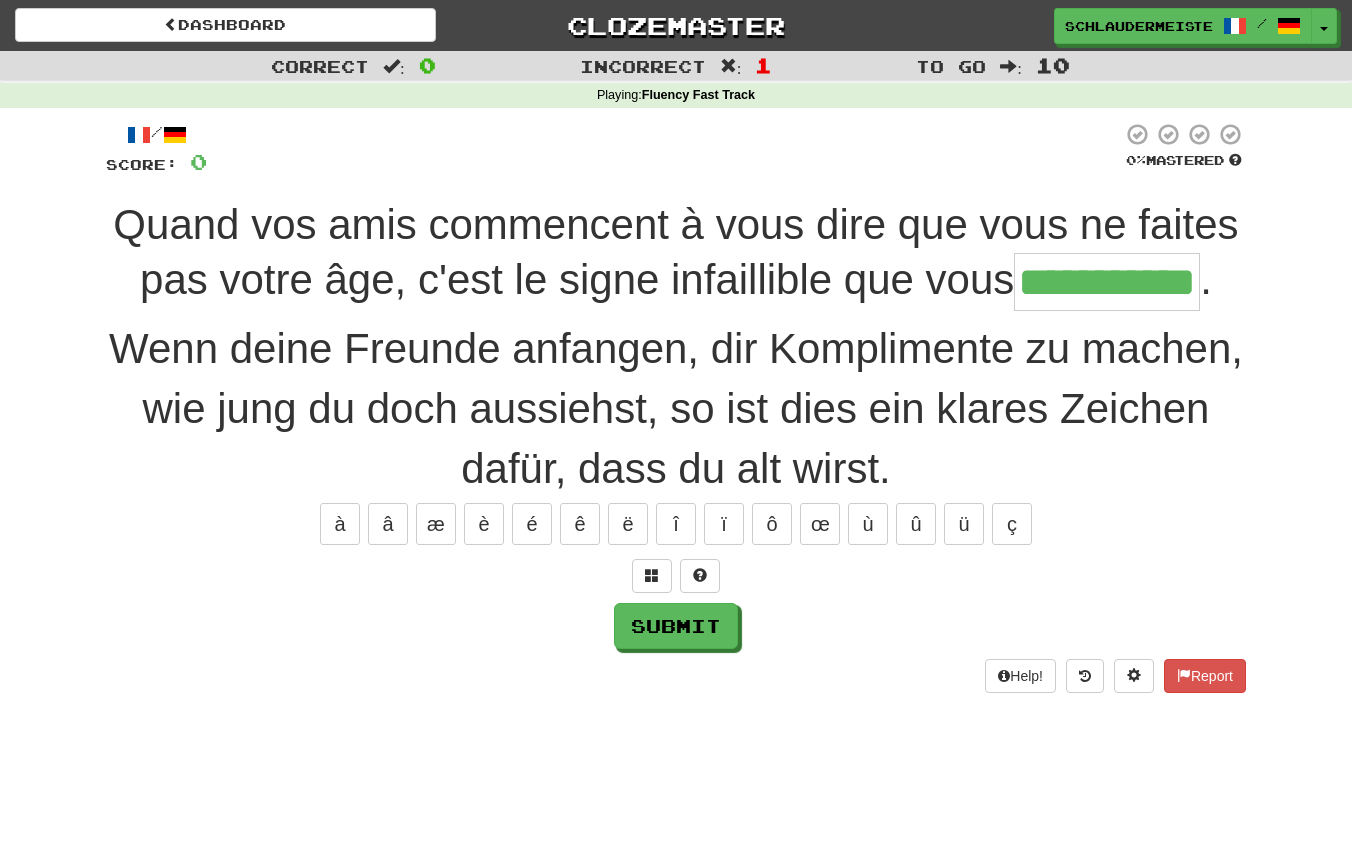 type on "**********" 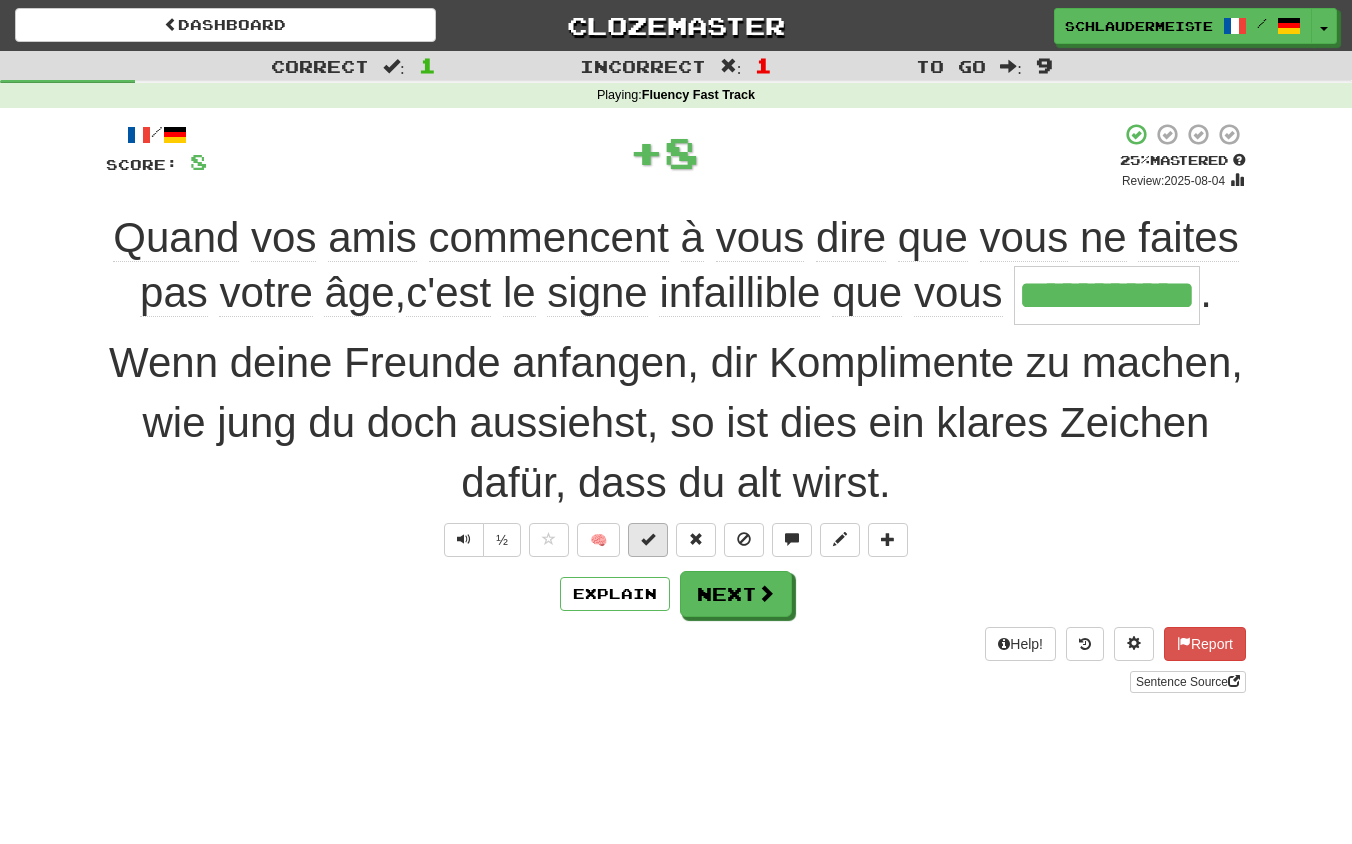 click at bounding box center (648, 539) 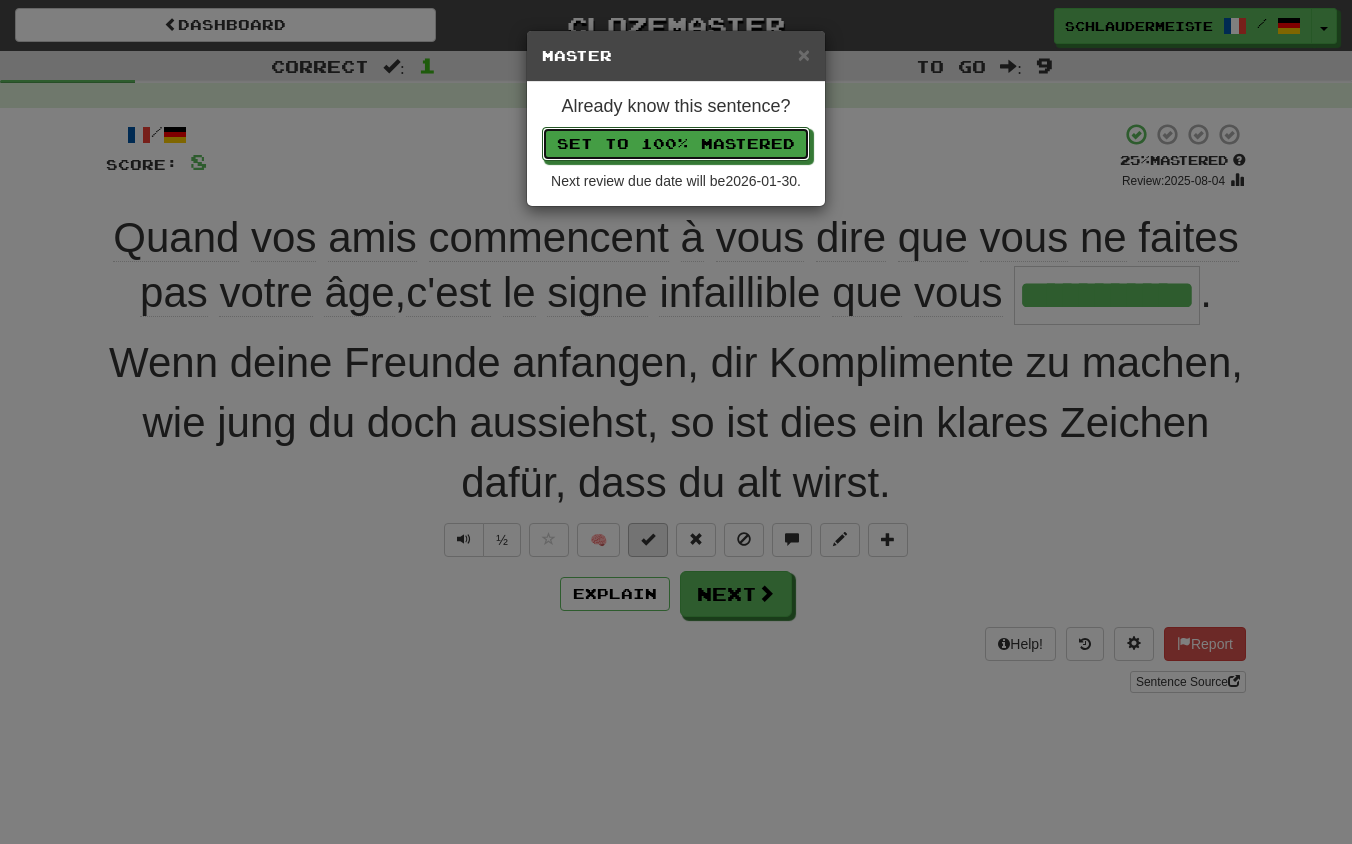 type 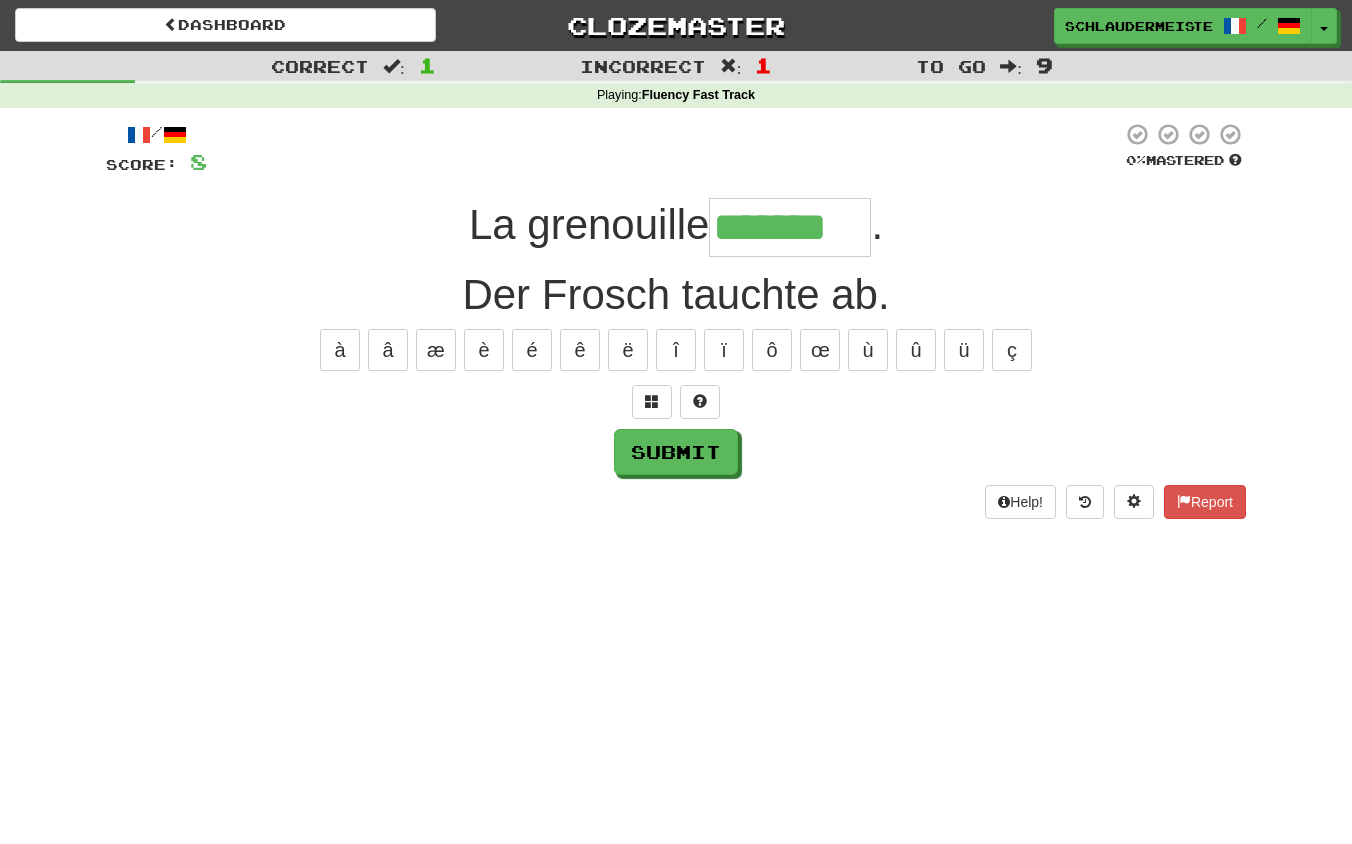 type on "*******" 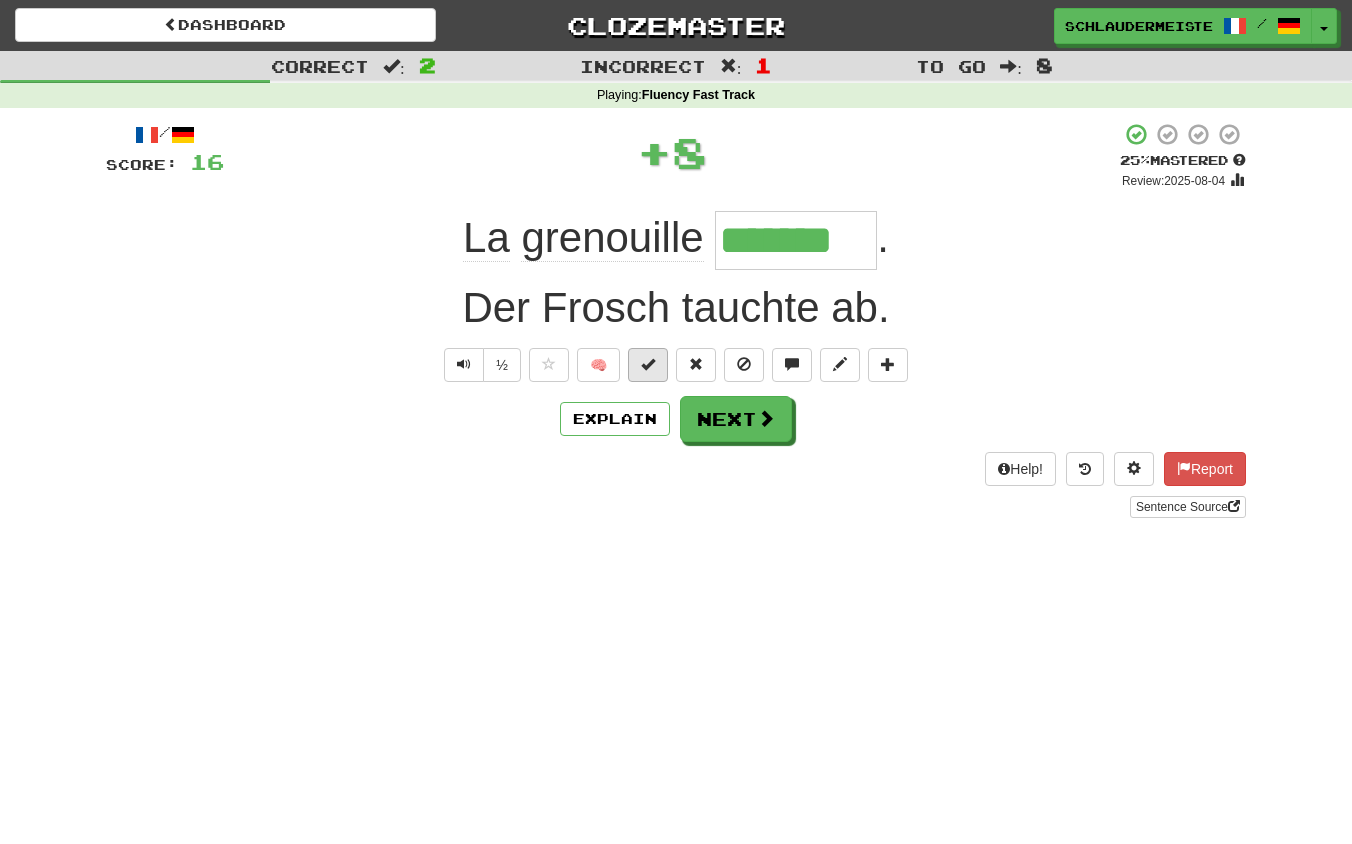 click at bounding box center (648, 364) 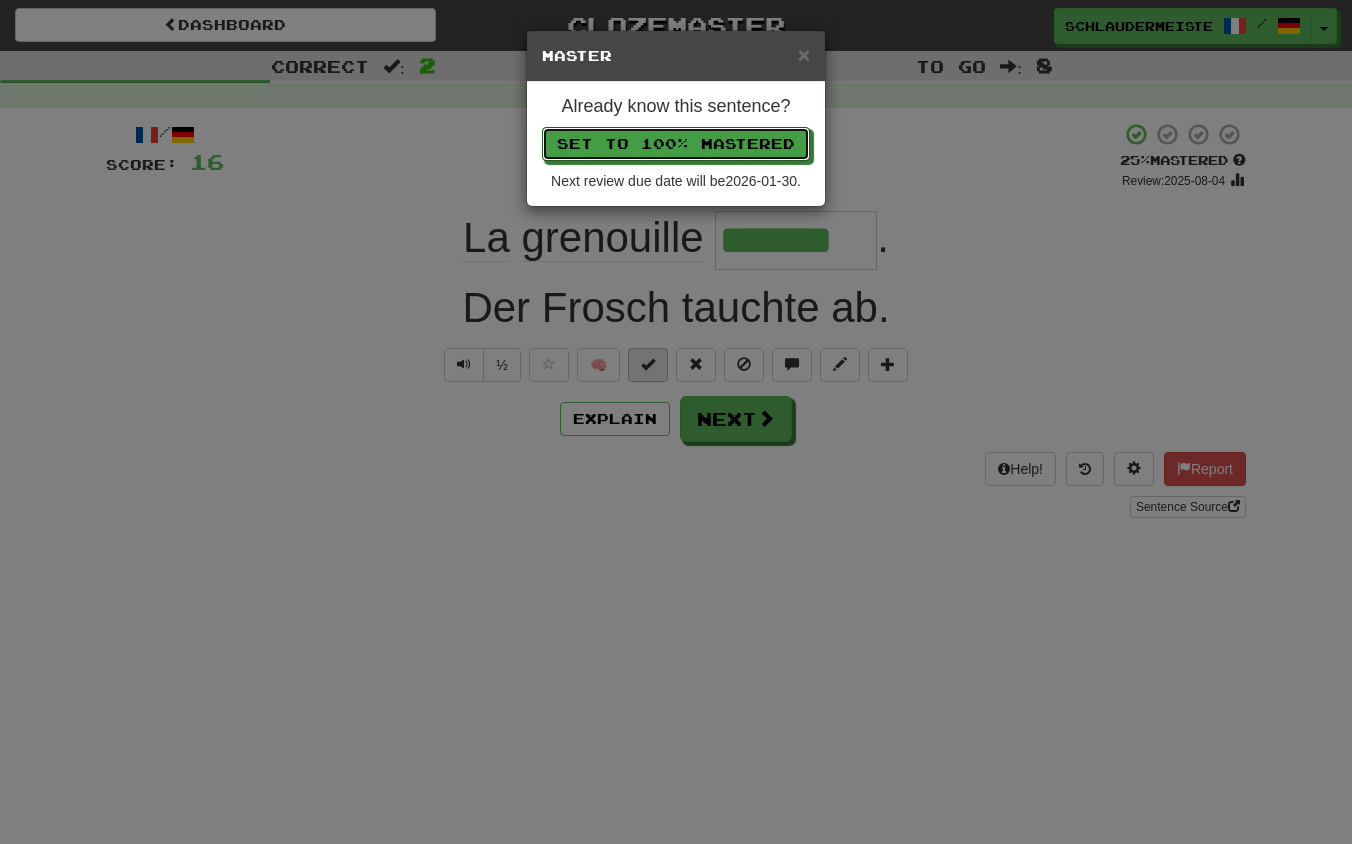 click on "Set to 100% Mastered" at bounding box center [676, 144] 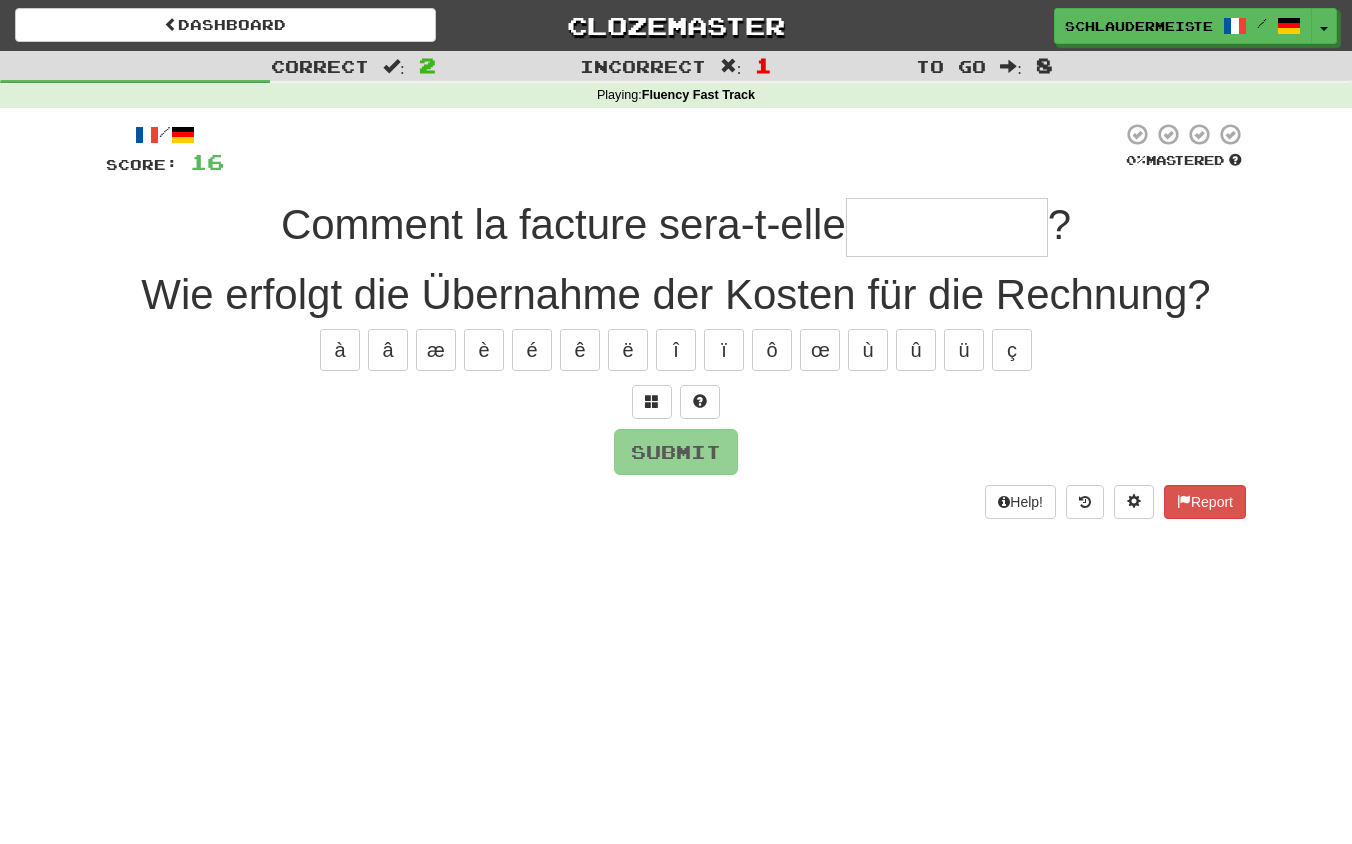 type on "*********" 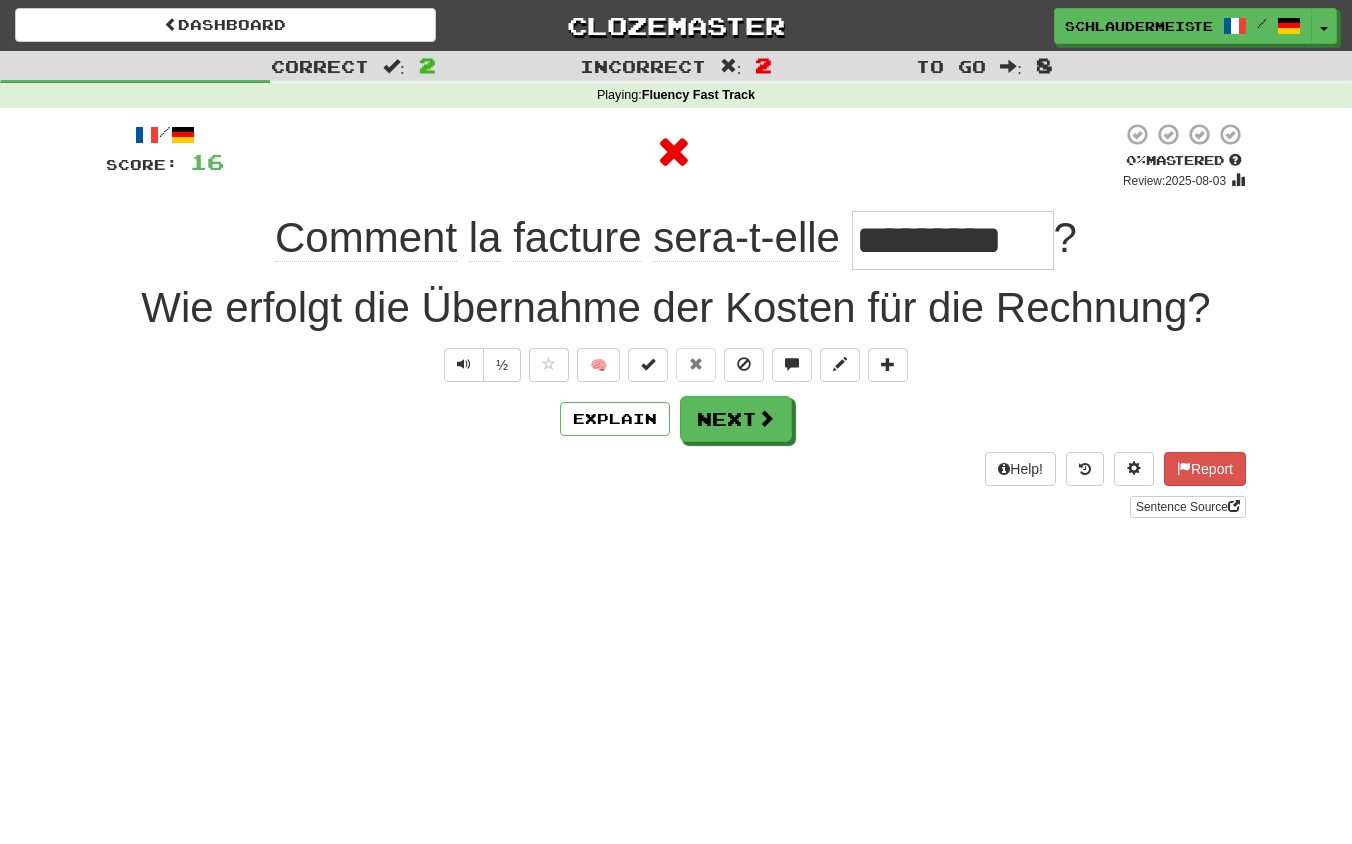 drag, startPoint x: 221, startPoint y: 214, endPoint x: 1118, endPoint y: 243, distance: 897.4687 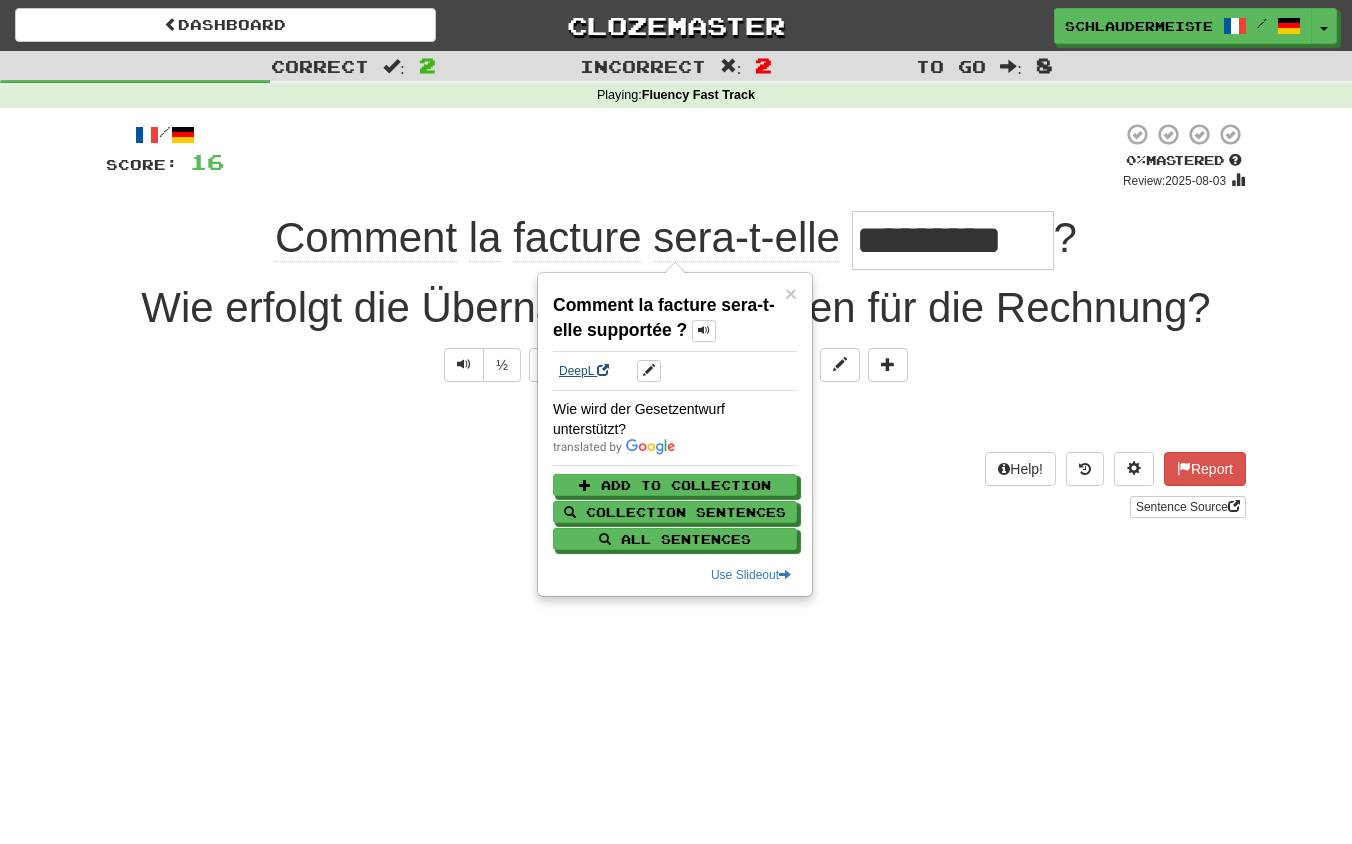 click on "DeepL" at bounding box center (584, 371) 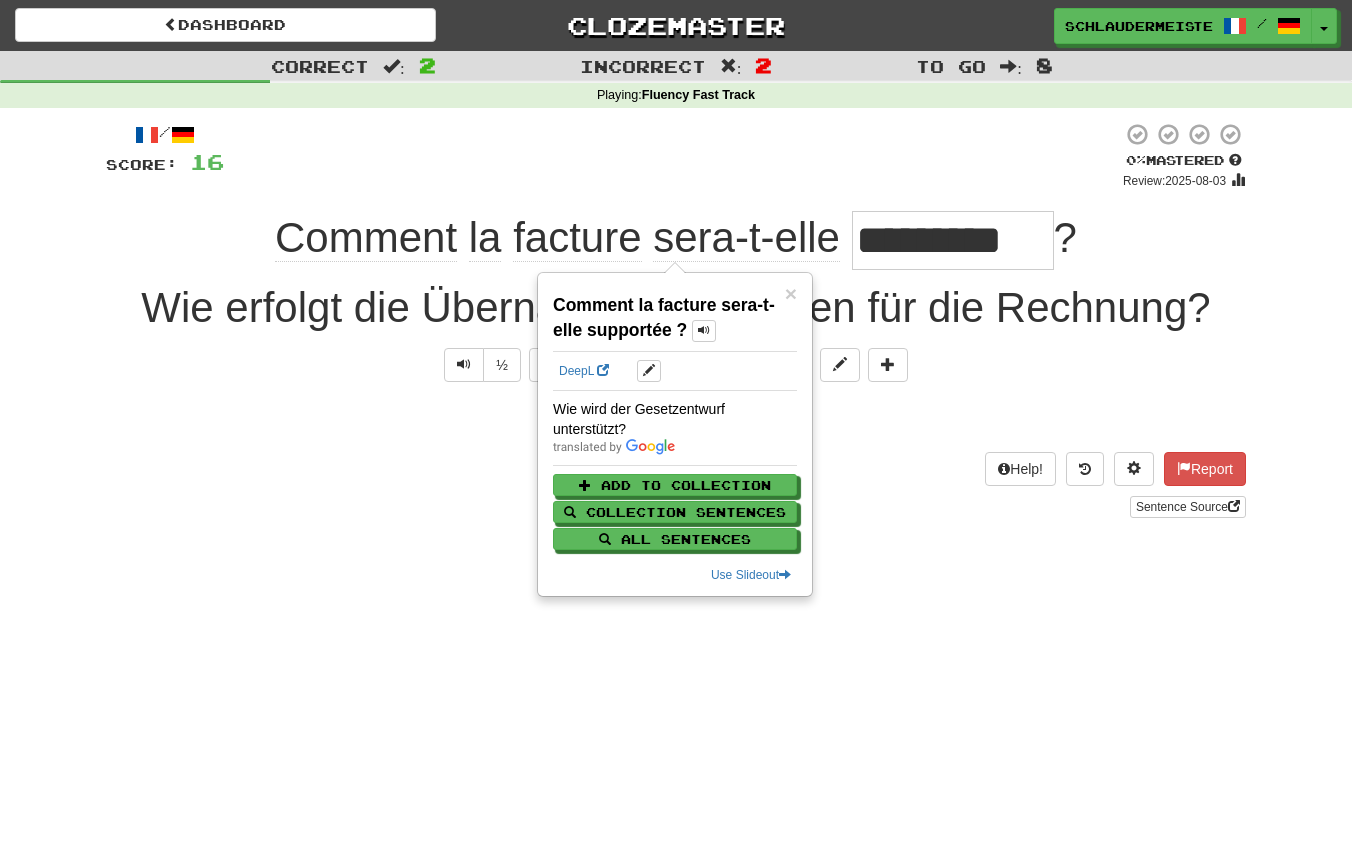 click on "Dashboard
Clozemaster
schlaudermeister
/
Toggle Dropdown
Dashboard
Leaderboard
Activity Feed
Notifications
Profile
Discussions
Français
/
Deutsch
Streak:
46
Review:
0
Points Today: 5448
Languages
Account
Logout
schlaudermeister
/
Toggle Dropdown
Dashboard
Leaderboard
Activity Feed
Notifications
Profile
Discussions
Français
/
Deutsch
Streak:
46
Review:
0
Points Today: 5448
Languages
Account
Logout
clozemaster
Correct   :   2 Incorrect   :   2 To go   :   8 Playing :  Fluency Fast Track  /  Score:   16 0 %  Mastered Review:  2025-08-03 Comment   la   facture   sera-t-elle   *********  ? ½ 🧠 Explain Next  Help!  Report" at bounding box center [676, 422] 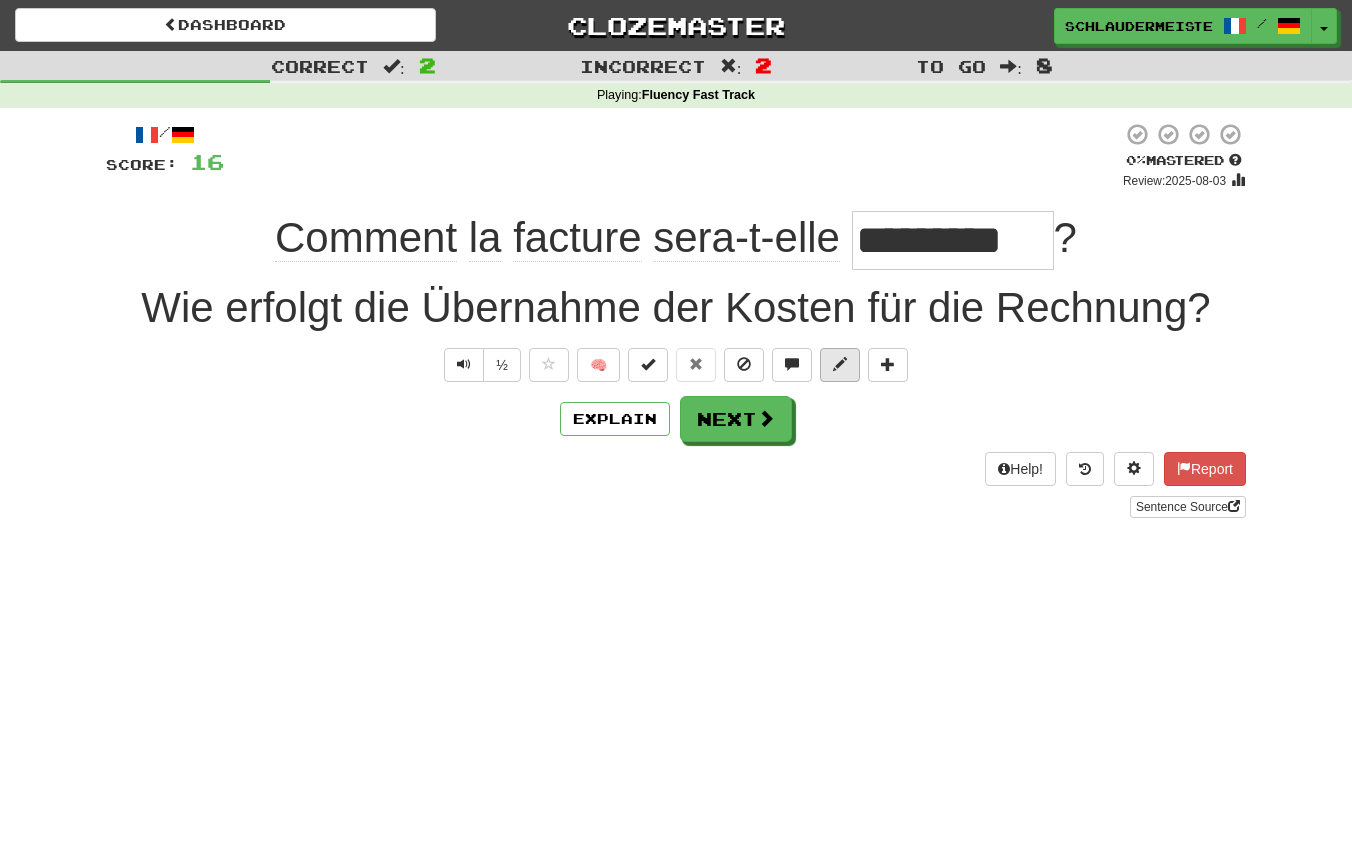 click at bounding box center [840, 364] 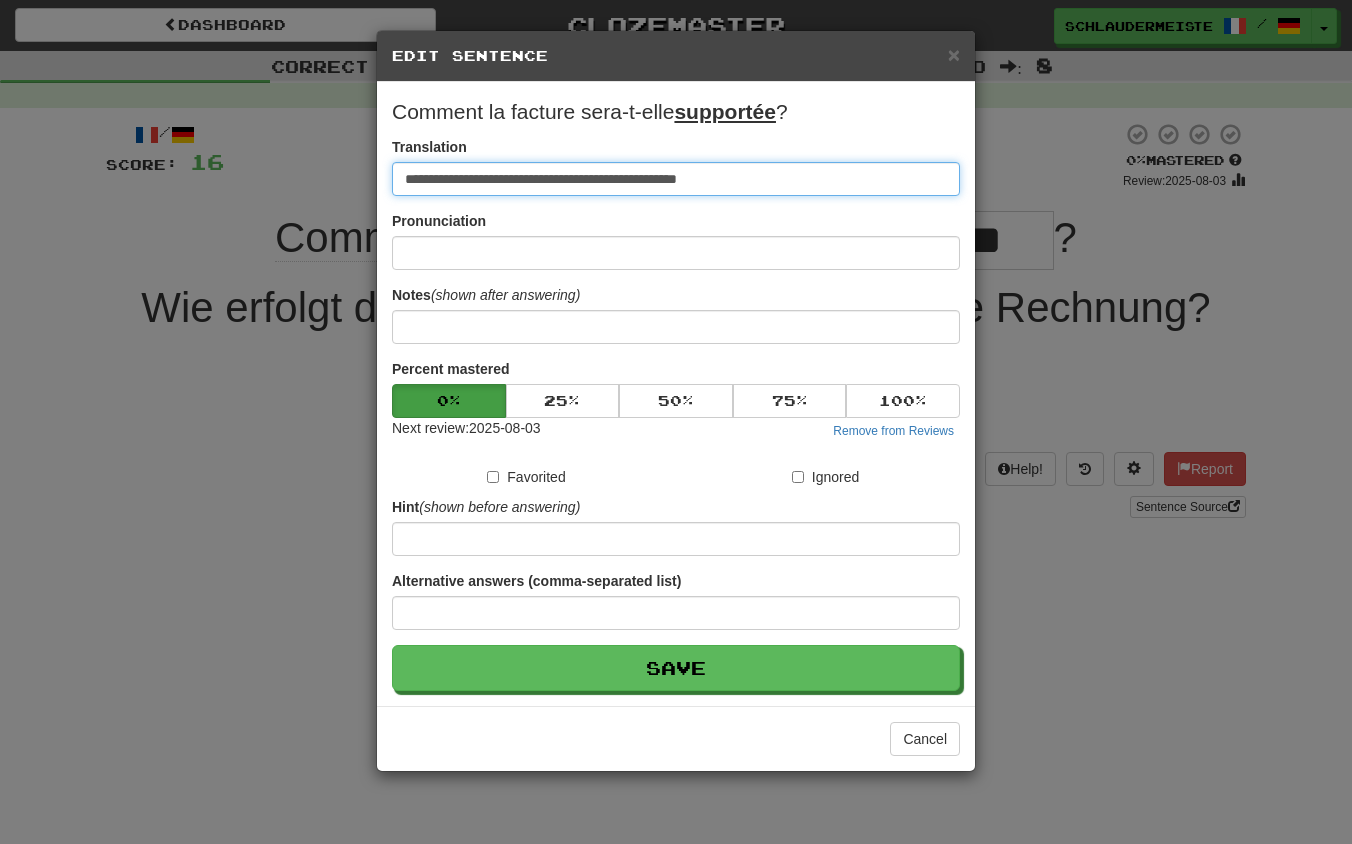 drag, startPoint x: 804, startPoint y: 179, endPoint x: 141, endPoint y: 160, distance: 663.2722 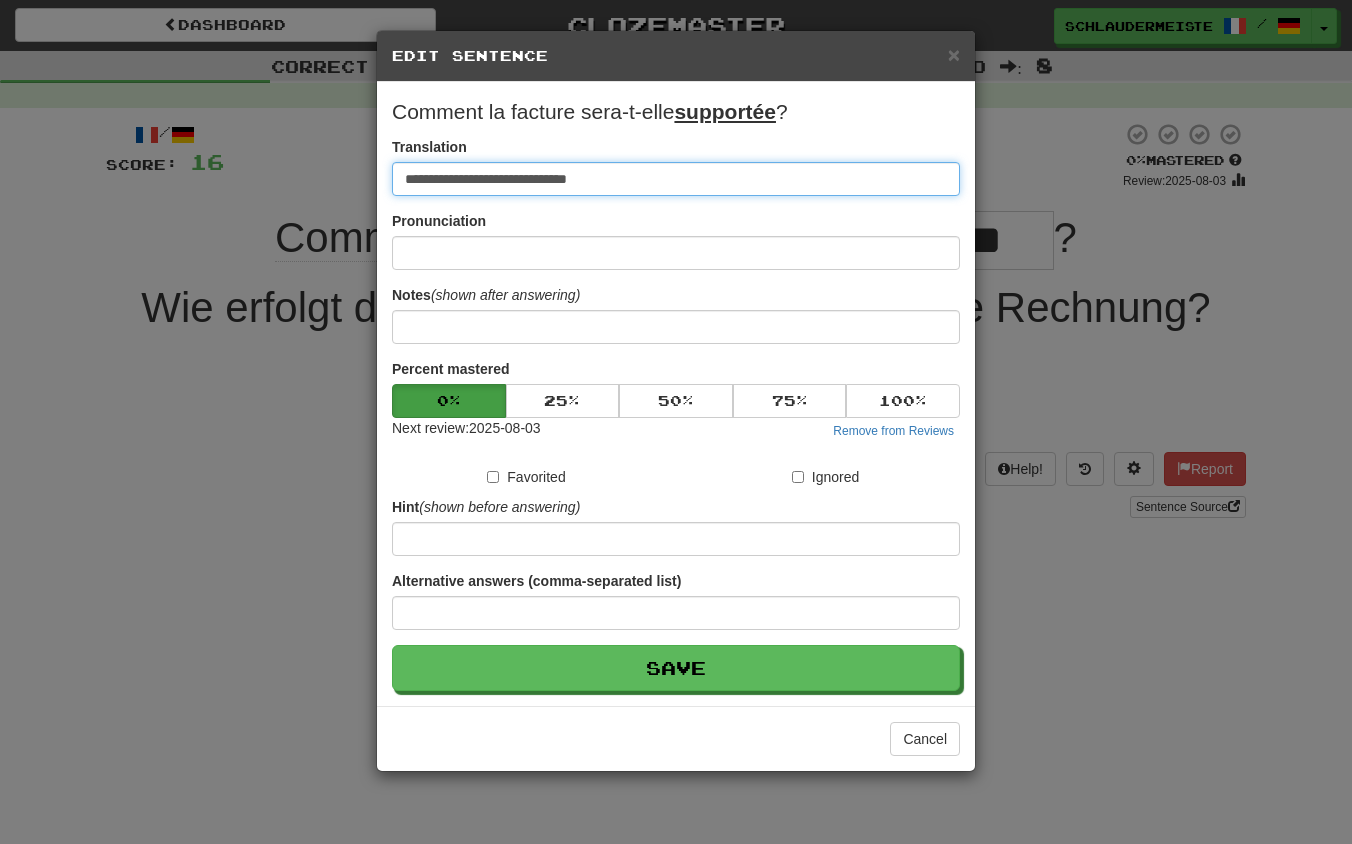 type on "**********" 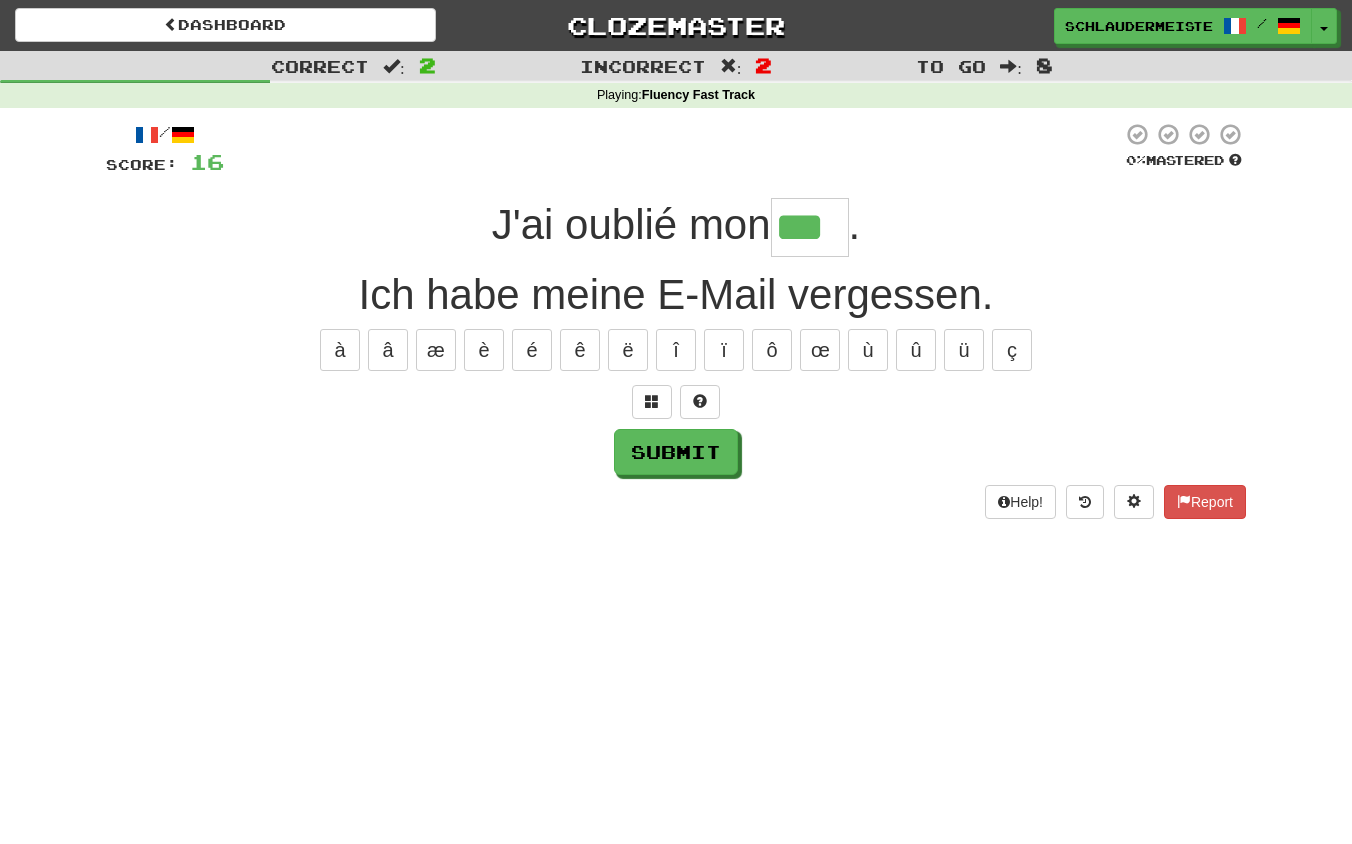 type on "***" 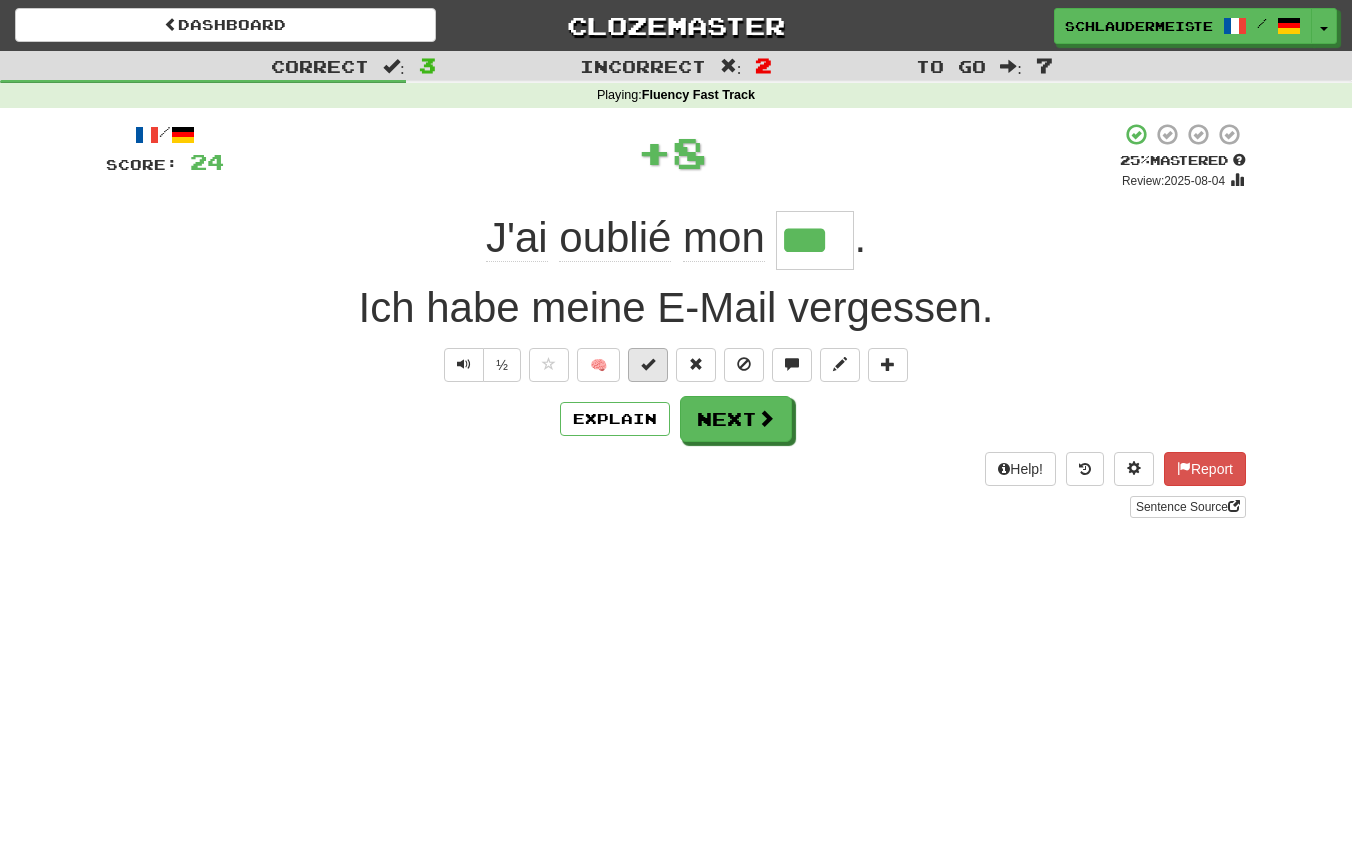 click at bounding box center (648, 365) 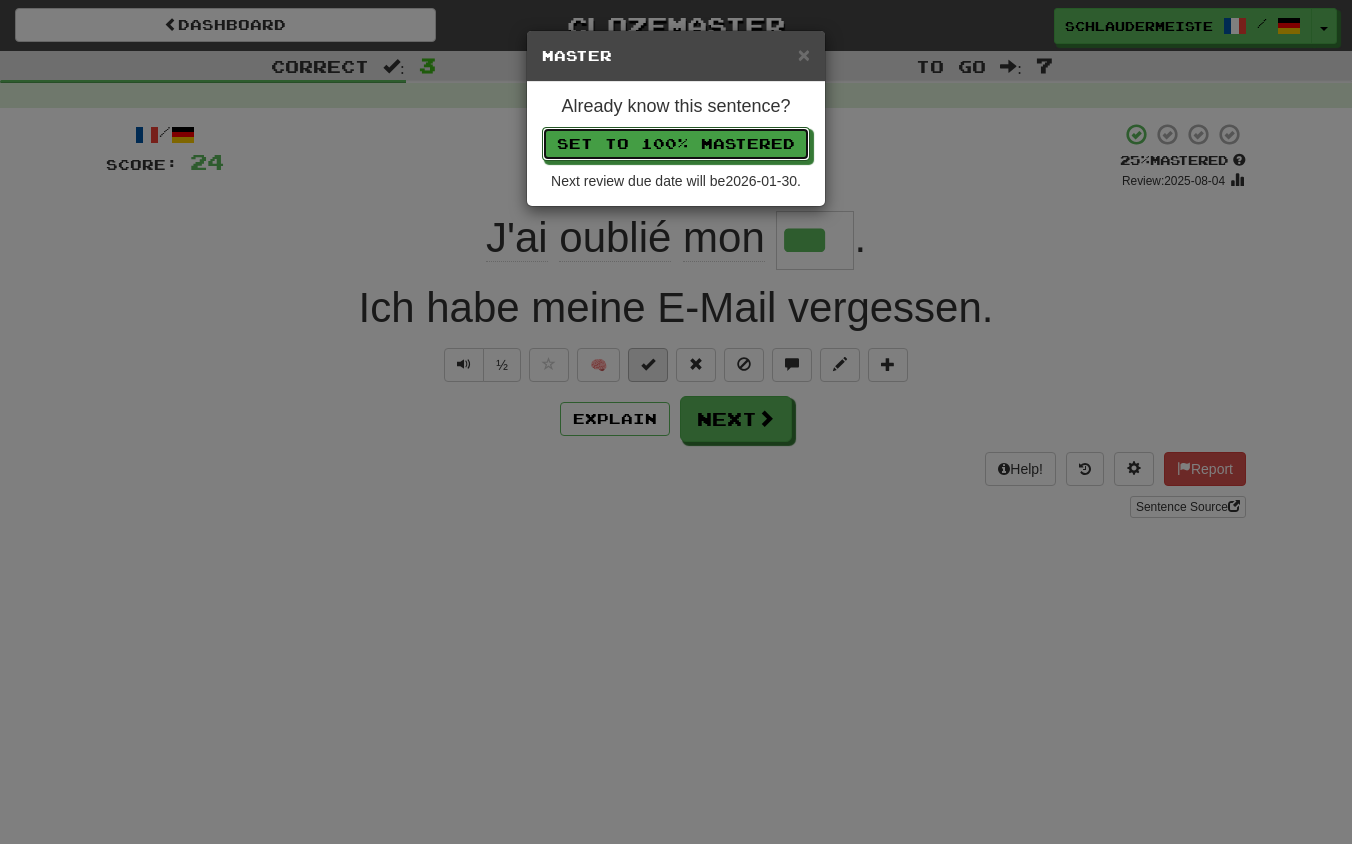 click on "Set to 100% Mastered" at bounding box center (676, 144) 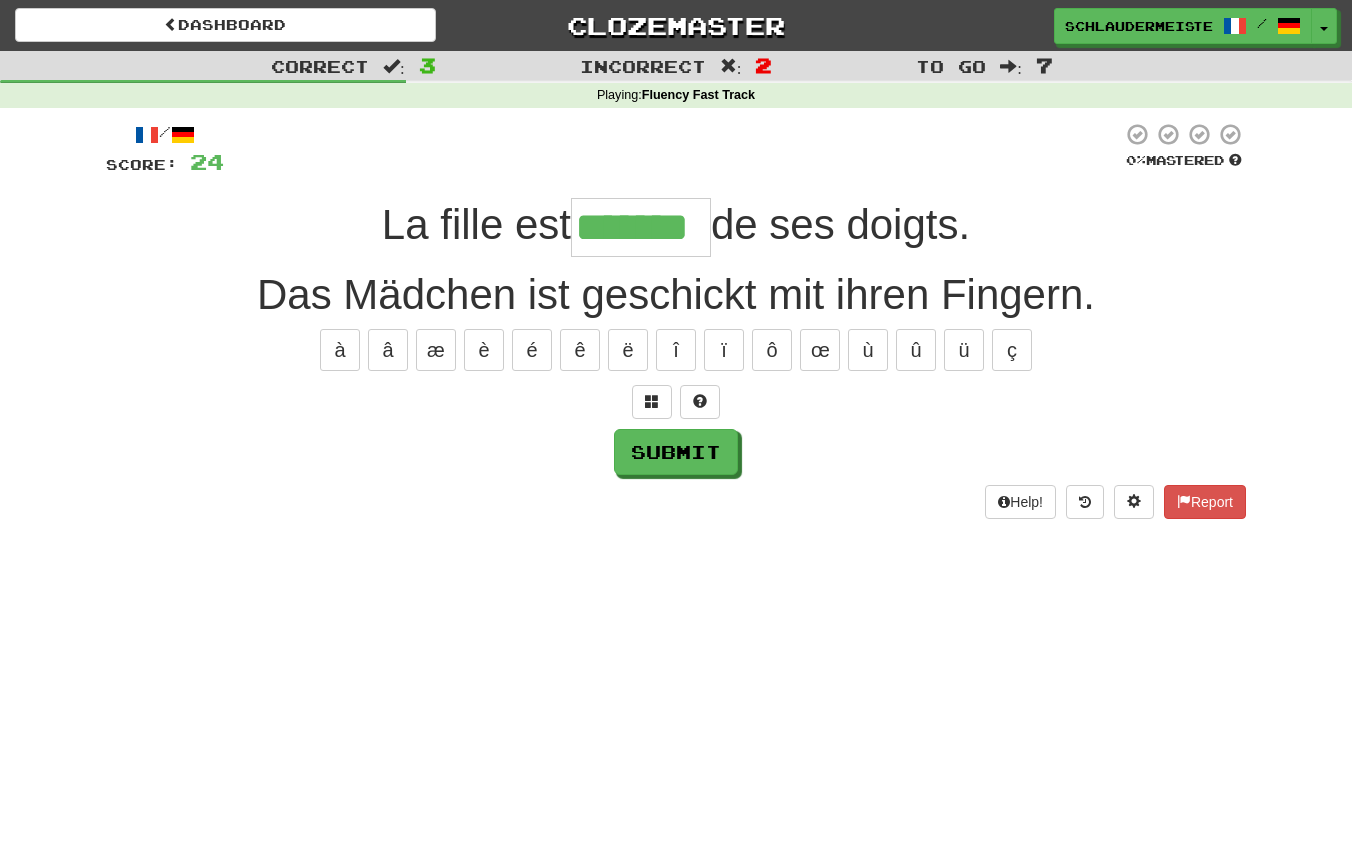 type on "*******" 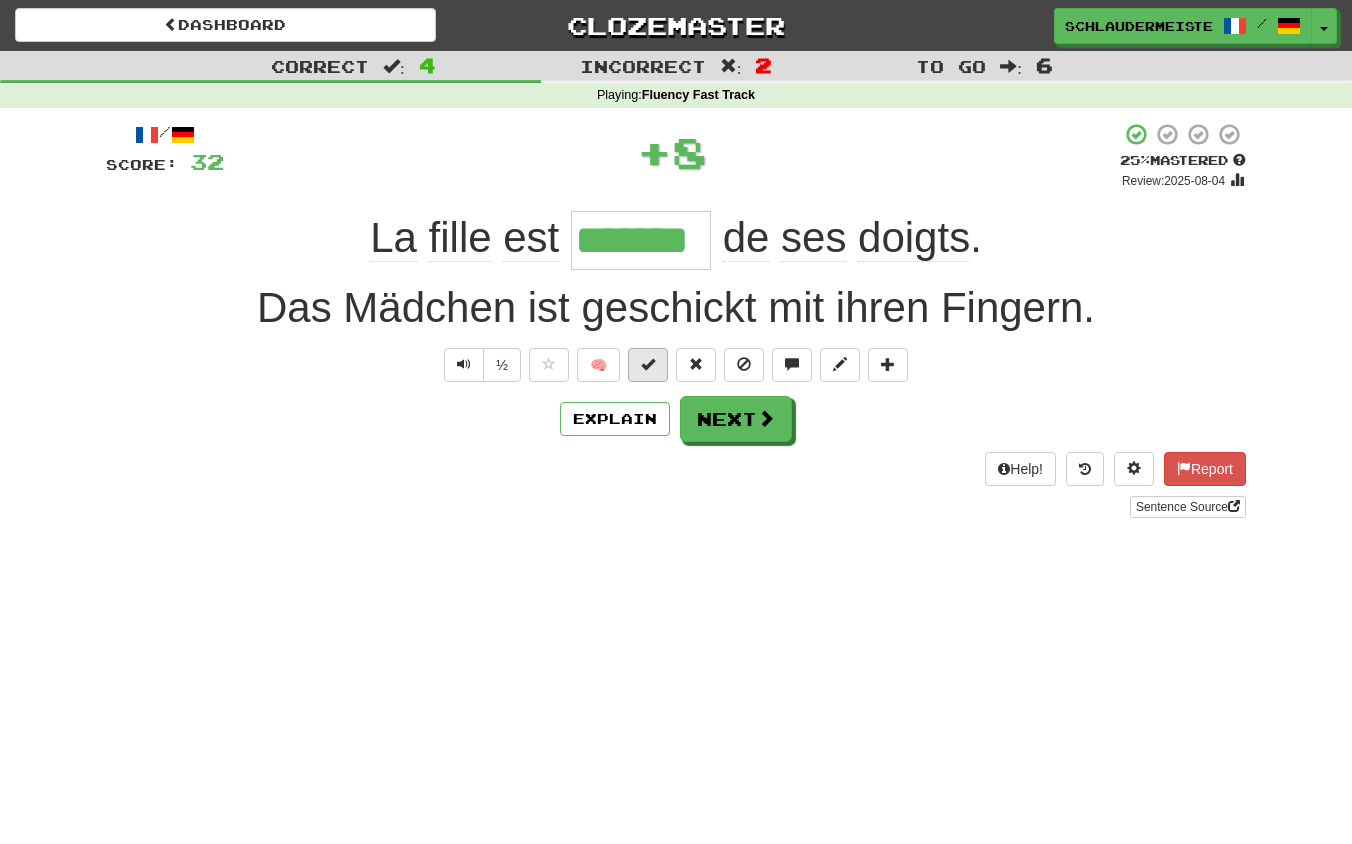click at bounding box center (648, 364) 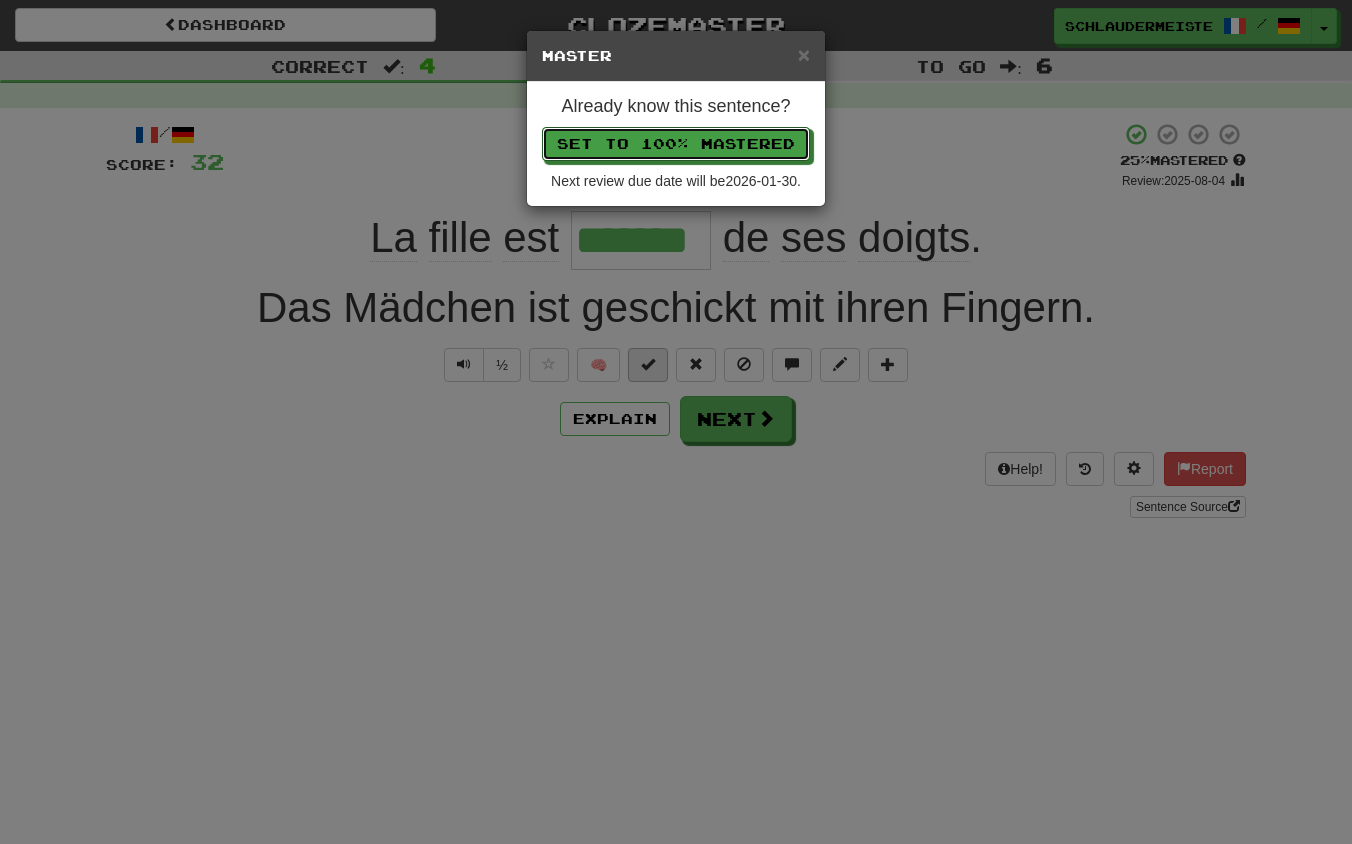click on "Set to 100% Mastered" at bounding box center (676, 144) 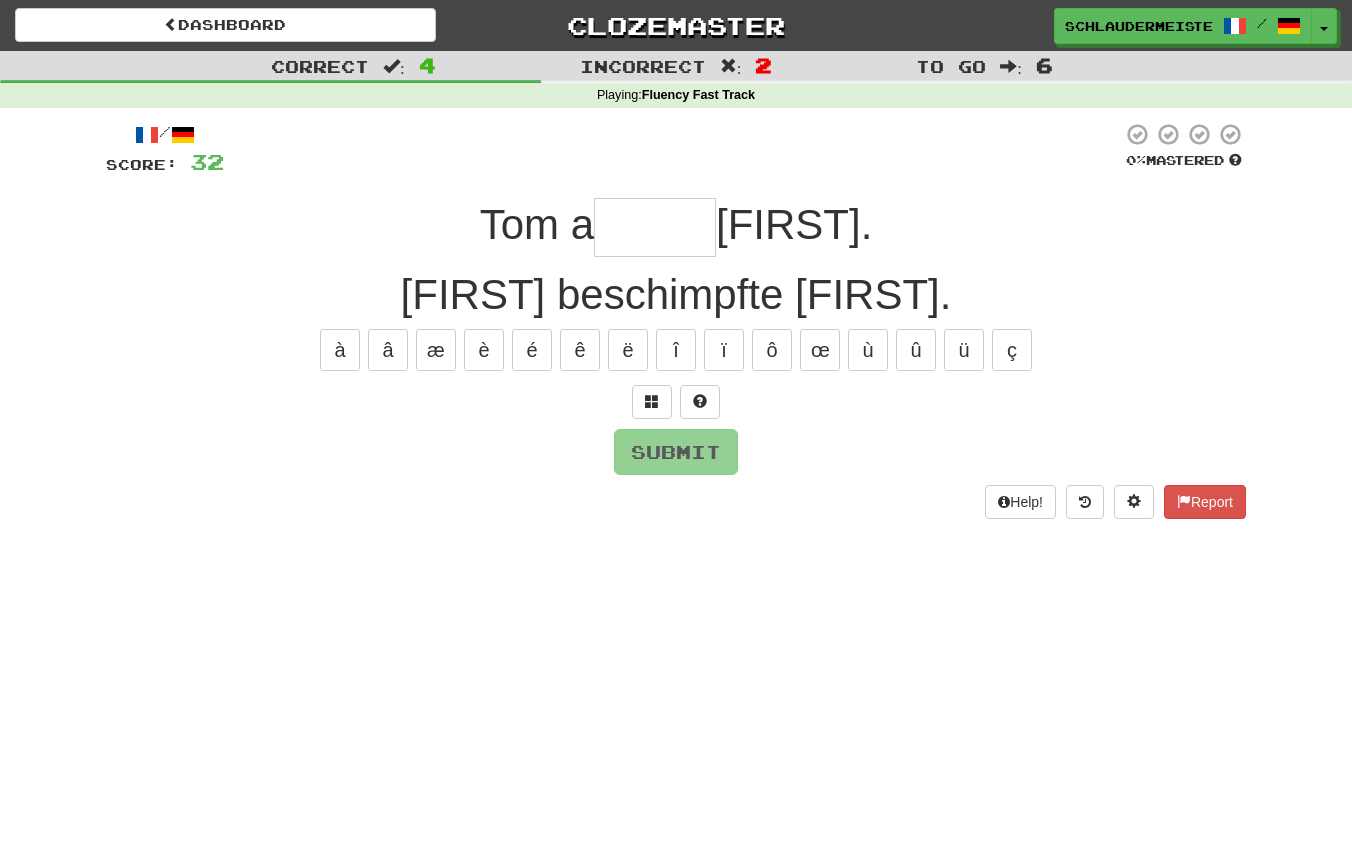 type on "*" 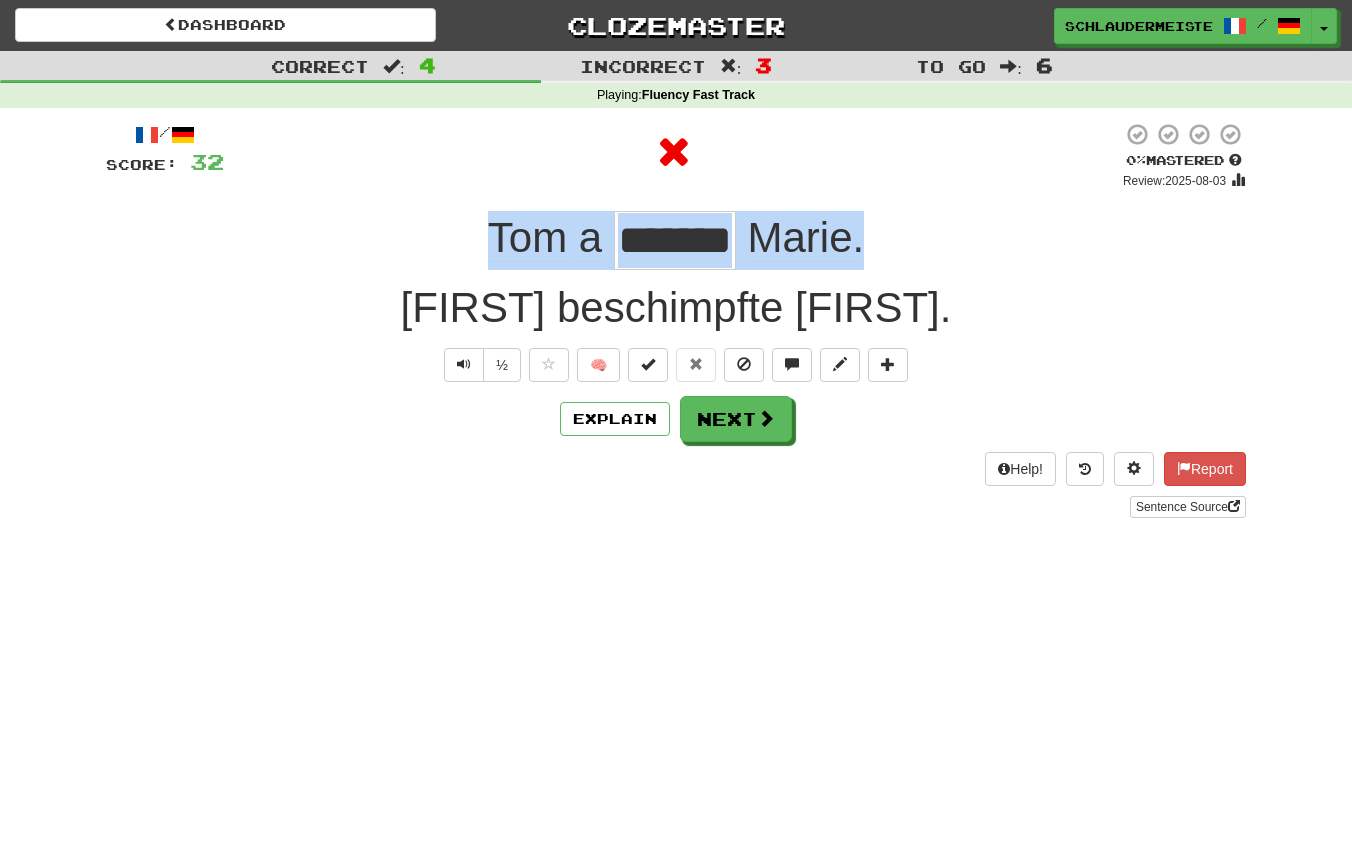 drag, startPoint x: 464, startPoint y: 226, endPoint x: 912, endPoint y: 243, distance: 448.32242 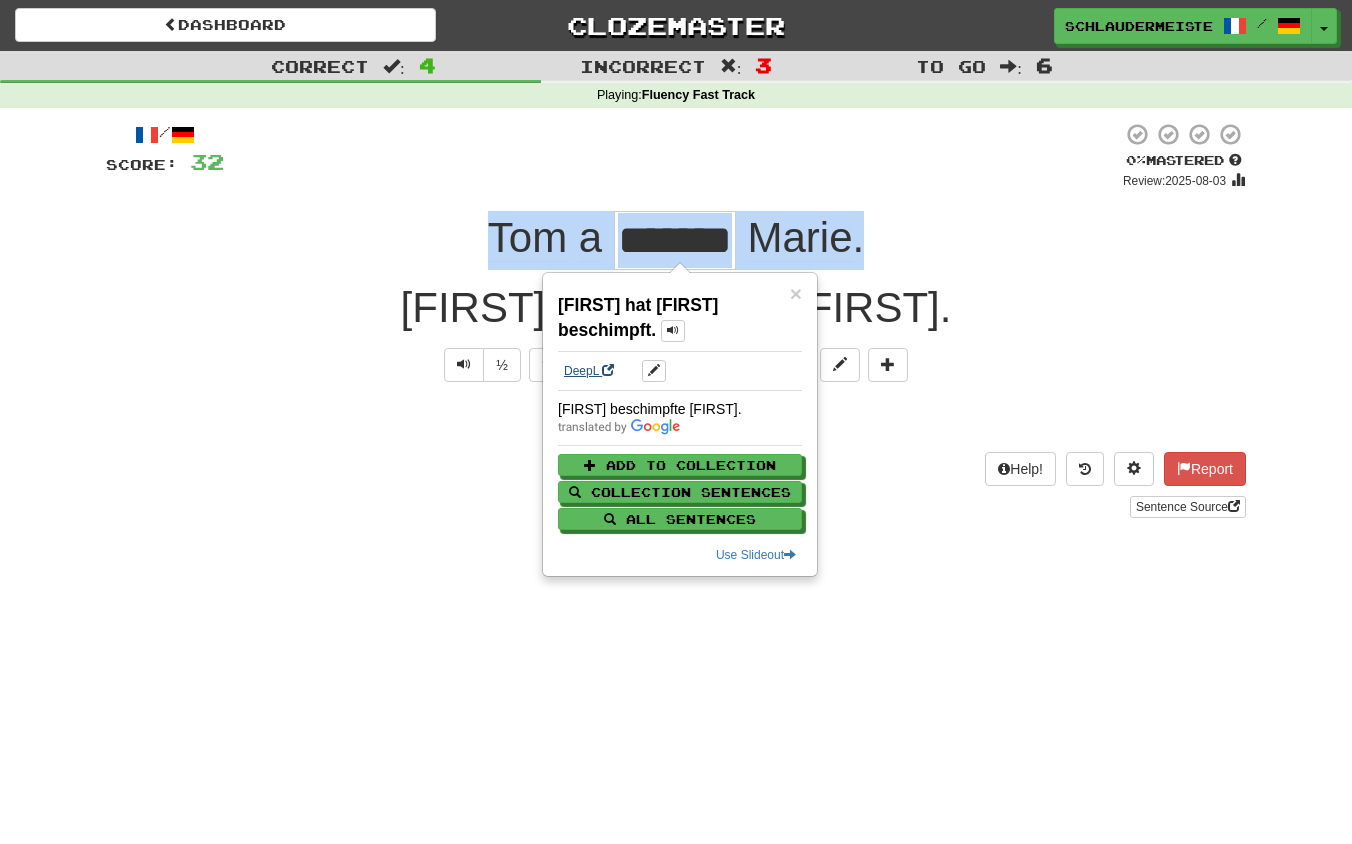 click on "DeepL" at bounding box center (589, 371) 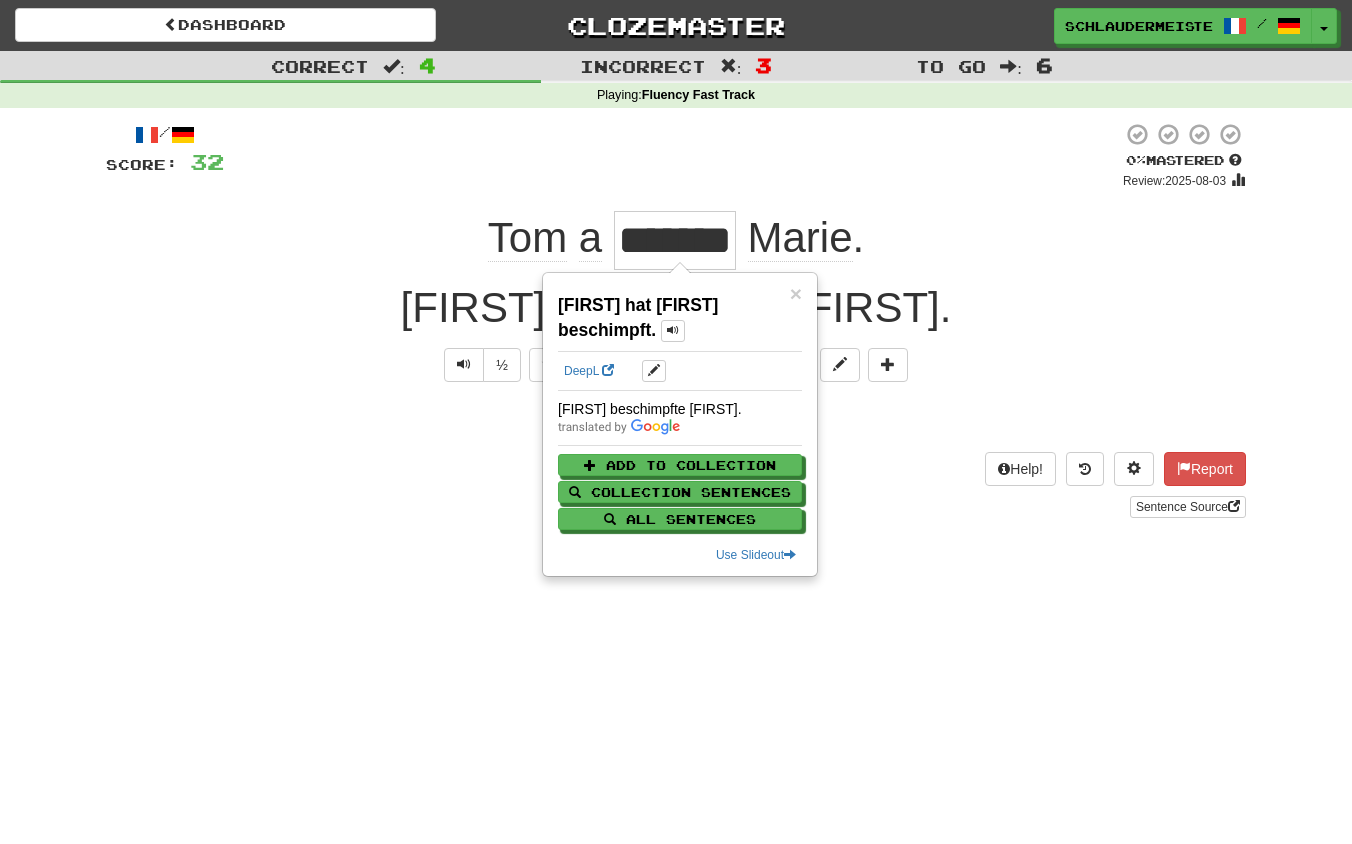 click on "Explain Next" at bounding box center [676, 419] 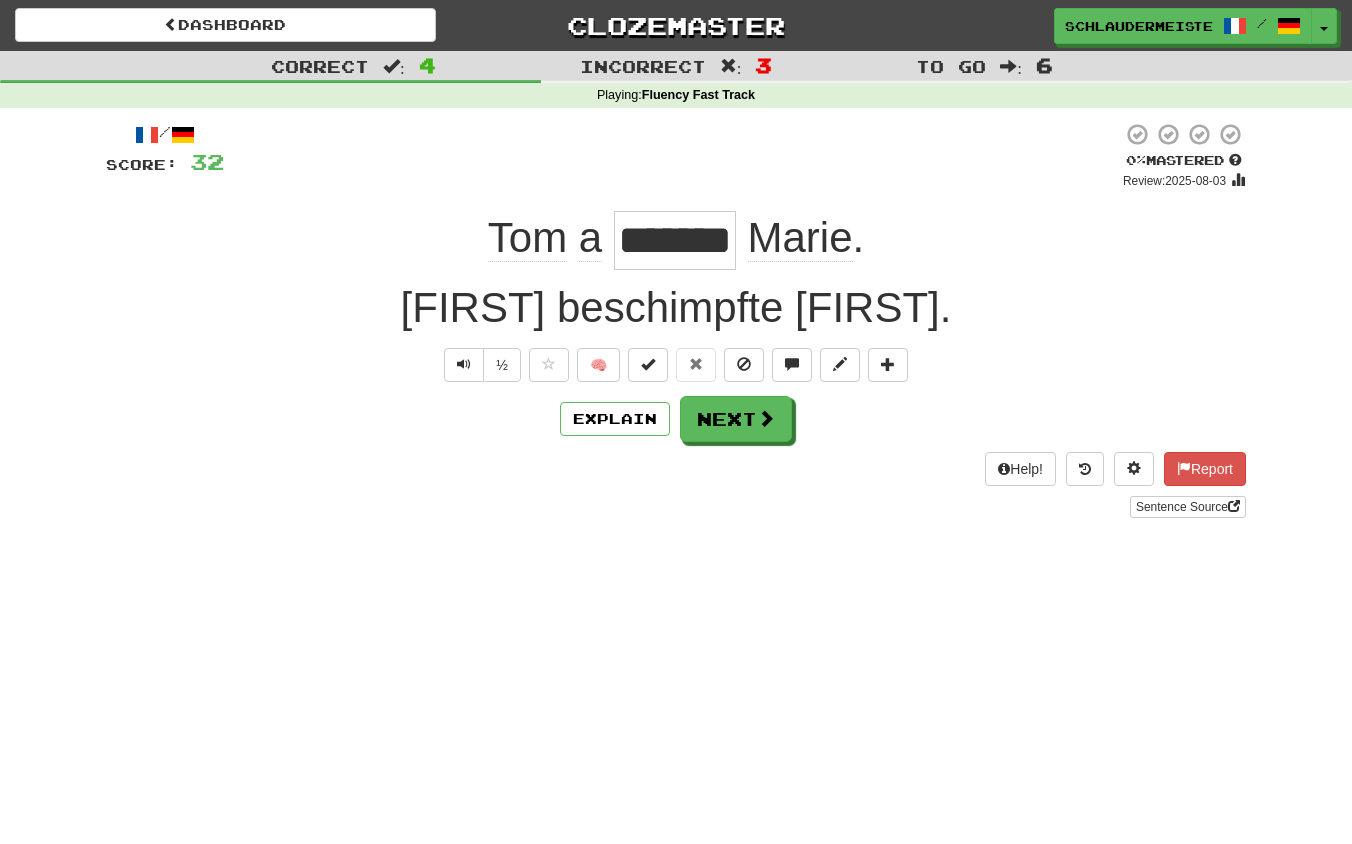 click on "Help!  Report Sentence Source" at bounding box center (676, 485) 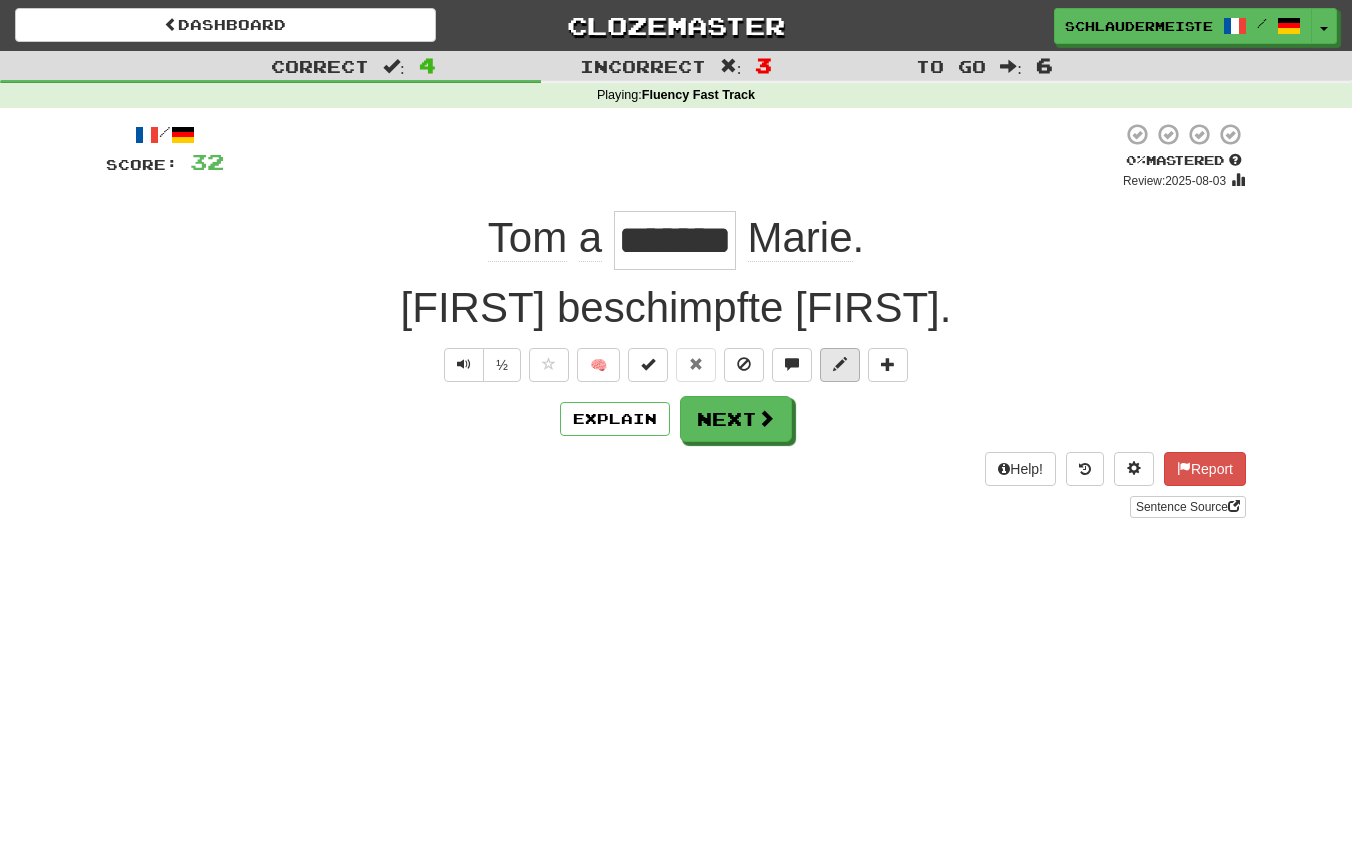 click at bounding box center (840, 364) 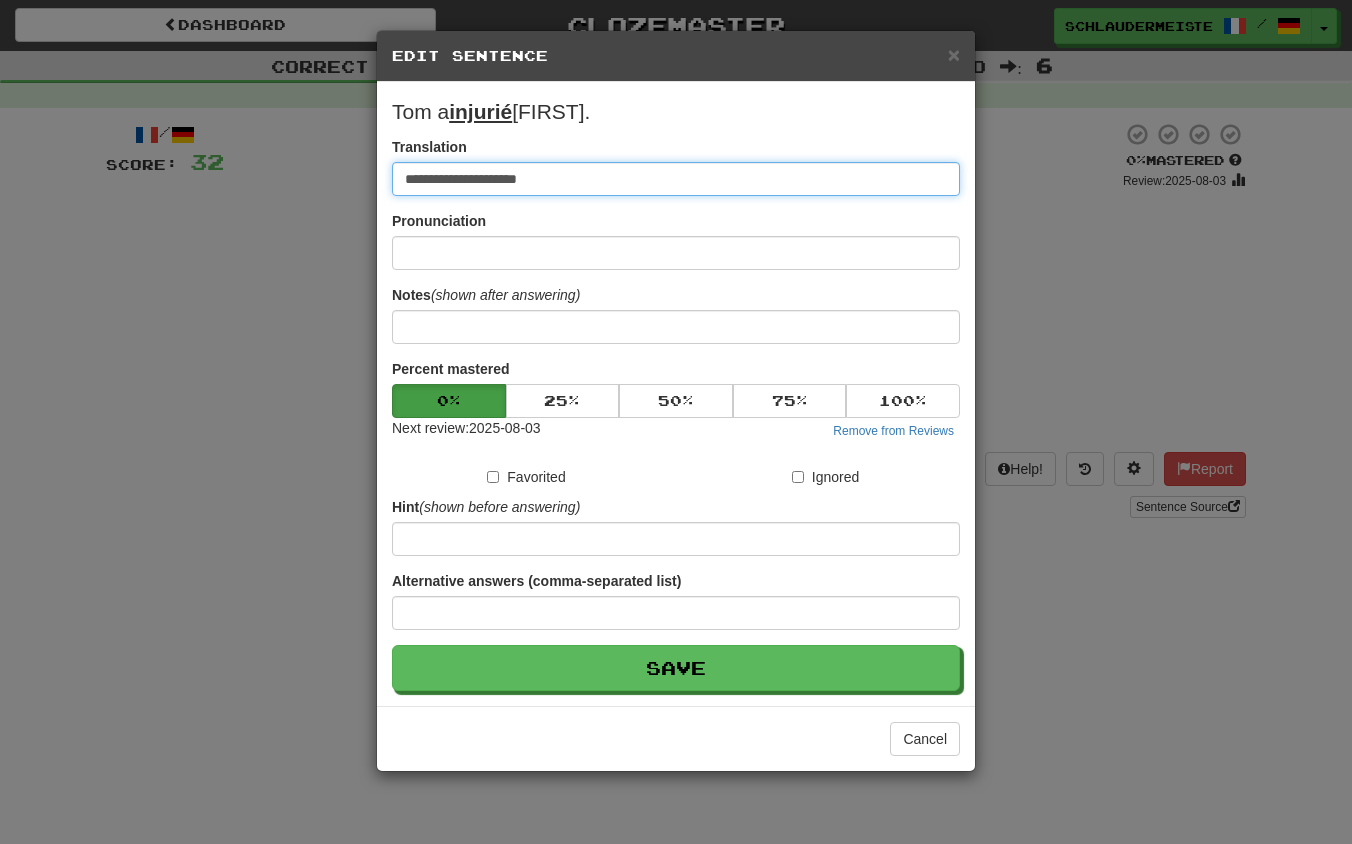 drag, startPoint x: 780, startPoint y: 180, endPoint x: 306, endPoint y: 142, distance: 475.52075 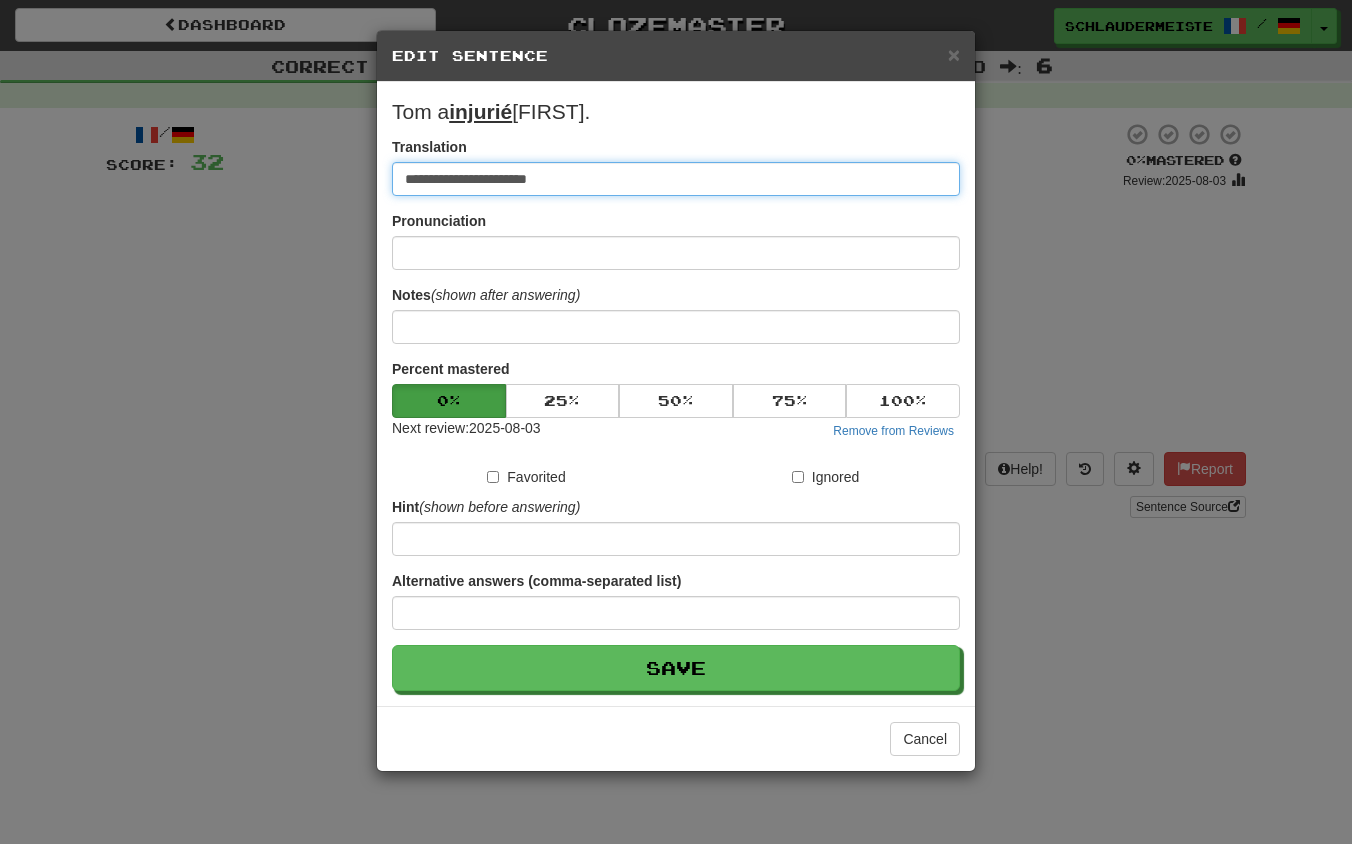 type on "**********" 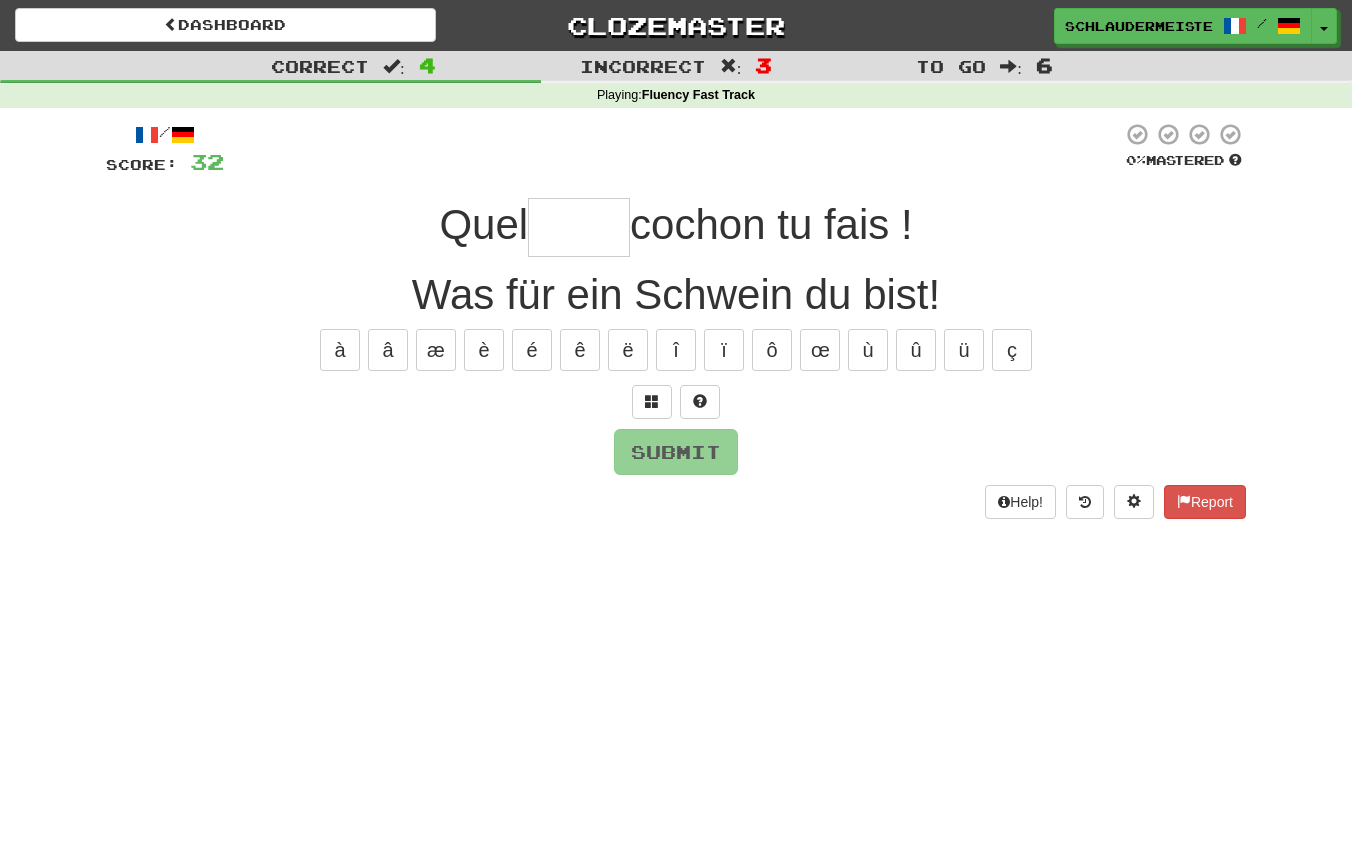 type on "*" 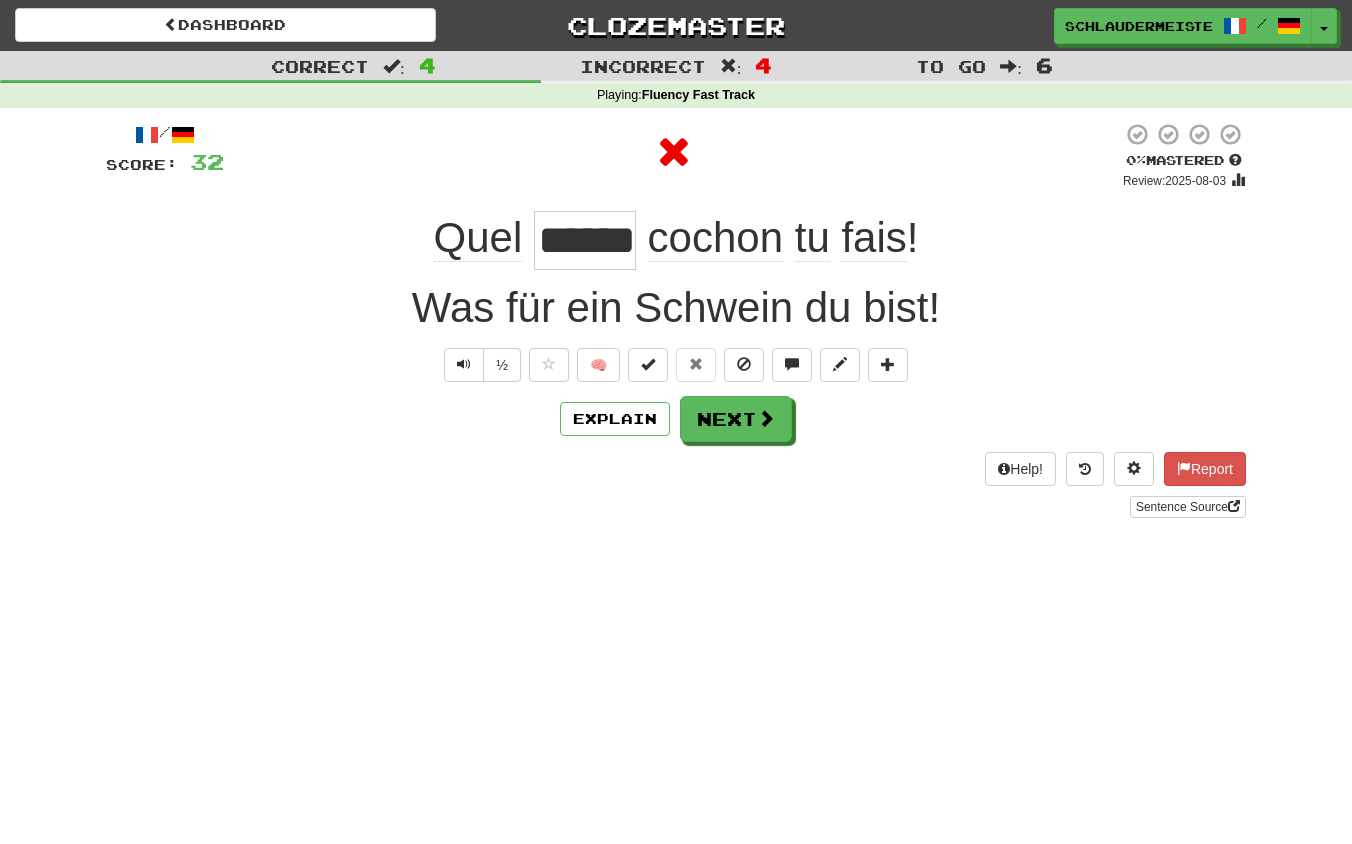 drag, startPoint x: 369, startPoint y: 211, endPoint x: 942, endPoint y: 253, distance: 574.53723 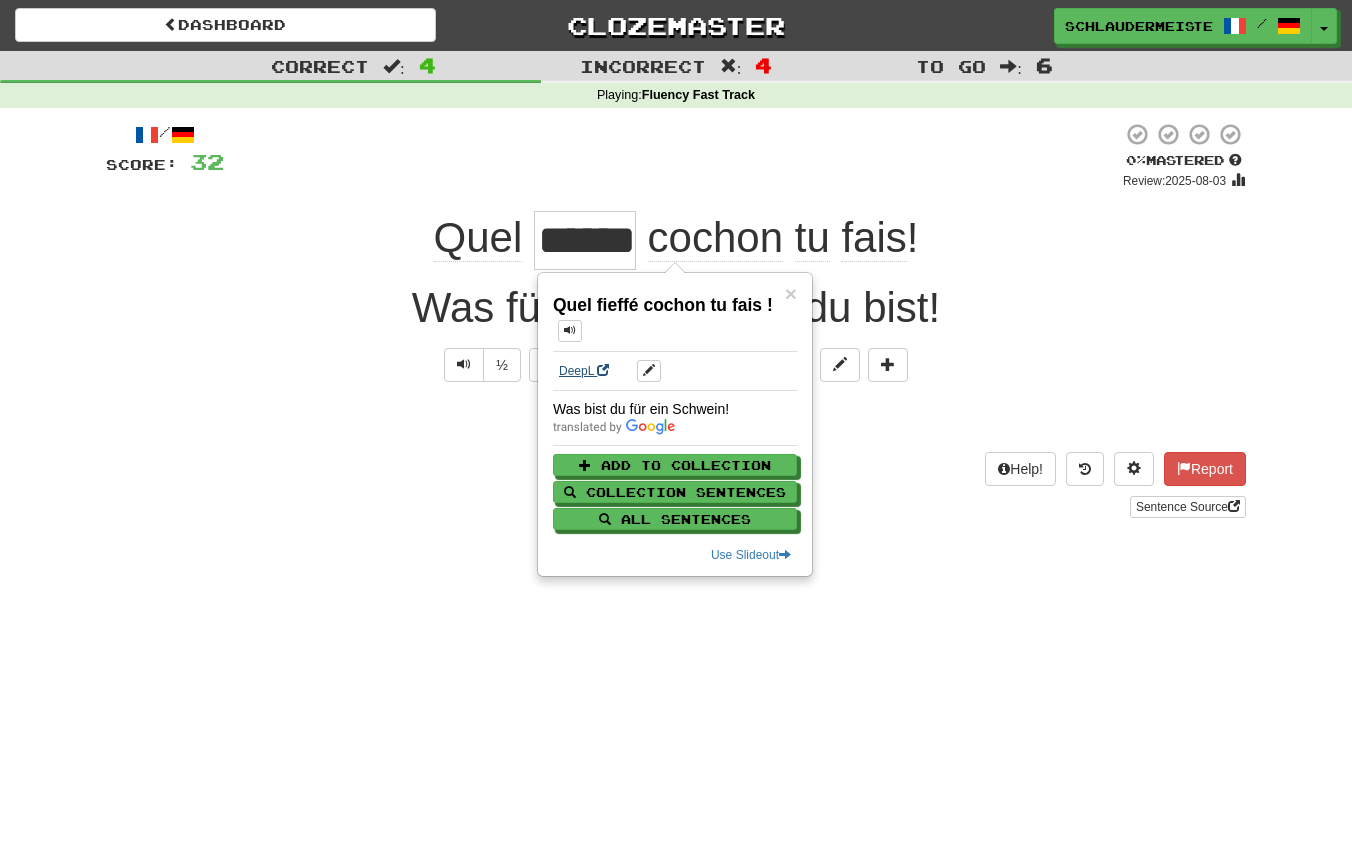 click on "DeepL" at bounding box center [584, 371] 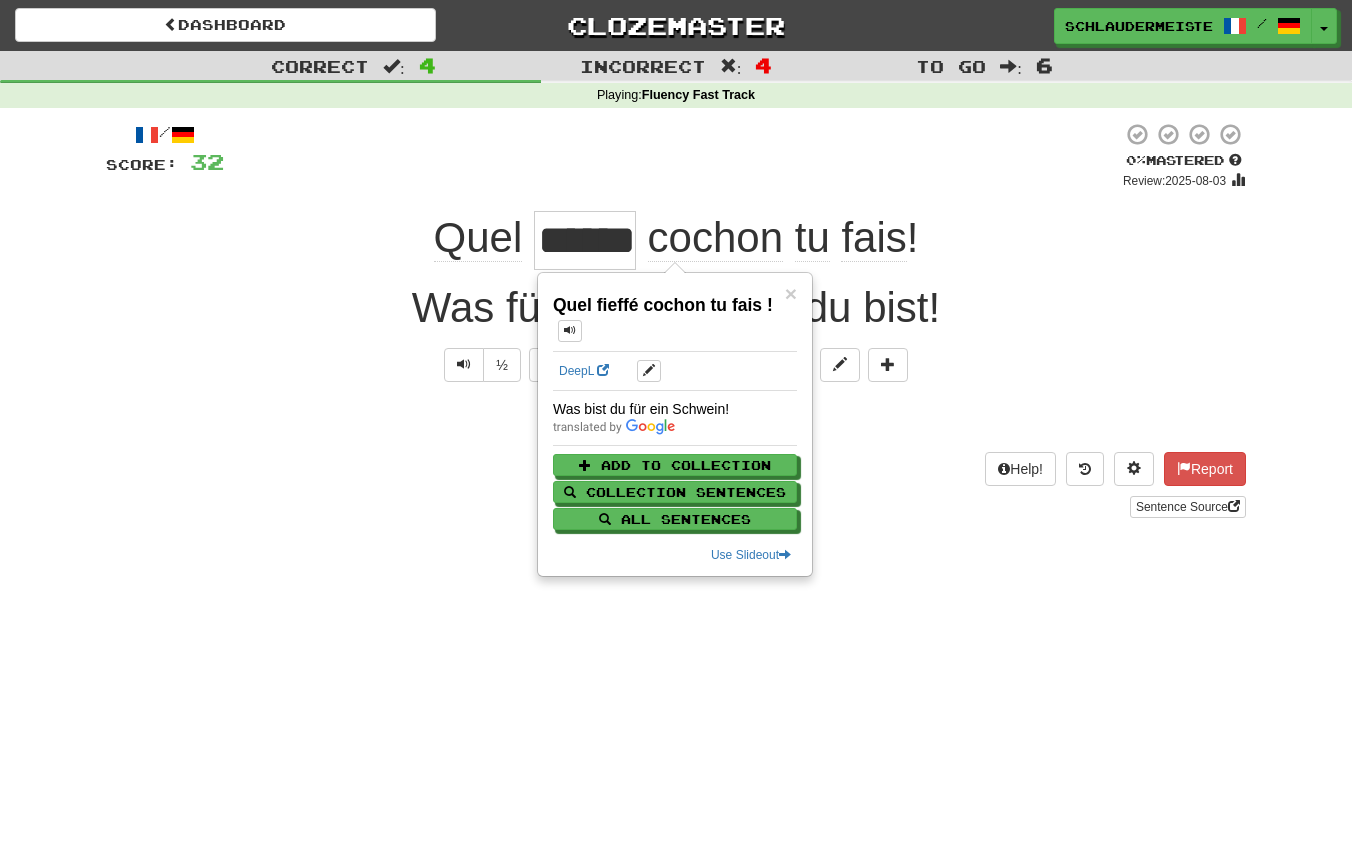 click on "Dashboard
Clozemaster
schlaudermeister
/
Toggle Dropdown
Dashboard
Leaderboard
Activity Feed
Notifications
Profile
Discussions
Français
/
Deutsch
Streak:
46
Review:
0
Points Today: 5448
Languages
Account
Logout
schlaudermeister
/
Toggle Dropdown
Dashboard
Leaderboard
Activity Feed
Notifications
Profile
Discussions
Français
/
Deutsch
Streak:
46
Review:
0
Points Today: 5448
Languages
Account
Logout
clozemaster
Correct   :   4 Incorrect   :   4 To go   :   6 Playing :  Fluency Fast Track  /  Score:   32 0 %  Mastered Review:  2025-08-03 Quel   ******   cochon   tu   fais  ! Was für ein Schwein du bist! ½ 🧠 Explain Next" at bounding box center (676, 422) 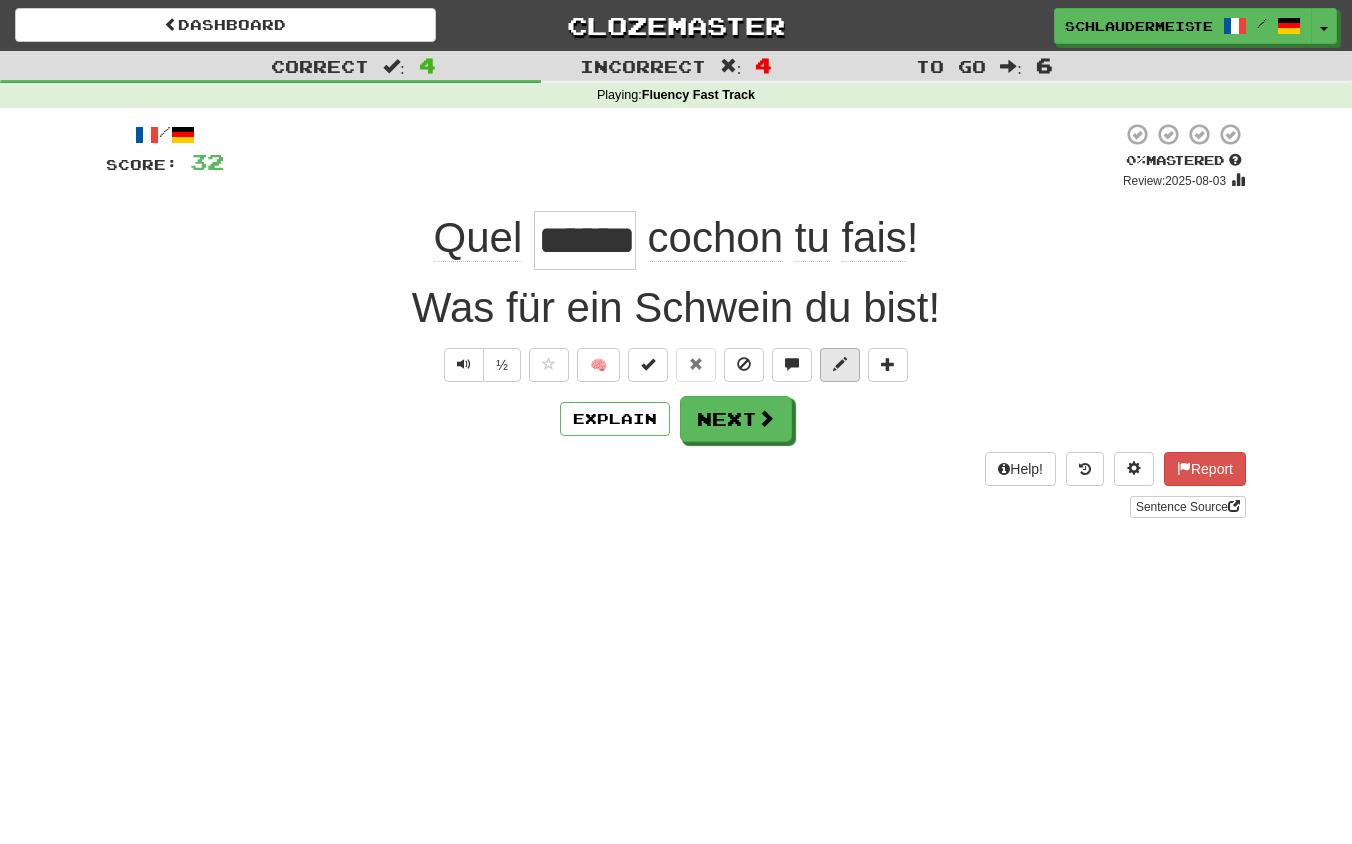 click at bounding box center [840, 364] 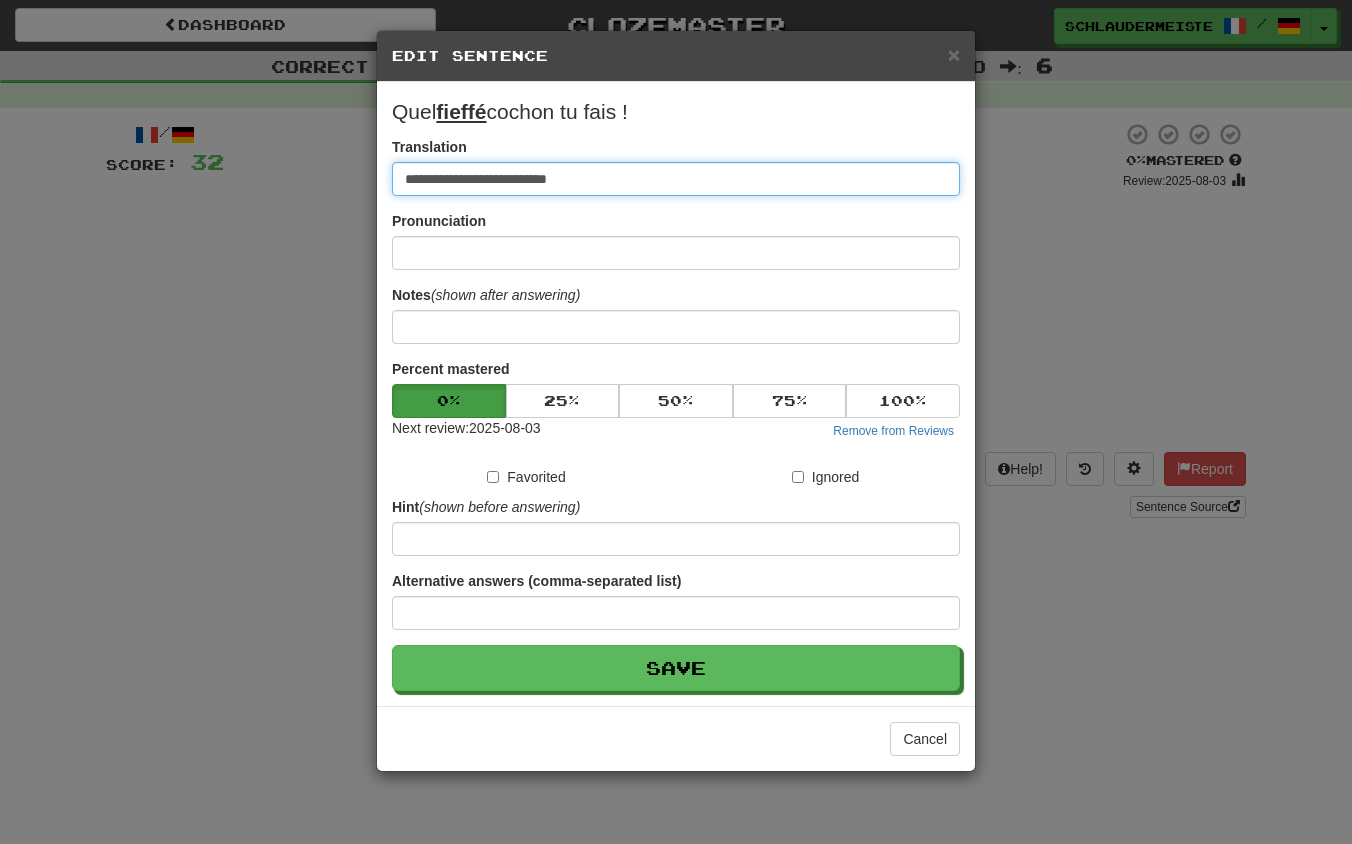 drag, startPoint x: 763, startPoint y: 191, endPoint x: 226, endPoint y: 157, distance: 538.07526 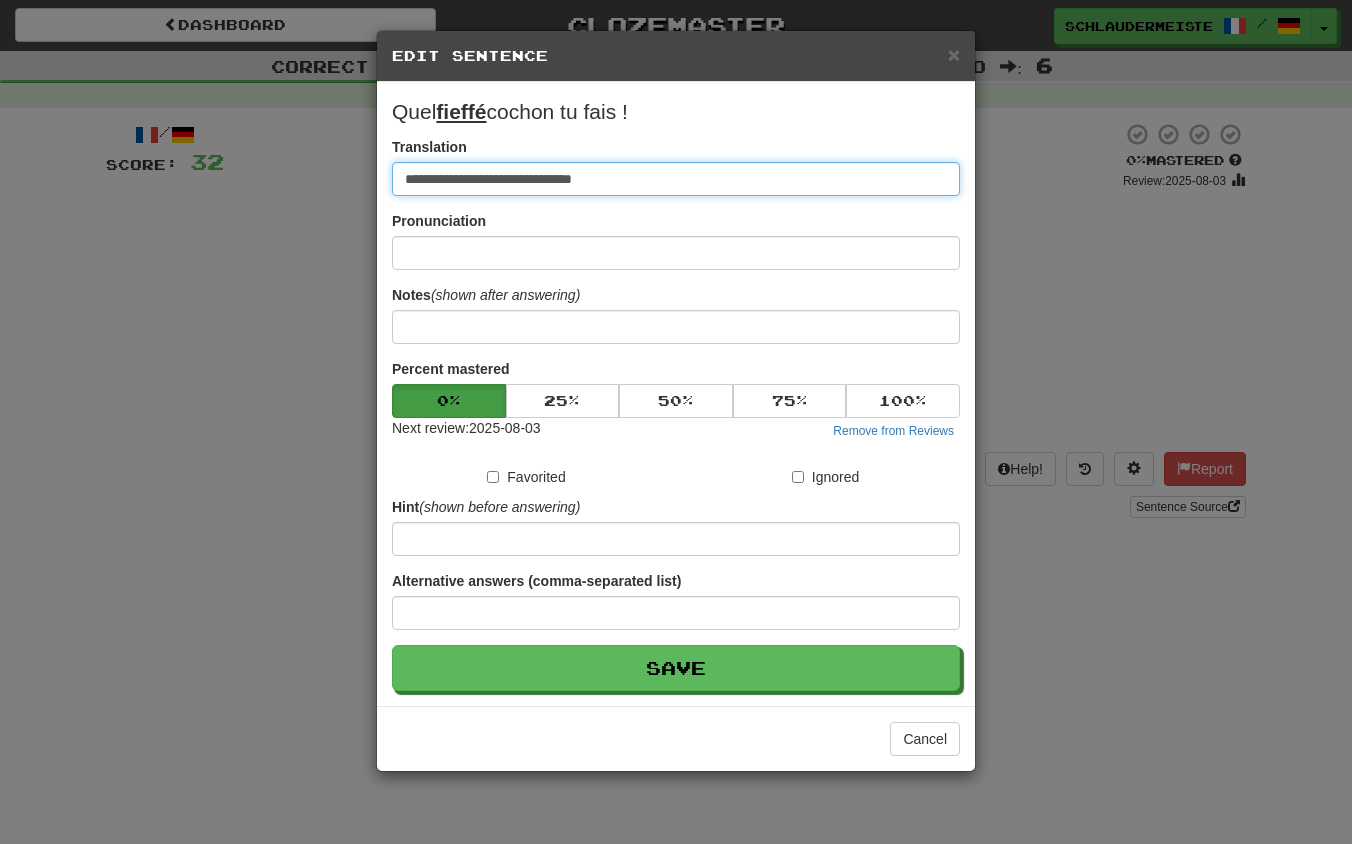 type on "**********" 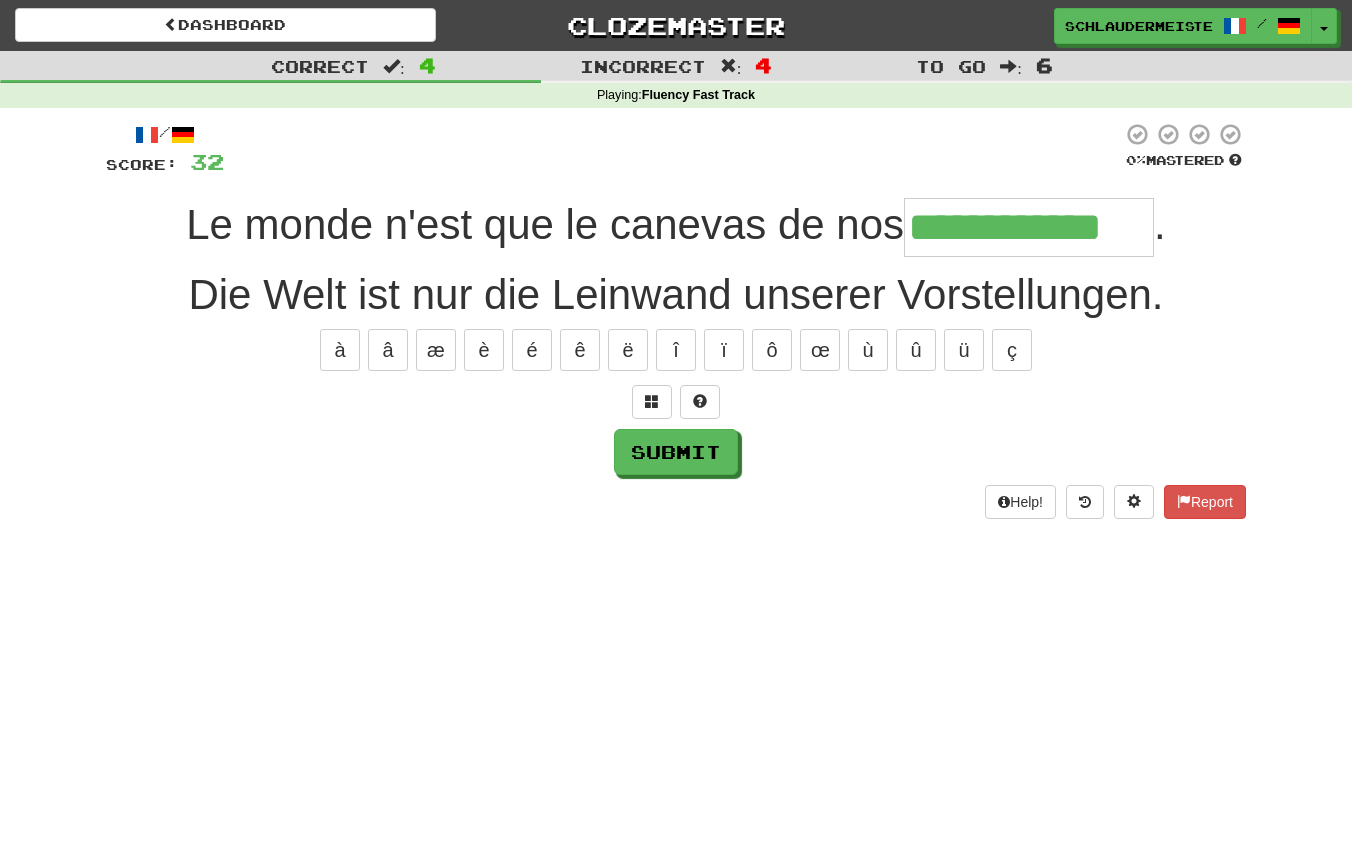 type on "**********" 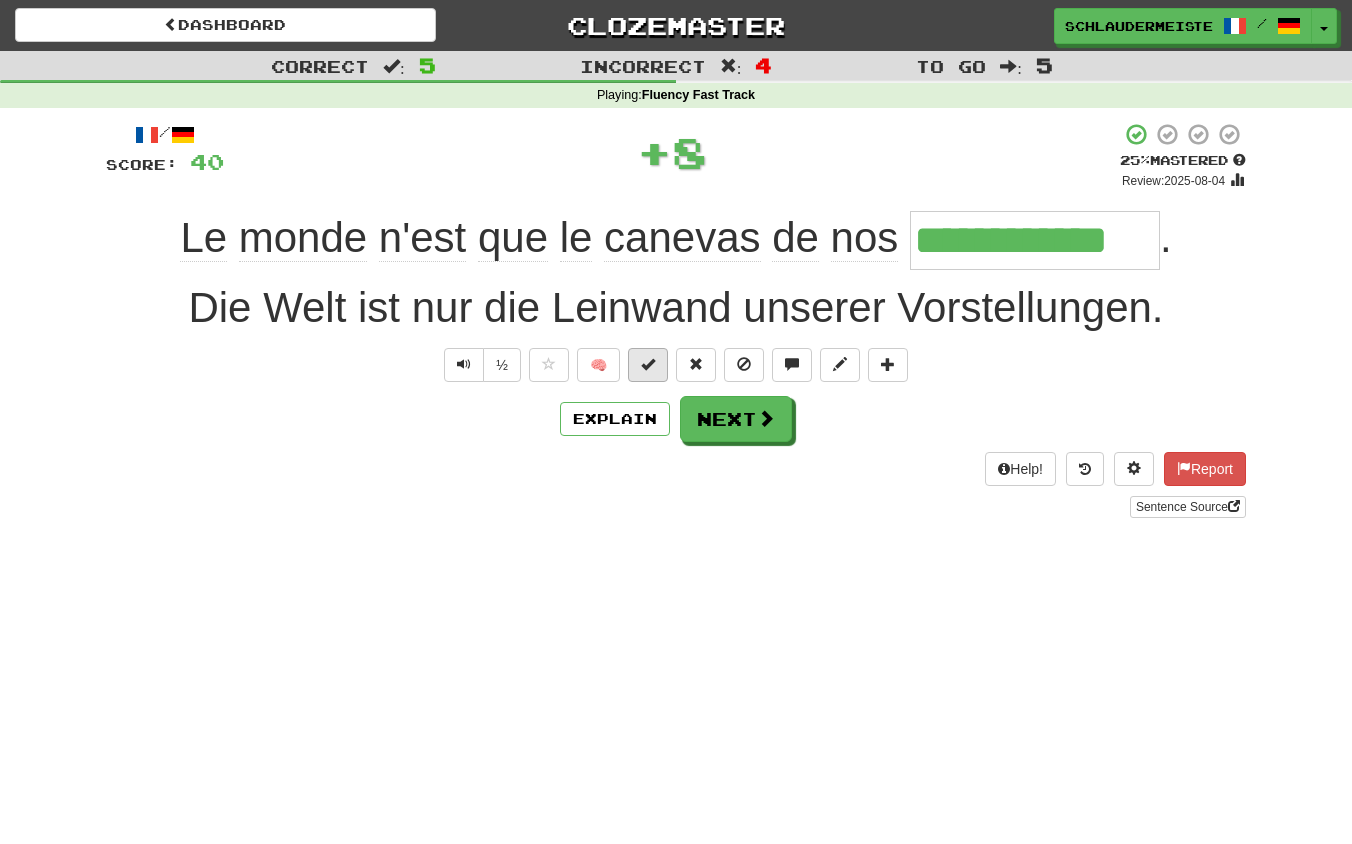 click at bounding box center (648, 364) 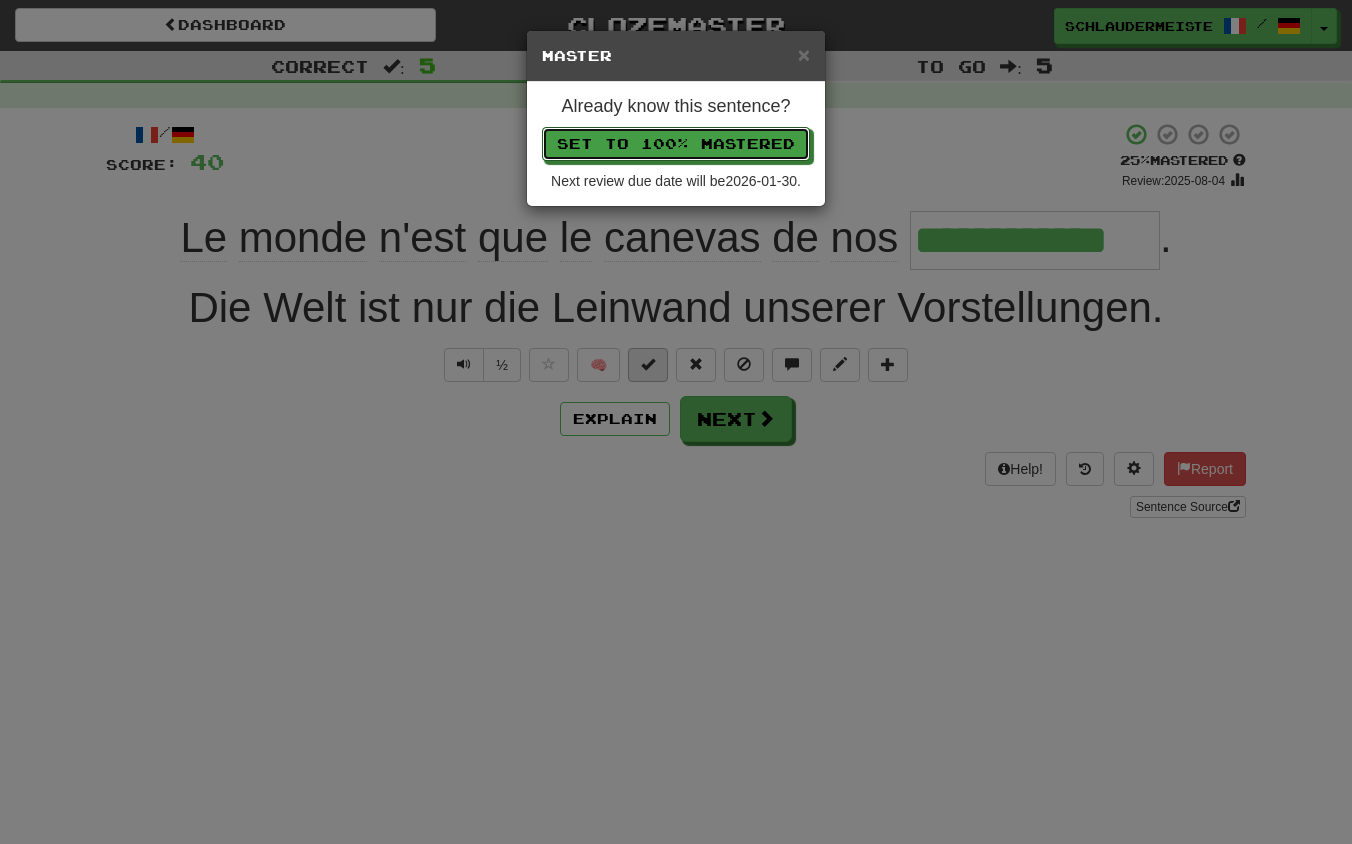 click on "Set to 100% Mastered" at bounding box center (676, 144) 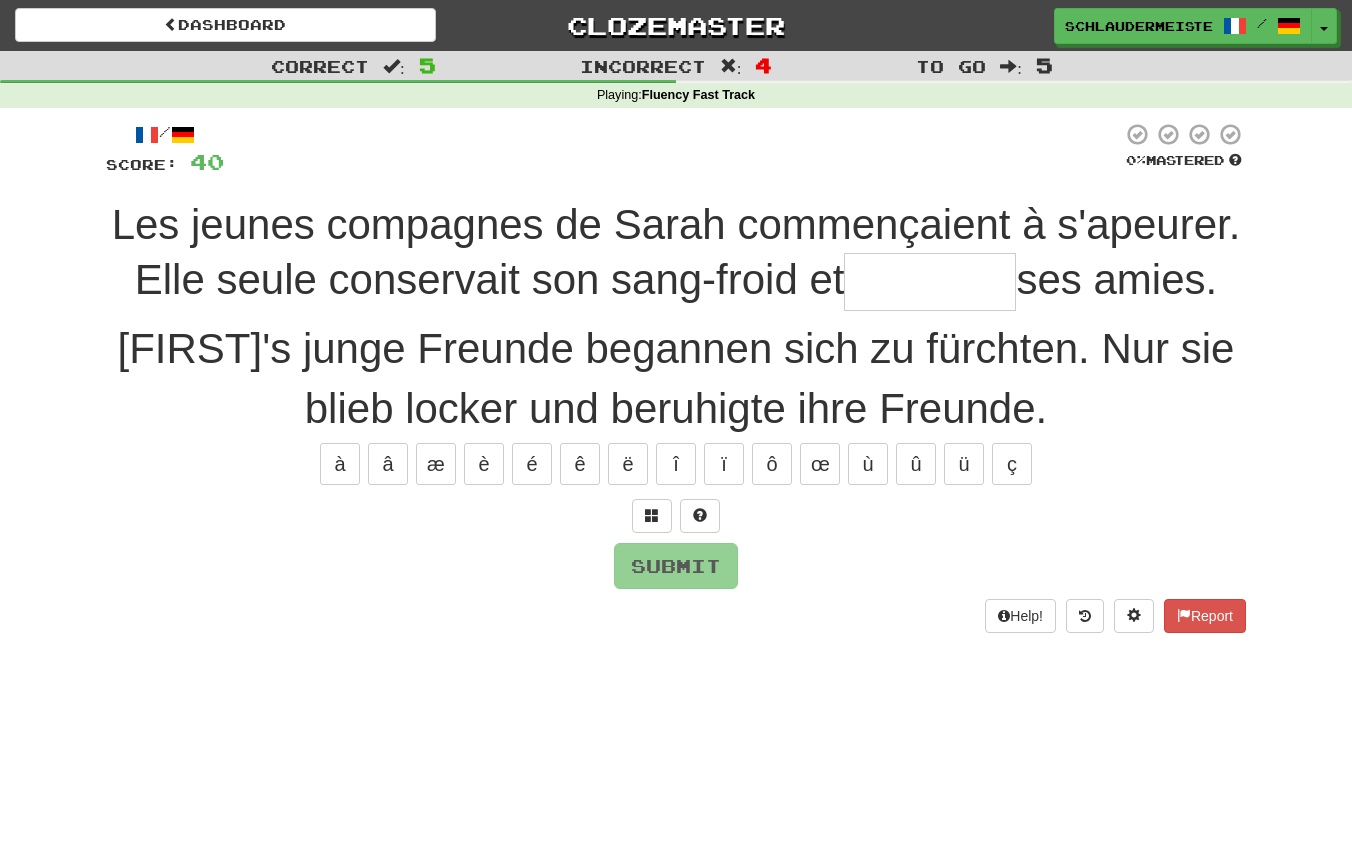 type on "*" 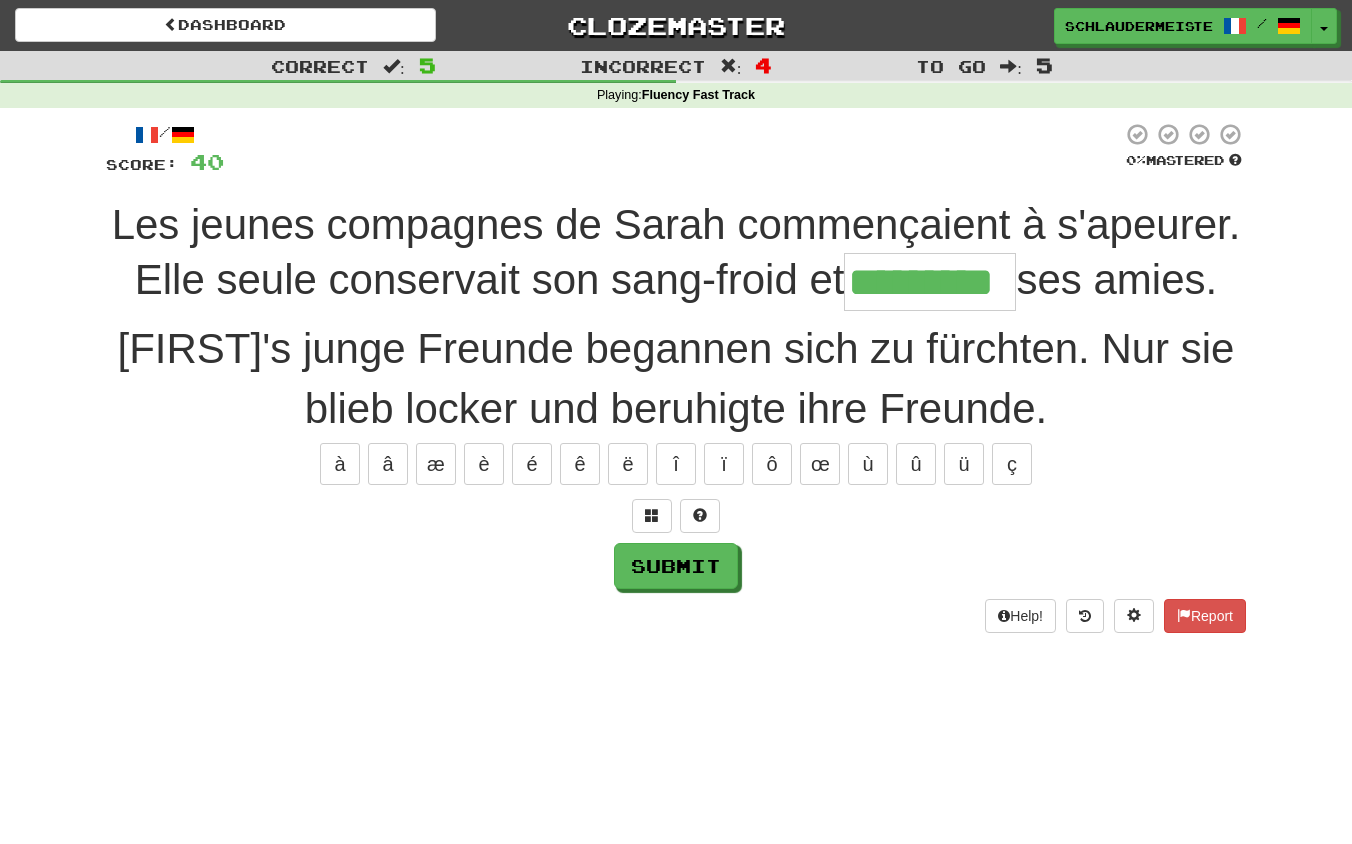 type on "*********" 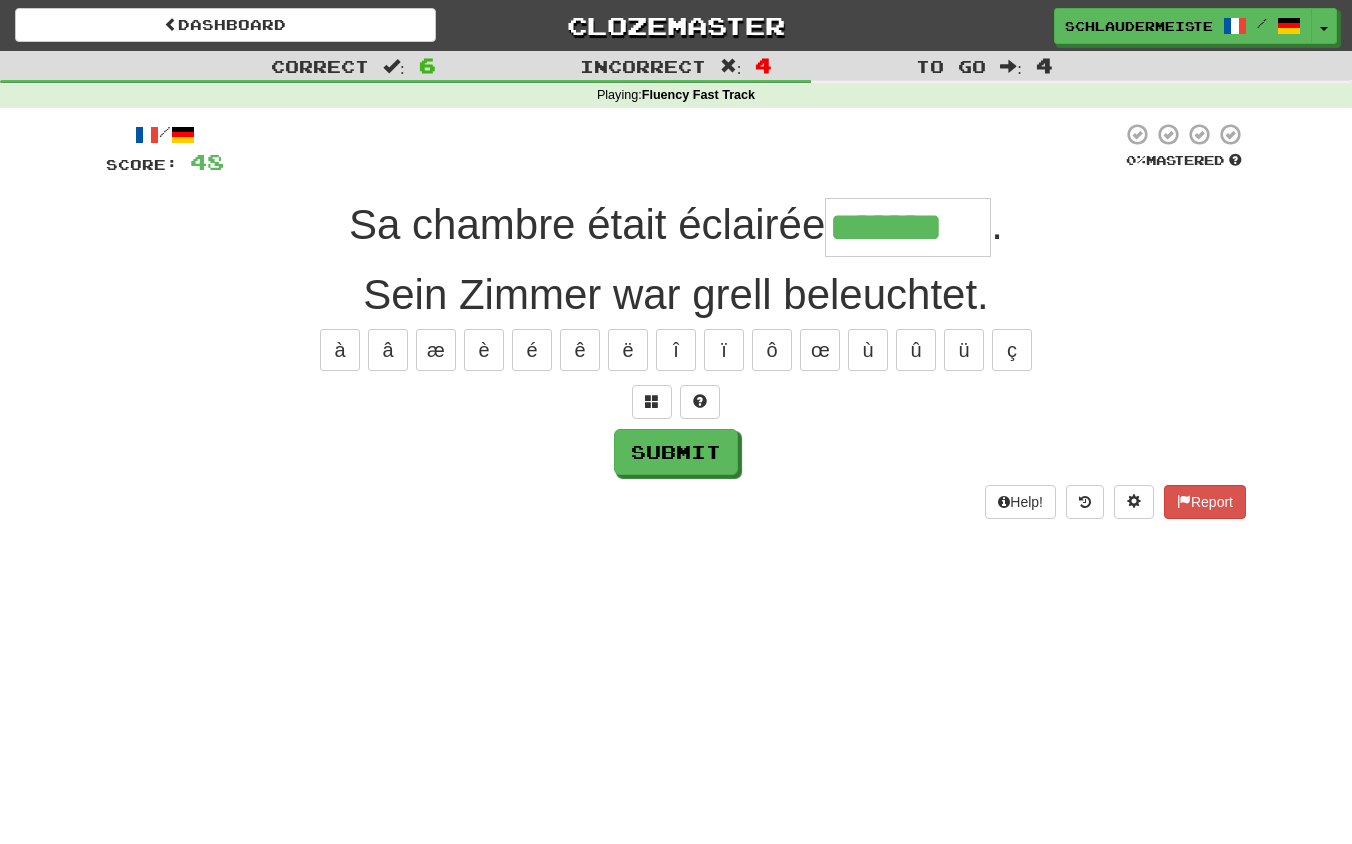 type on "*******" 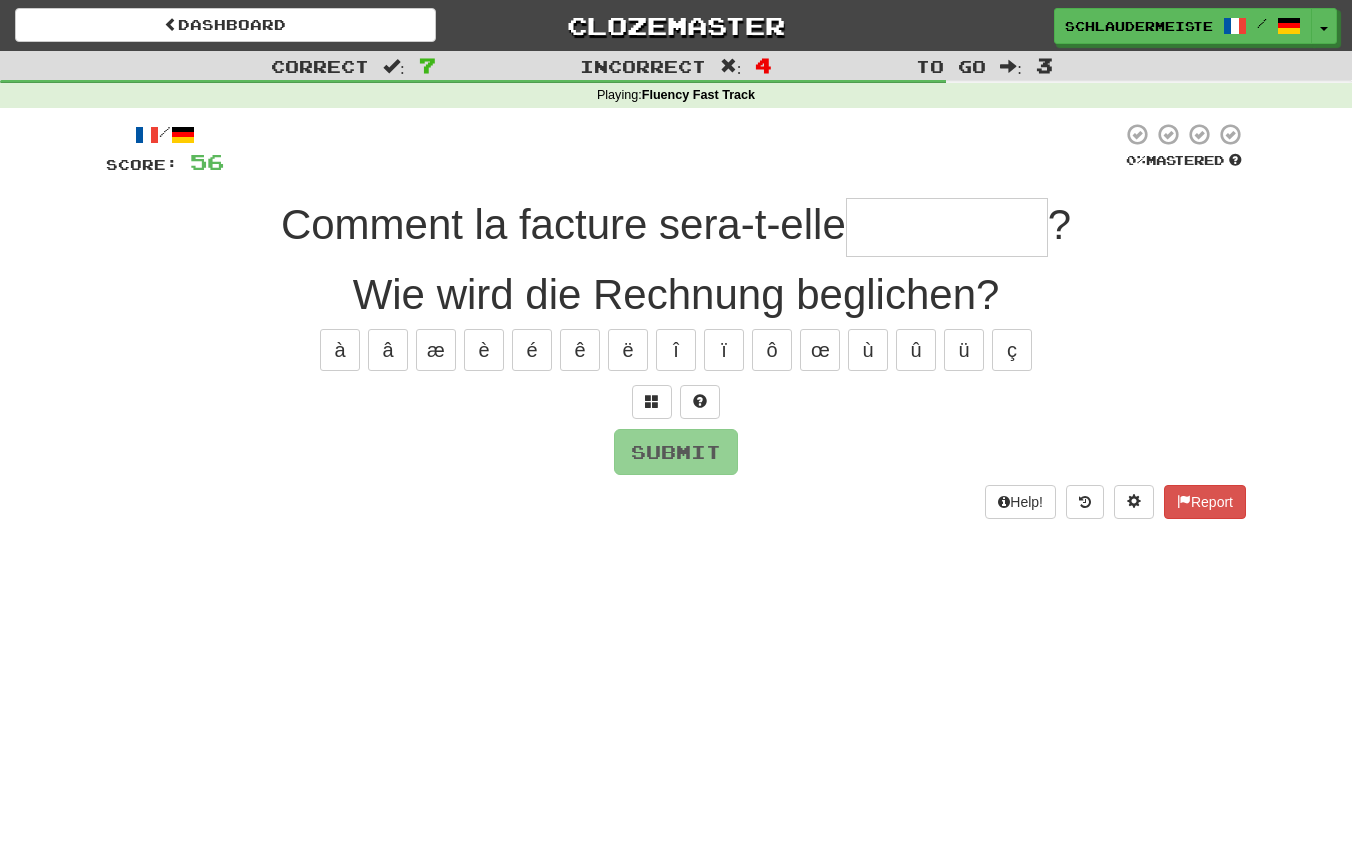 type on "*" 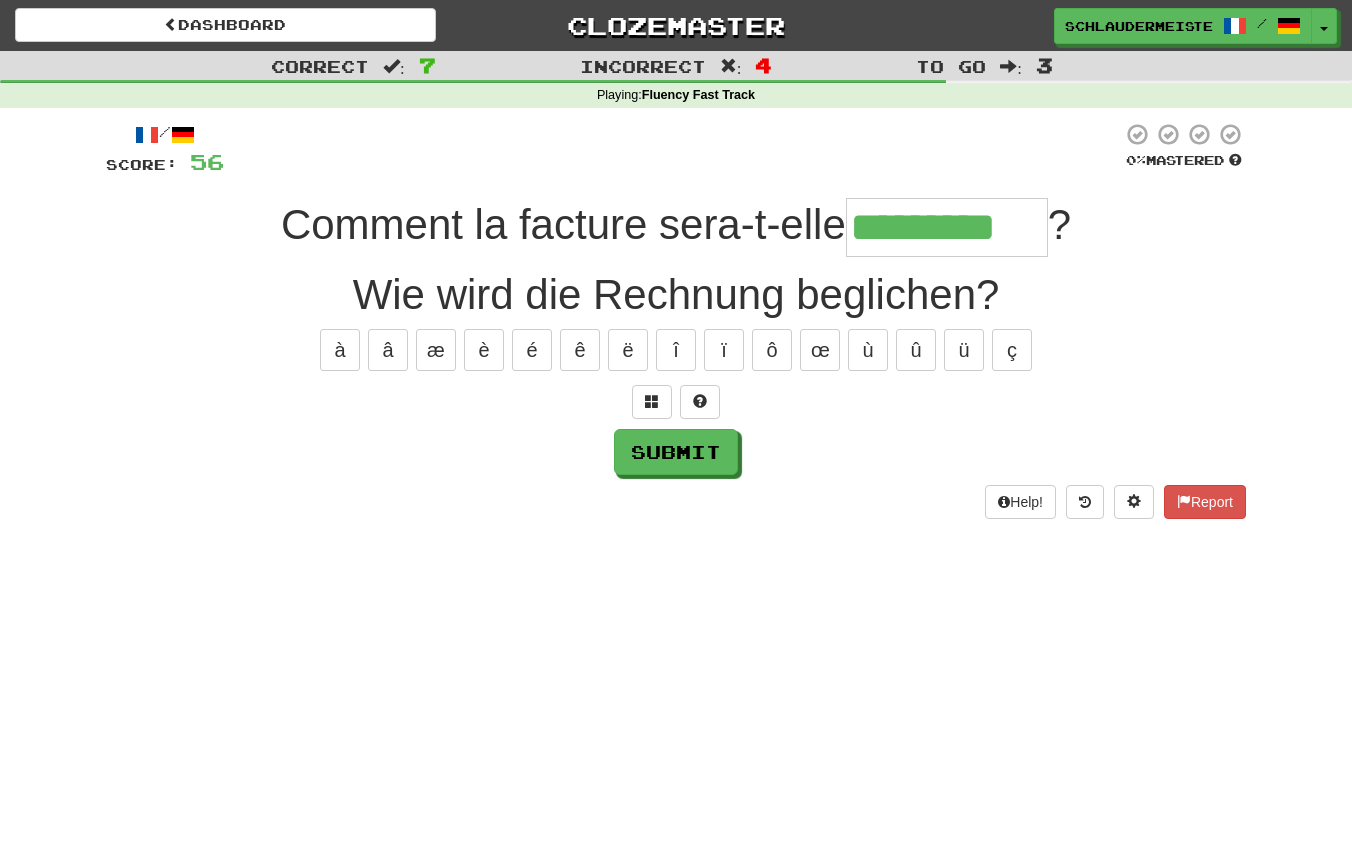 type on "*********" 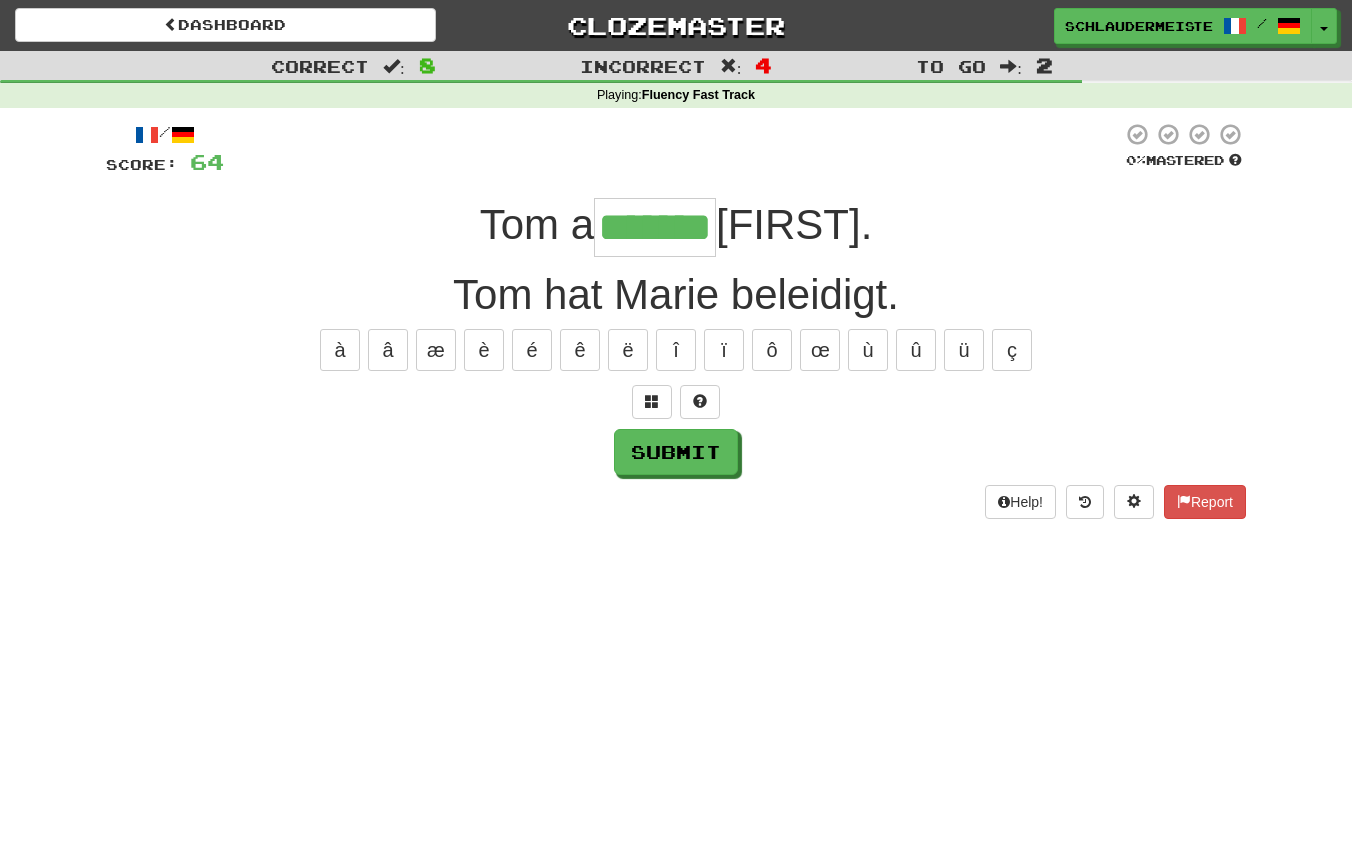 type on "*******" 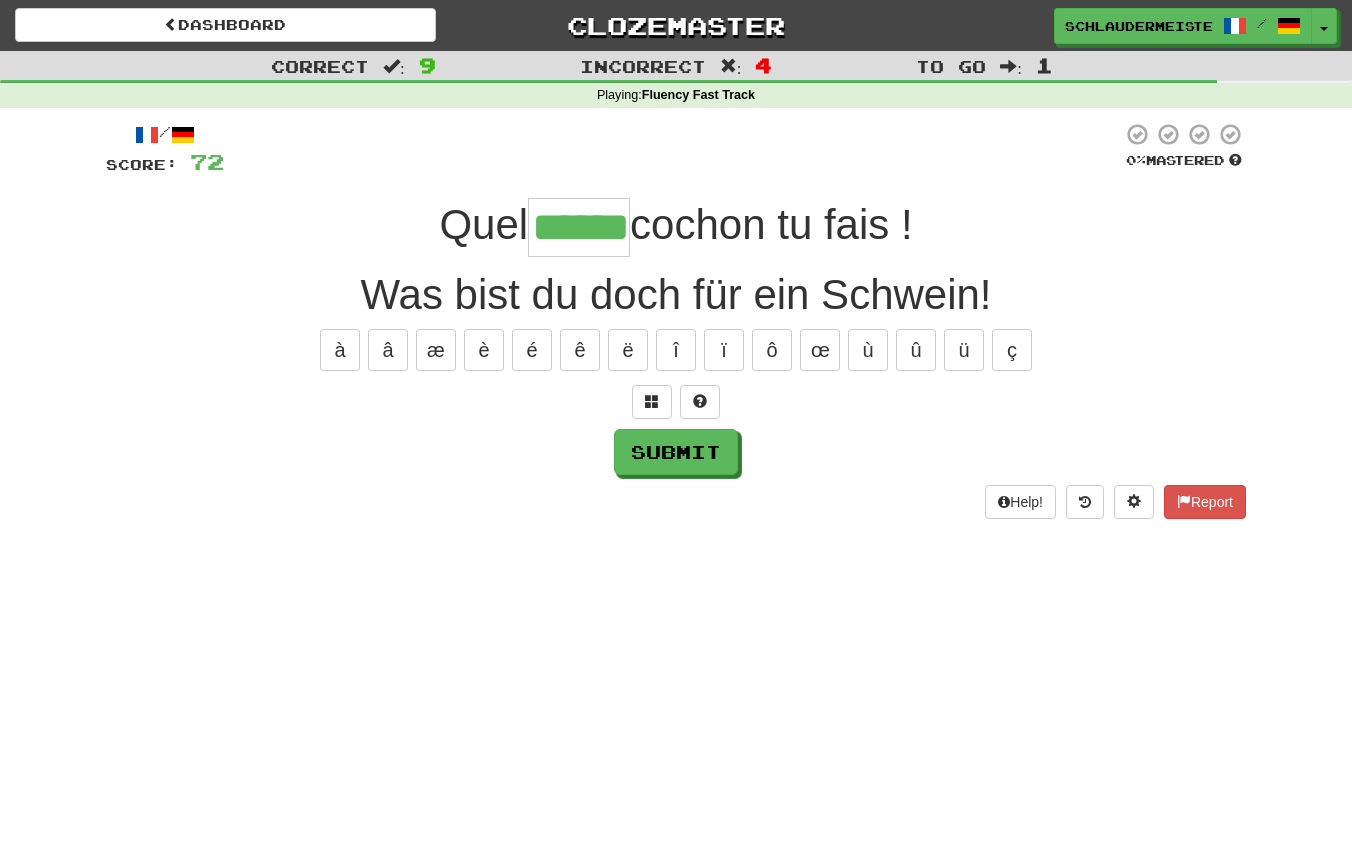 type on "******" 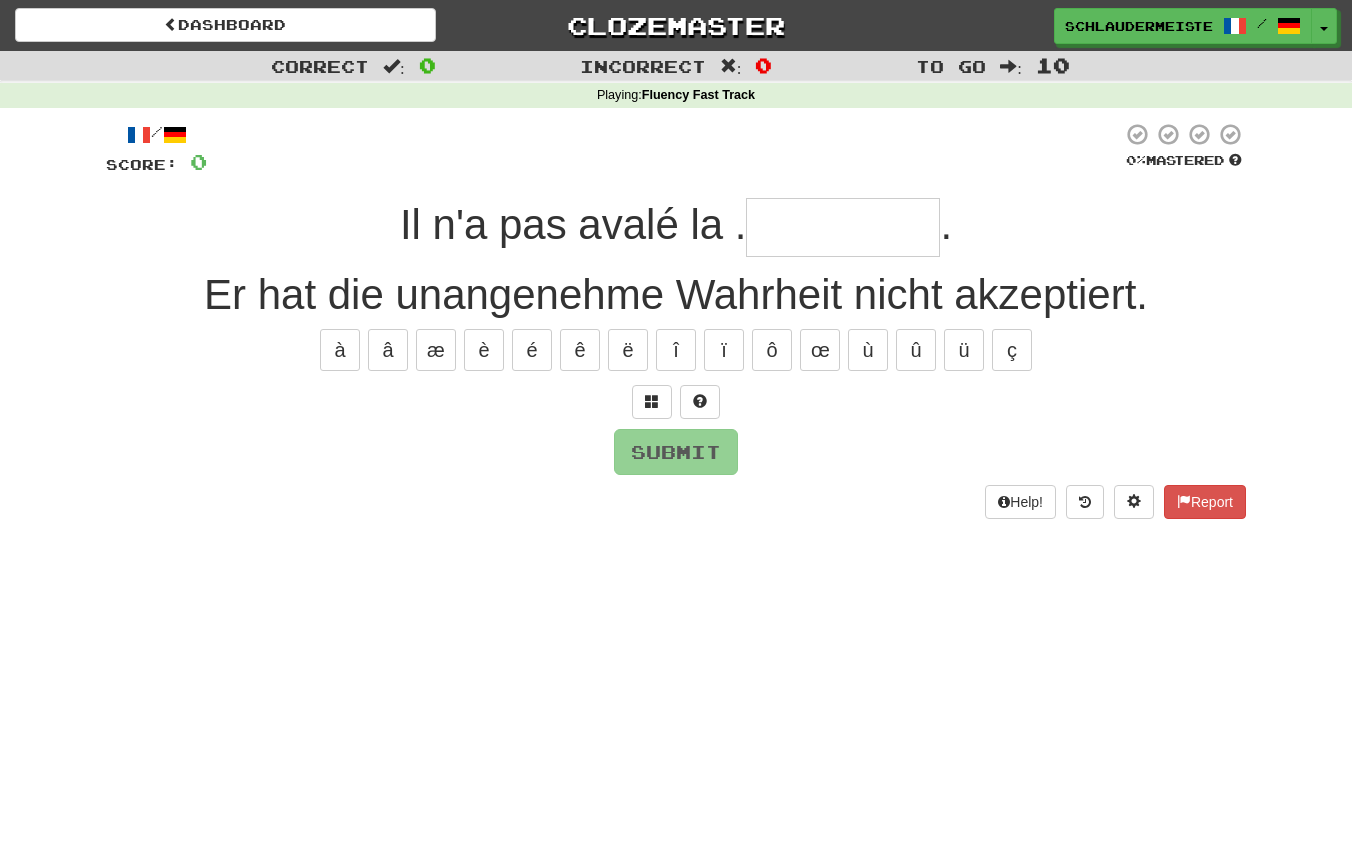 type on "*" 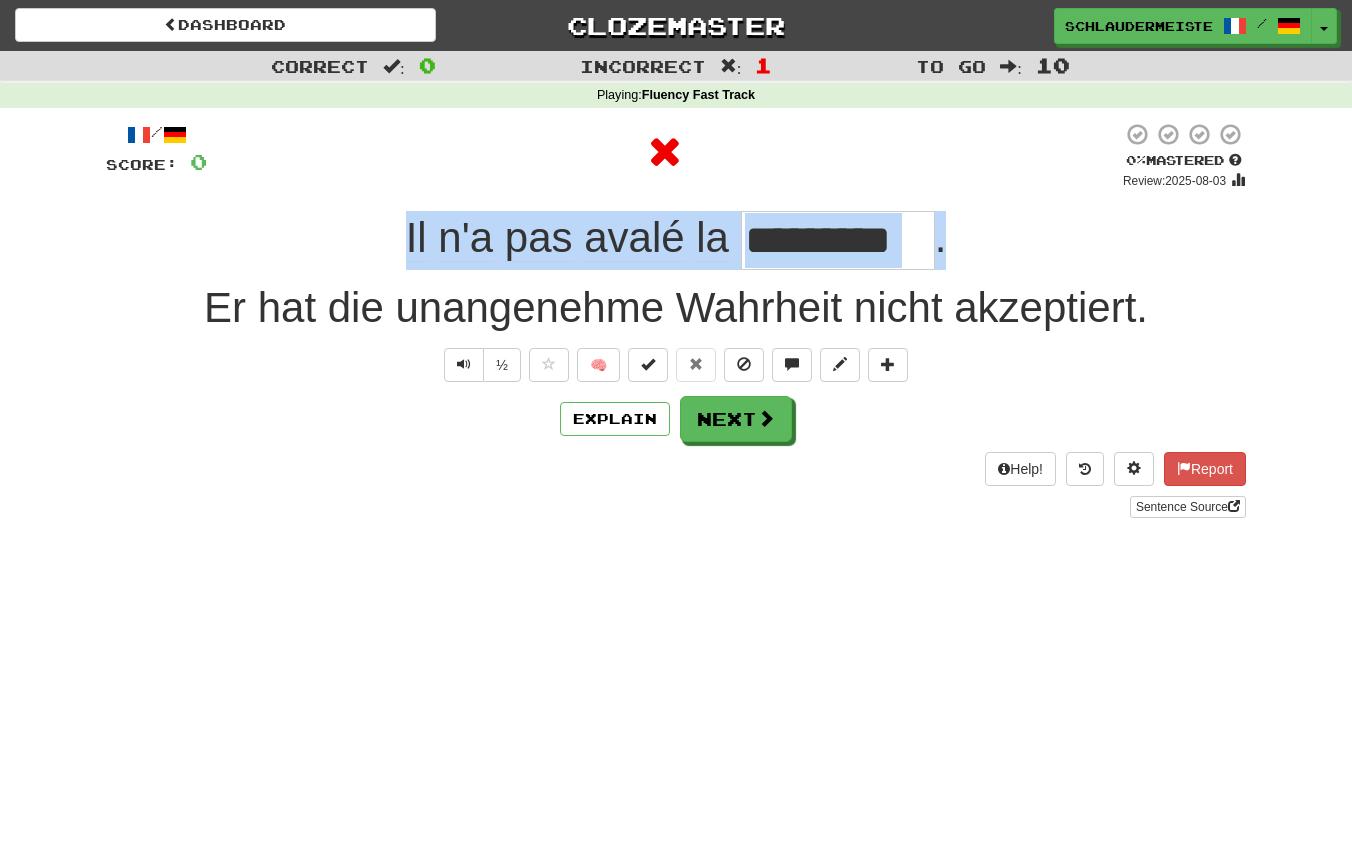 drag, startPoint x: 357, startPoint y: 223, endPoint x: 1061, endPoint y: 238, distance: 704.1598 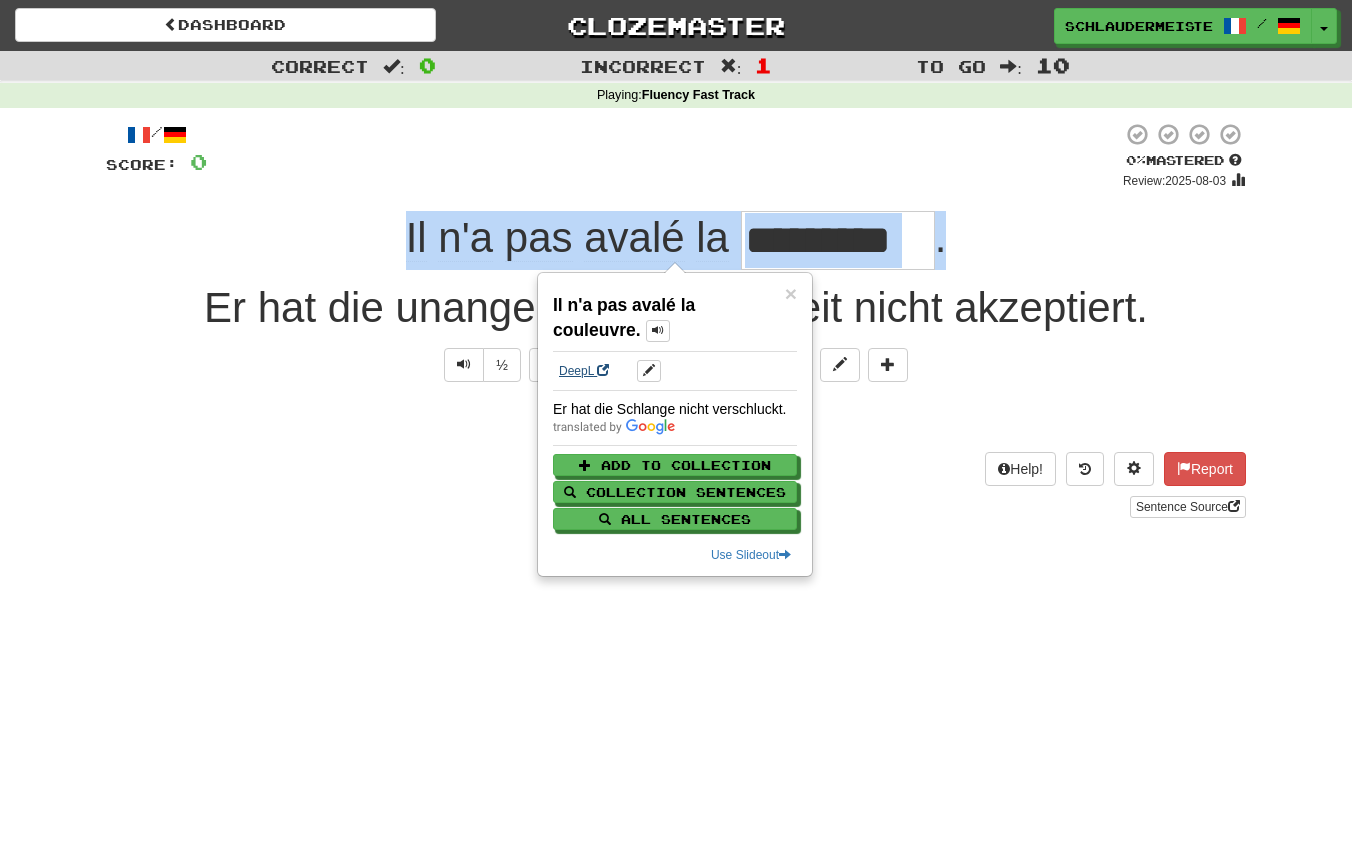 click on "DeepL" at bounding box center [584, 371] 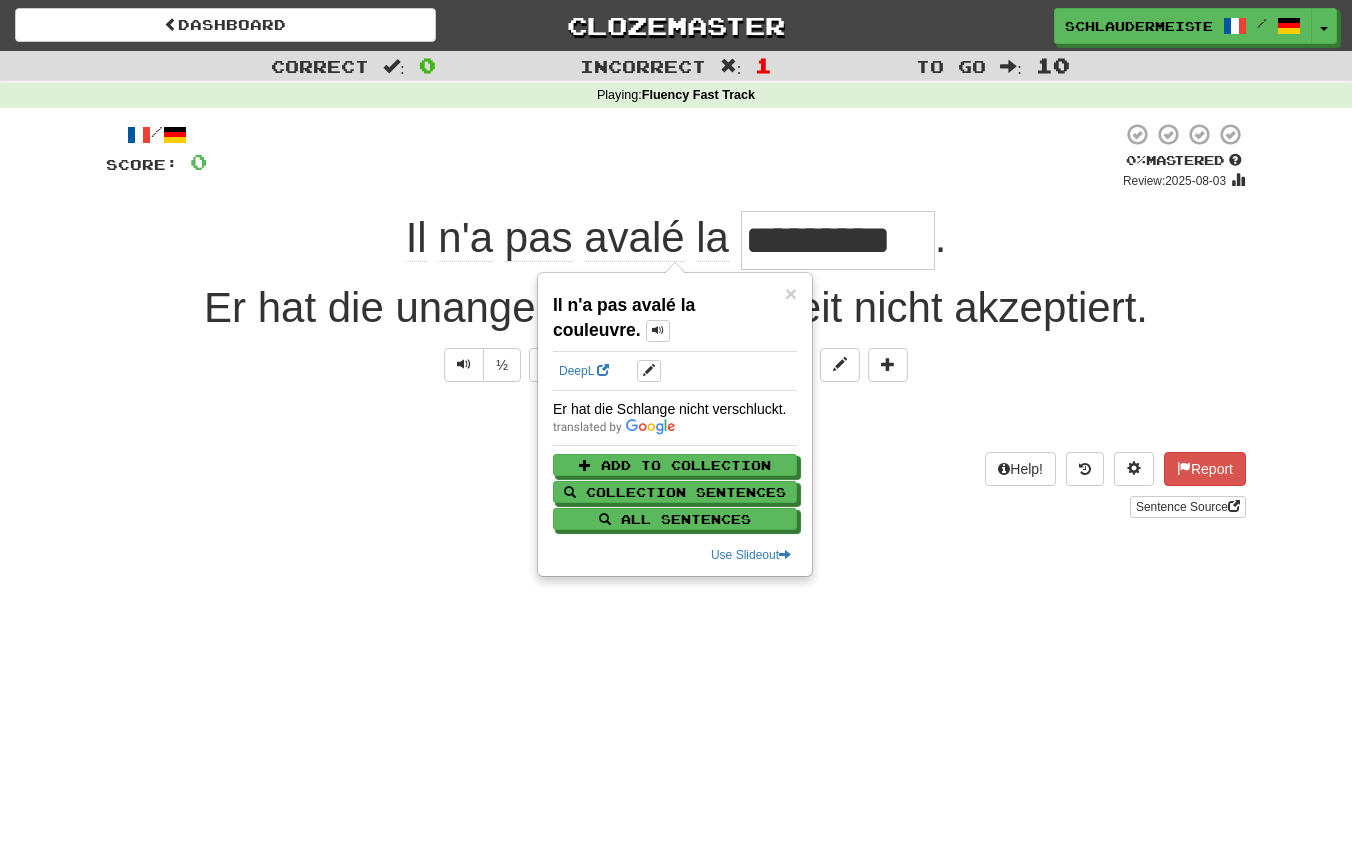 click on "Dashboard
Clozemaster
schlaudermeister
/
Toggle Dropdown
Dashboard
Leaderboard
Activity Feed
Notifications
Profile
Discussions
Français
/
Deutsch
Streak:
46
Review:
0
Points Today: 5448
Languages
Account
Logout
schlaudermeister
/
Toggle Dropdown
Dashboard
Leaderboard
Activity Feed
Notifications
Profile
Discussions
Français
/
Deutsch
Streak:
46
Review:
0
Points Today: 5448
Languages
Account
Logout
clozemaster
Correct   :   0 Incorrect   :   1 To go   :   10 Playing :  Fluency Fast Track  /  Score:   0 0 %  Mastered Review:  2025-08-03 Il   n'a   pas   avalé   la   ********* . ½ 🧠 Explain Next  Help!  Report" at bounding box center [676, 422] 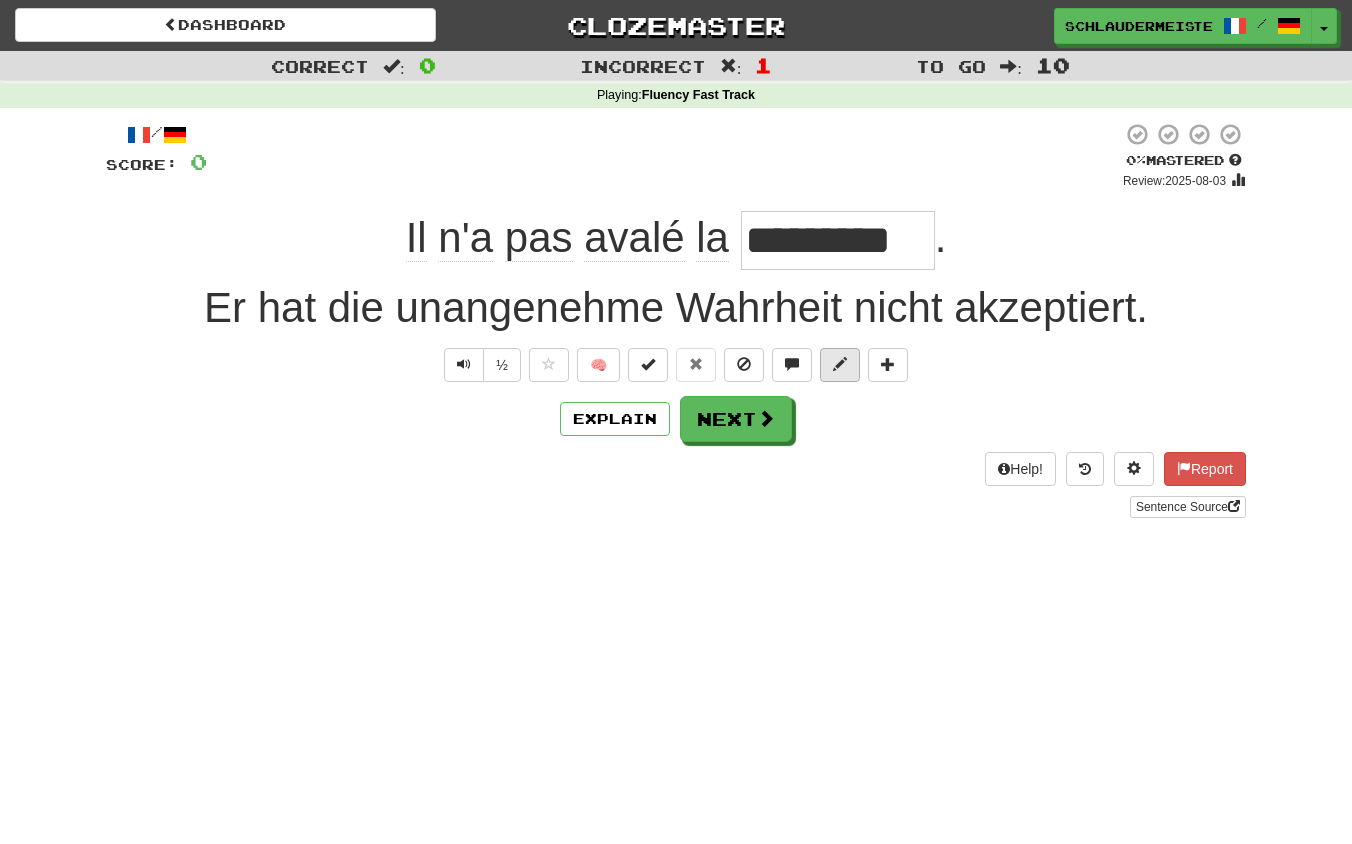 click at bounding box center [840, 364] 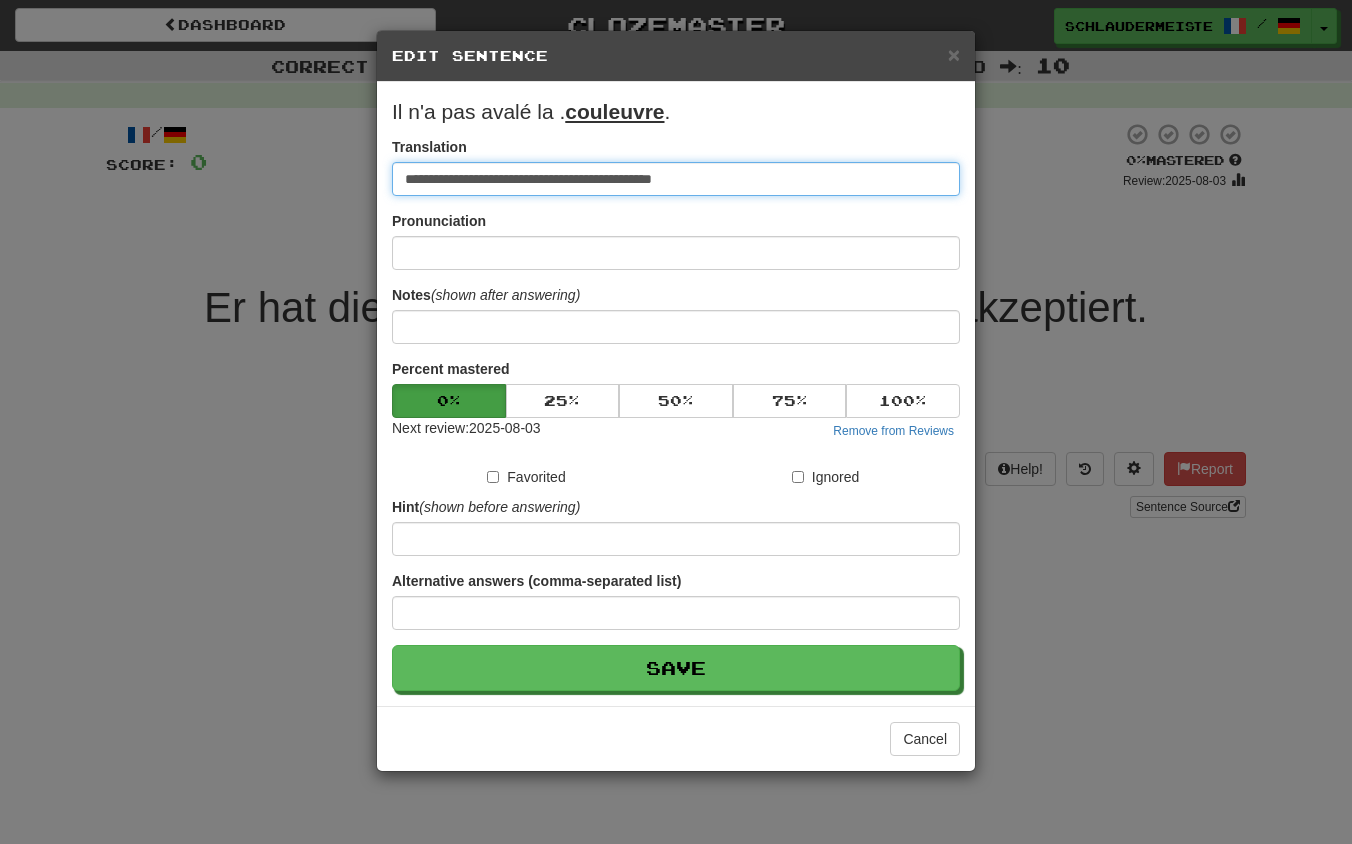 drag, startPoint x: 786, startPoint y: 184, endPoint x: 228, endPoint y: 159, distance: 558.55975 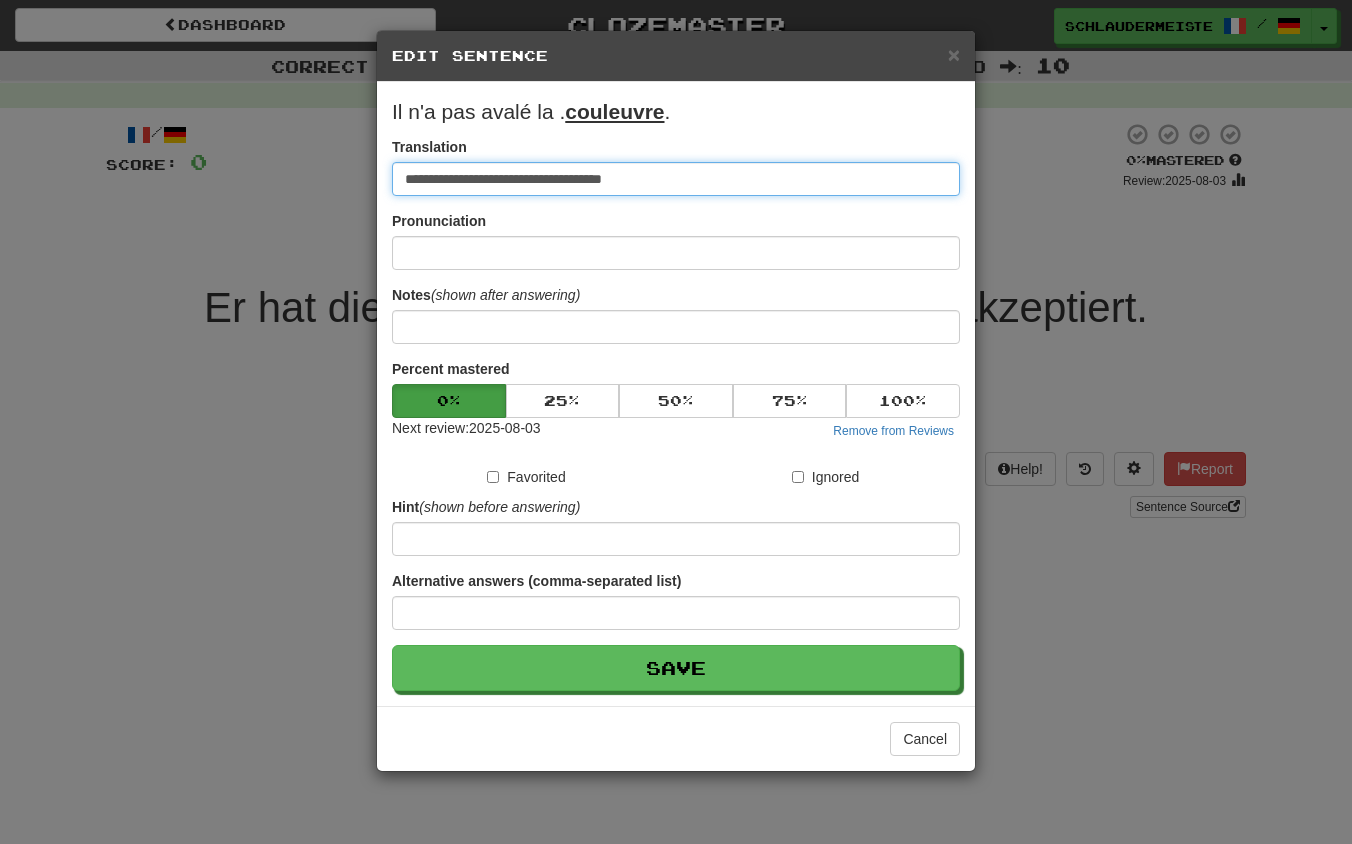type on "**********" 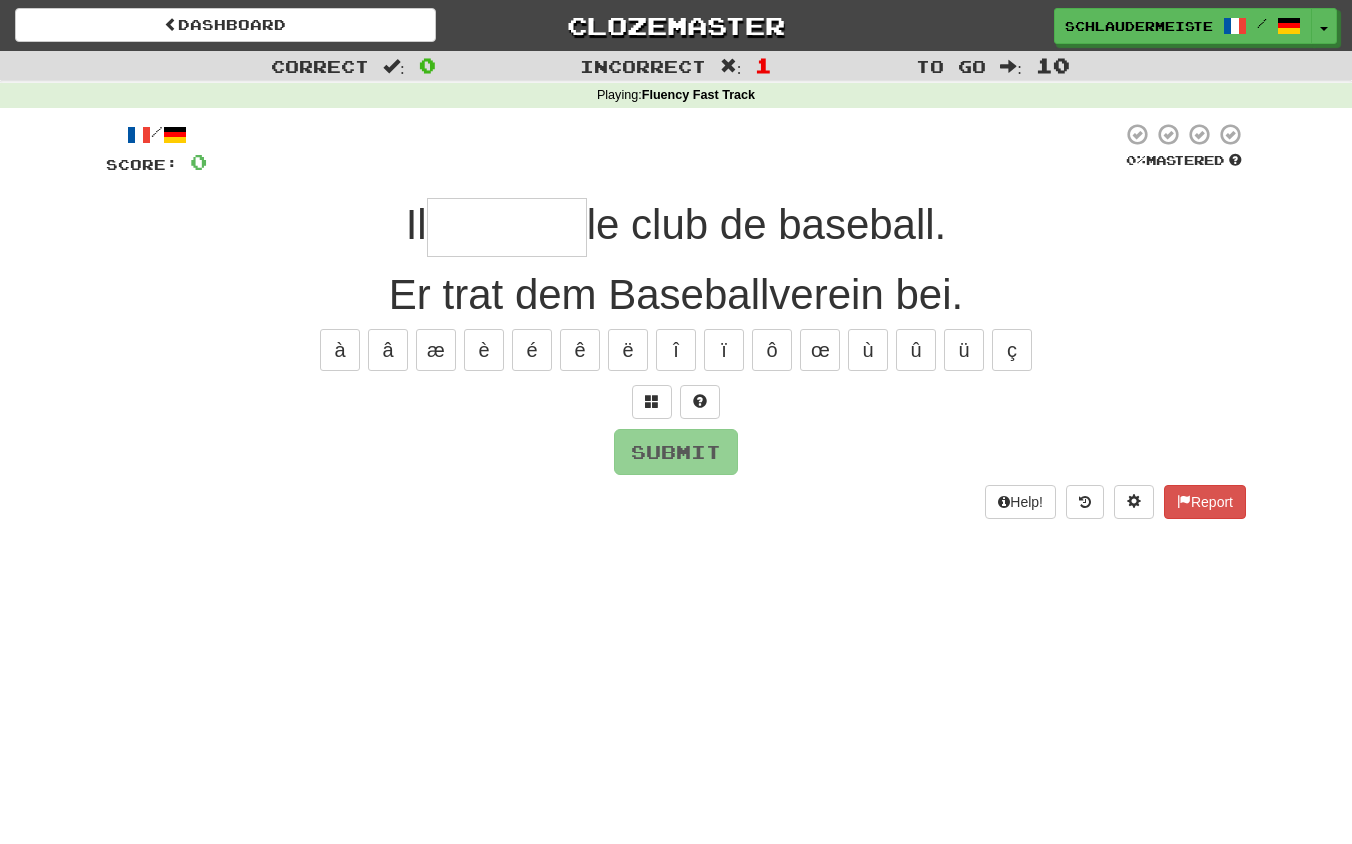type on "*" 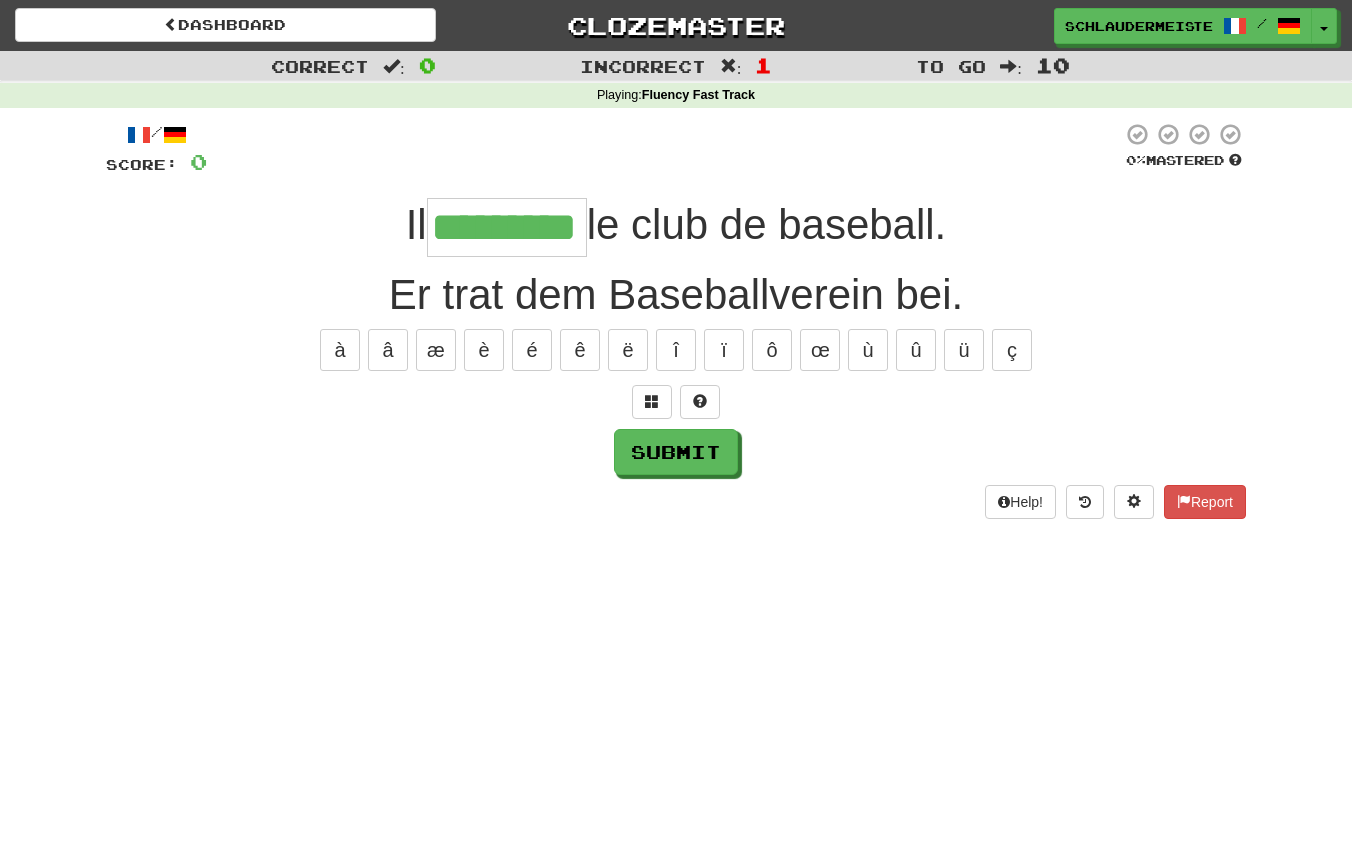 type on "*********" 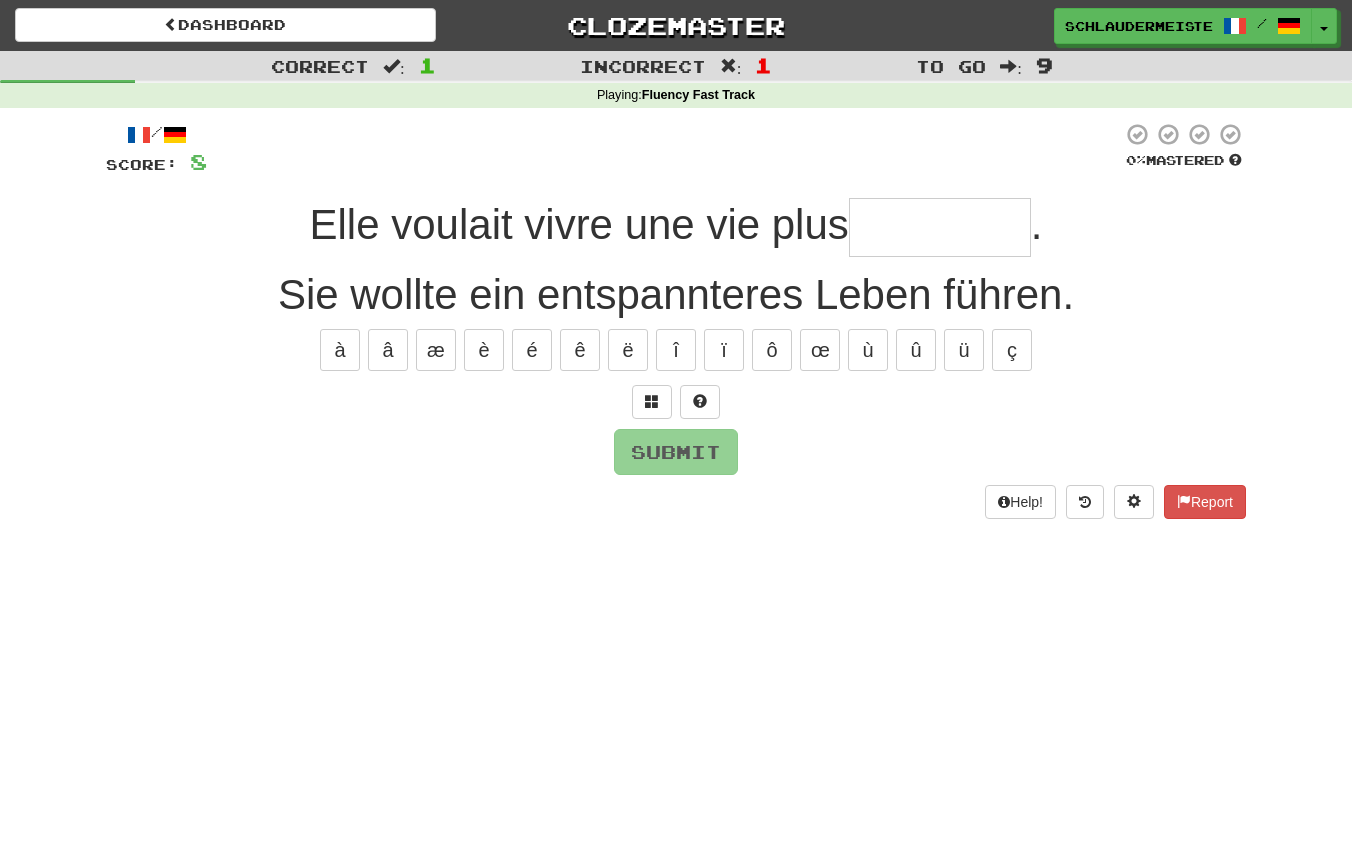 type on "*" 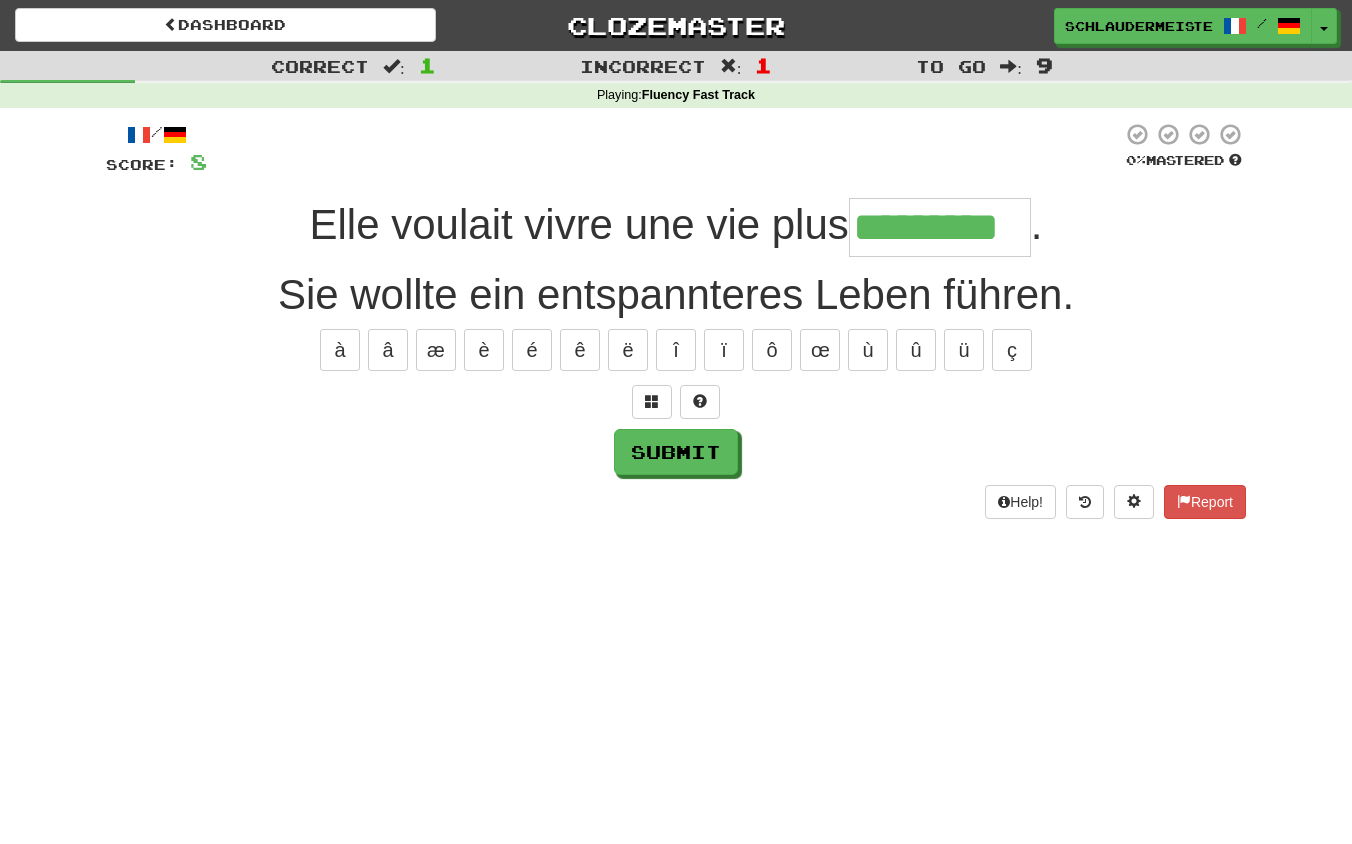 type on "*********" 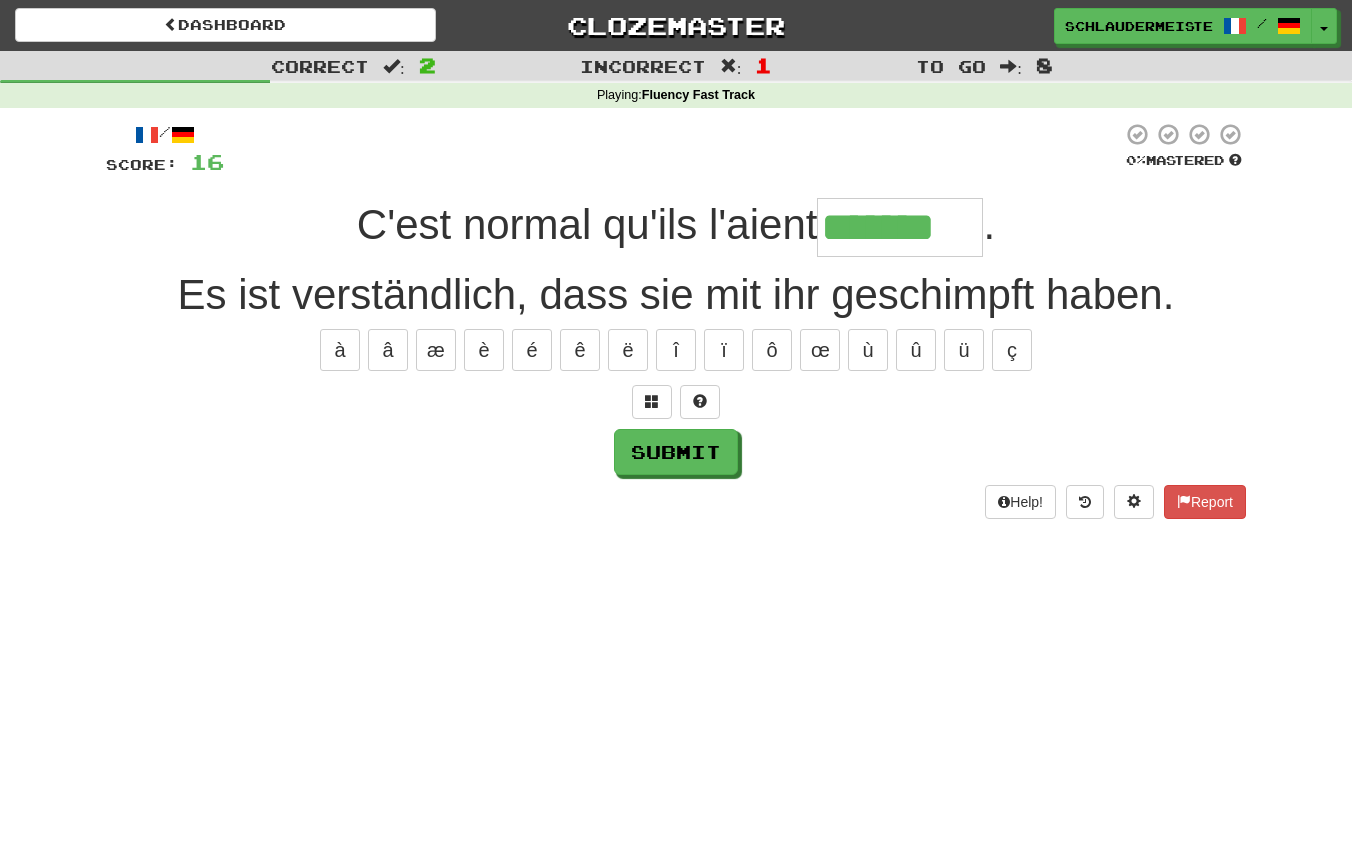 type on "*******" 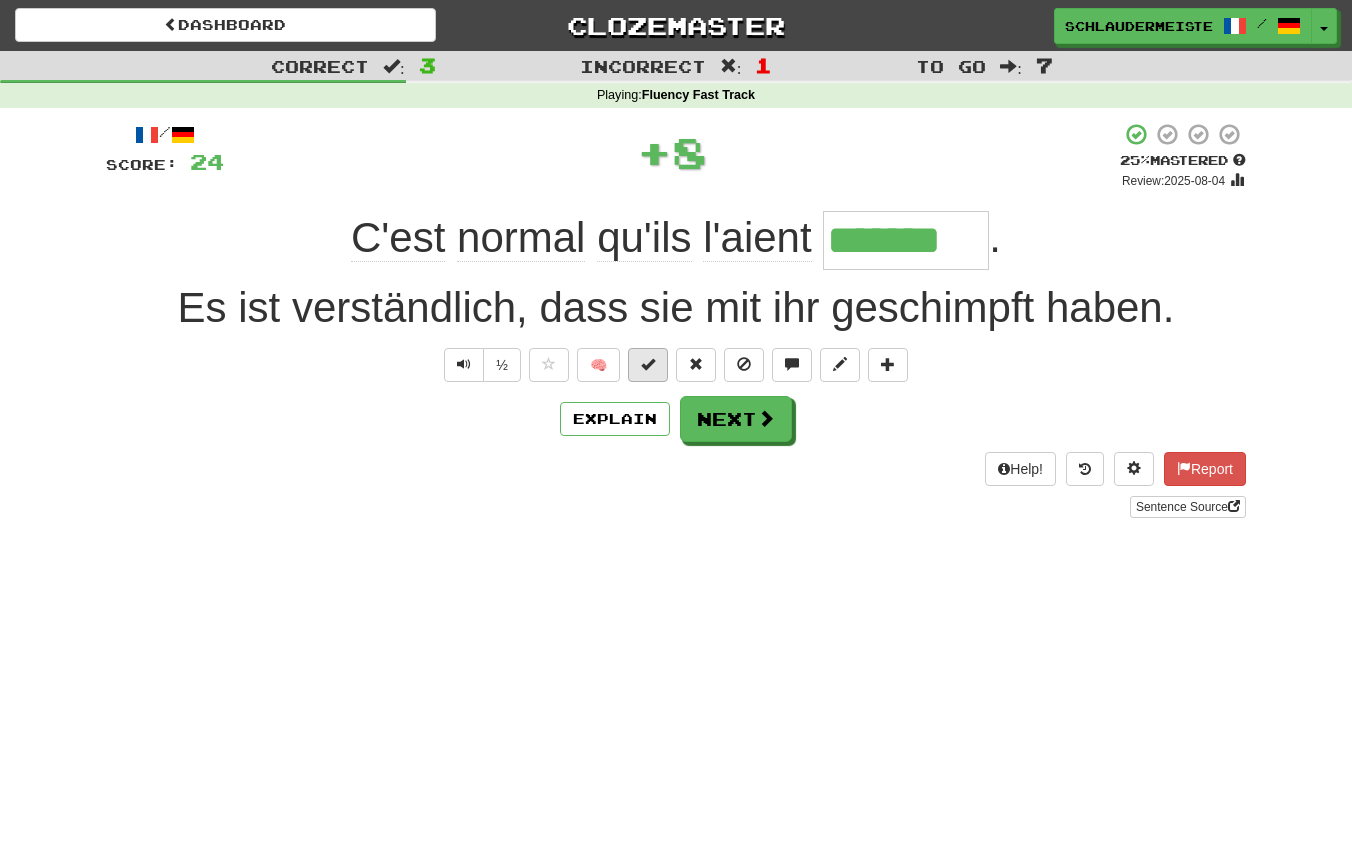 click at bounding box center (648, 364) 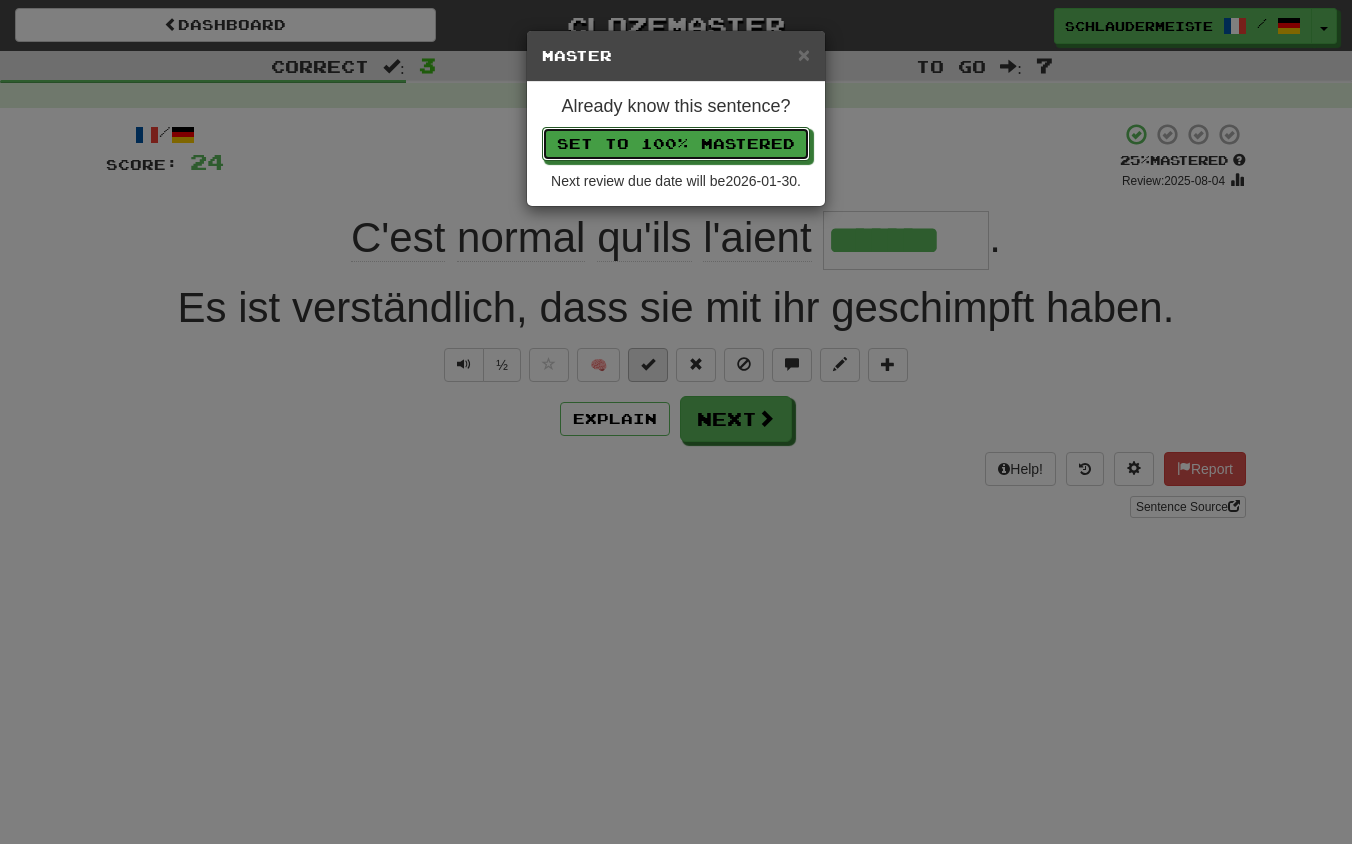 type 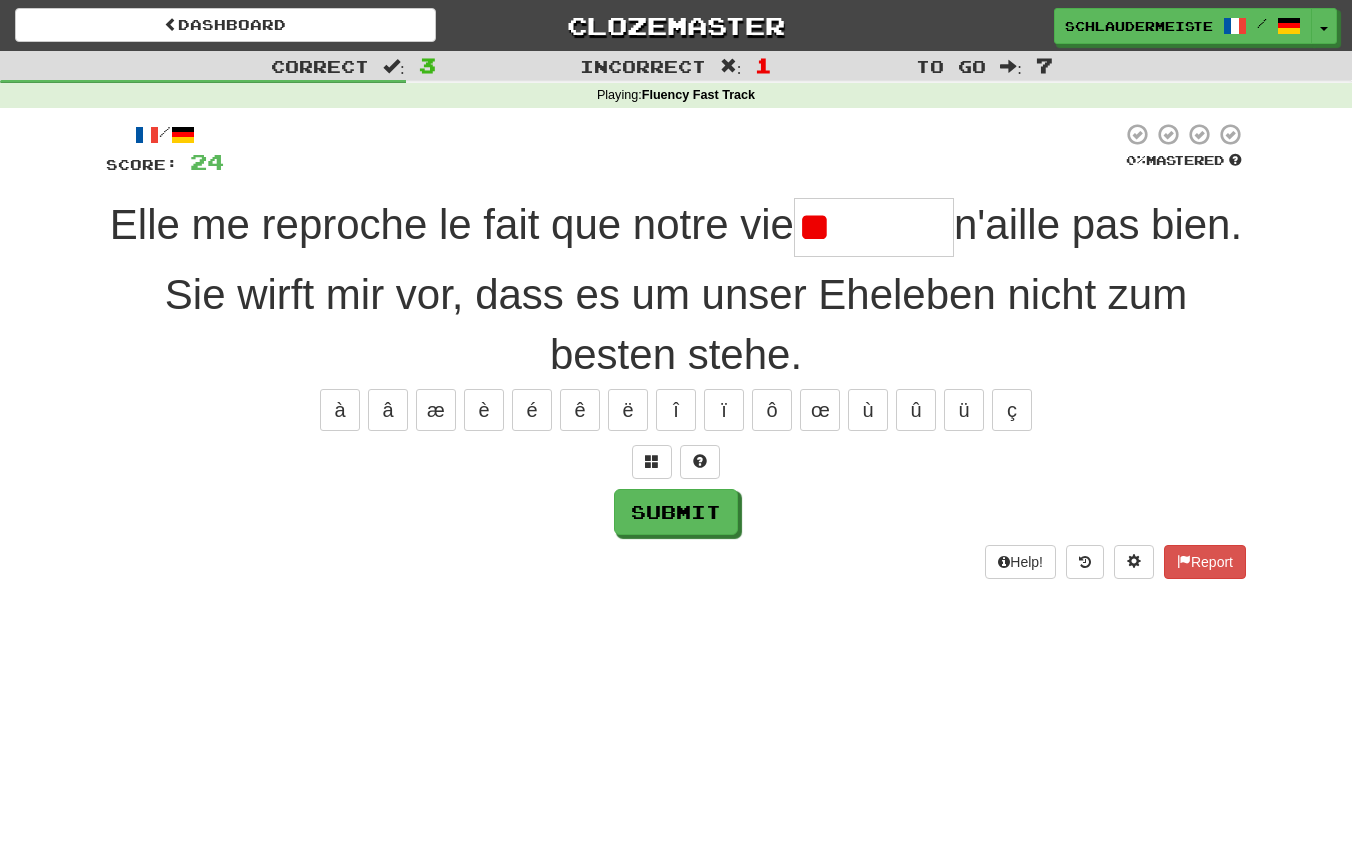 type on "*" 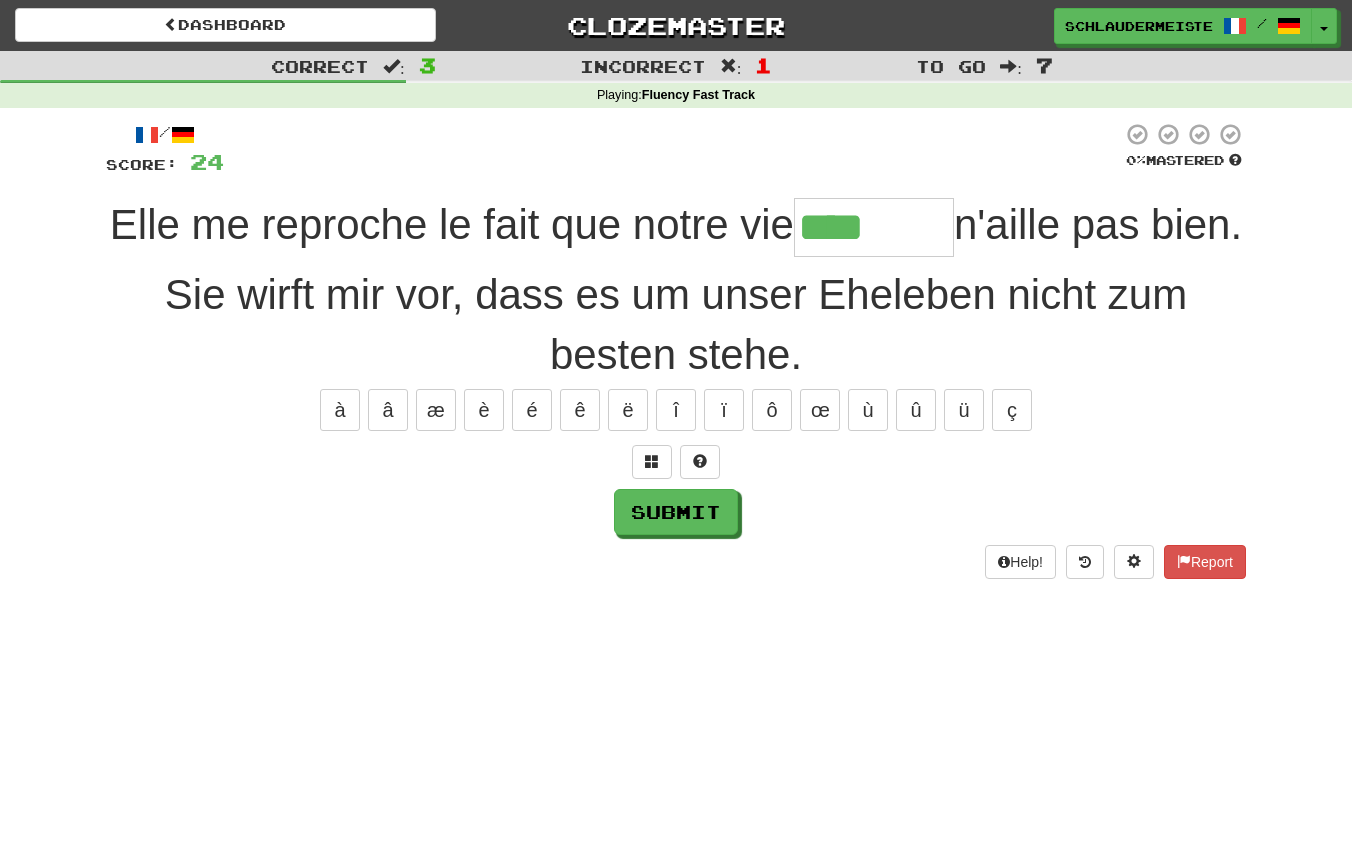 type on "********" 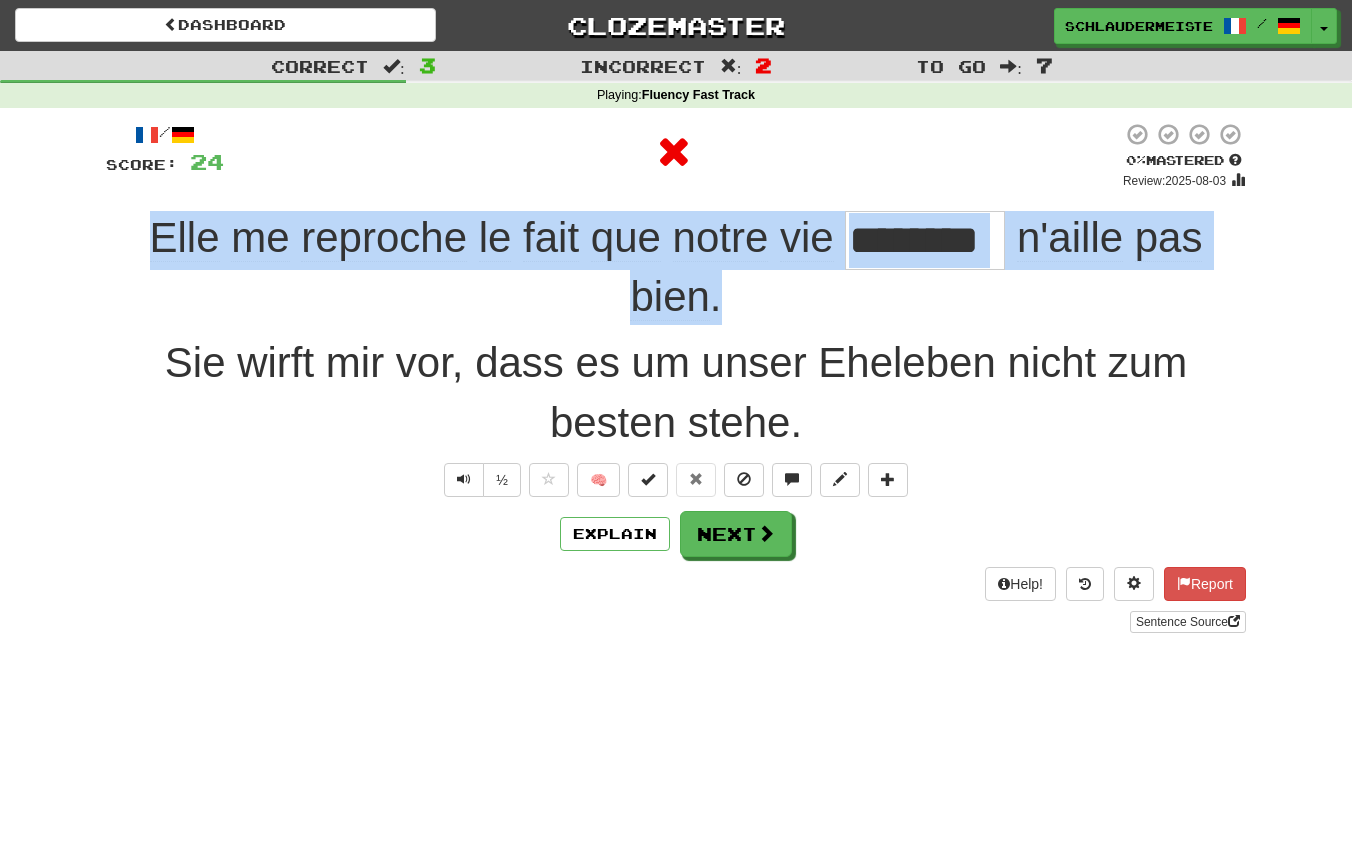 drag, startPoint x: 100, startPoint y: 219, endPoint x: 804, endPoint y: 290, distance: 707.5712 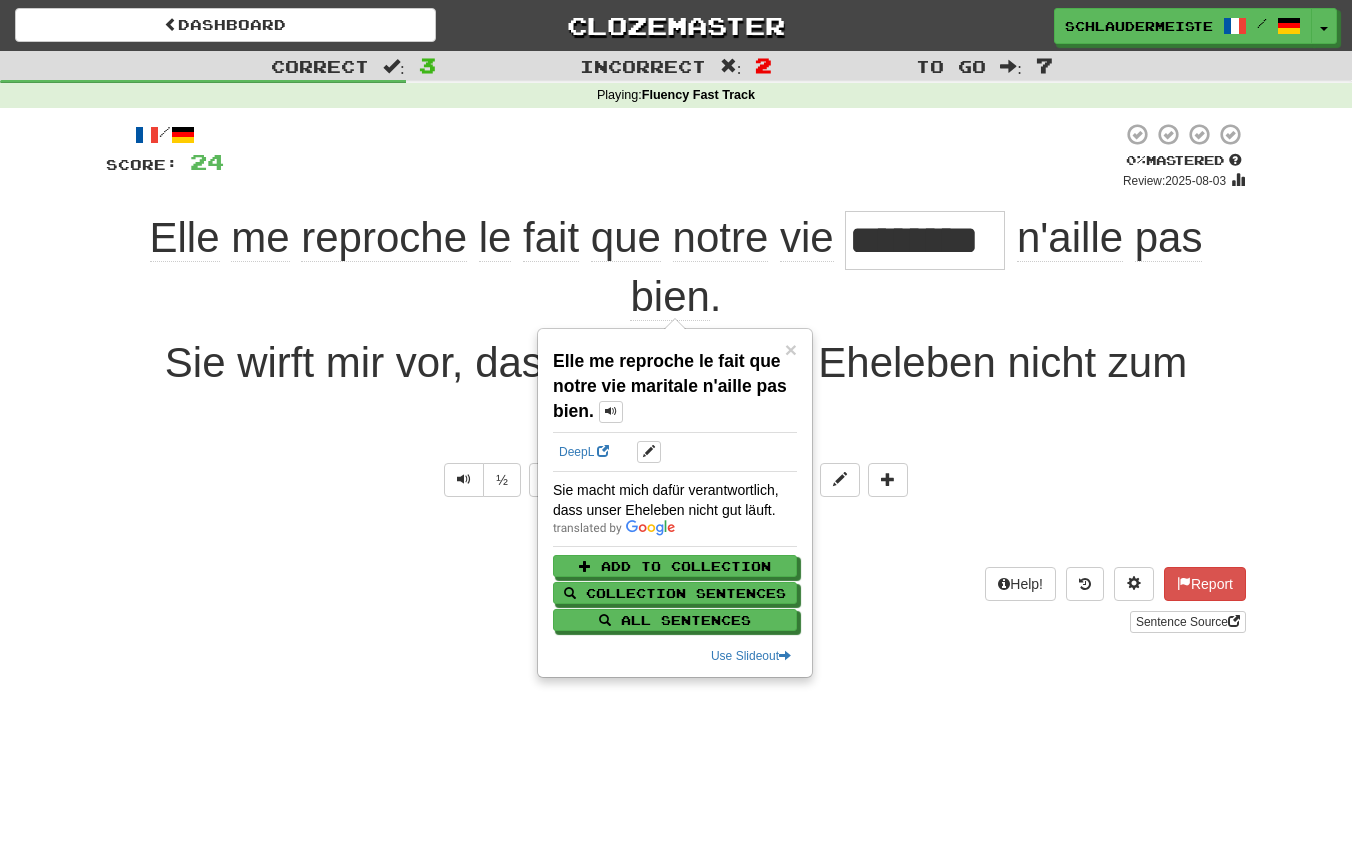 click on "Help!  Report Sentence Source" at bounding box center [676, 600] 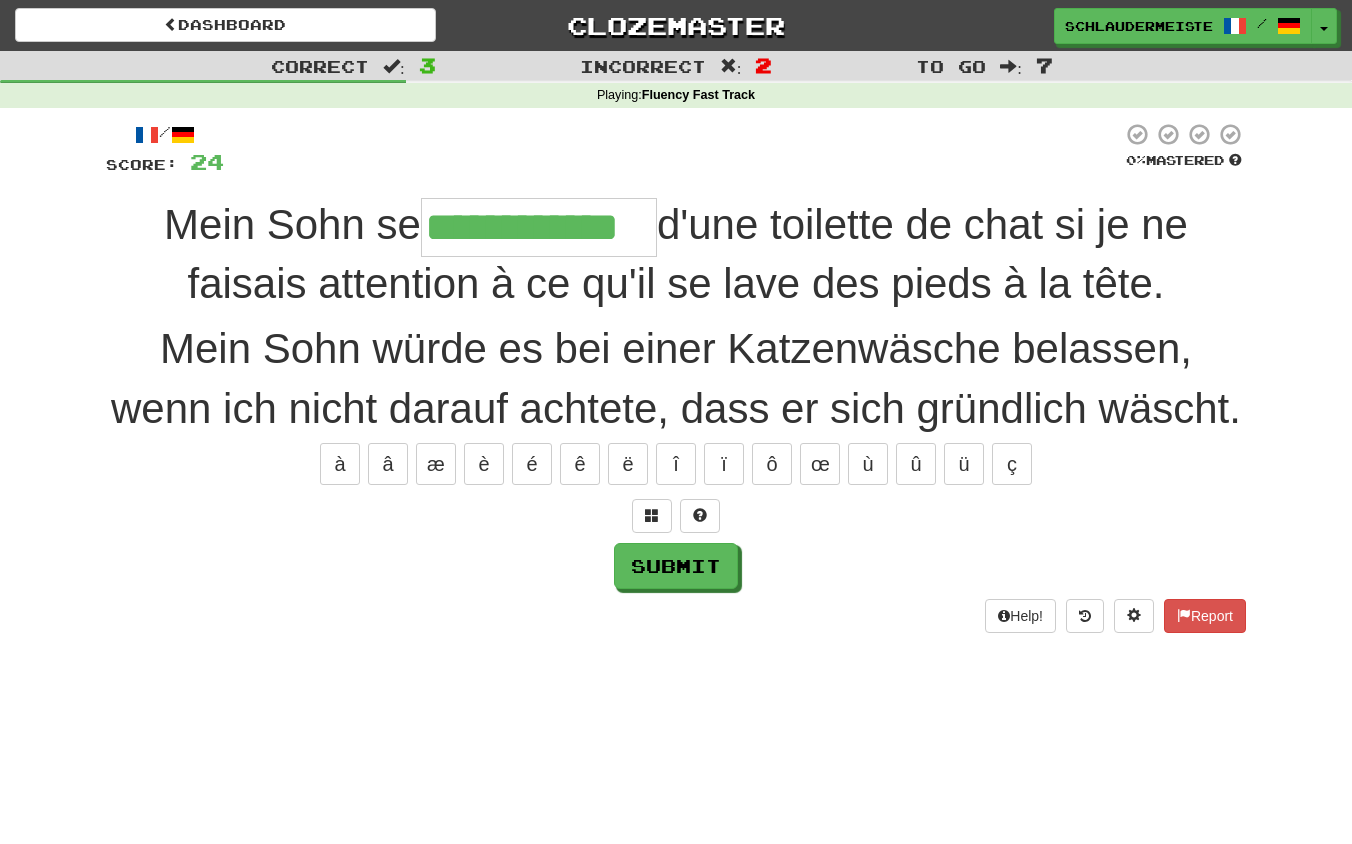 type on "**********" 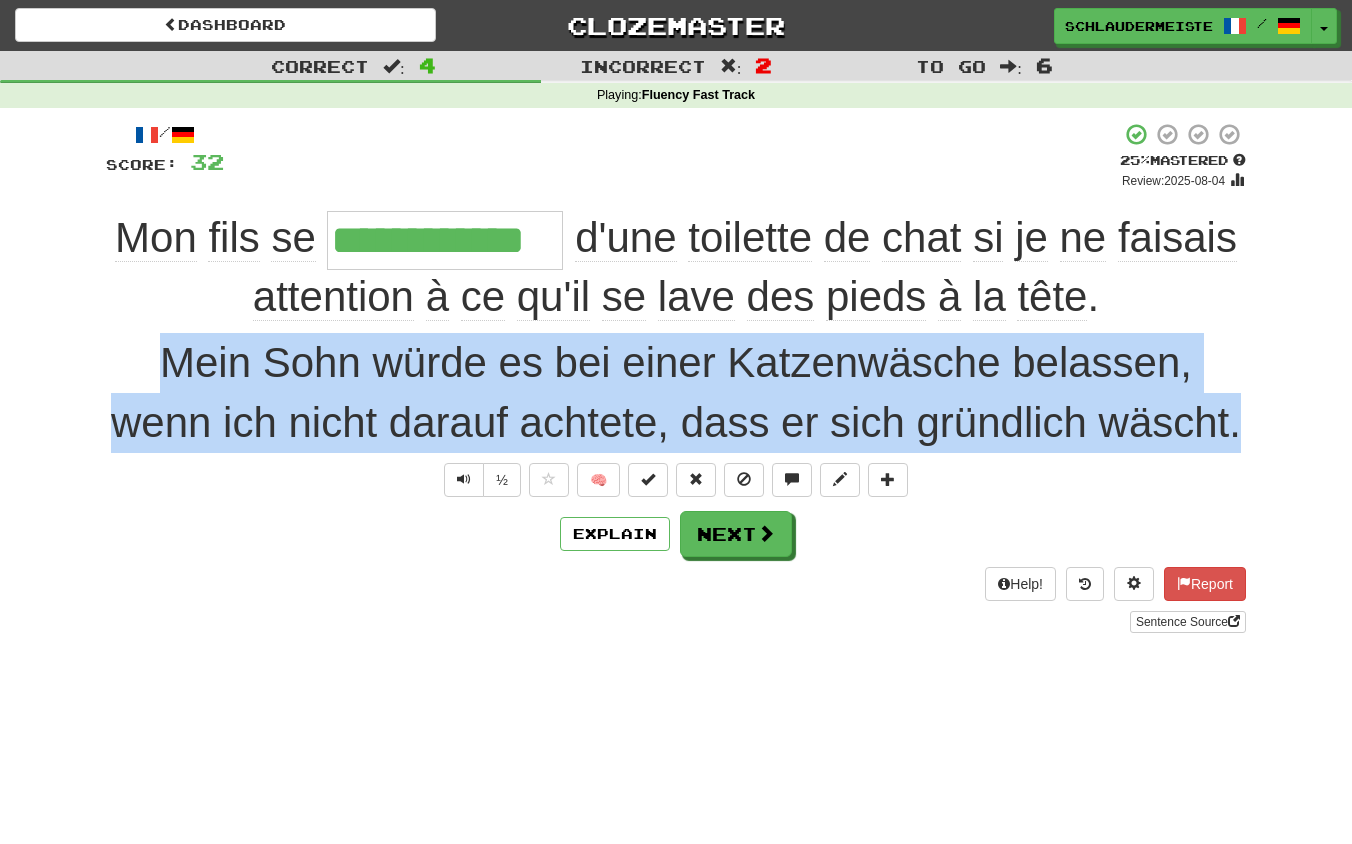 drag, startPoint x: 143, startPoint y: 345, endPoint x: 770, endPoint y: 495, distance: 644.69293 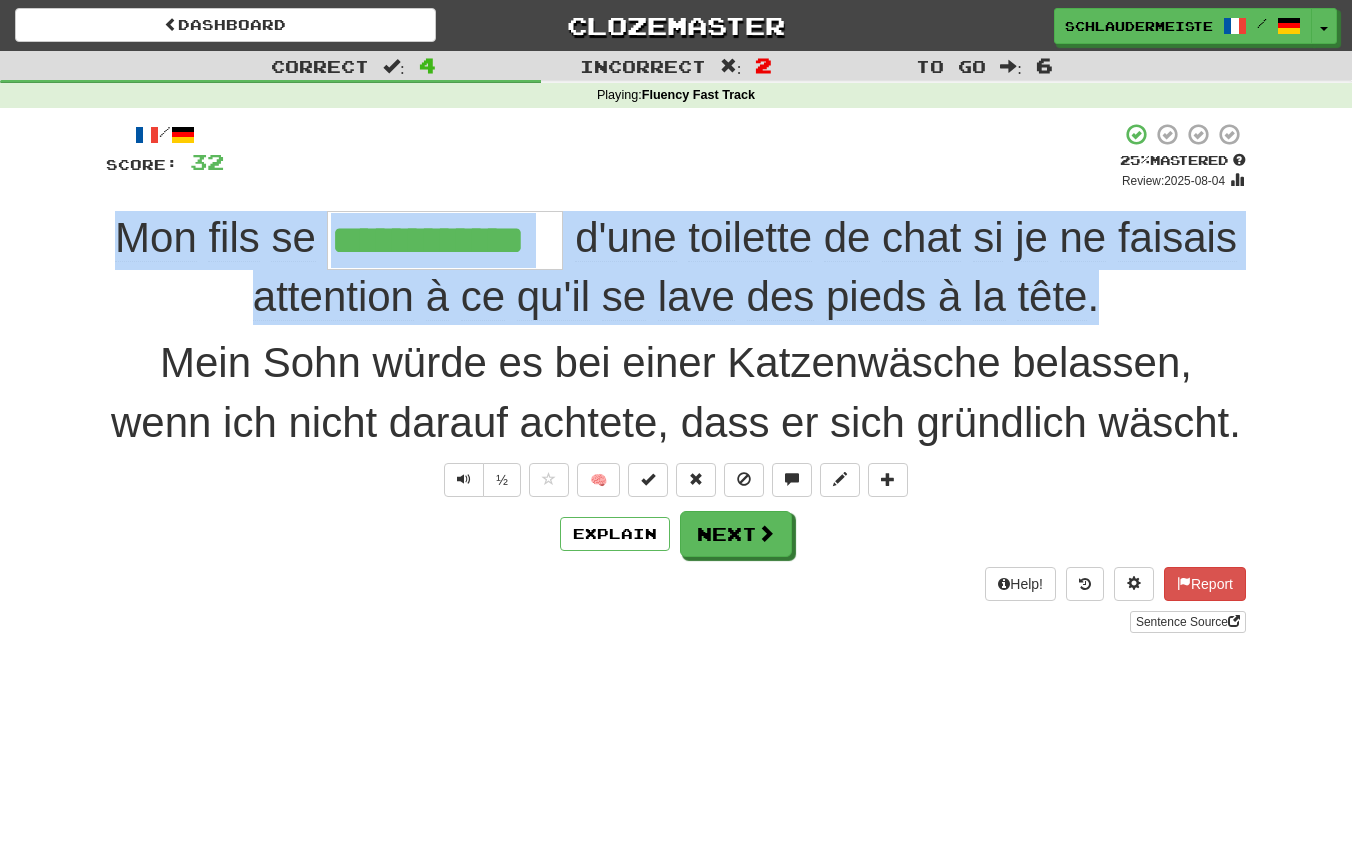 drag, startPoint x: 103, startPoint y: 226, endPoint x: 1160, endPoint y: 317, distance: 1060.91 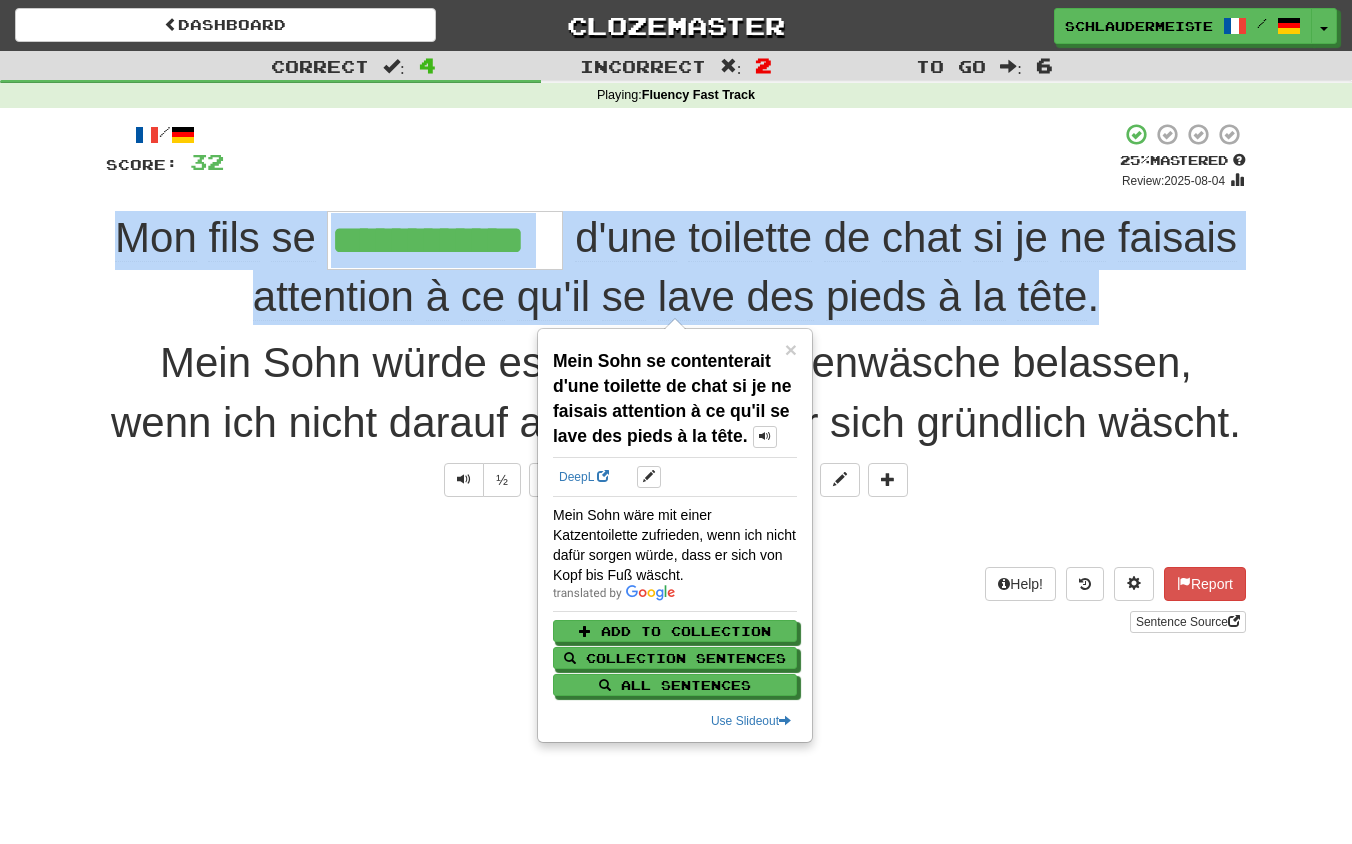copy on "Mon   fils   se     d'une   toilette   de   chat   si   je   ne   faisais   attention   à   ce   qu'il   se   lave   des   pieds   à   la   tête ." 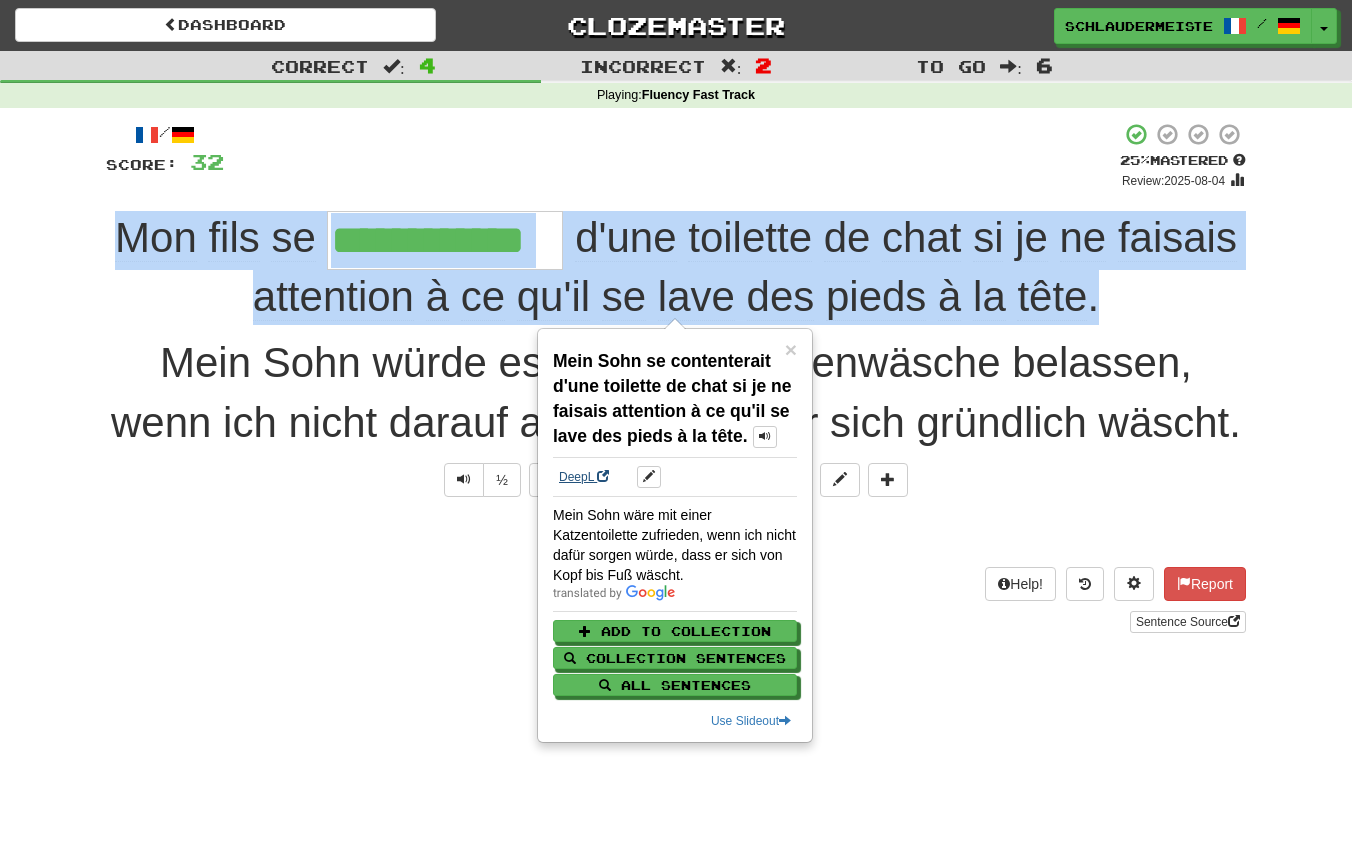 click on "DeepL" at bounding box center (584, 477) 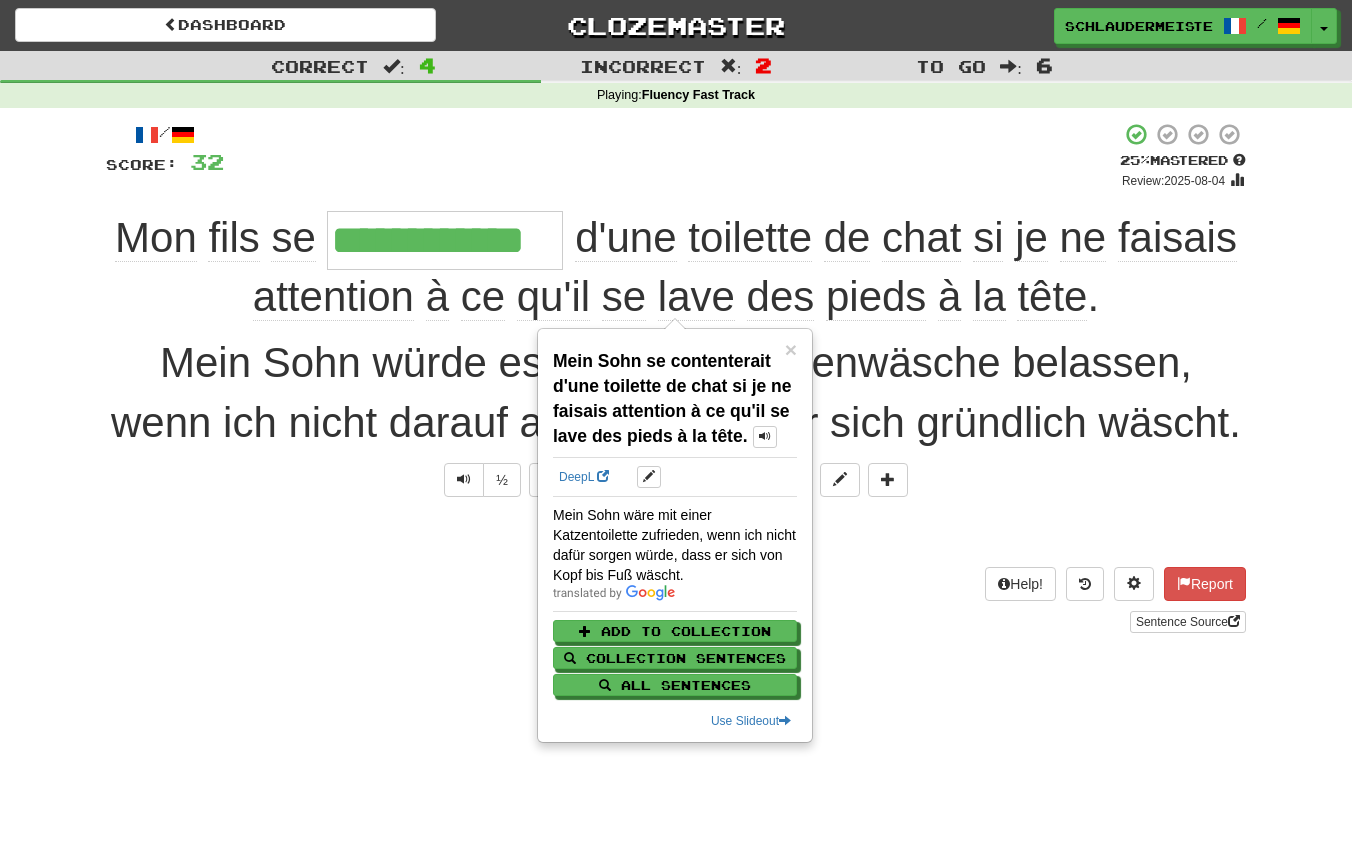 click on "Explain Next" at bounding box center [676, 534] 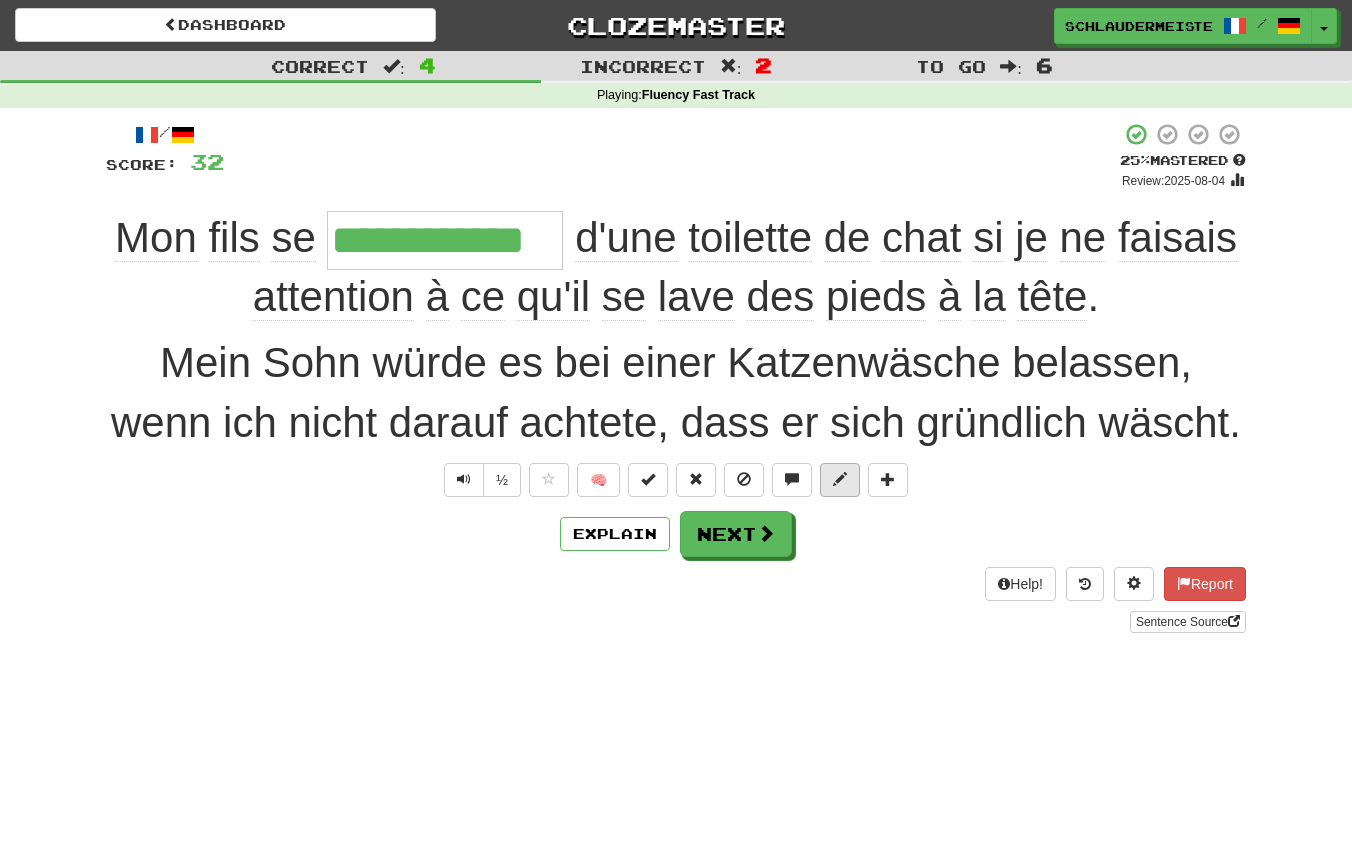 click at bounding box center (840, 479) 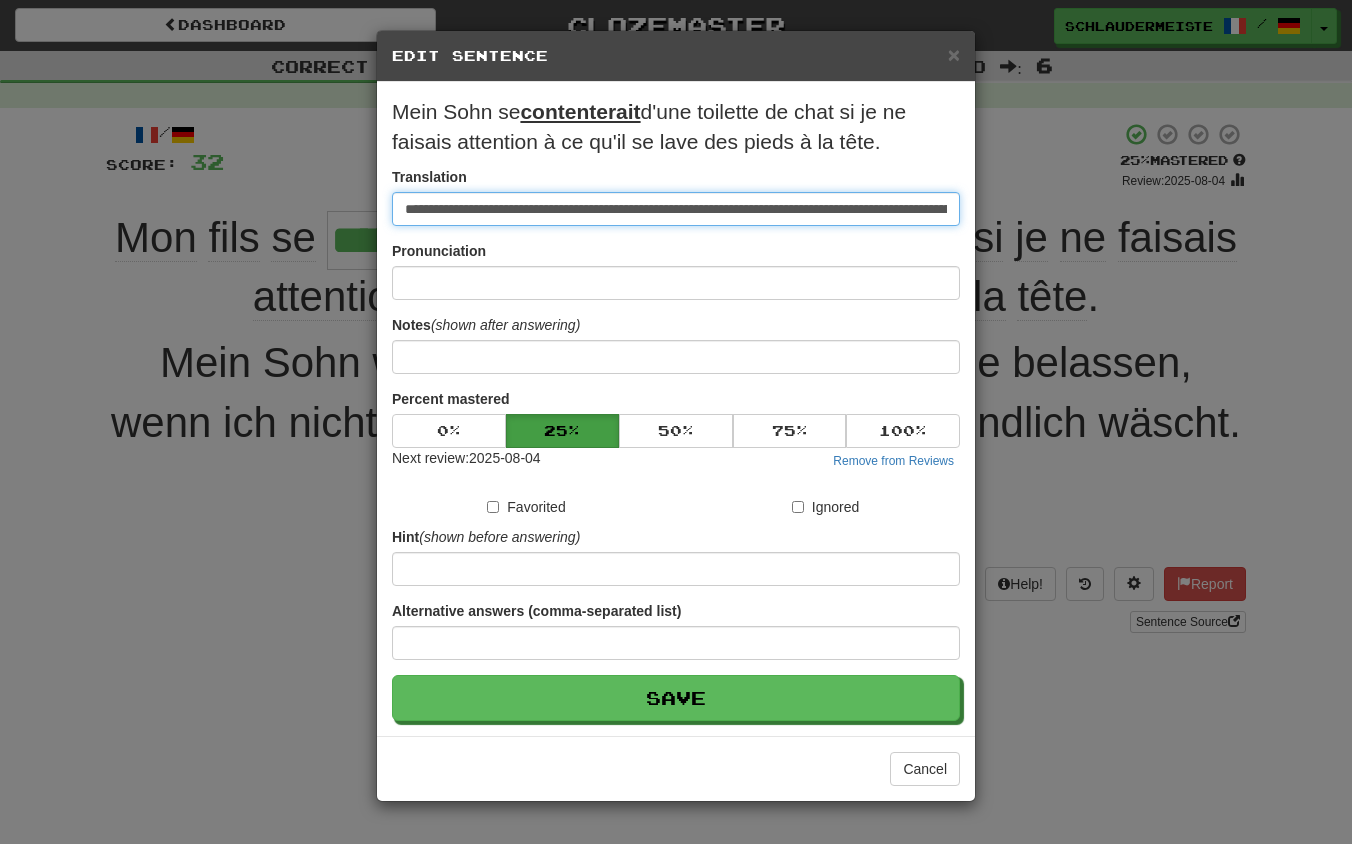 drag, startPoint x: 952, startPoint y: 211, endPoint x: 269, endPoint y: 179, distance: 683.7492 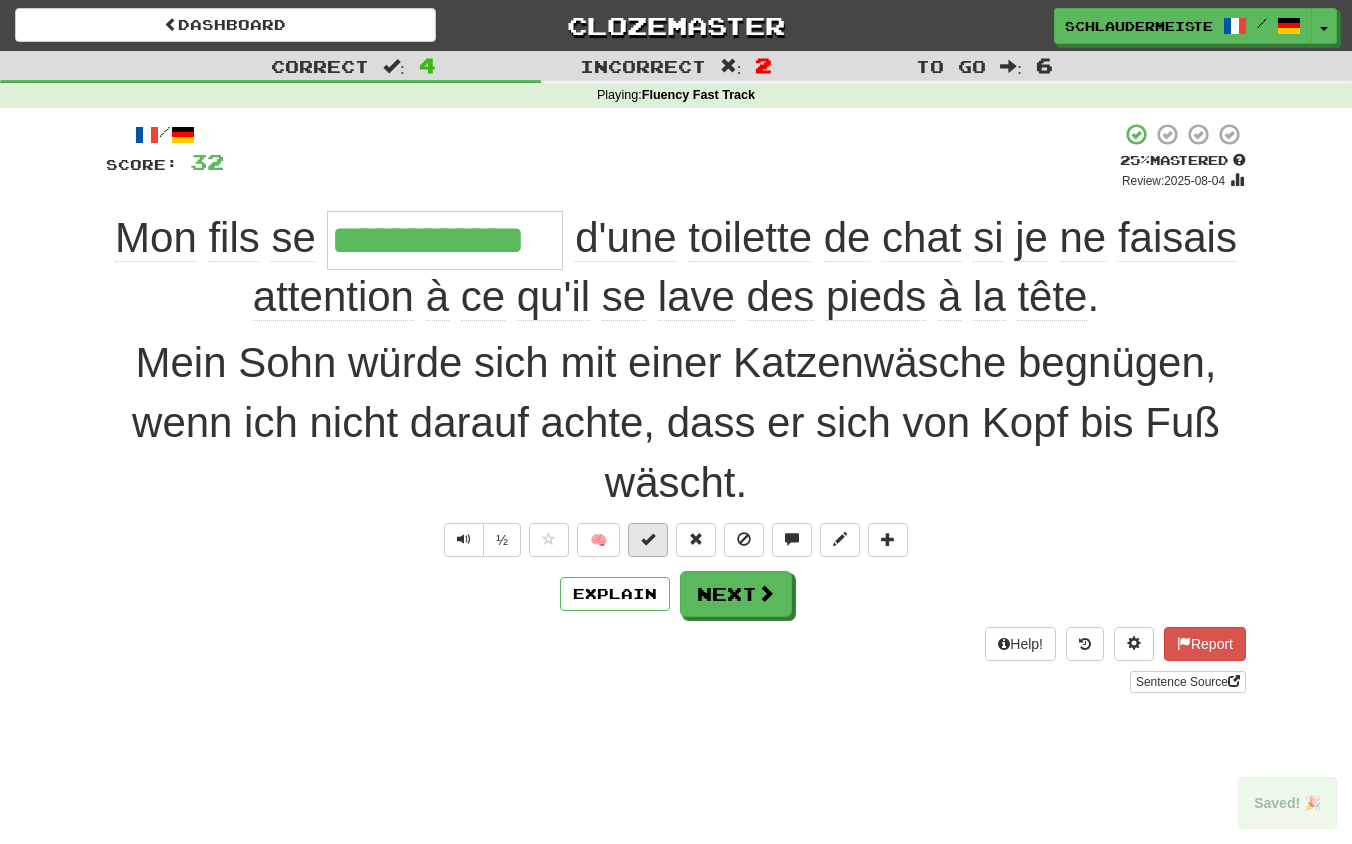 click at bounding box center (648, 539) 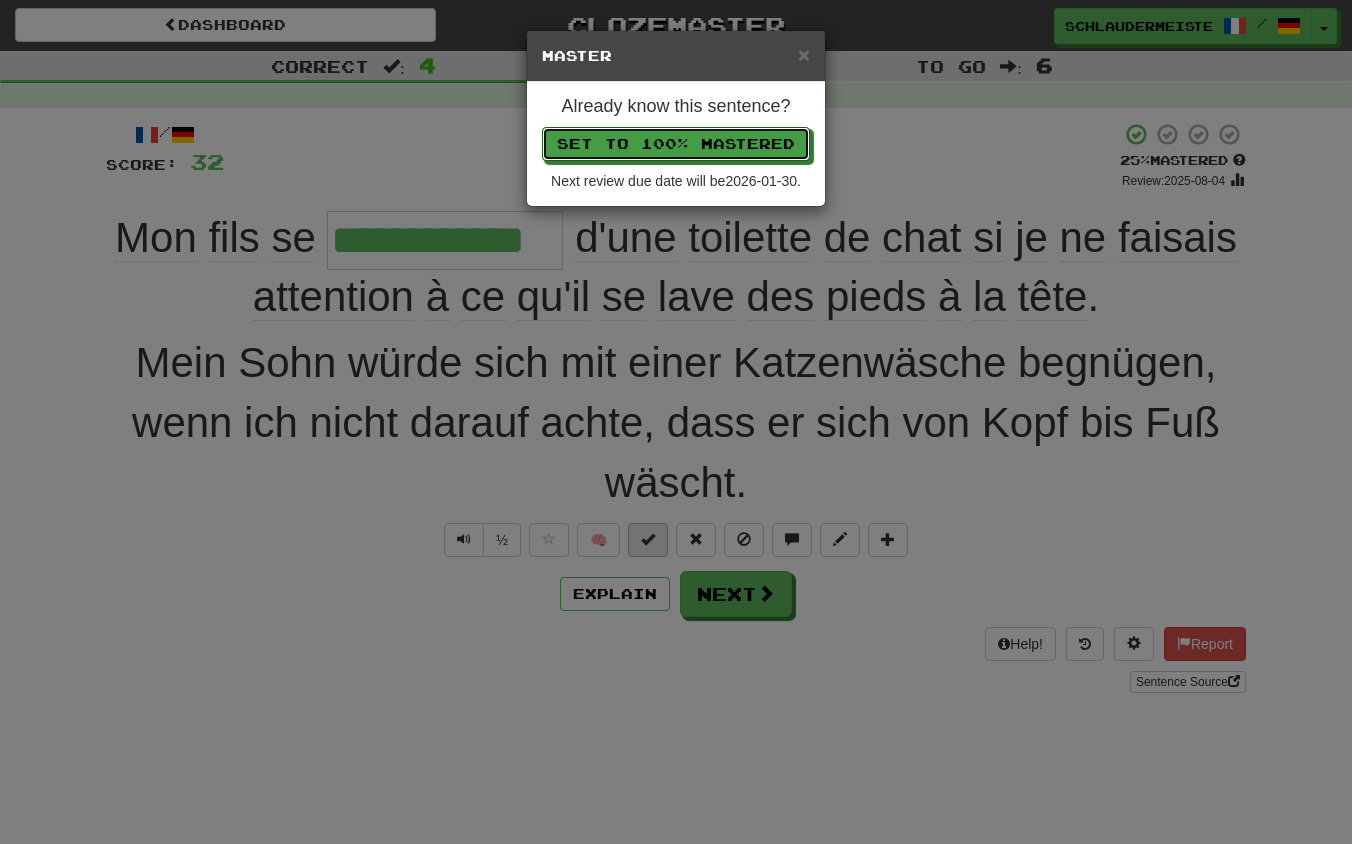 click on "Set to 100% Mastered" at bounding box center (676, 144) 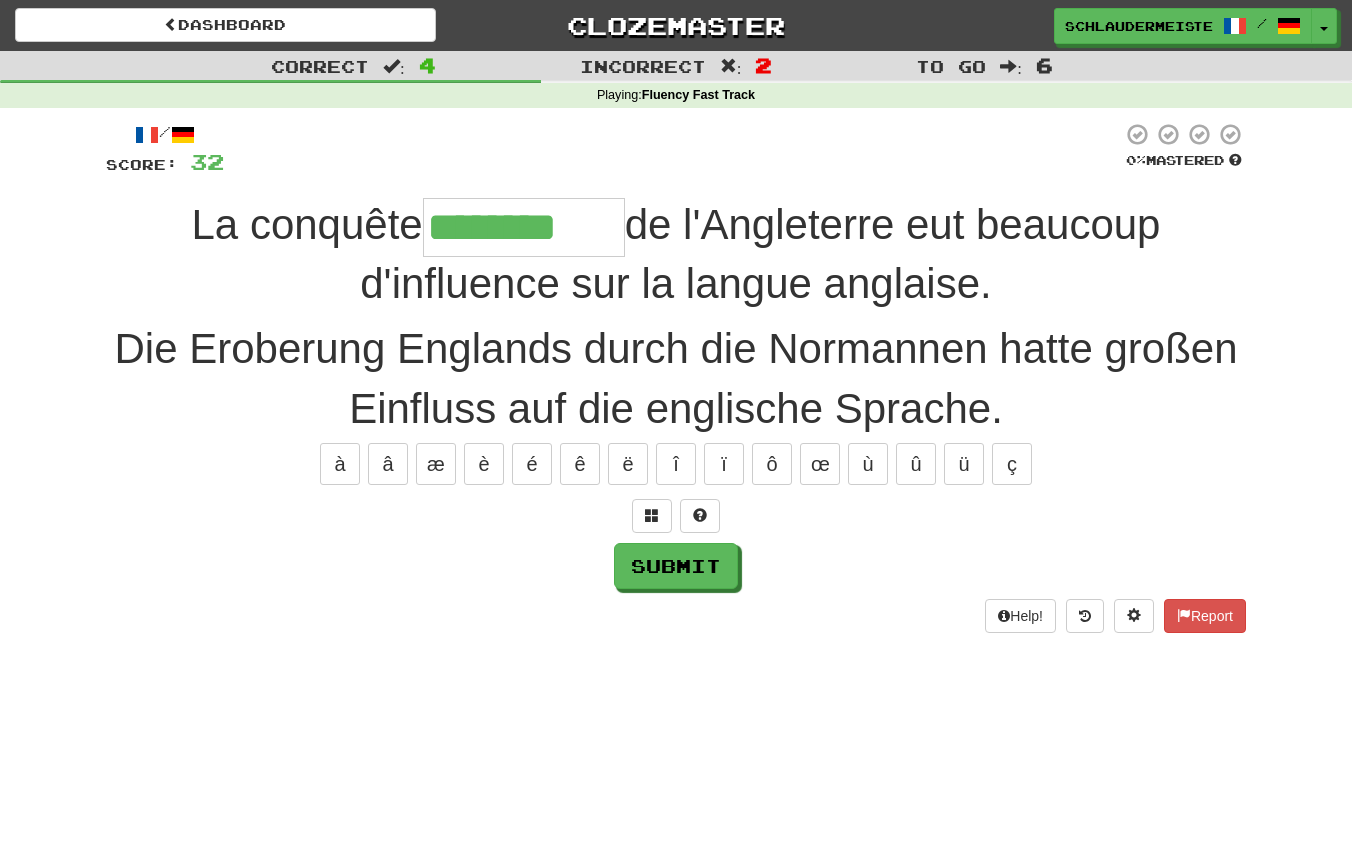 type on "********" 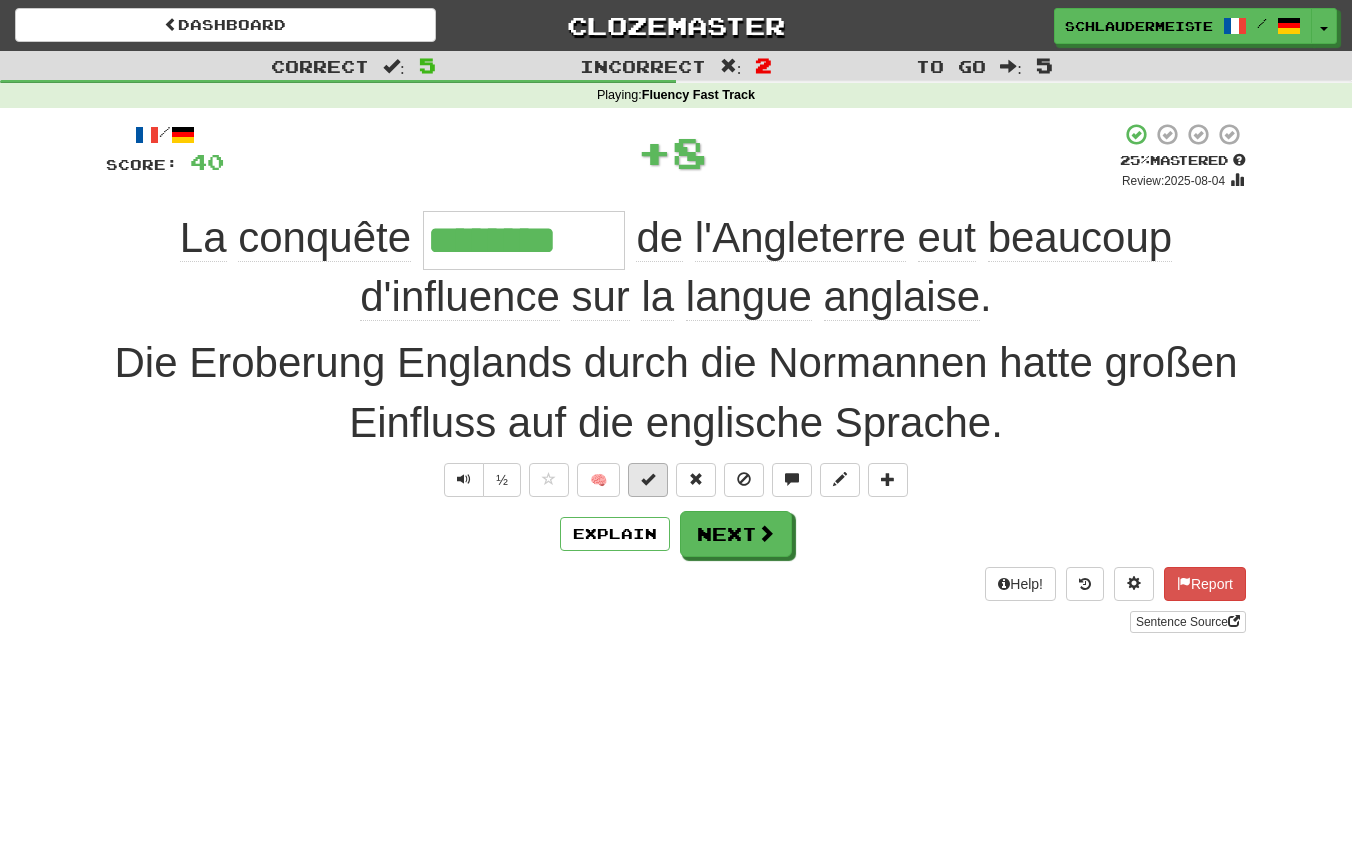 click at bounding box center (648, 479) 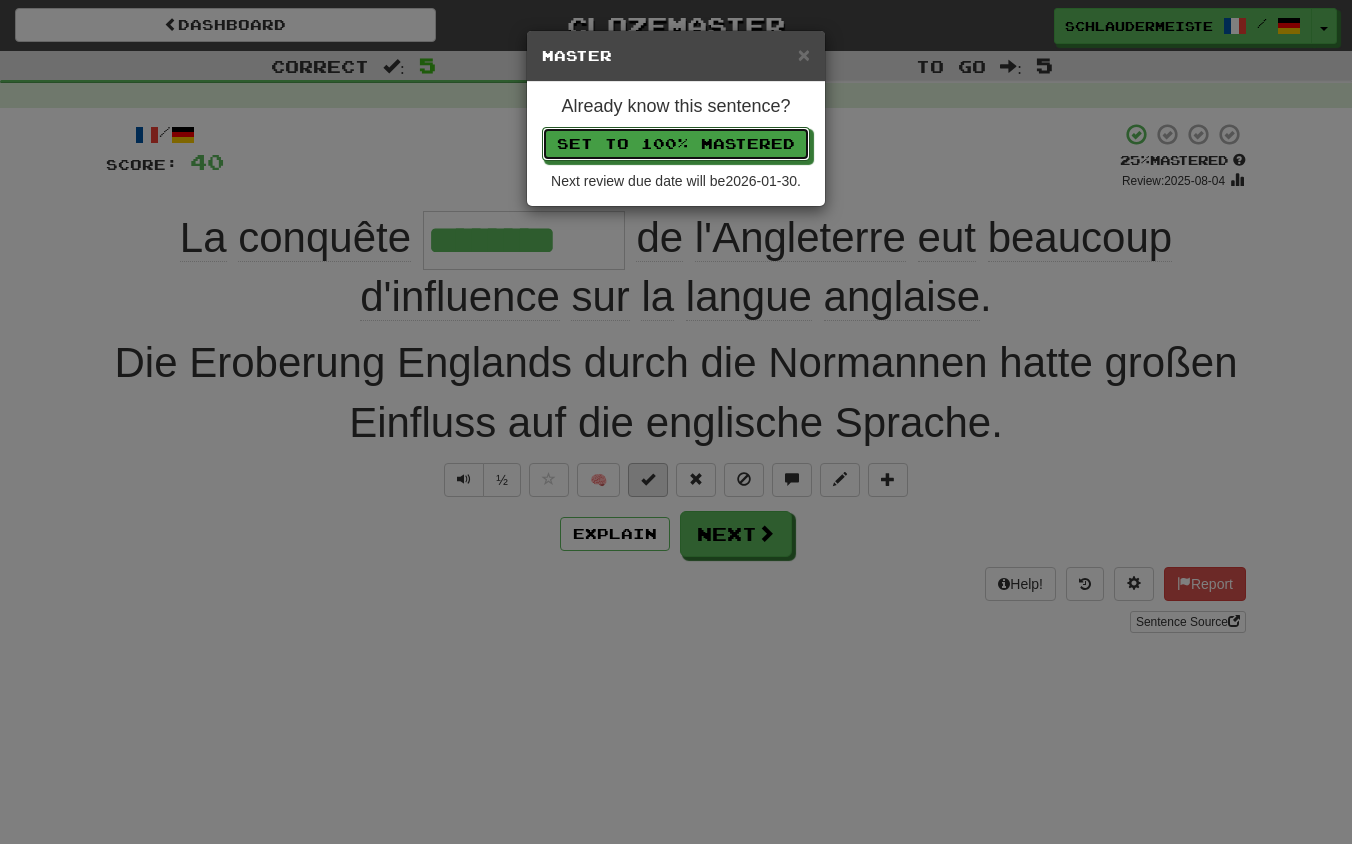 click on "Set to 100% Mastered" at bounding box center (676, 144) 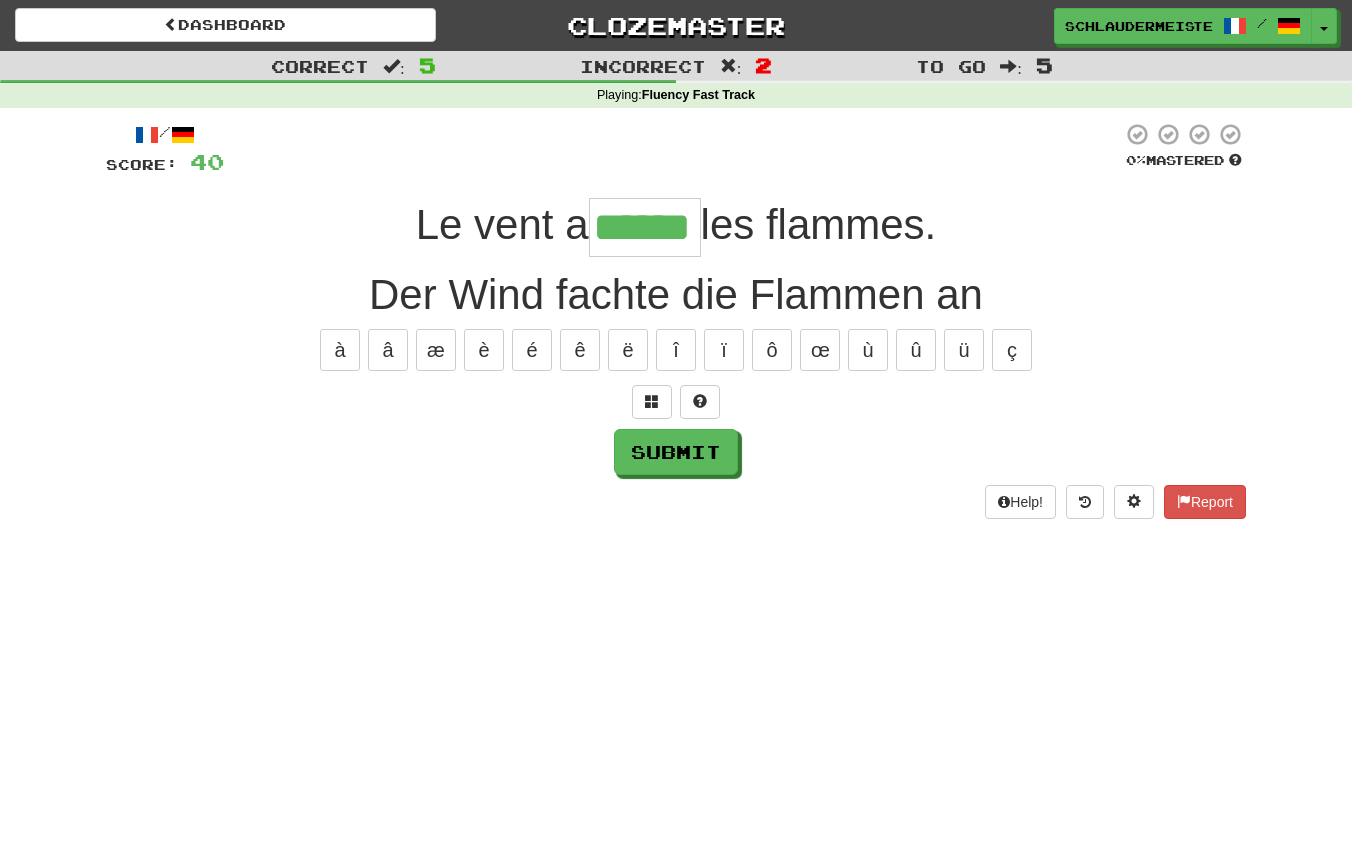 type on "******" 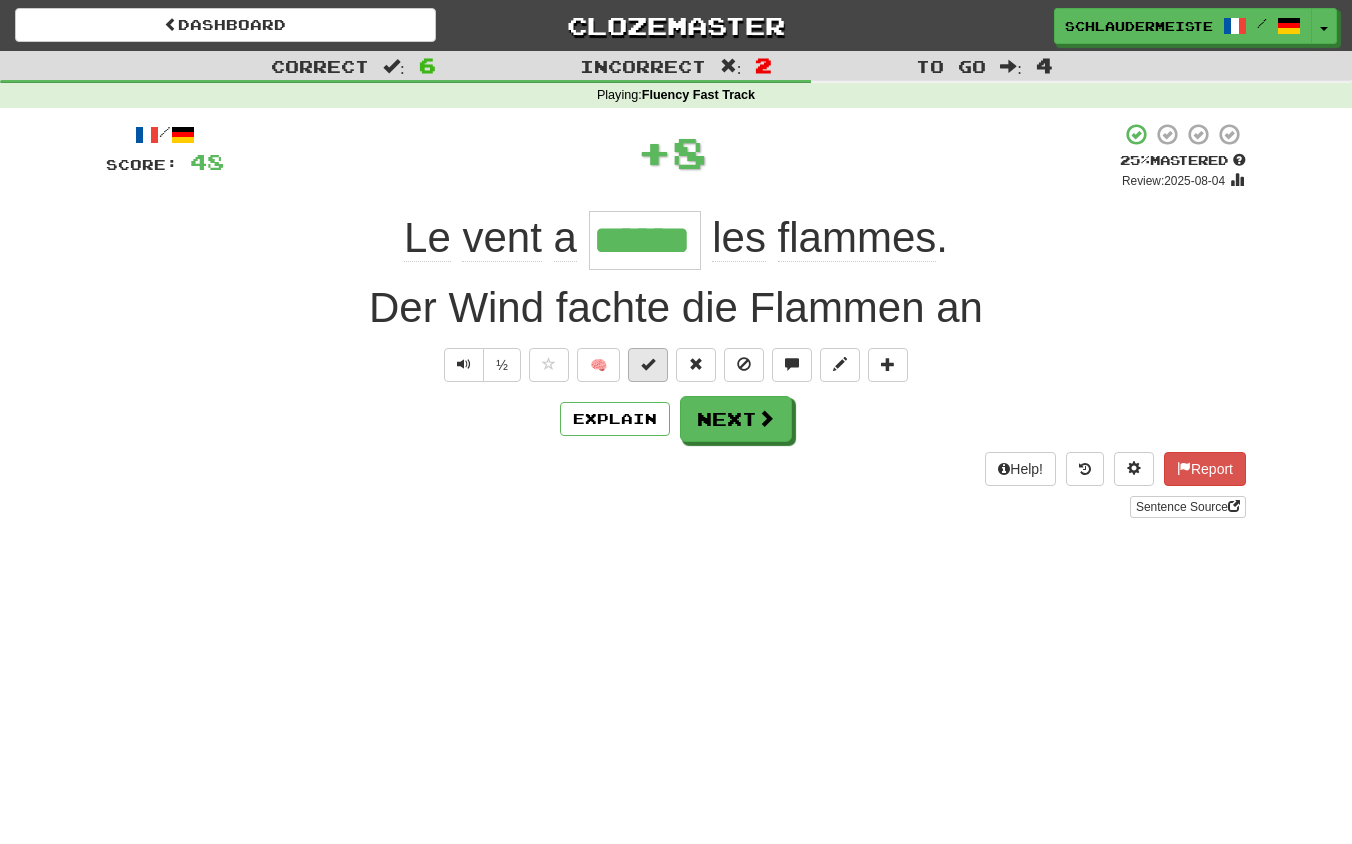 click at bounding box center [648, 364] 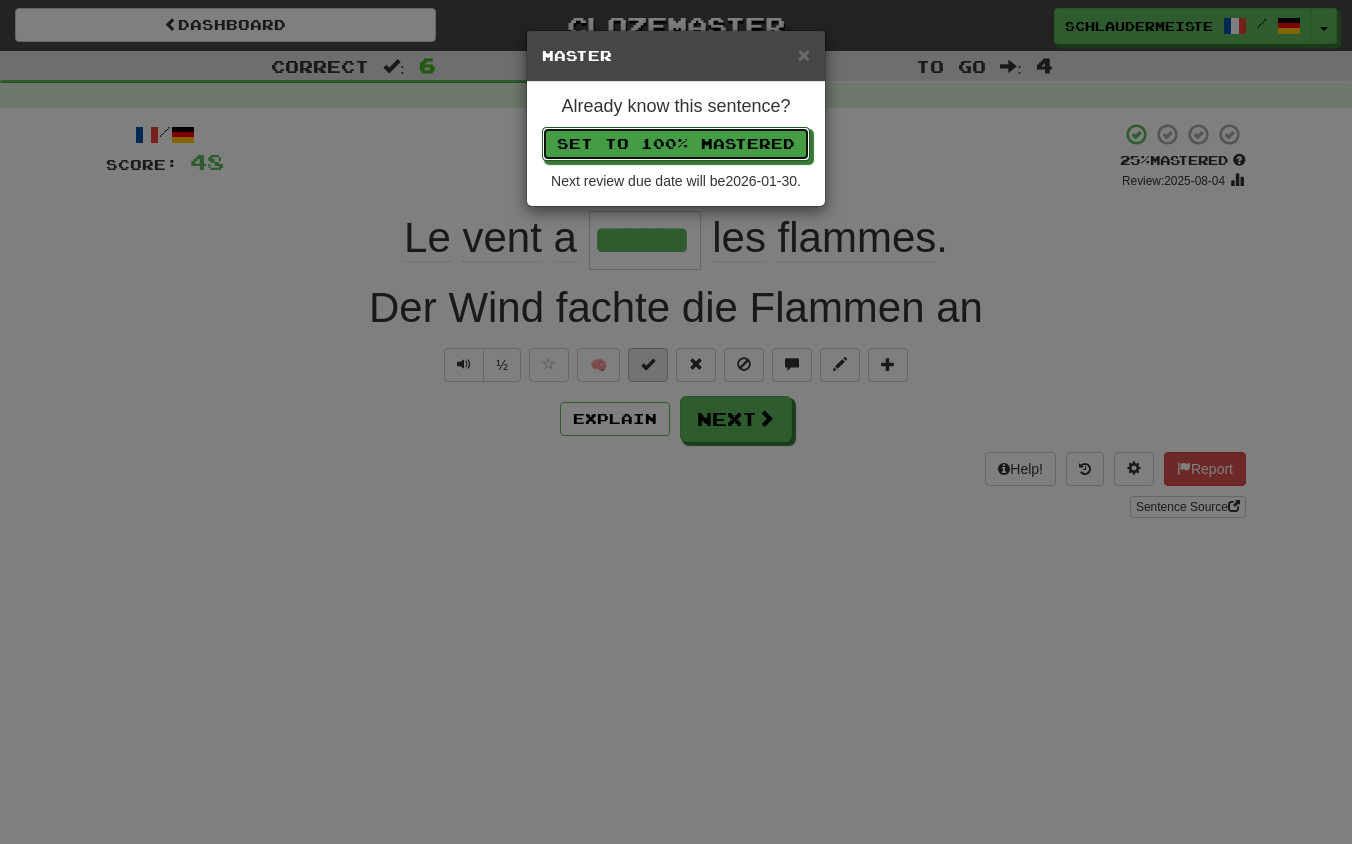 click on "Set to 100% Mastered" at bounding box center (676, 144) 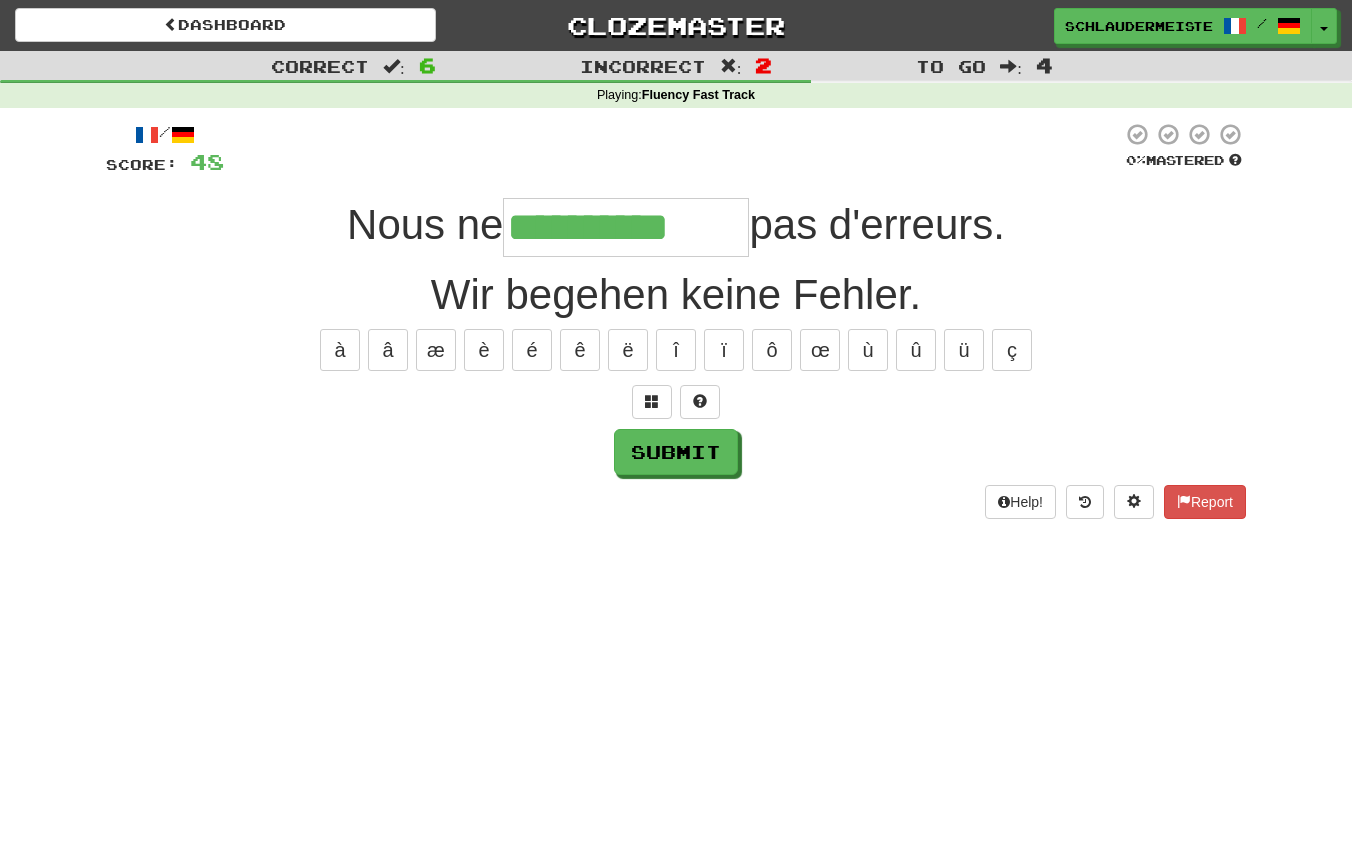 type on "**********" 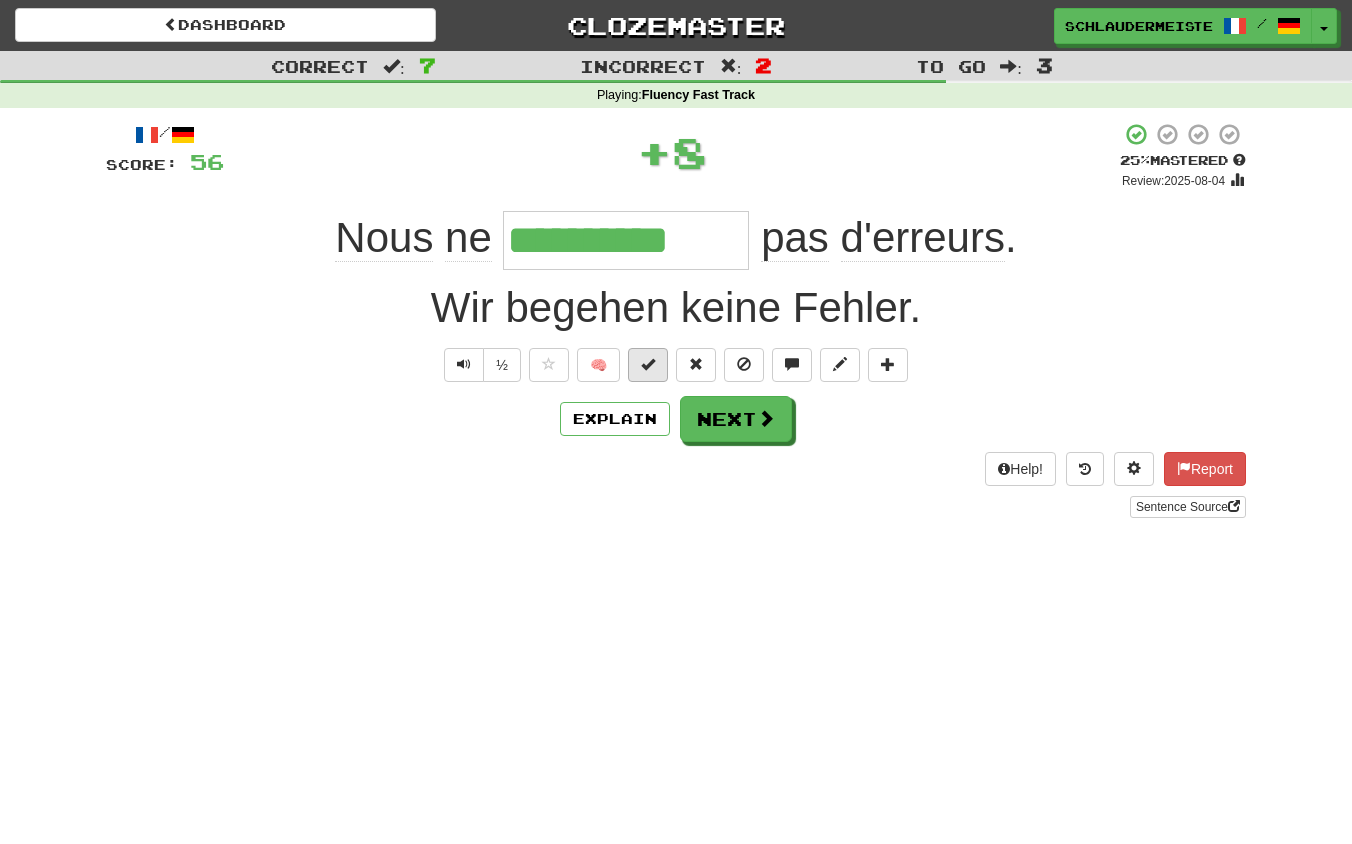 click at bounding box center [648, 364] 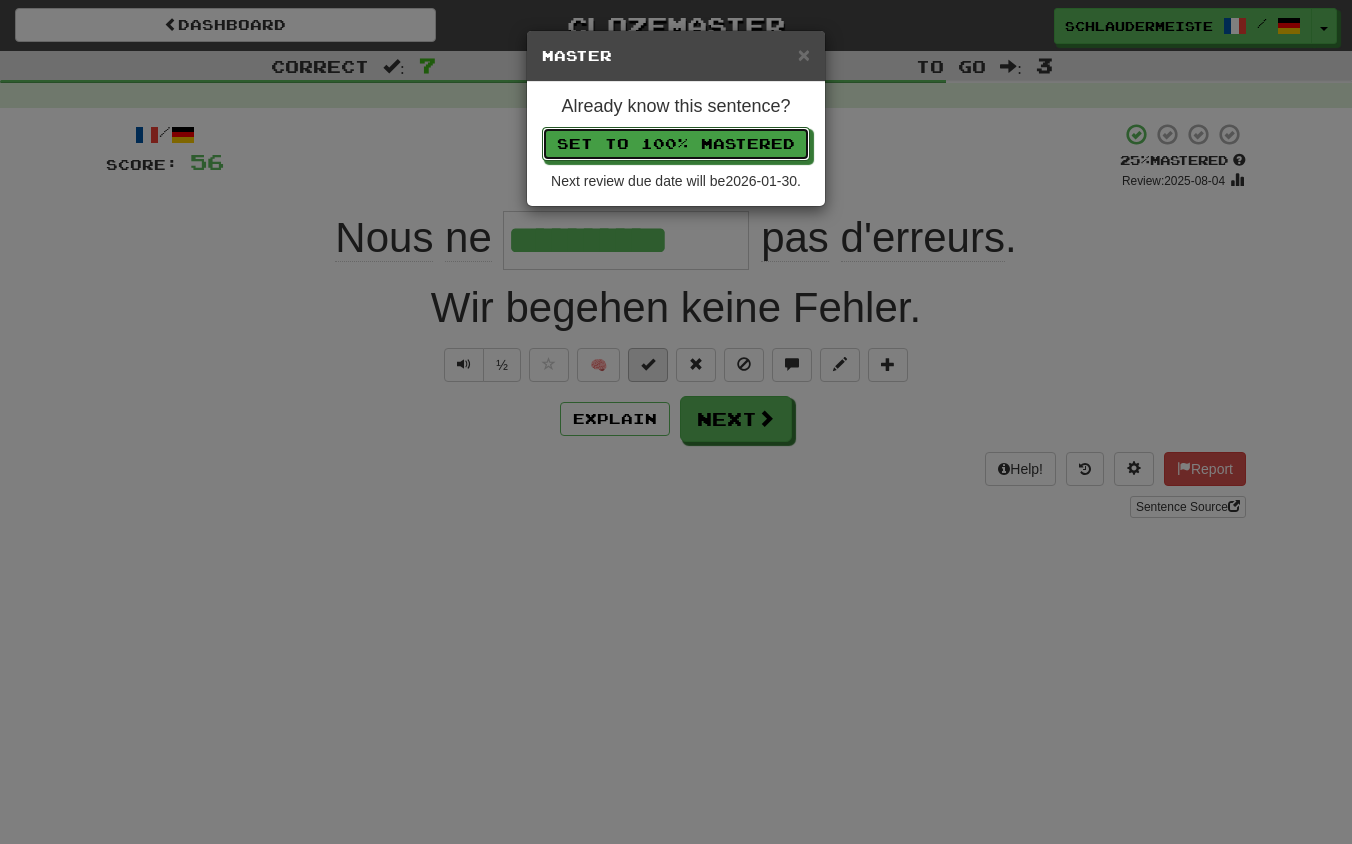 click on "Set to 100% Mastered" at bounding box center [676, 144] 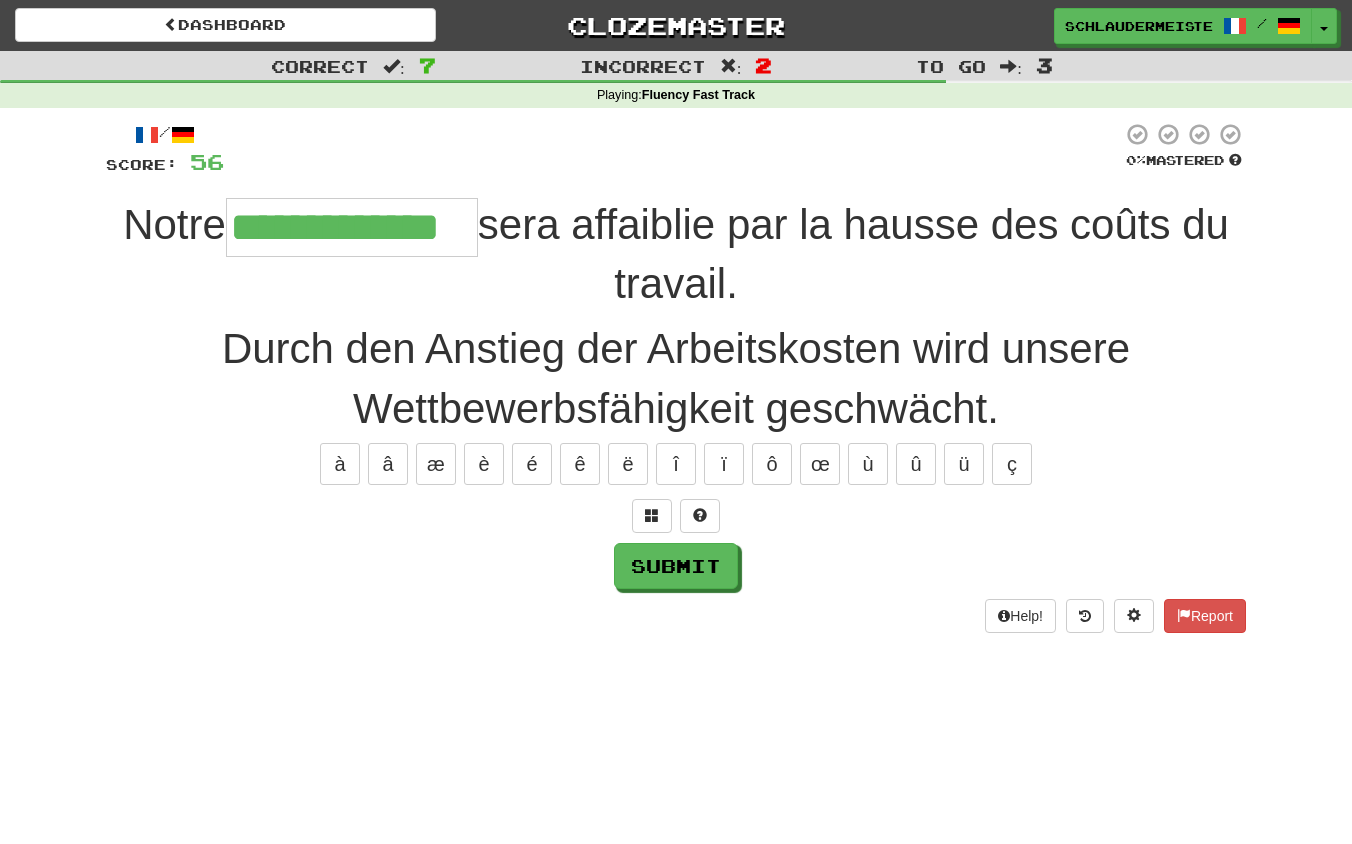 type on "**********" 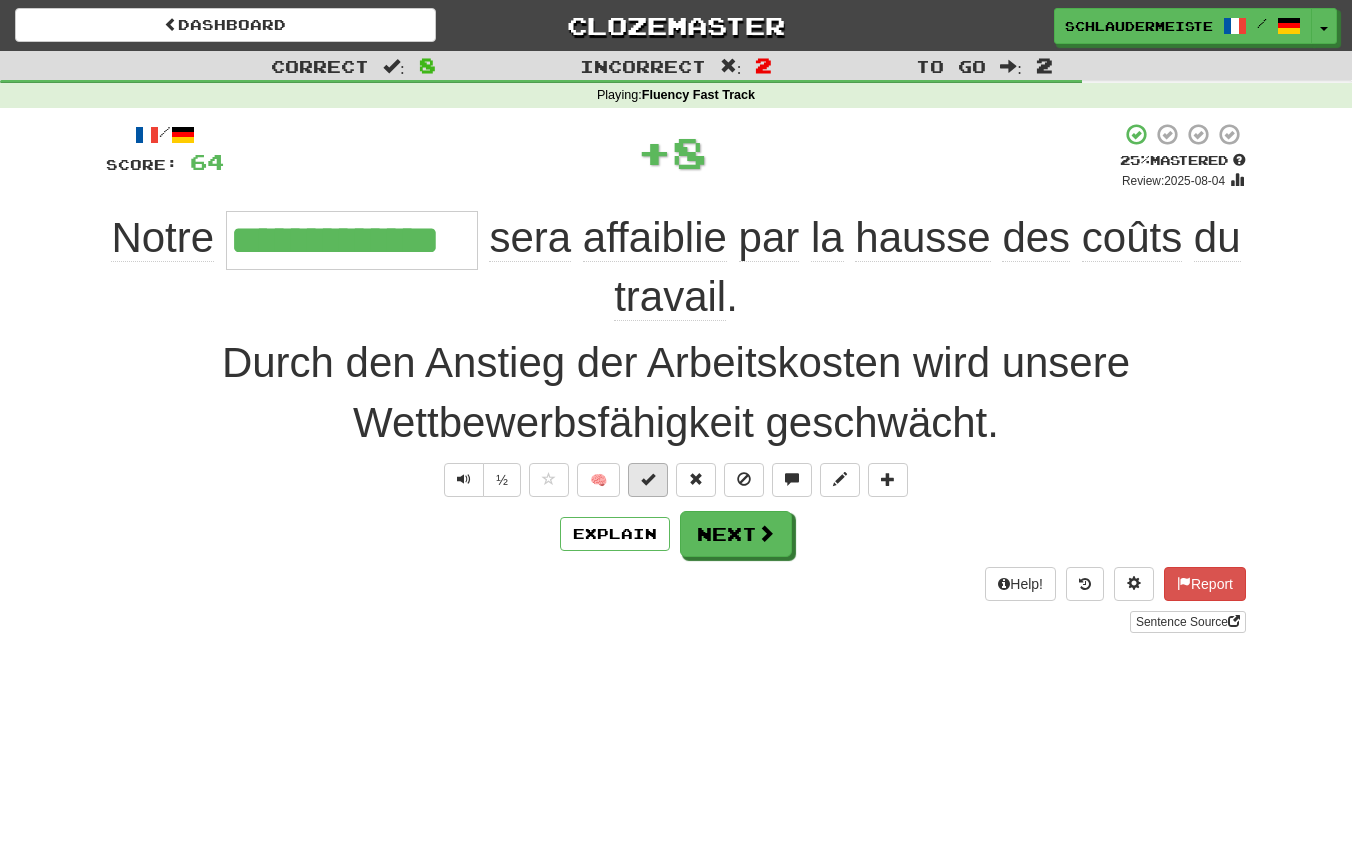 click at bounding box center [648, 480] 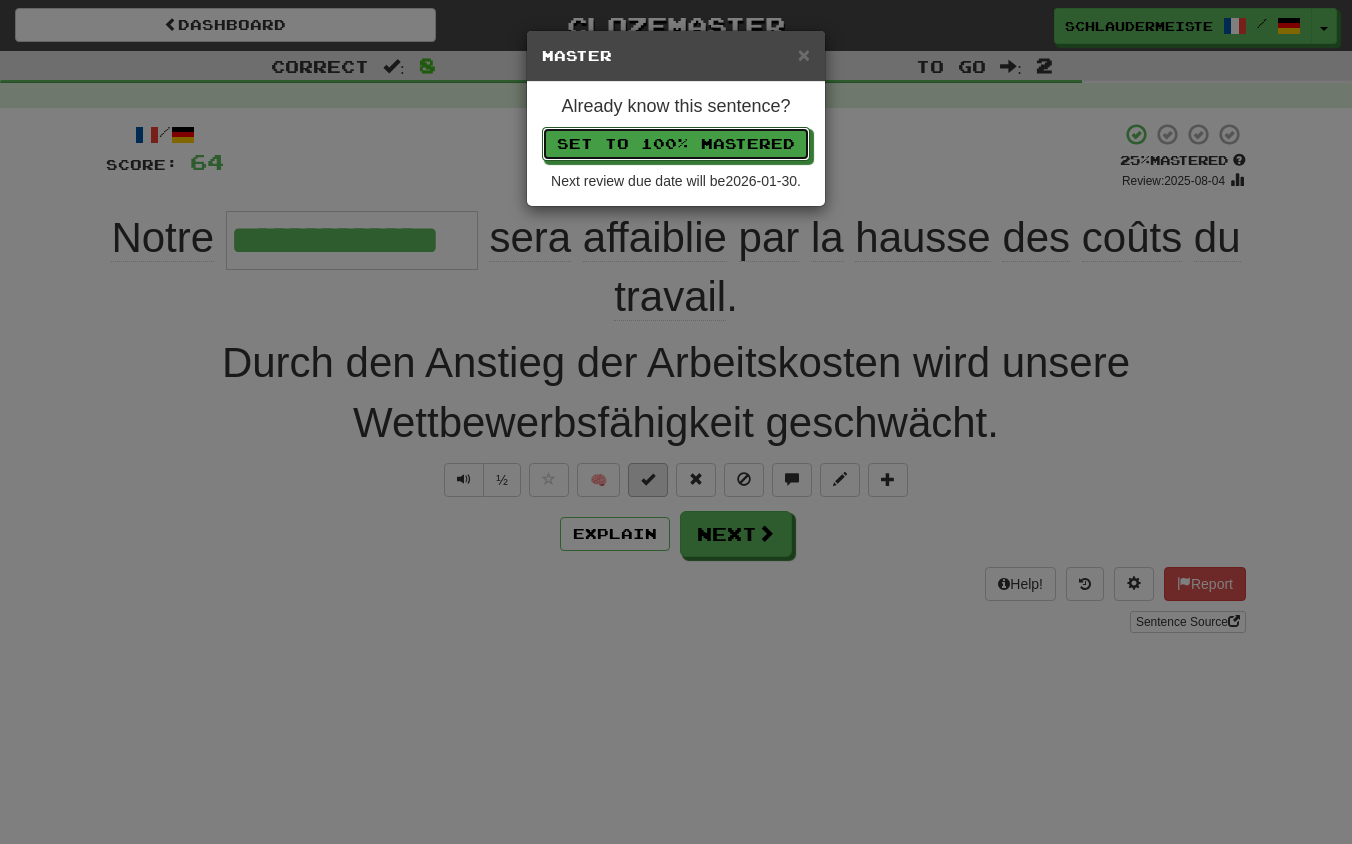 click on "Set to 100% Mastered" at bounding box center [676, 144] 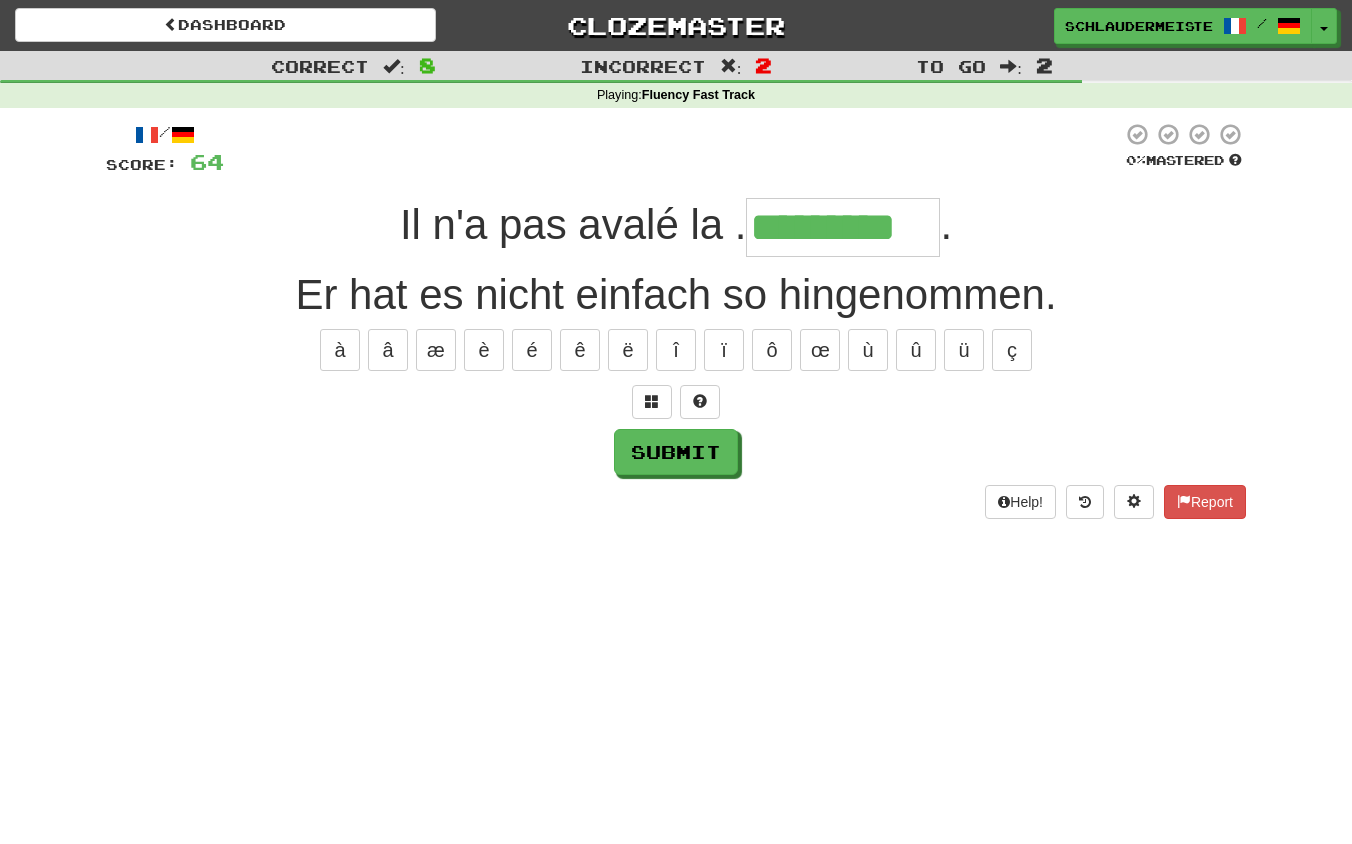 type on "*********" 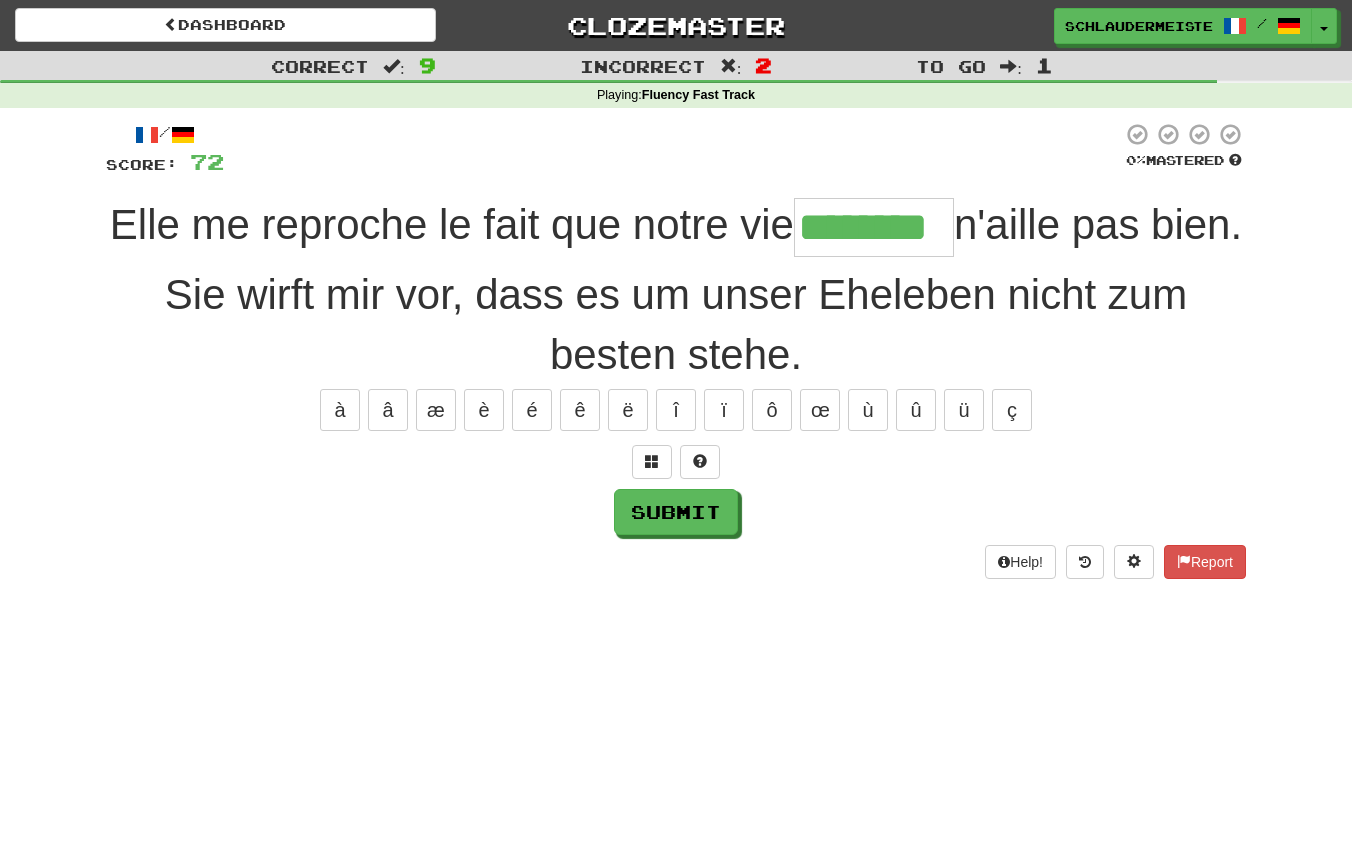 type on "********" 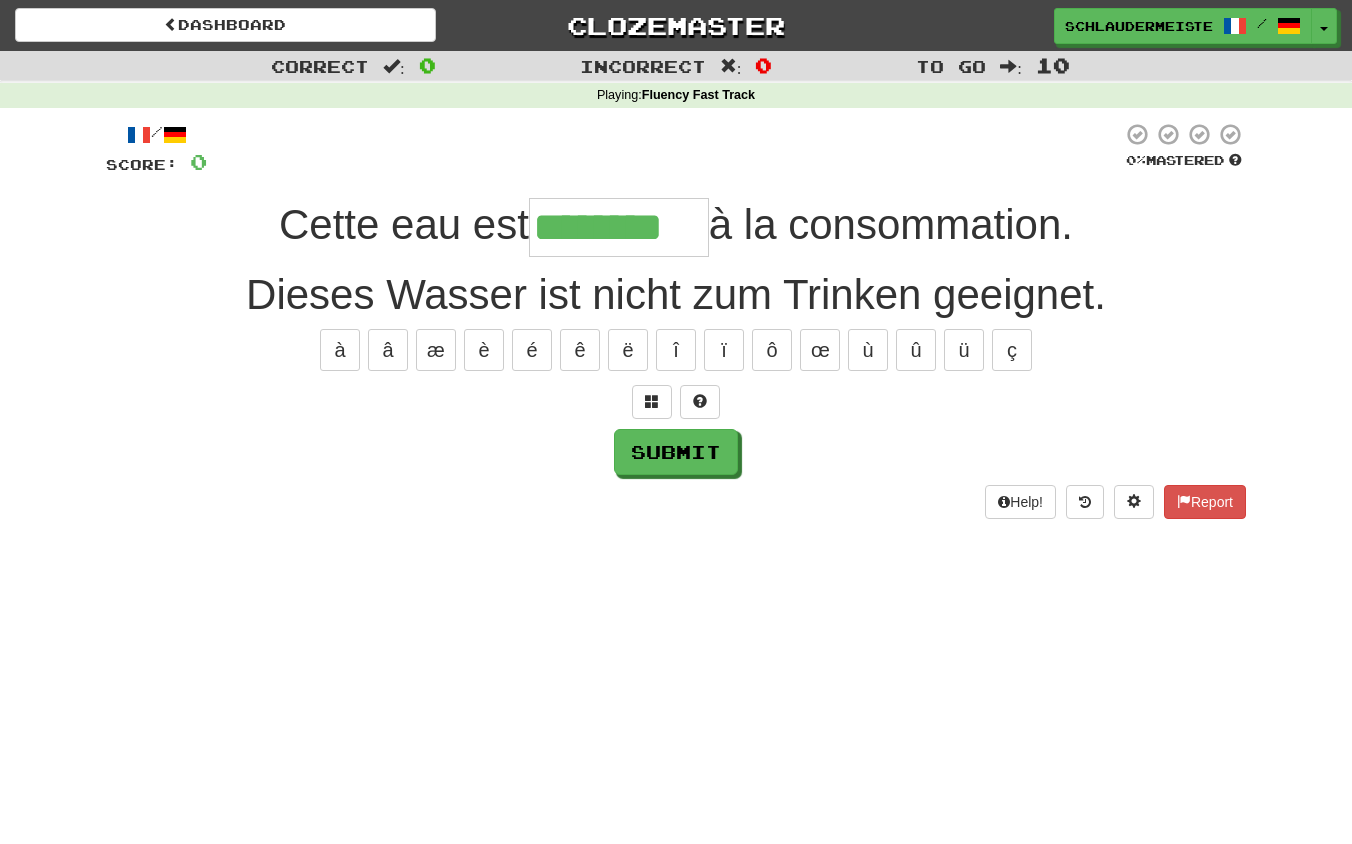 type on "********" 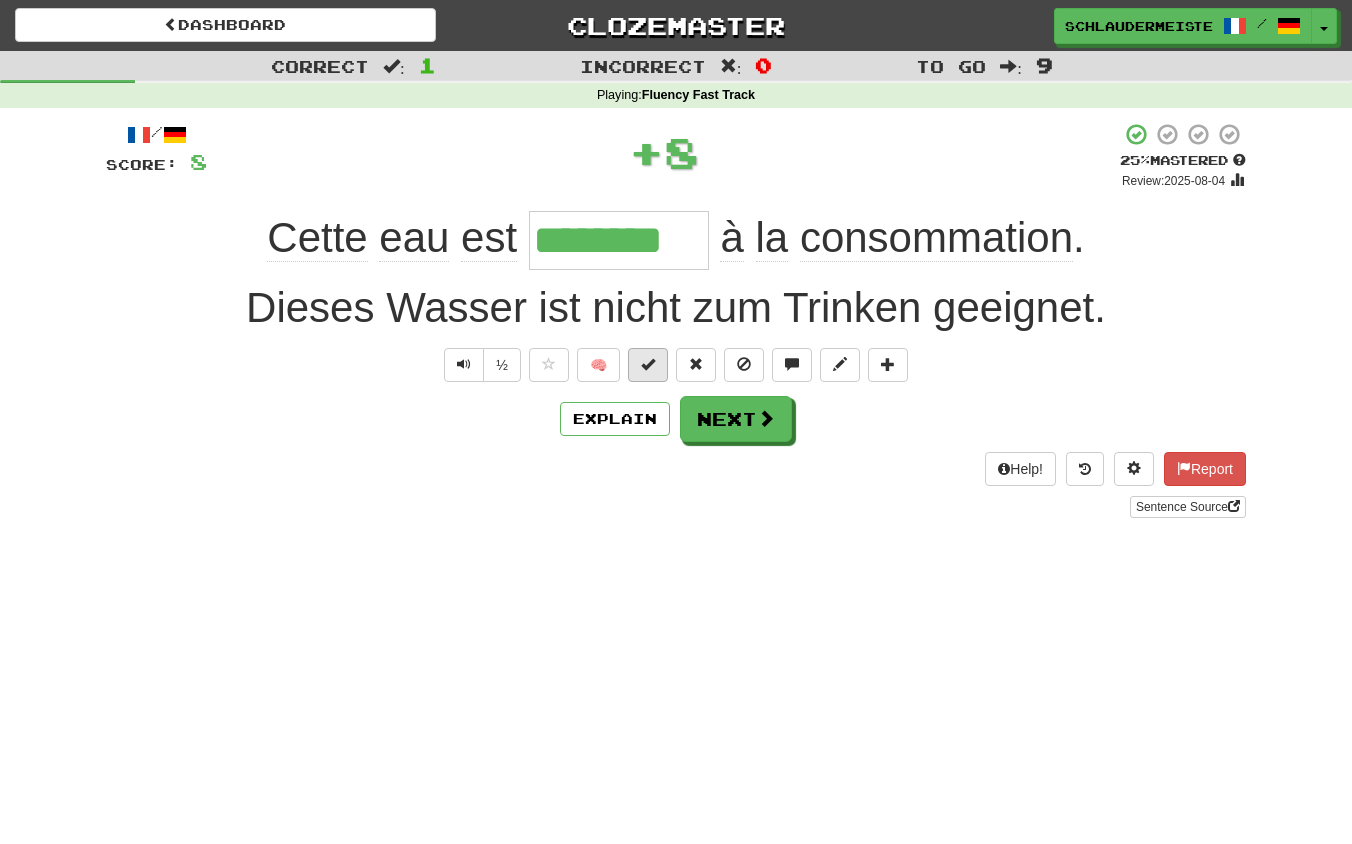 click at bounding box center (648, 364) 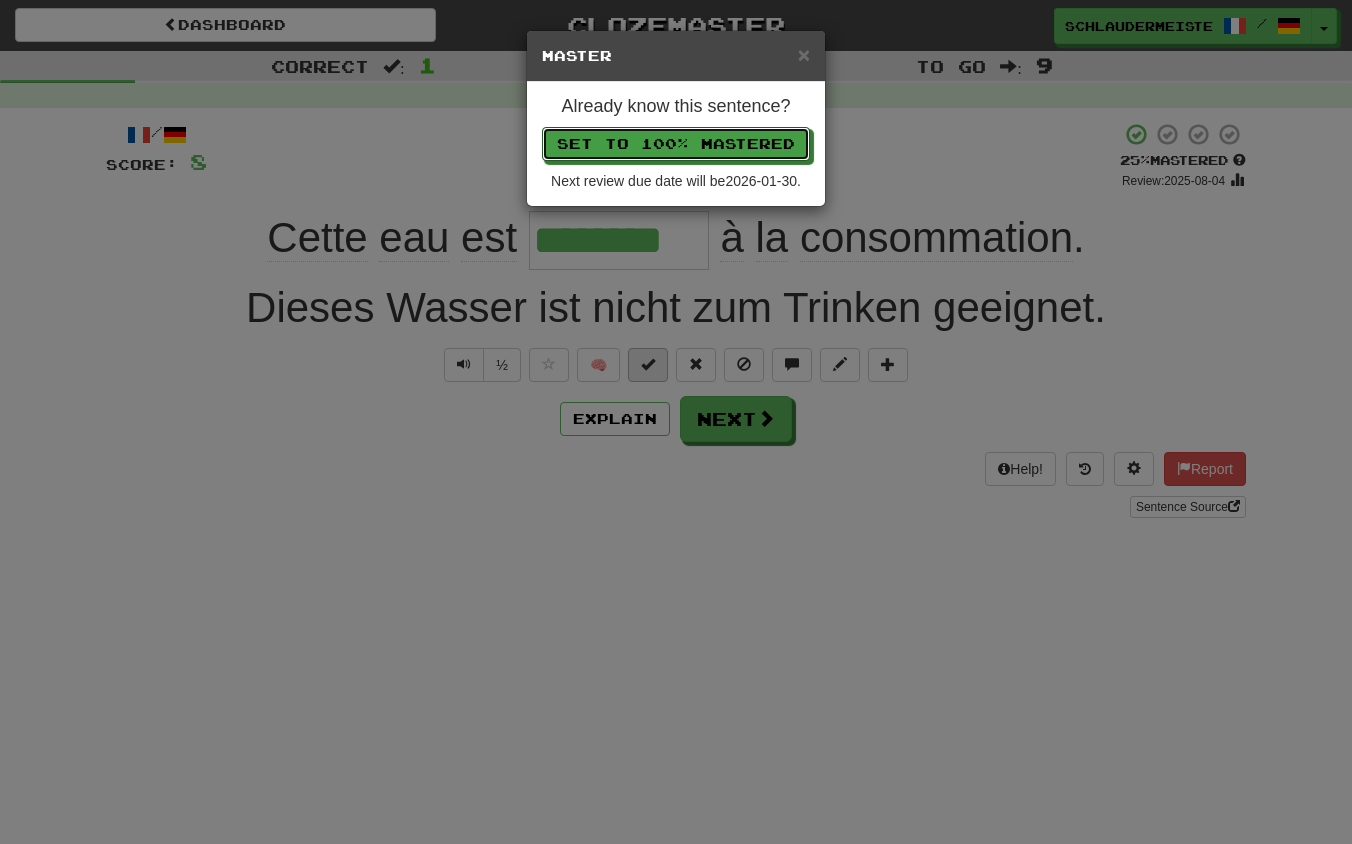 type 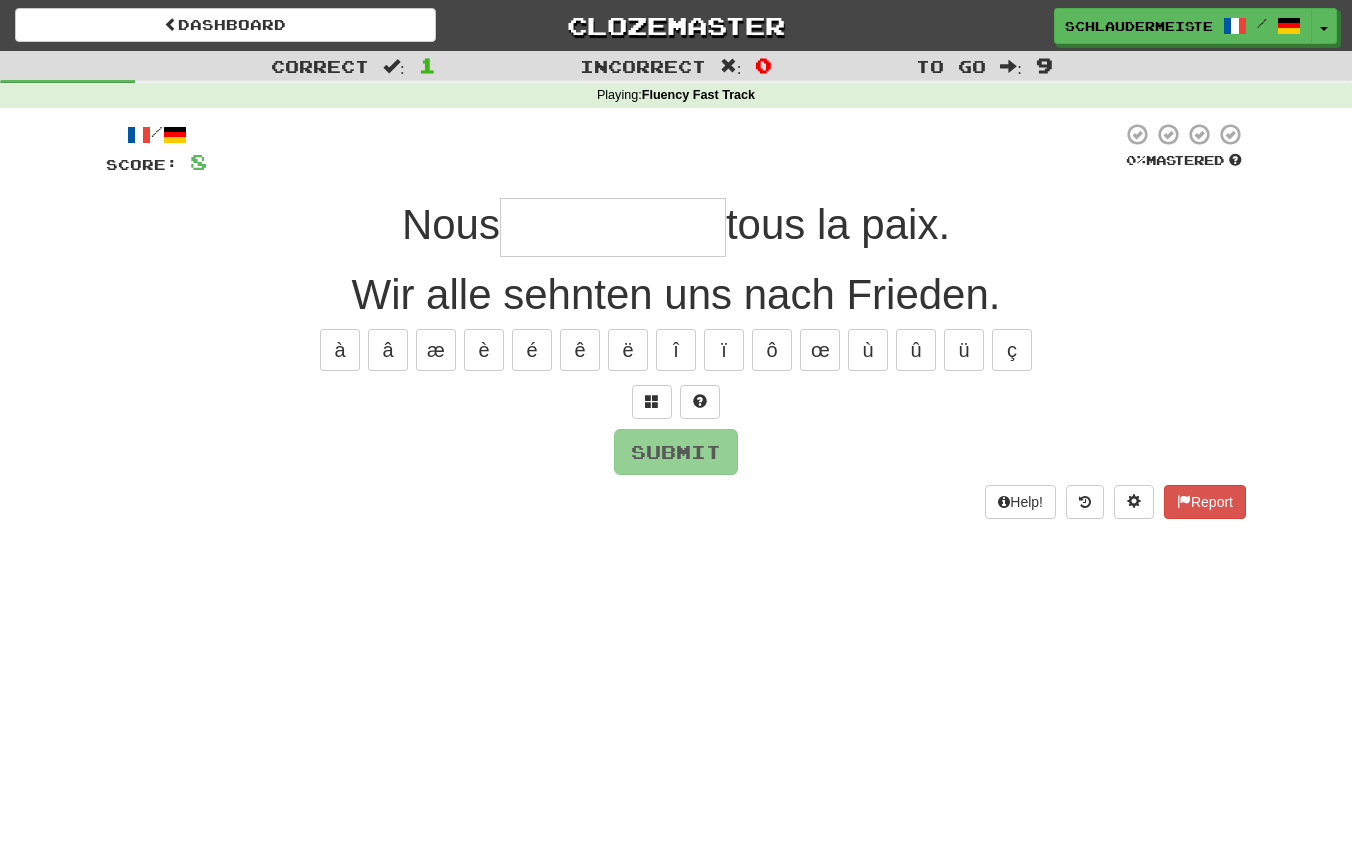 type on "*" 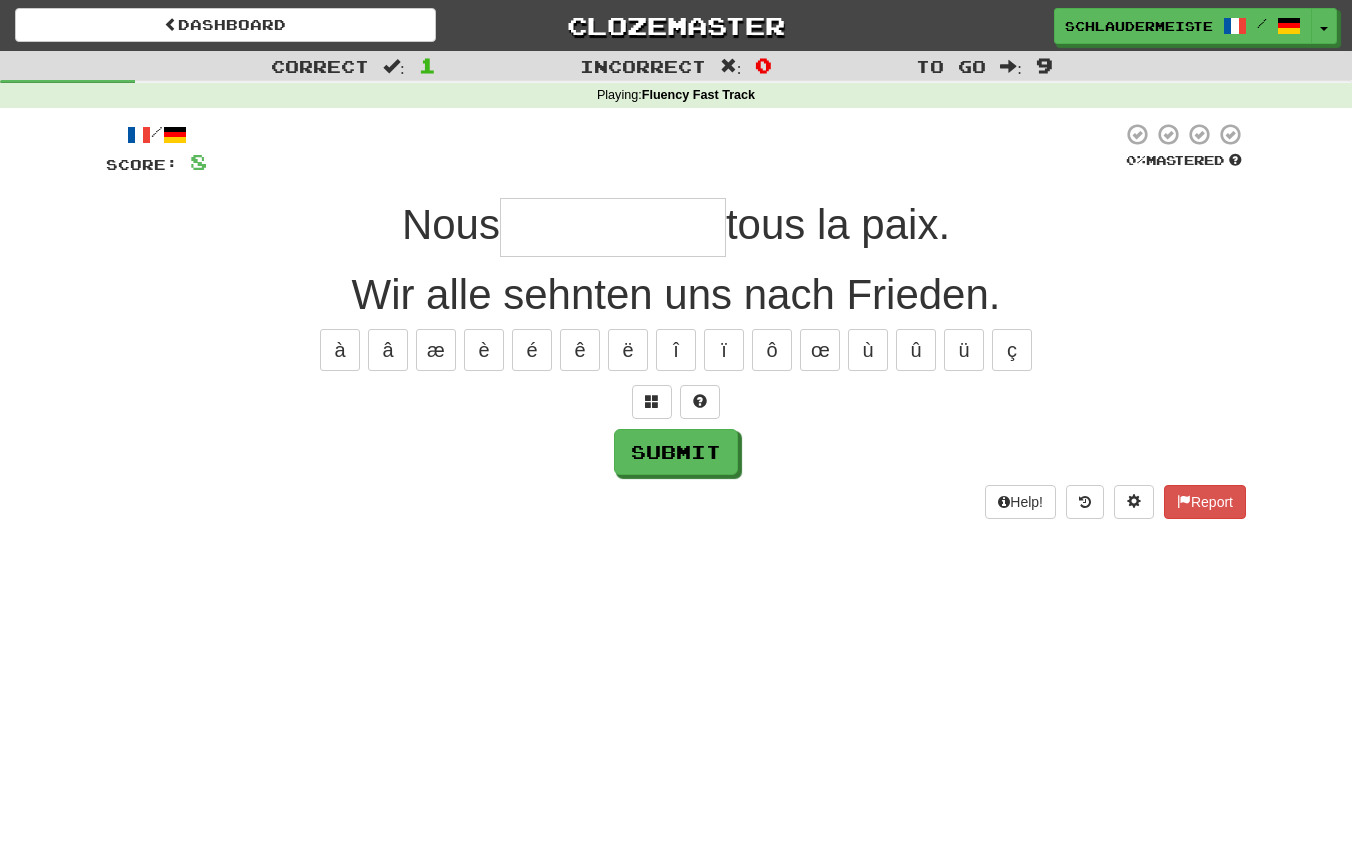type on "*" 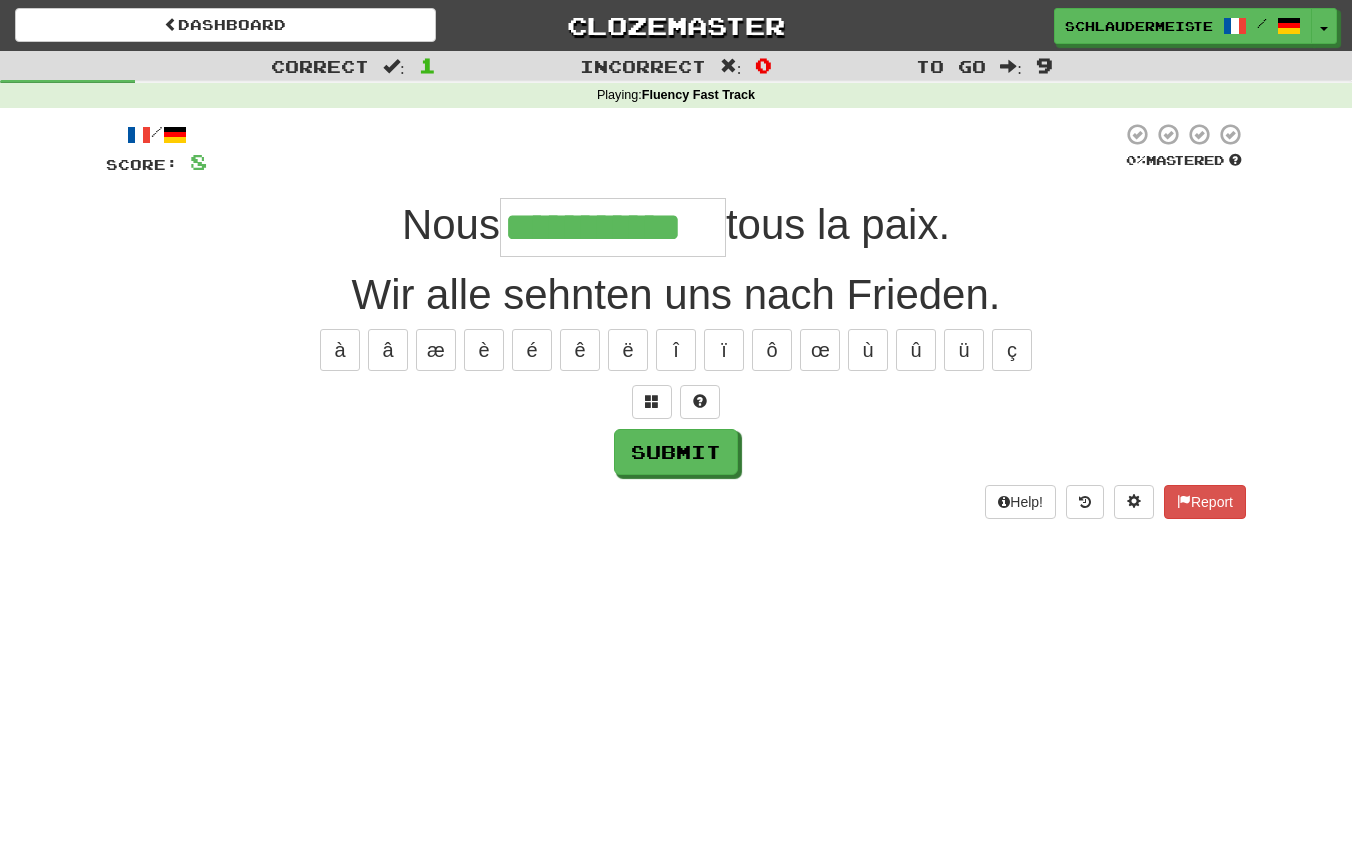 type on "**********" 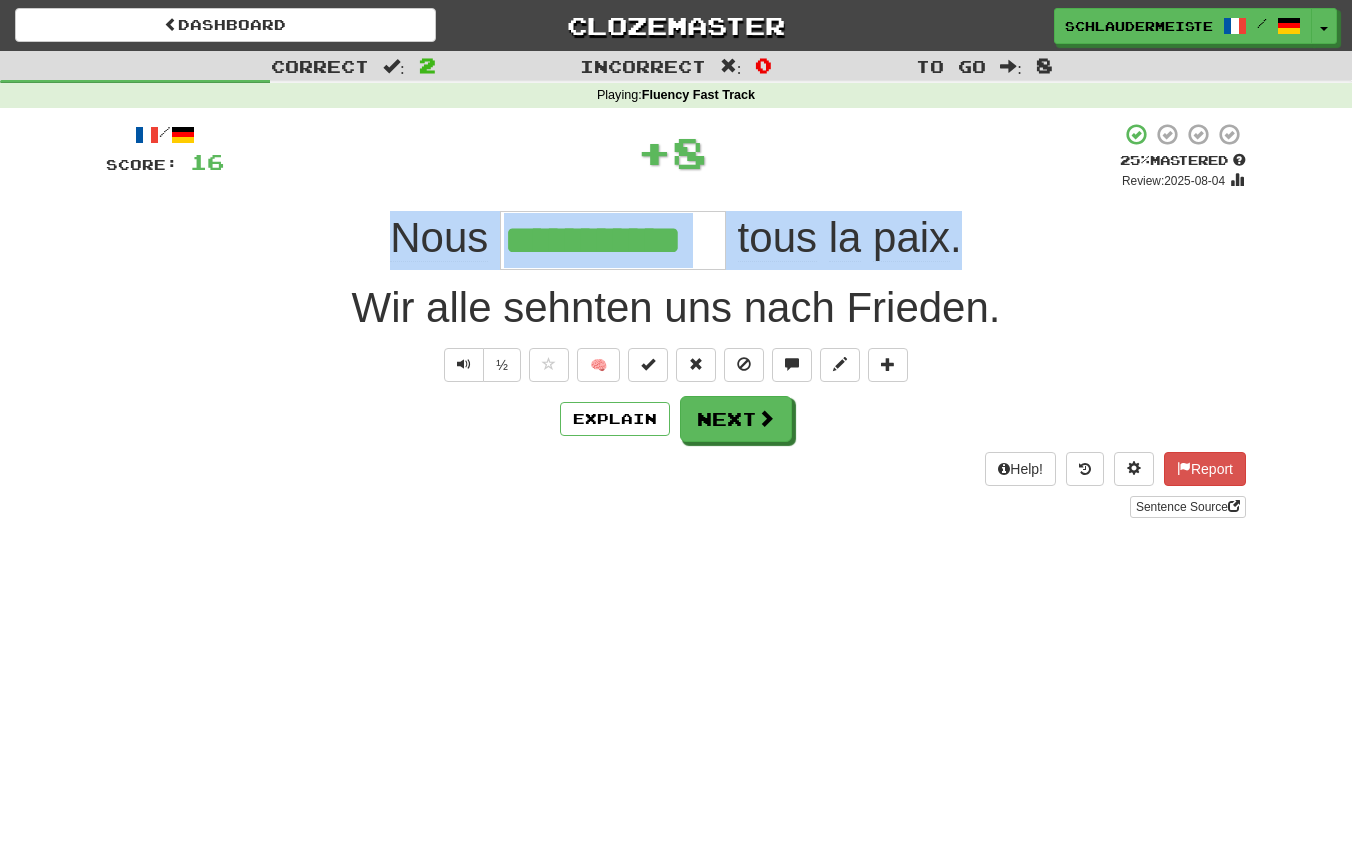 drag, startPoint x: 367, startPoint y: 235, endPoint x: 1099, endPoint y: 236, distance: 732.0007 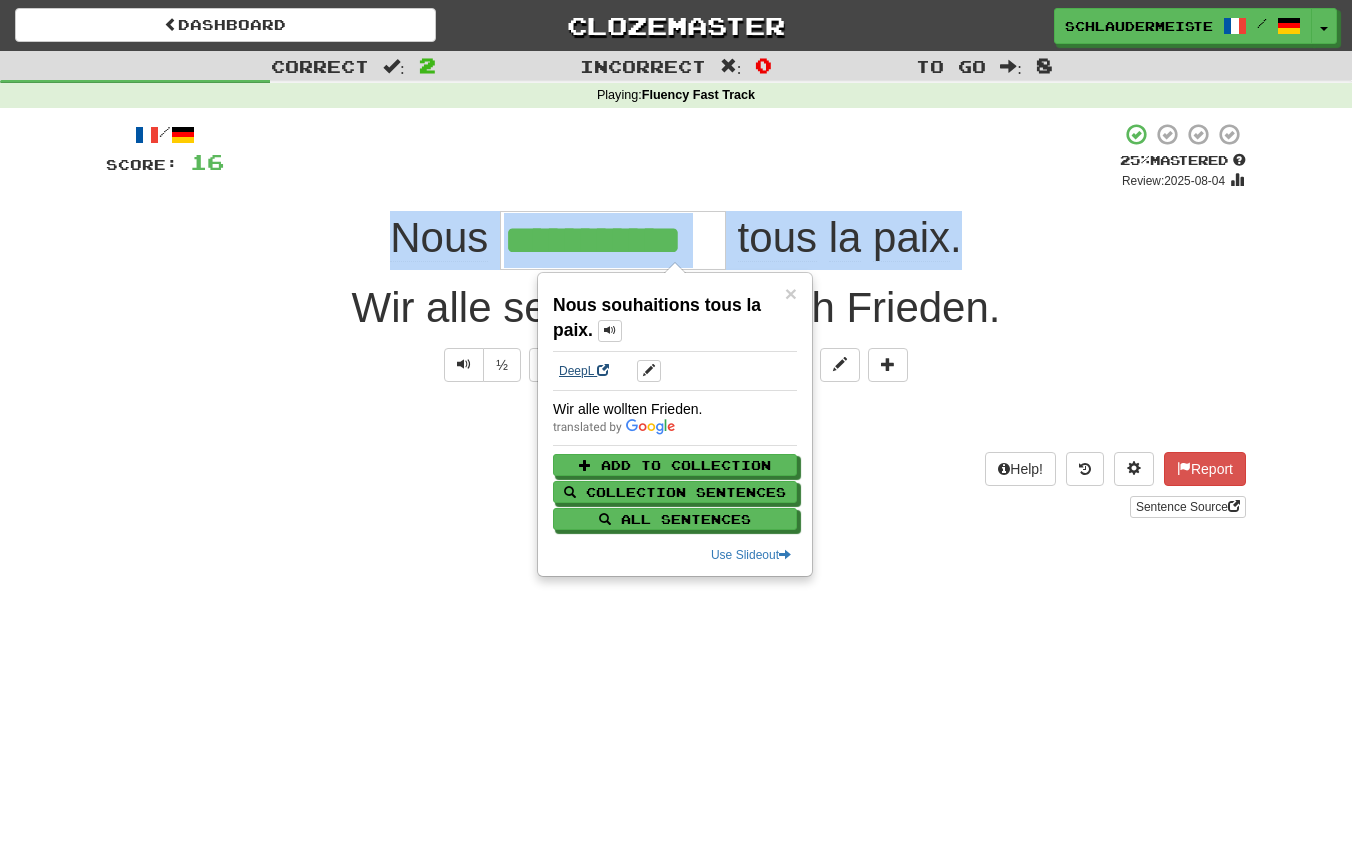 click on "DeepL" at bounding box center [584, 371] 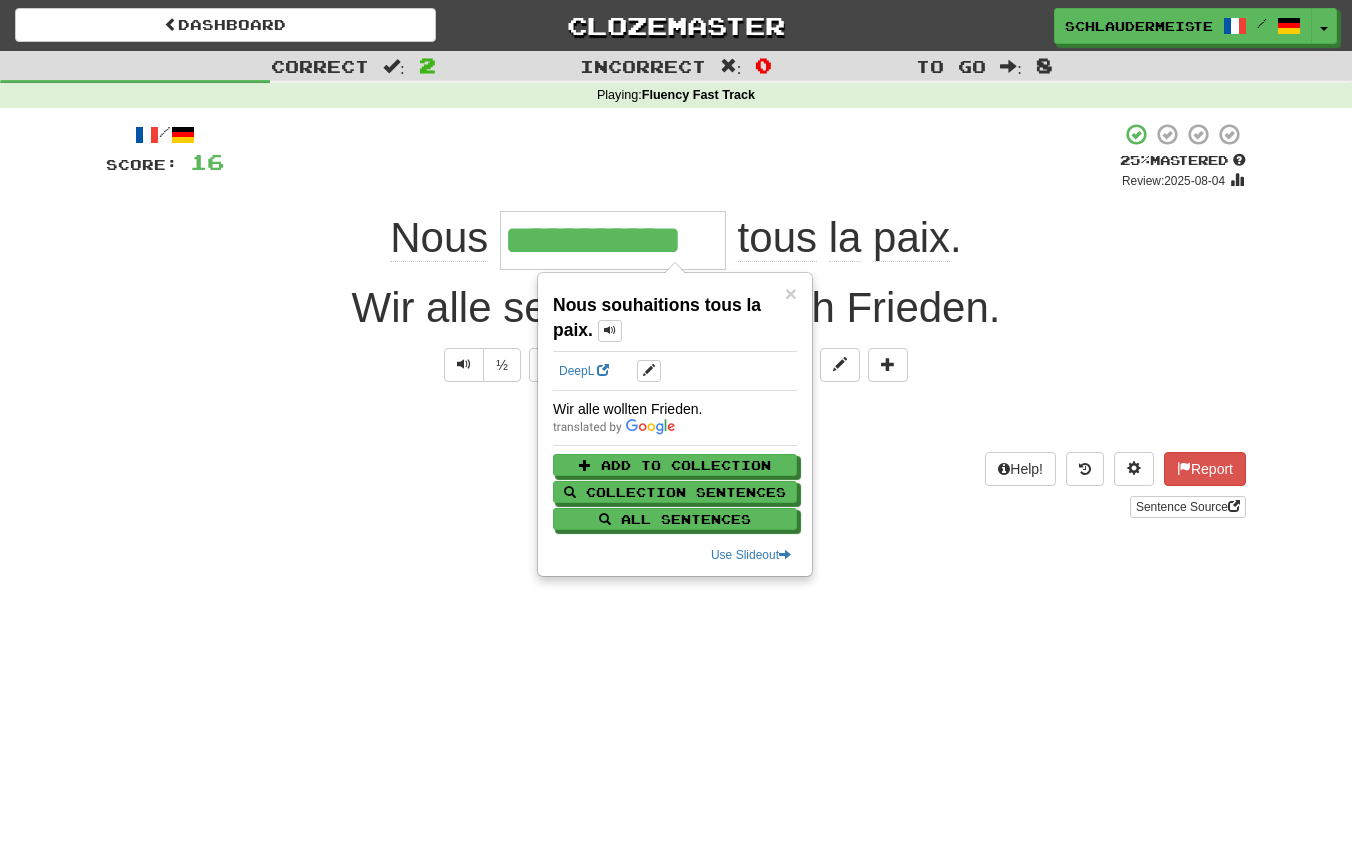 click on "Sentence Source" at bounding box center (676, 507) 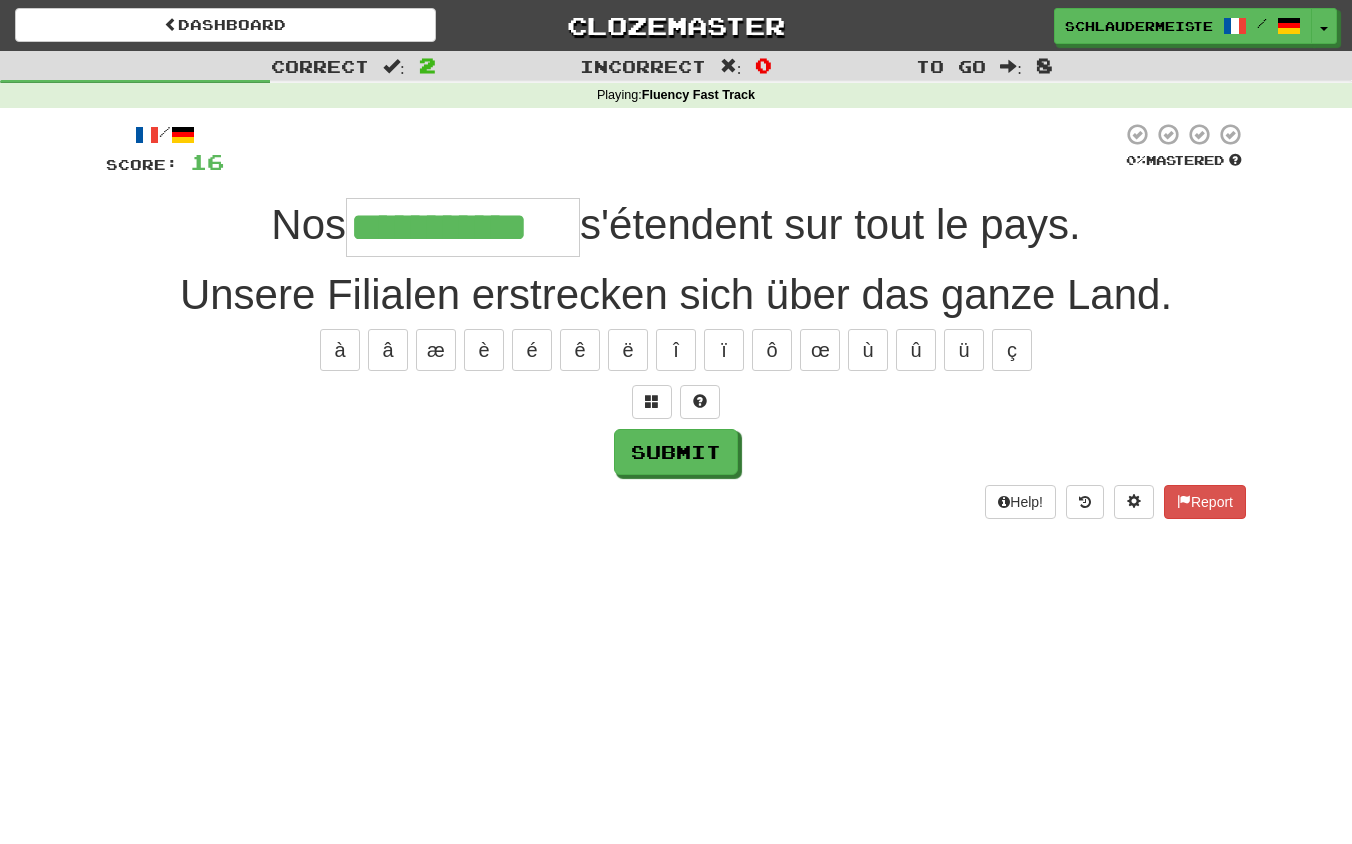 type on "**********" 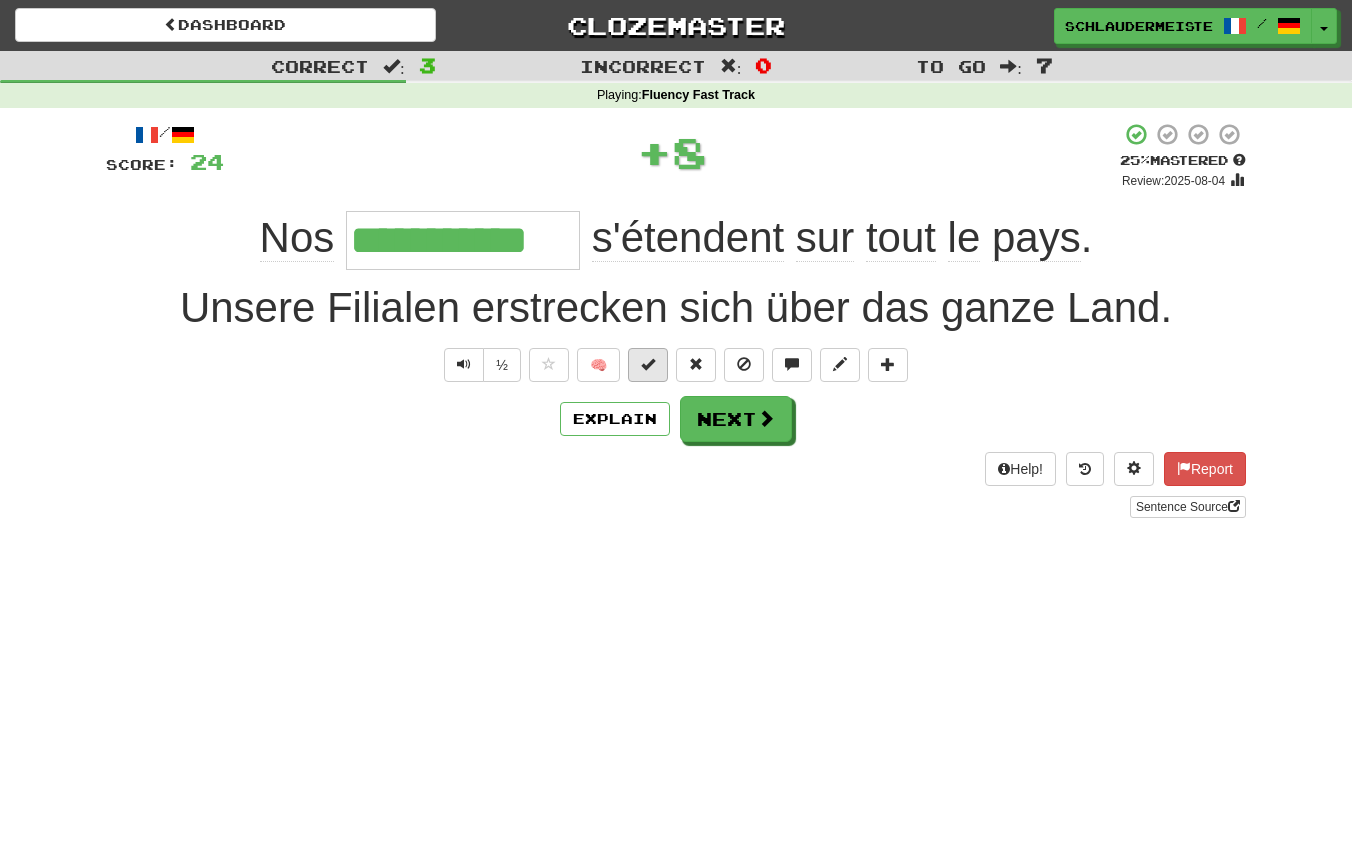 click at bounding box center [648, 365] 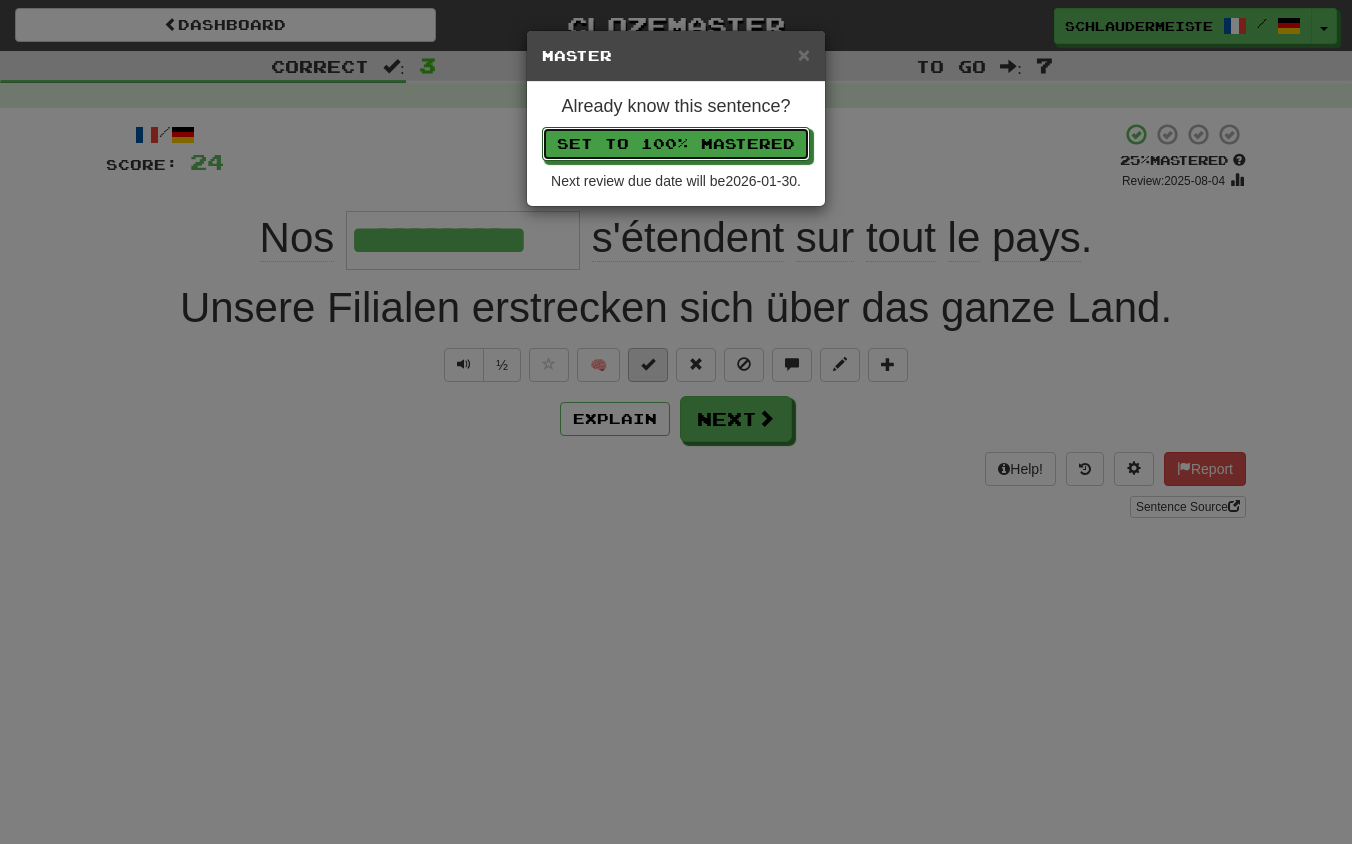 click on "Set to 100% Mastered" at bounding box center (676, 144) 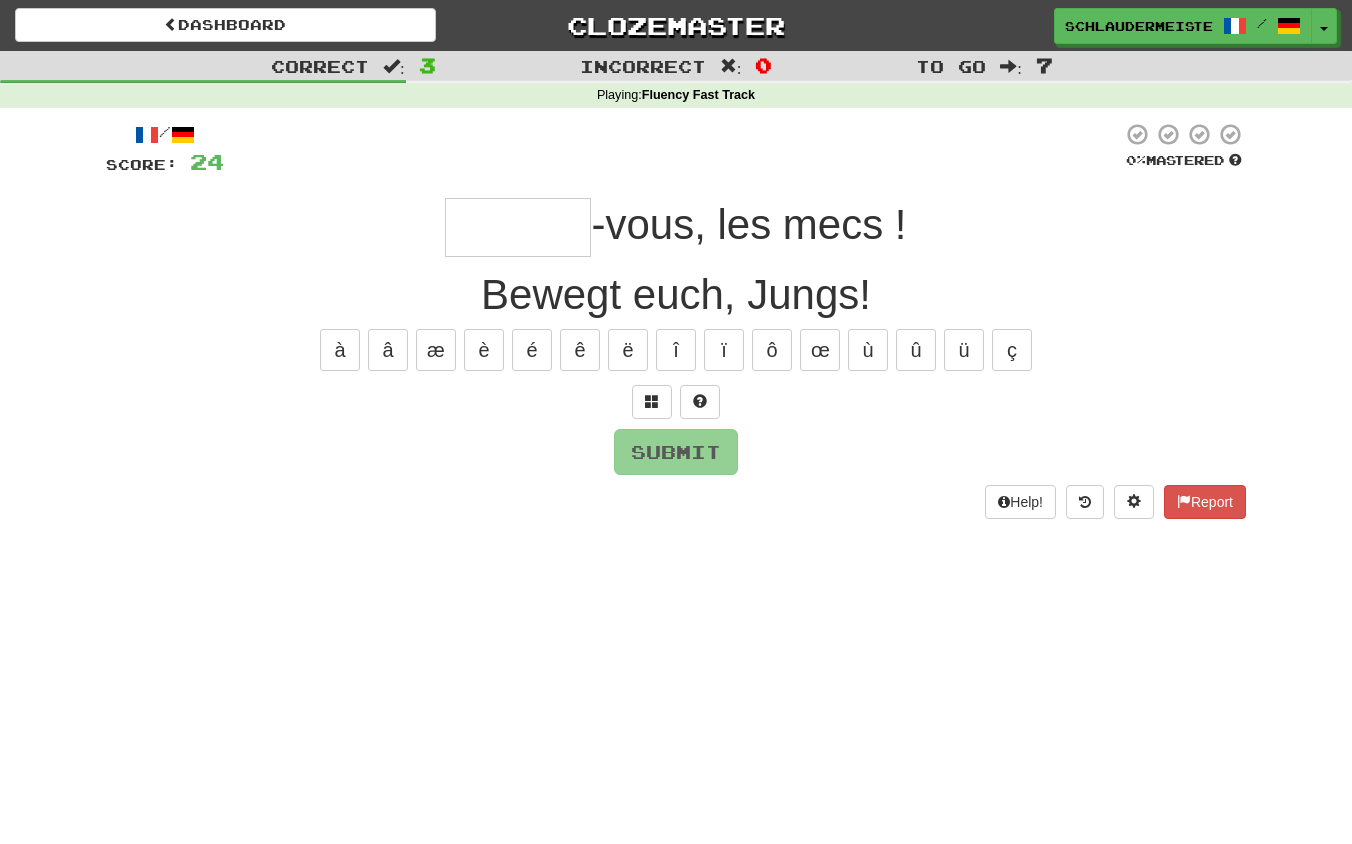 type on "*" 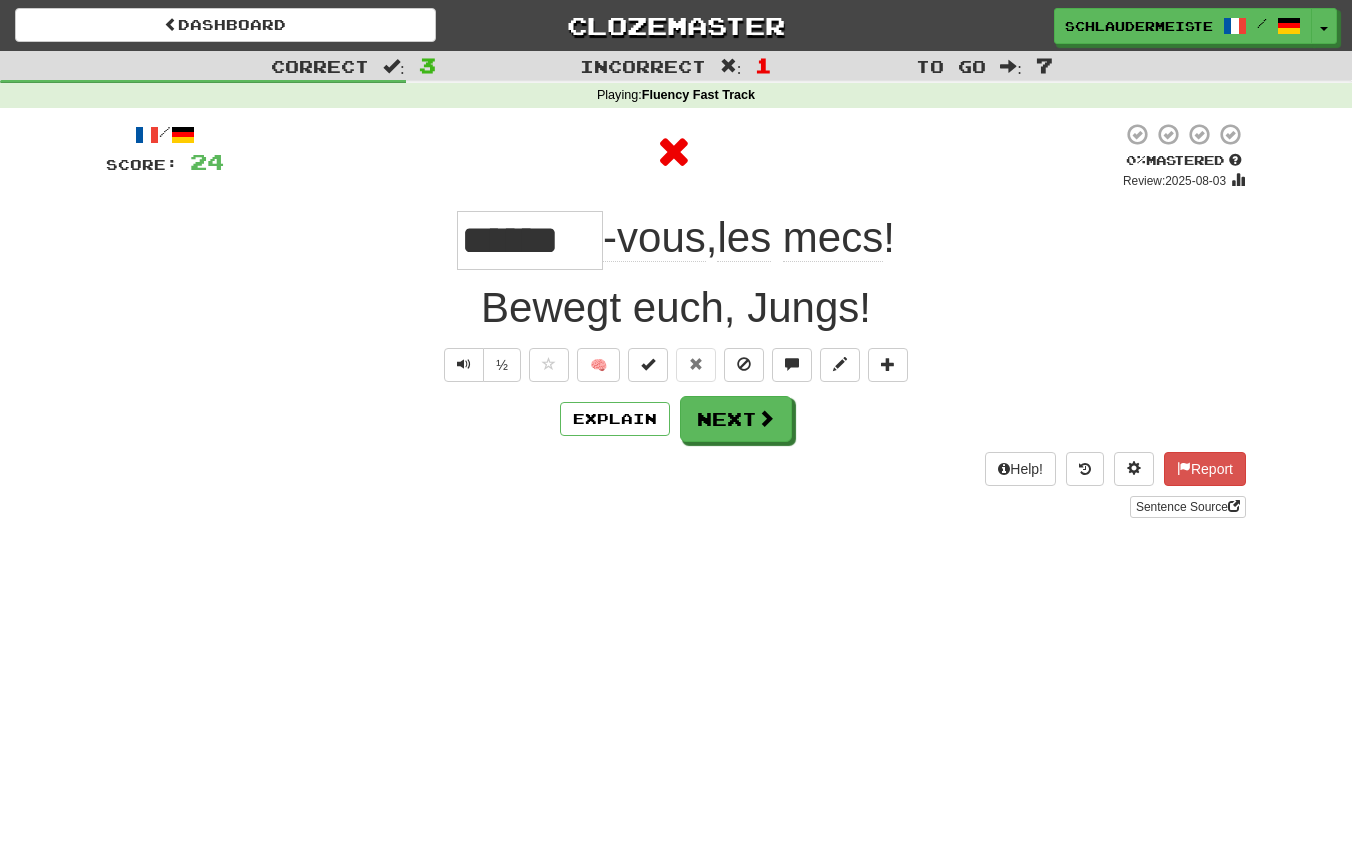 drag, startPoint x: 359, startPoint y: 207, endPoint x: 1005, endPoint y: 248, distance: 647.2998 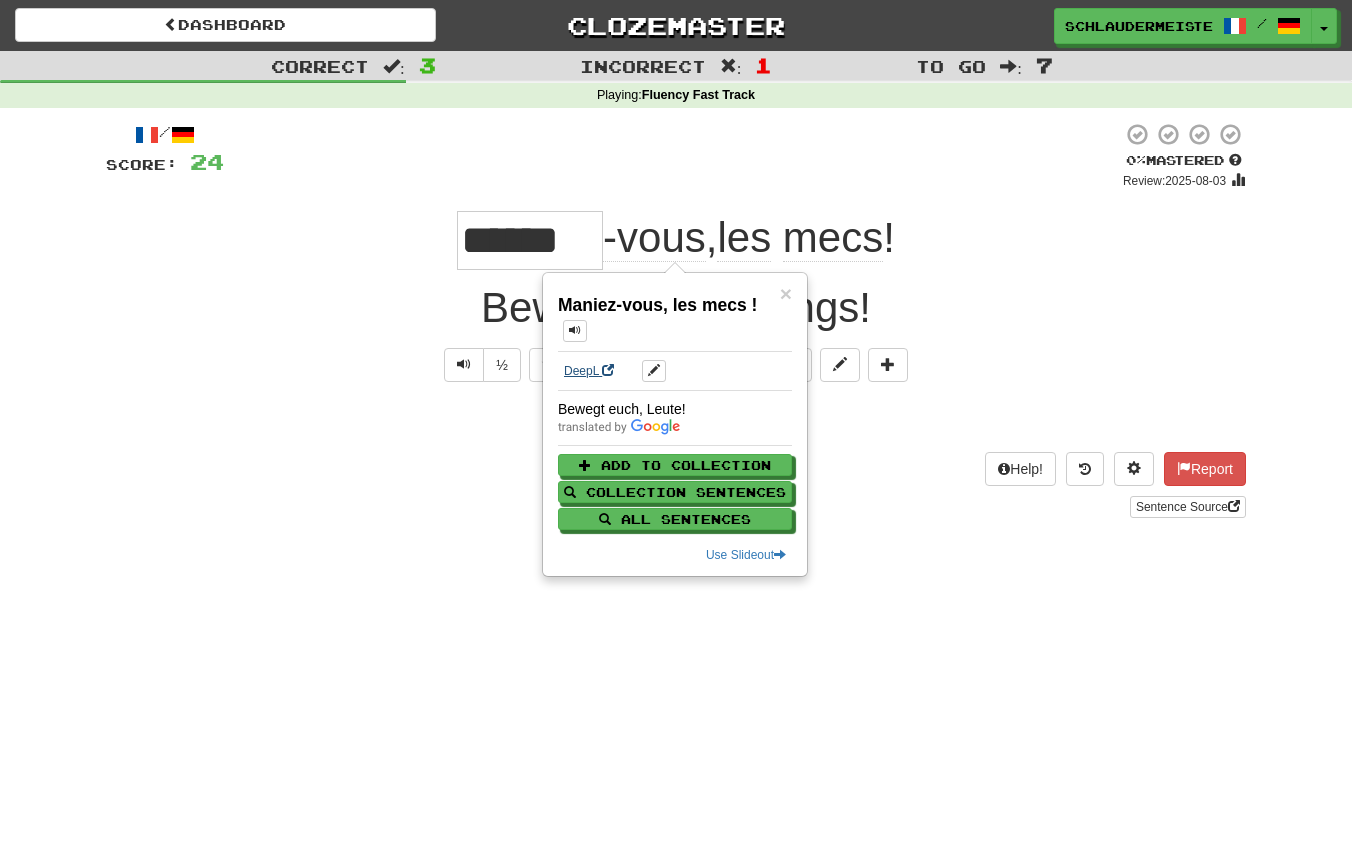 click on "DeepL" at bounding box center (589, 371) 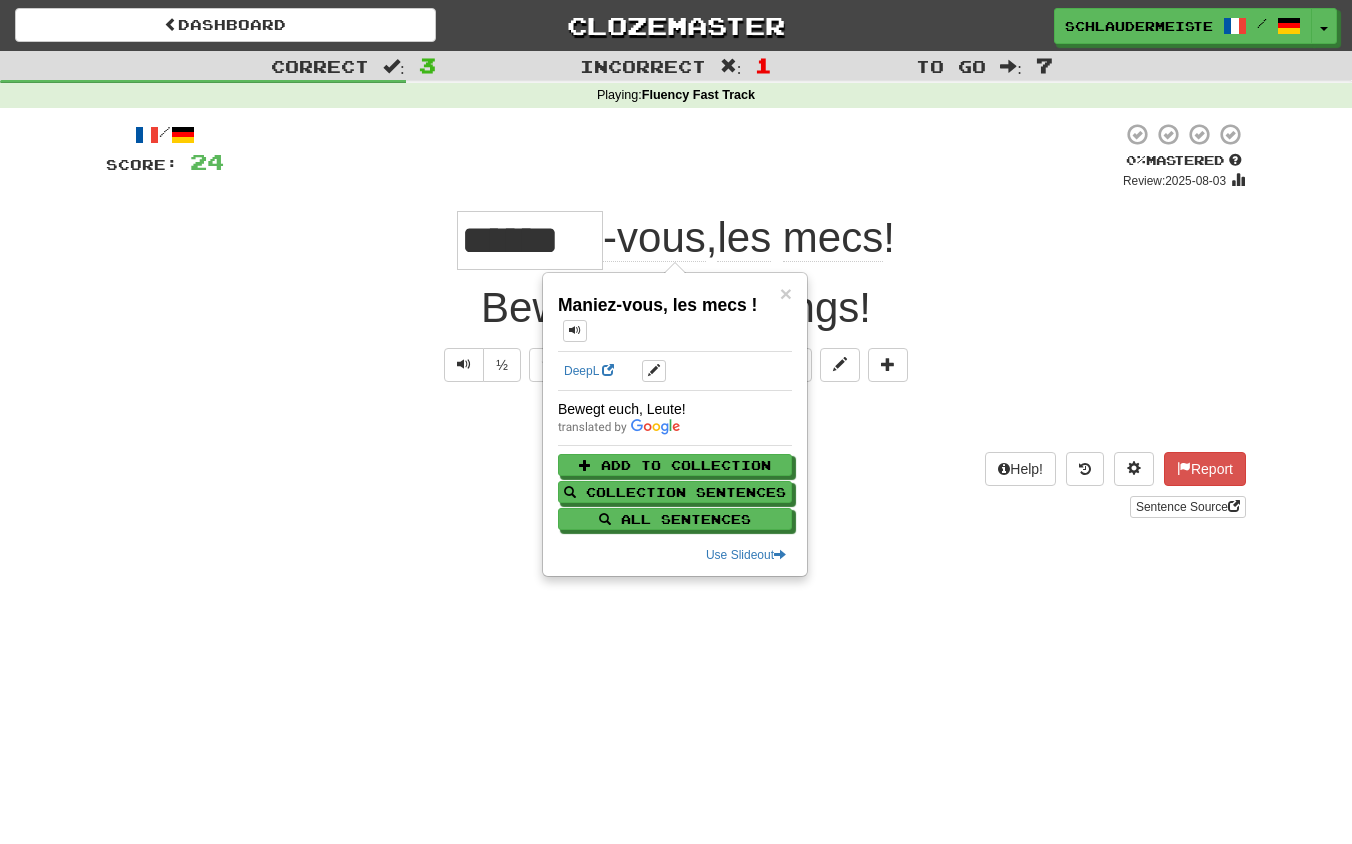click on "Dashboard
Clozemaster
schlaudermeister
/
Toggle Dropdown
Dashboard
Leaderboard
Activity Feed
Notifications
Profile
Discussions
Français
/
Deutsch
Streak:
46
Review:
0
Points Today: 5448
Languages
Account
Logout
schlaudermeister
/
Toggle Dropdown
Dashboard
Leaderboard
Activity Feed
Notifications
Profile
Discussions
Français
/
Deutsch
Streak:
46
Review:
0
Points Today: 5448
Languages
Account
Logout
clozemaster
Correct   :   3 Incorrect   :   1 To go   :   7 Playing :  Fluency Fast Track  /  Score:   24 0 %  Mastered Review:  2025-08-03 ****** -vous ,  les   mecs  ! Bewegt euch, Jungs! ½ 🧠 Explain Next  Help!  Report" at bounding box center (676, 422) 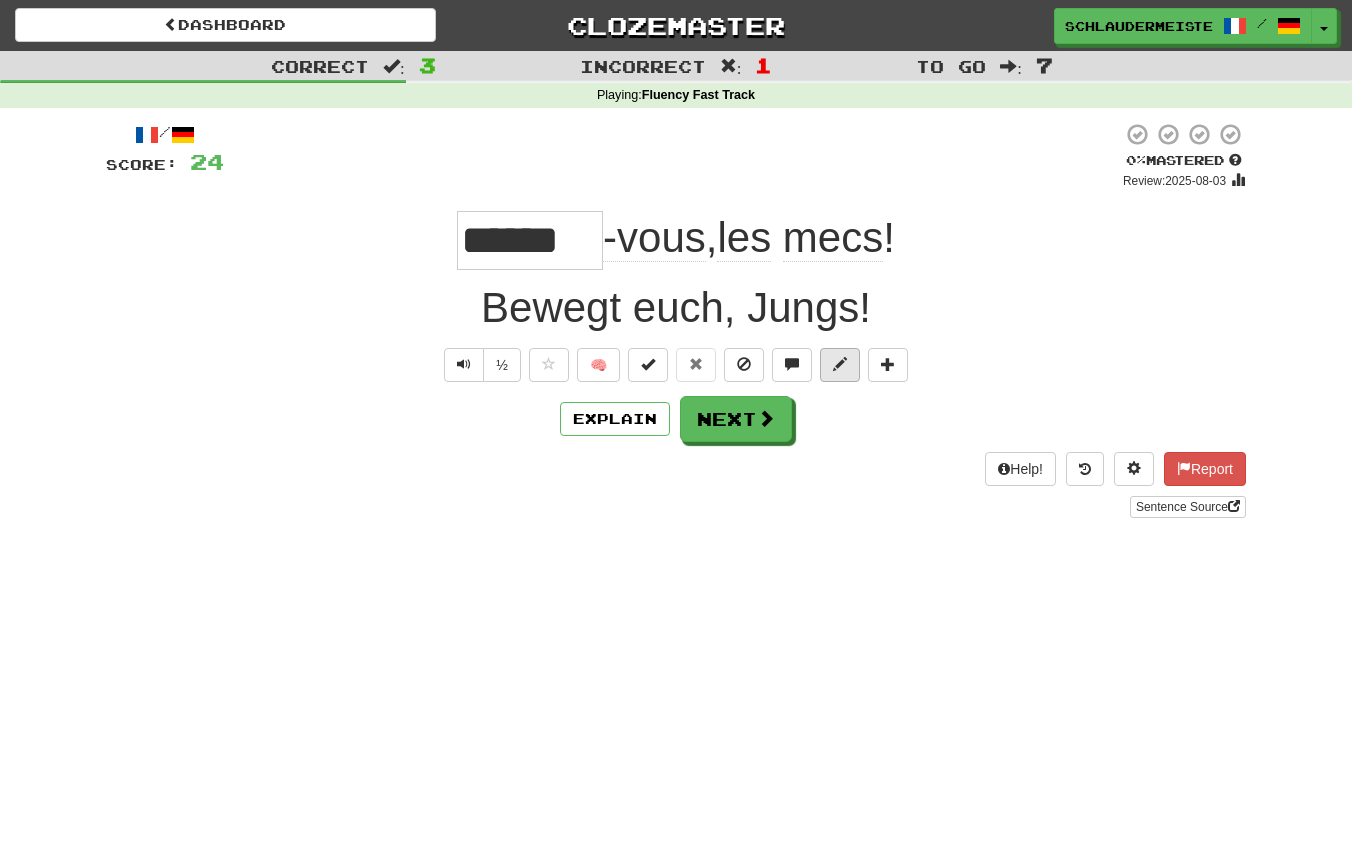 click at bounding box center (840, 364) 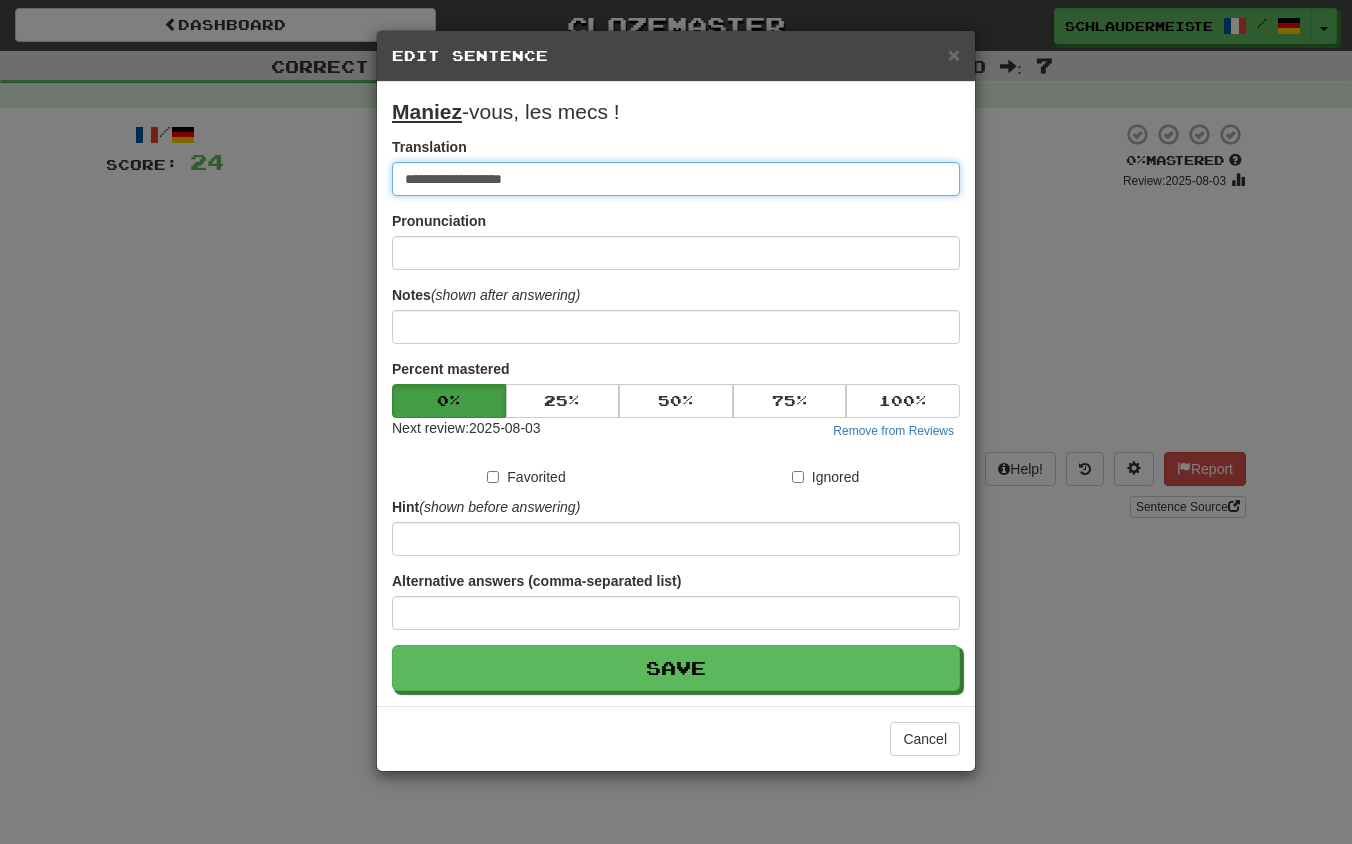 drag, startPoint x: 768, startPoint y: 175, endPoint x: 169, endPoint y: 141, distance: 599.9642 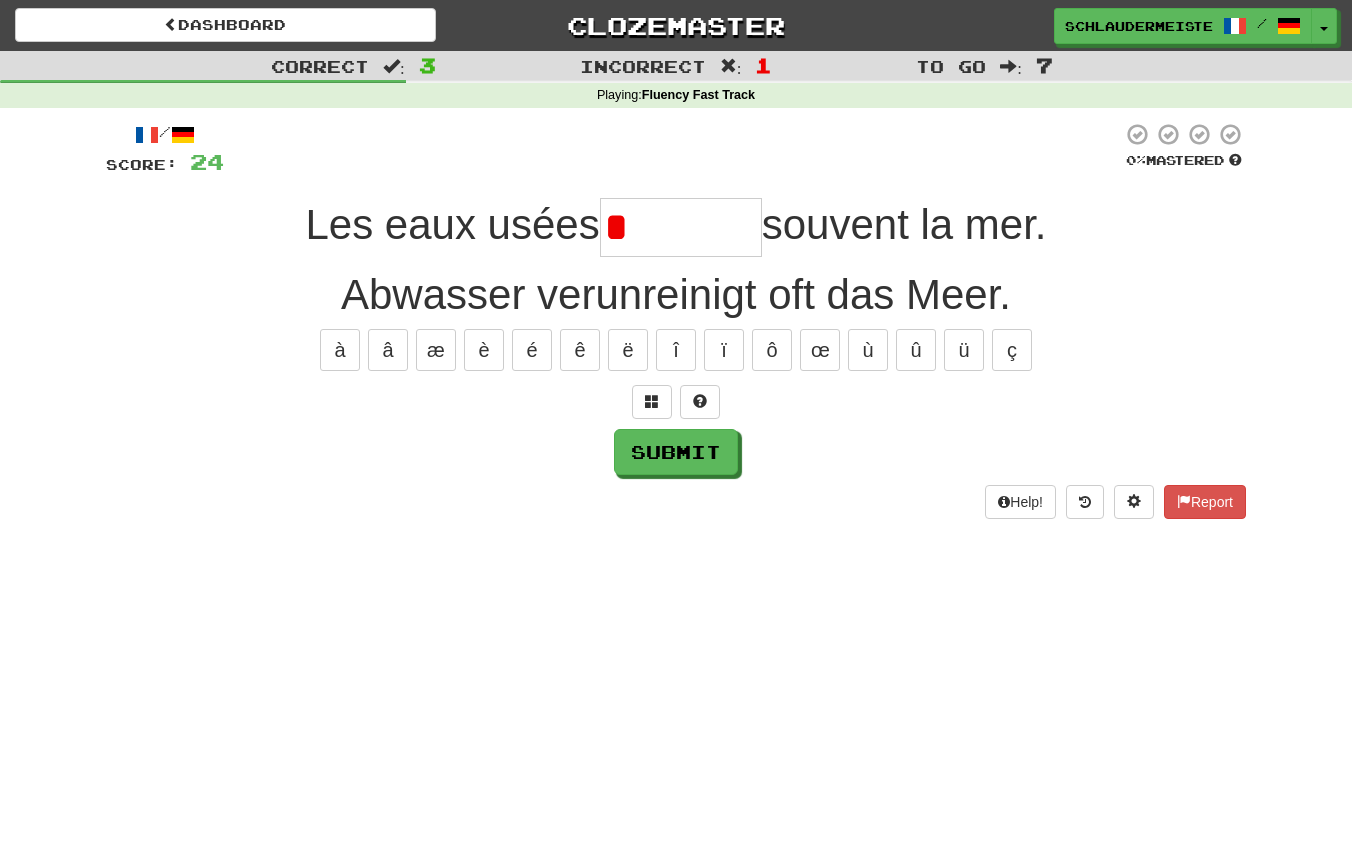type on "********" 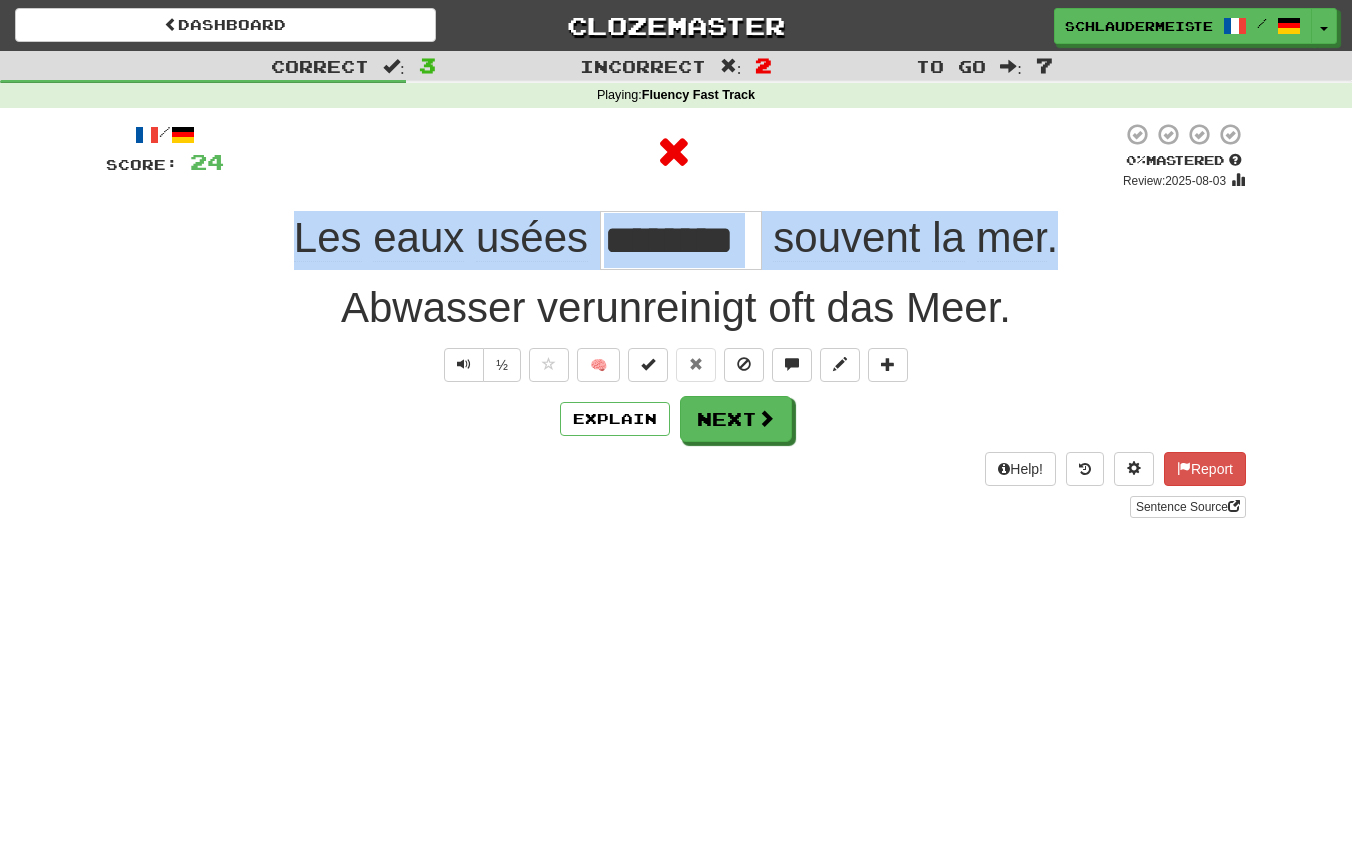 drag, startPoint x: 229, startPoint y: 216, endPoint x: 1125, endPoint y: 227, distance: 896.0675 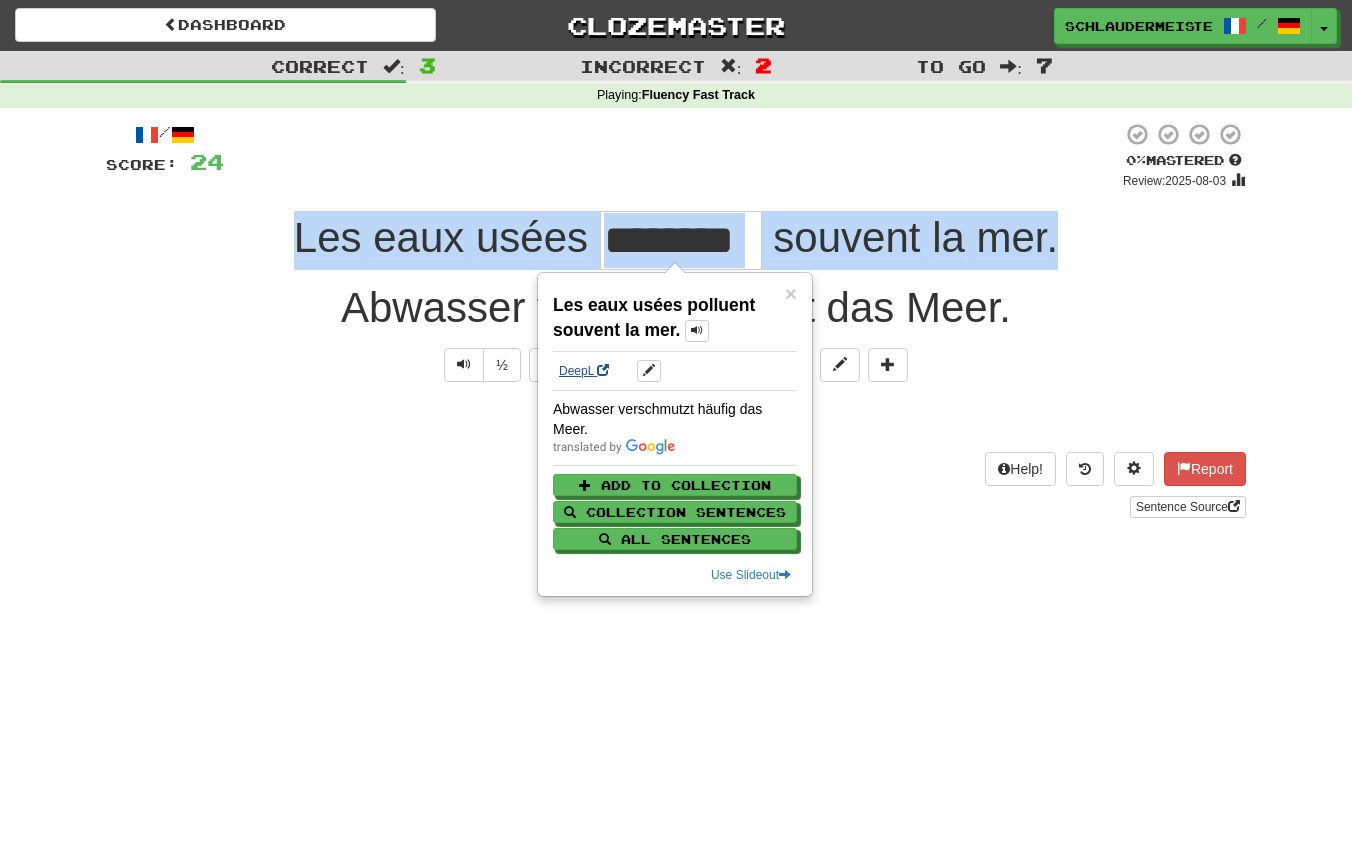 click on "DeepL" at bounding box center (584, 371) 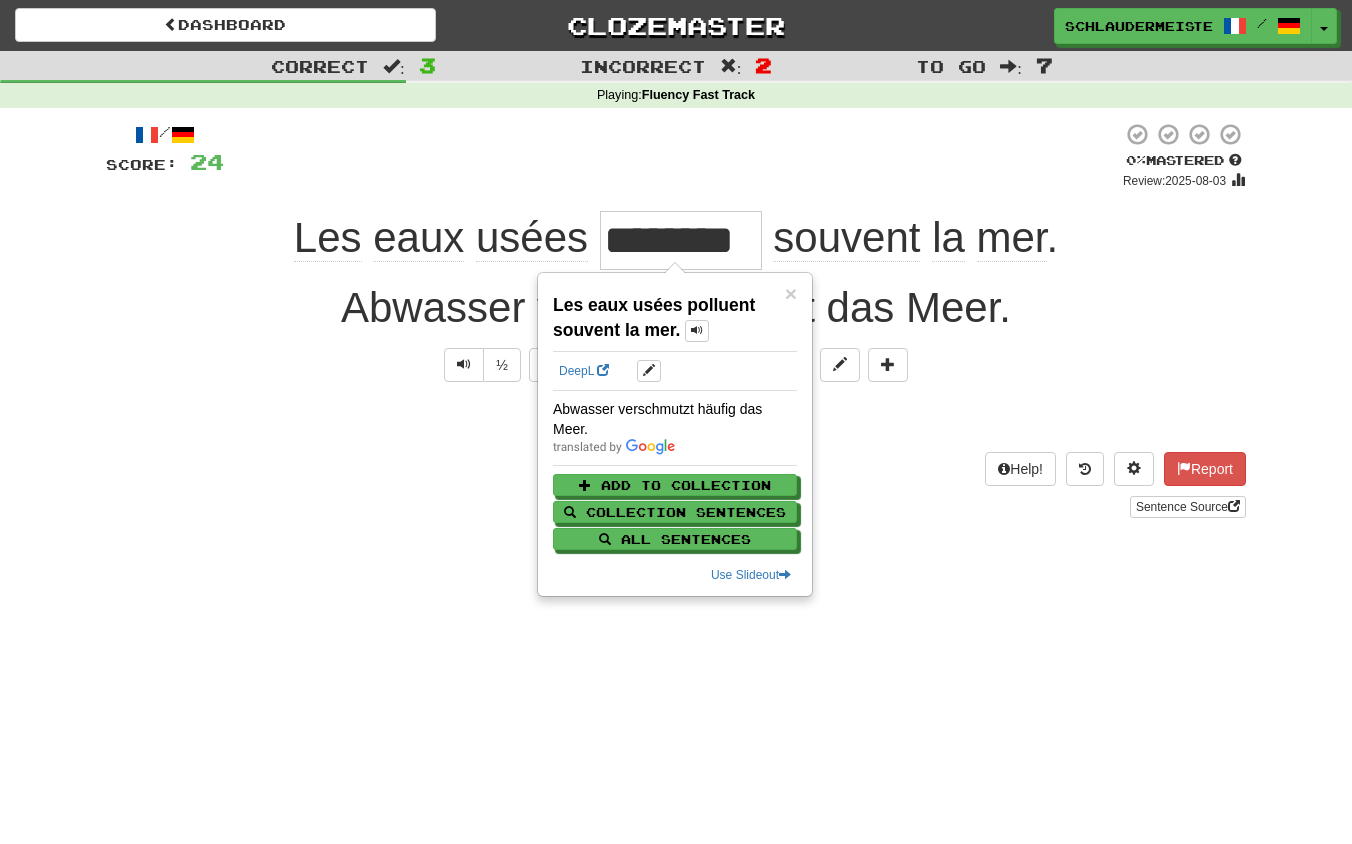 click on "Dashboard
Clozemaster
schlaudermeister
/
Toggle Dropdown
Dashboard
Leaderboard
Activity Feed
Notifications
Profile
Discussions
Français
/
Deutsch
Streak:
46
Review:
0
Points Today: 5448
Languages
Account
Logout
schlaudermeister
/
Toggle Dropdown
Dashboard
Leaderboard
Activity Feed
Notifications
Profile
Discussions
Français
/
Deutsch
Streak:
46
Review:
0
Points Today: 5448
Languages
Account
Logout
clozemaster
Correct   :   3 Incorrect   :   2 To go   :   7 Playing :  Fluency Fast Track  /  Score:   24 0 %  Mastered Review:  2025-08-03 Les   eaux   usées   ********   souvent   la   mer . Abwasser verunreinigt oft das Meer." at bounding box center [676, 422] 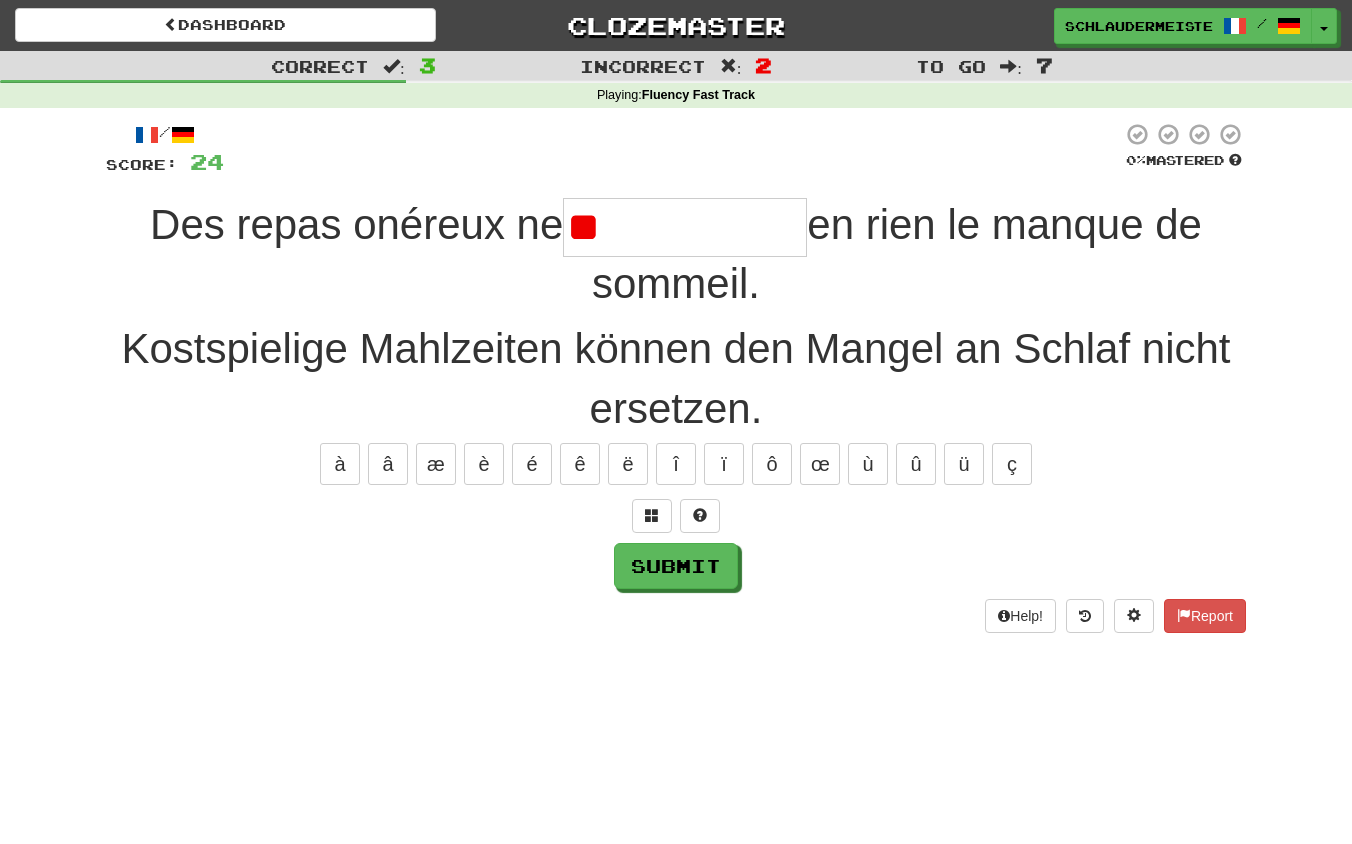 type on "*" 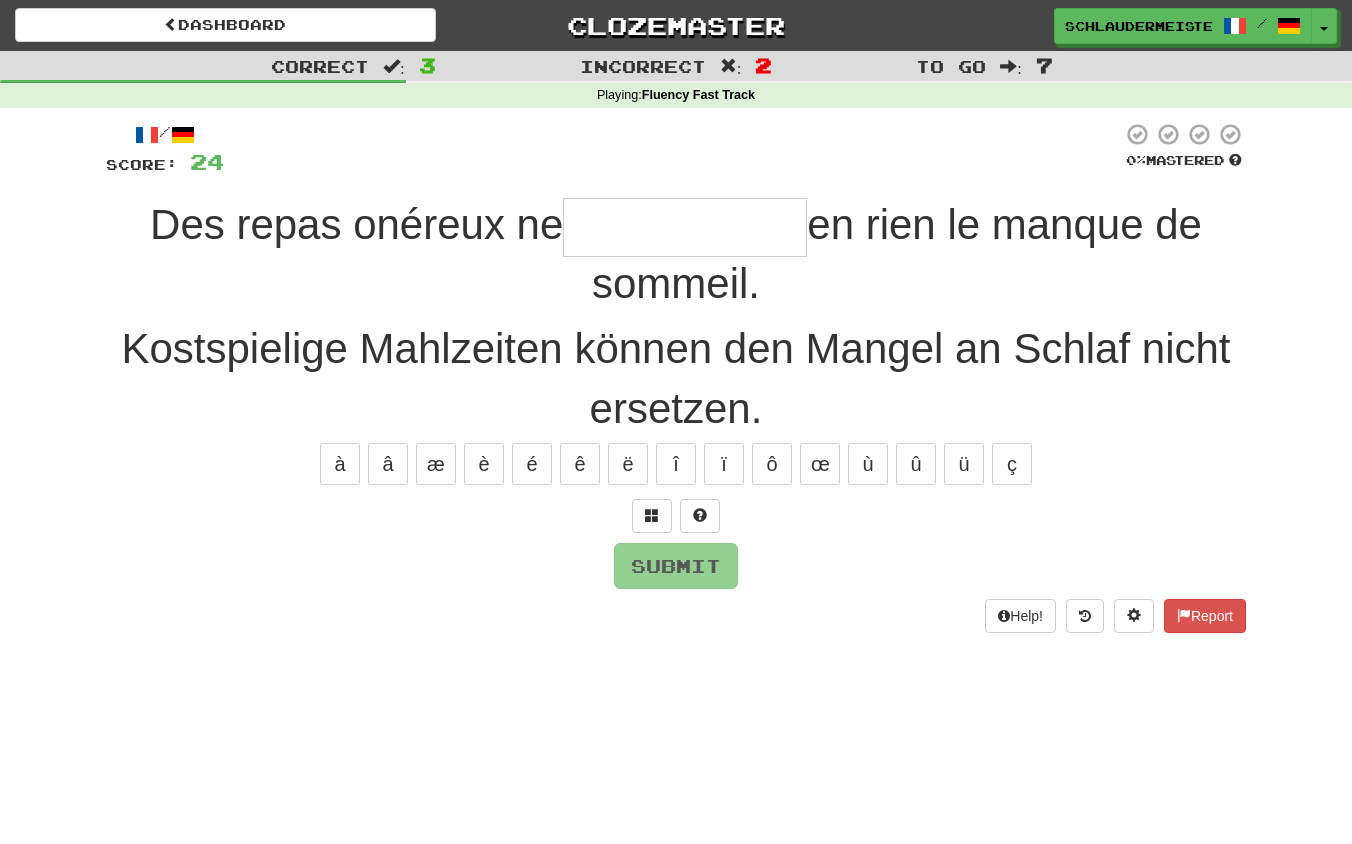 type on "*" 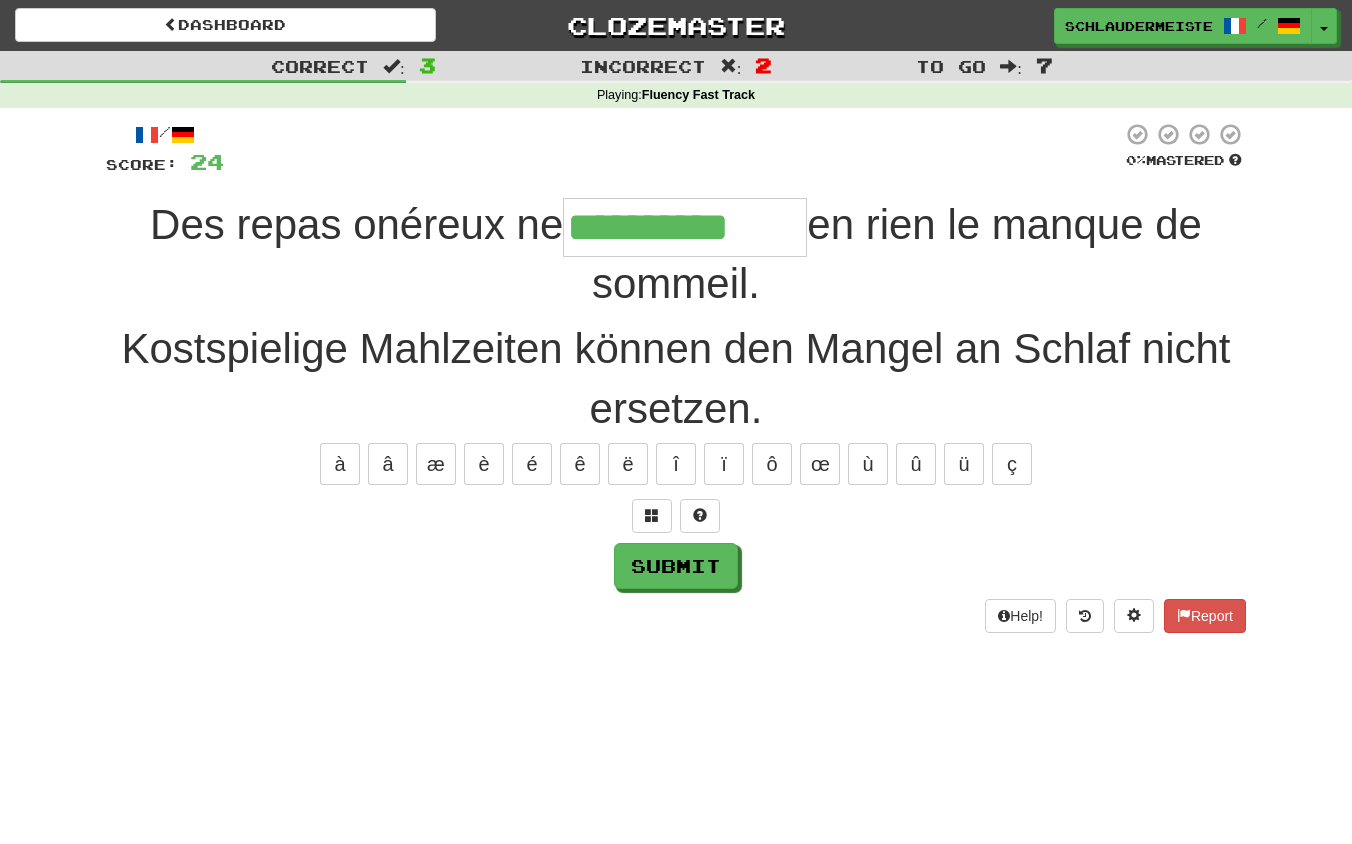 type on "**********" 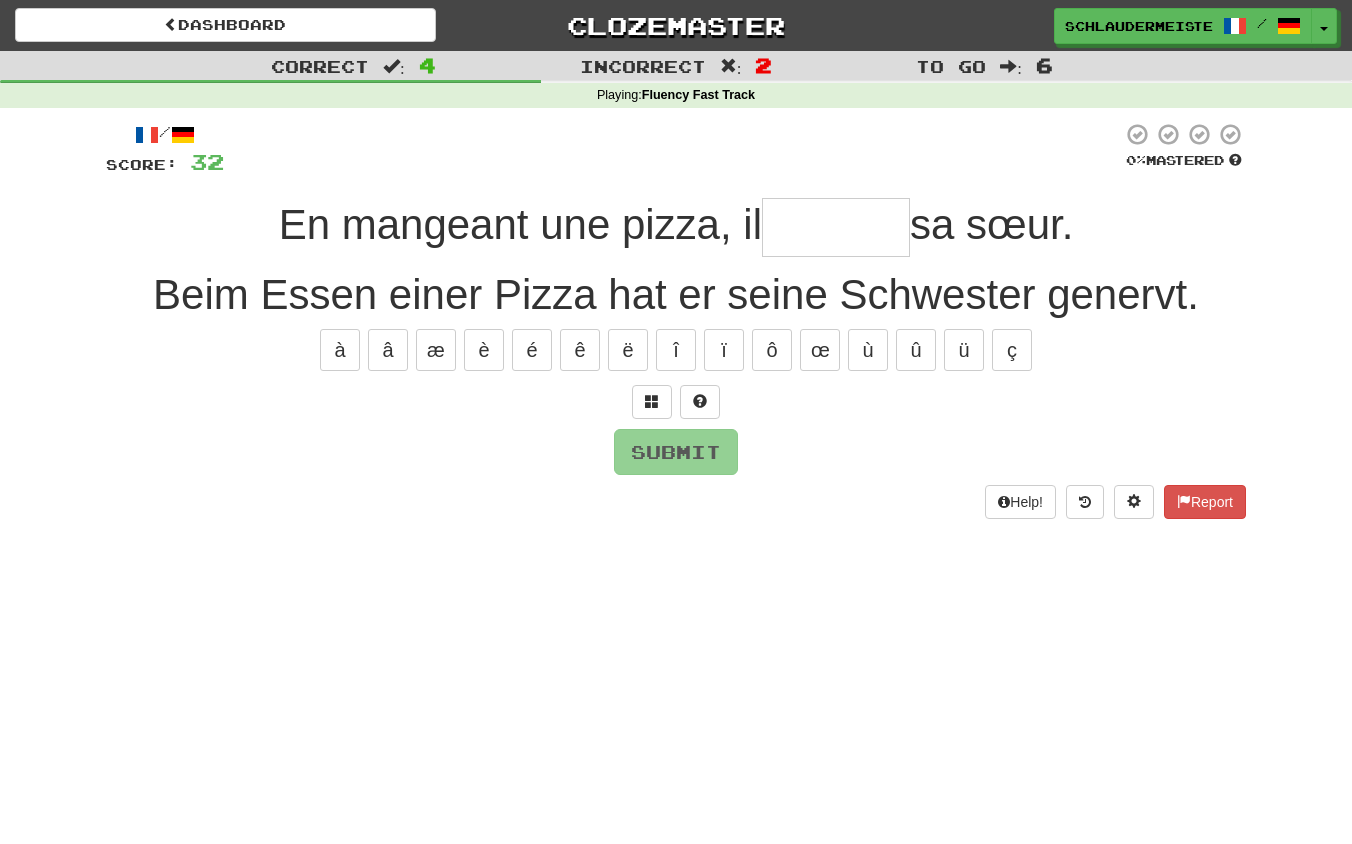 type on "*" 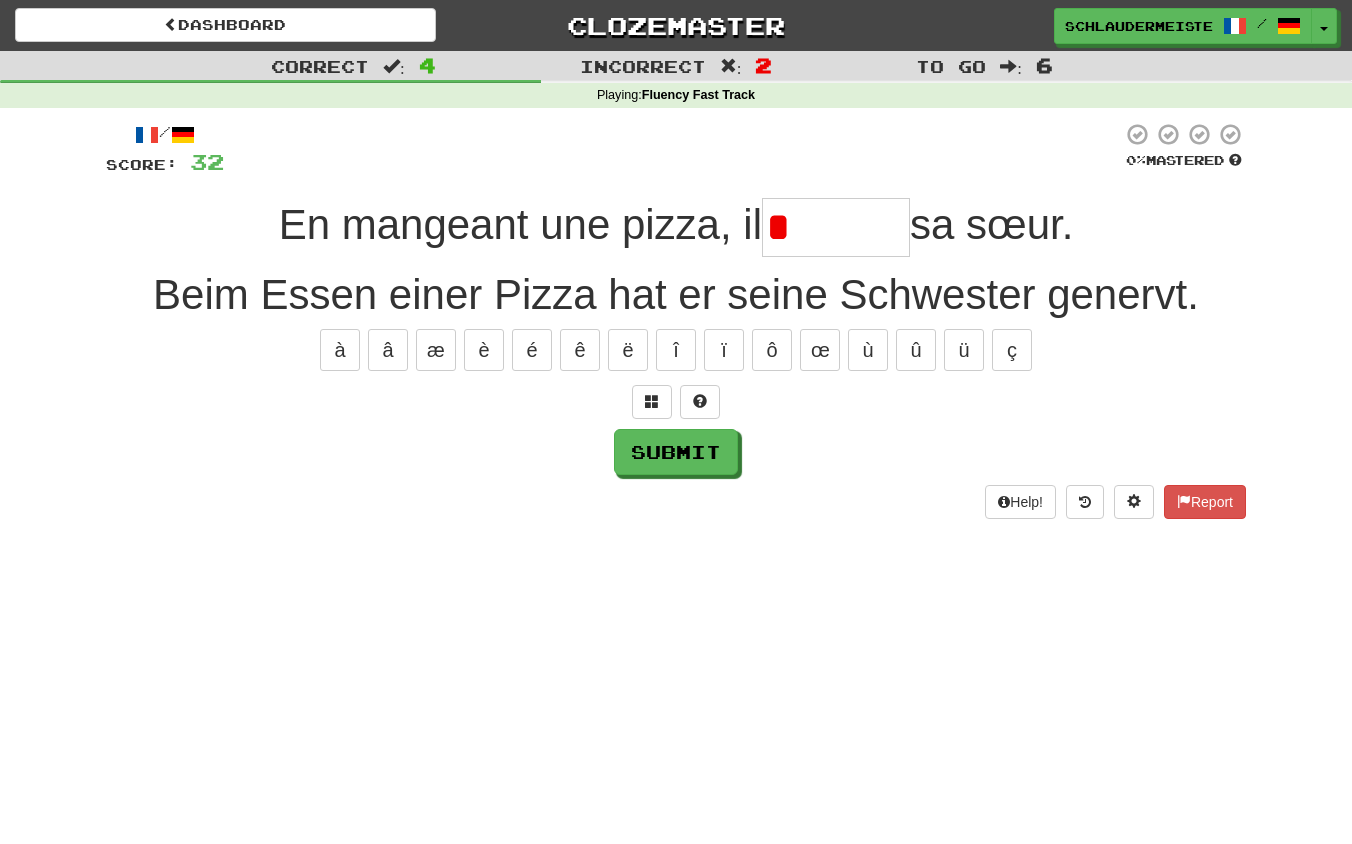 type on "*" 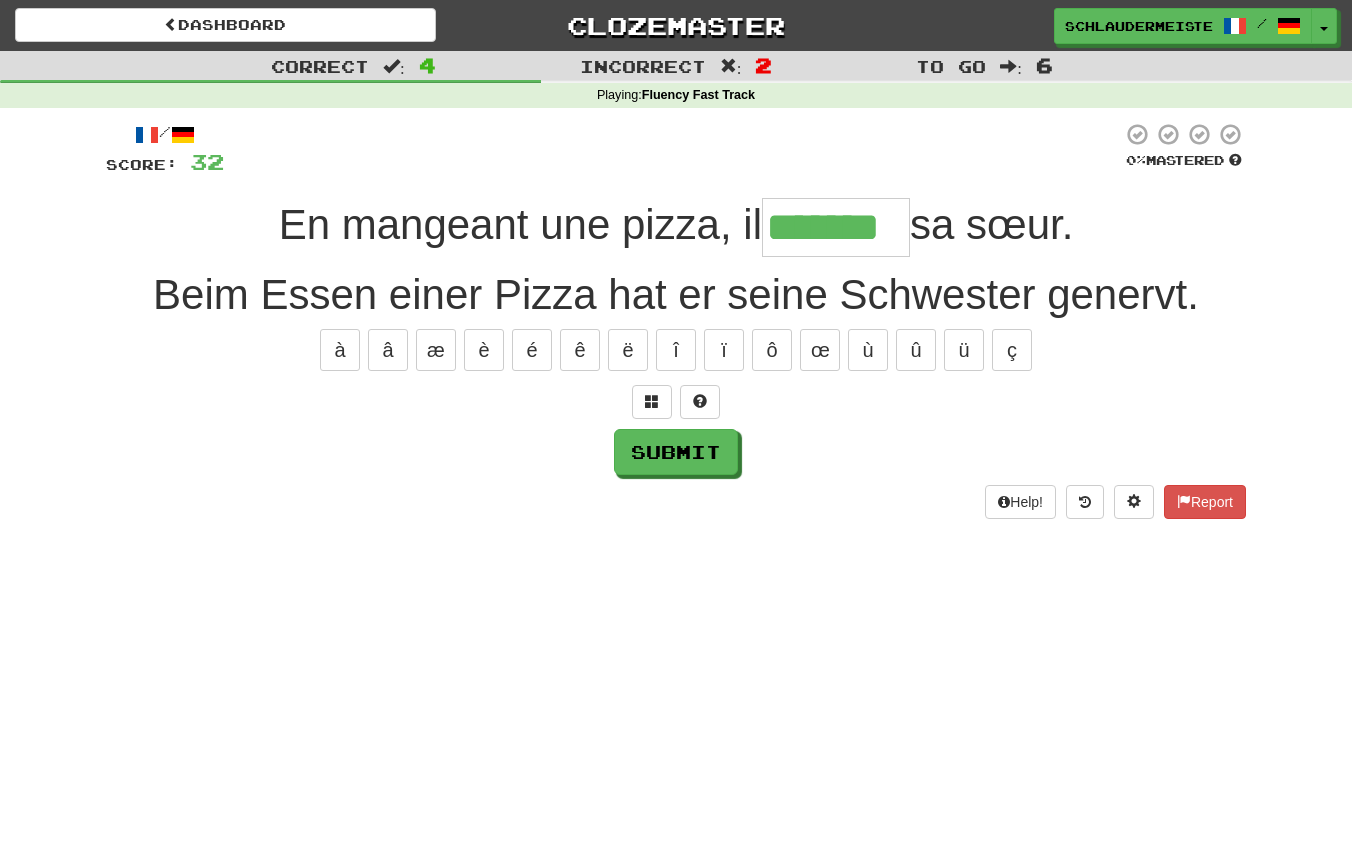 type on "*******" 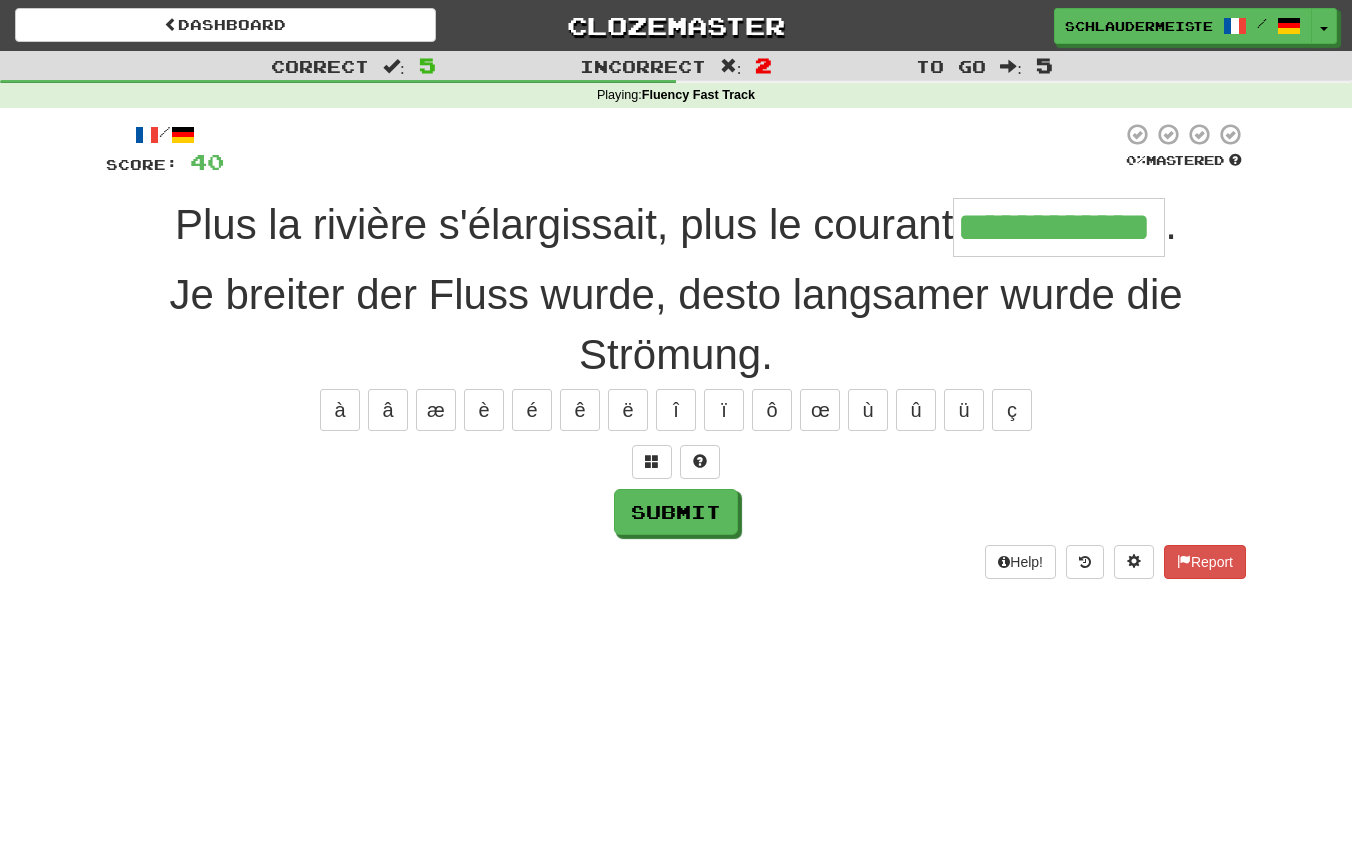 type on "**********" 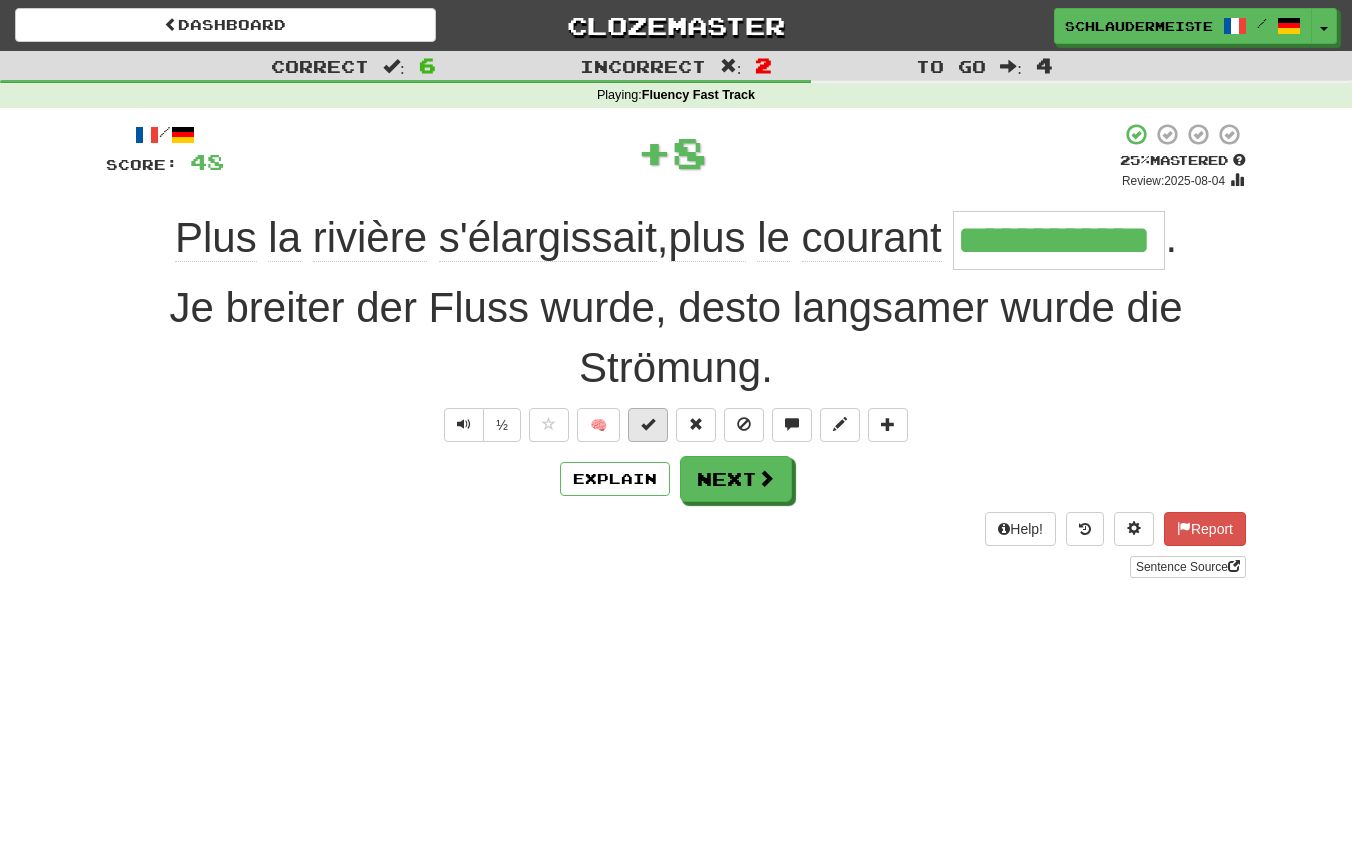 click at bounding box center [648, 424] 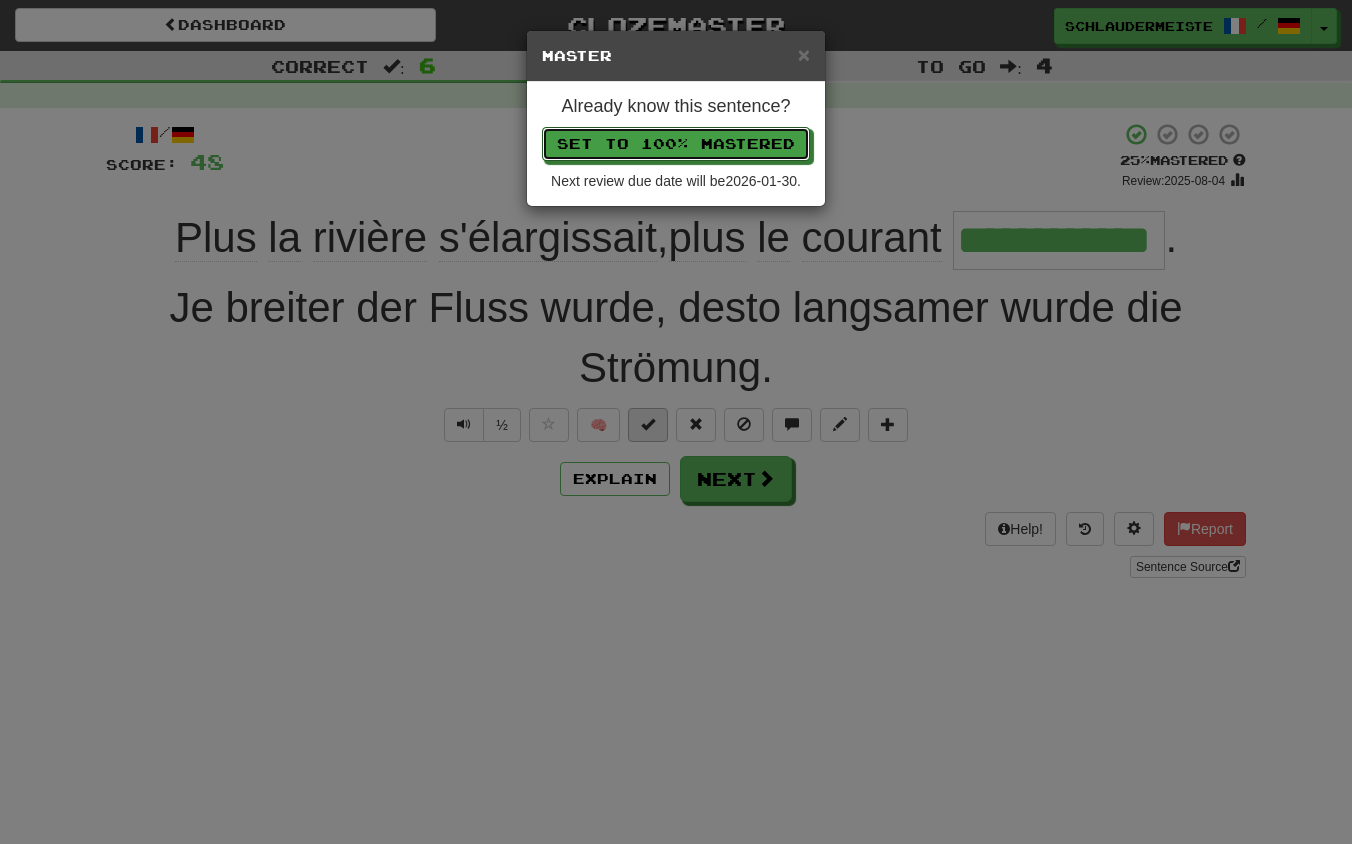 click on "Set to 100% Mastered" at bounding box center [676, 144] 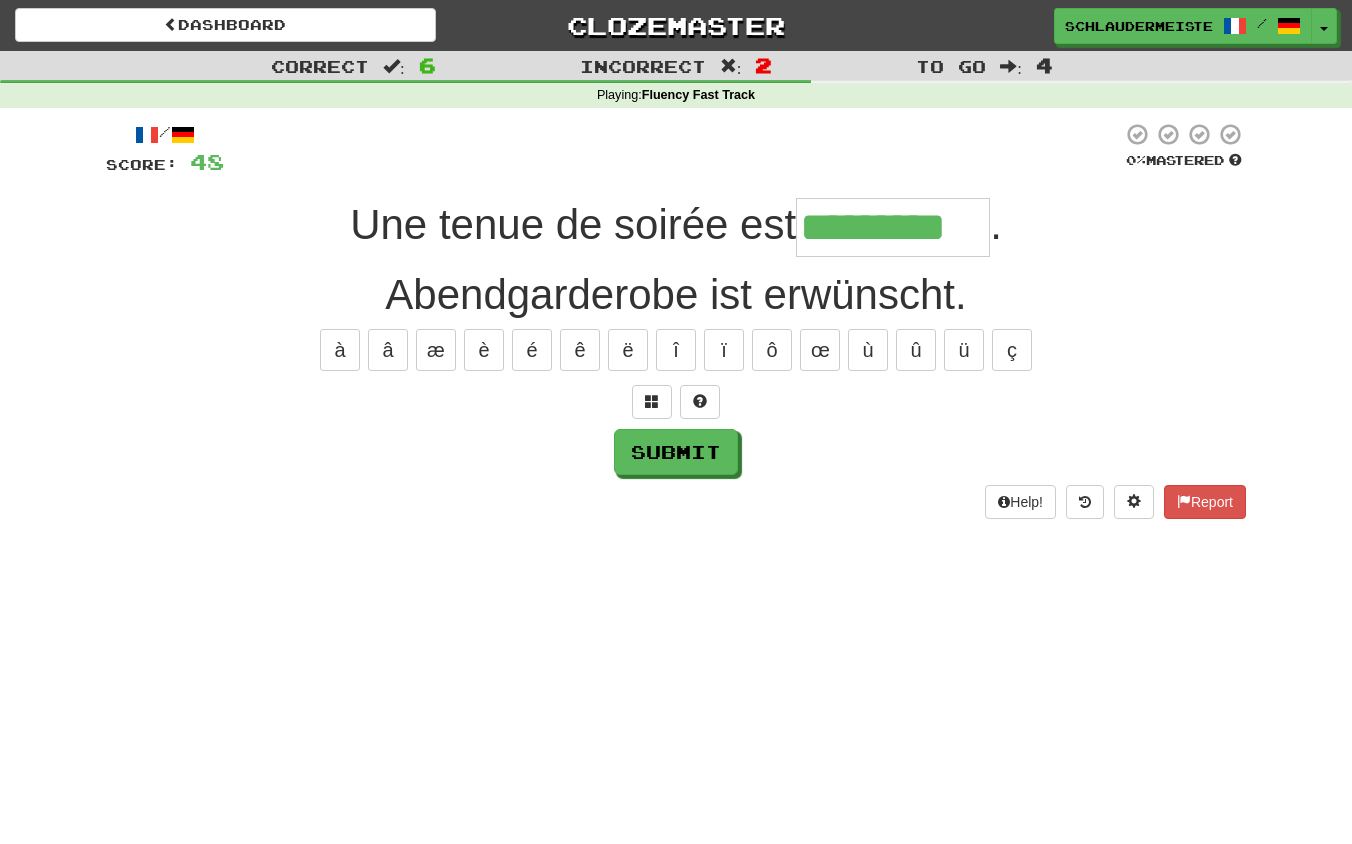 type on "*********" 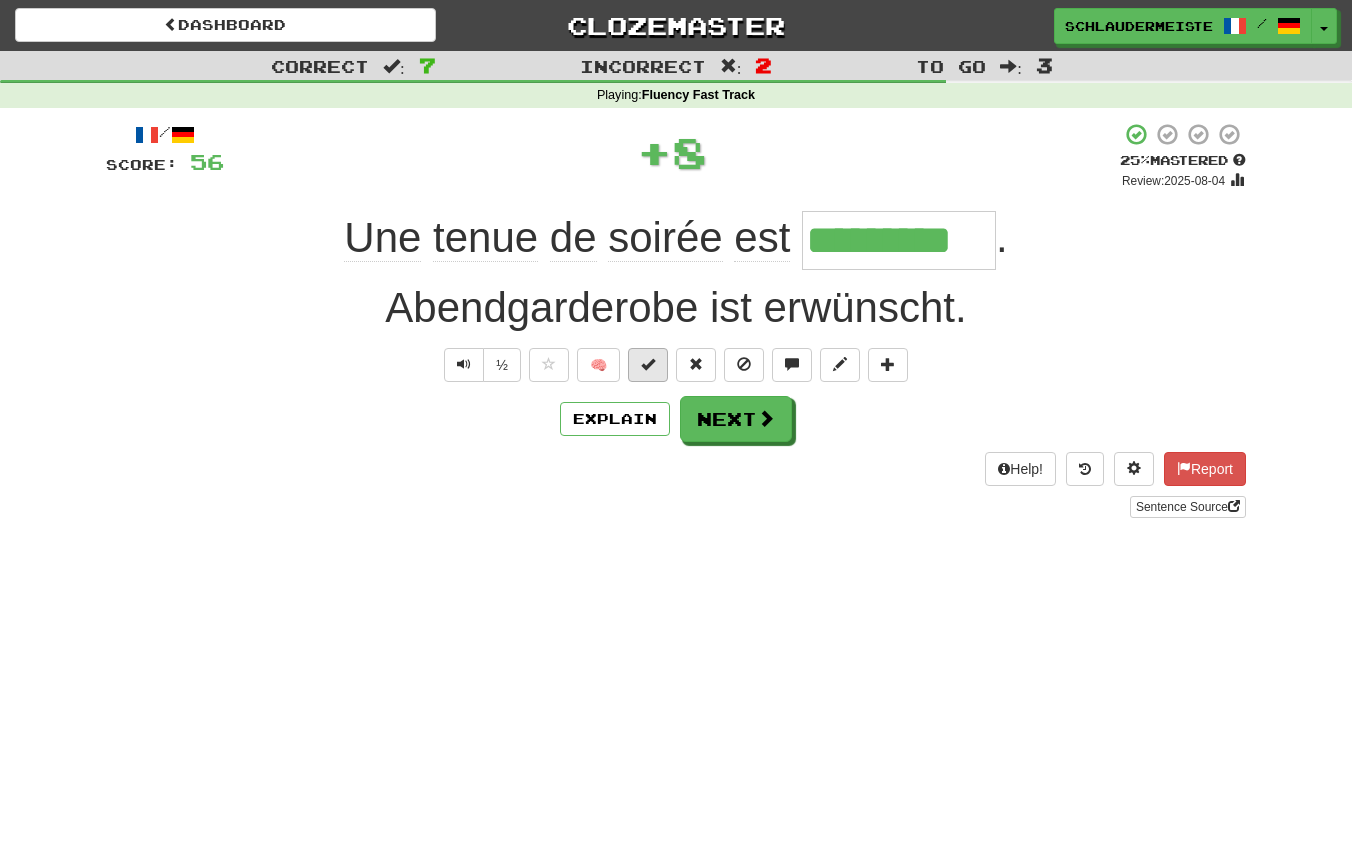 click at bounding box center (648, 364) 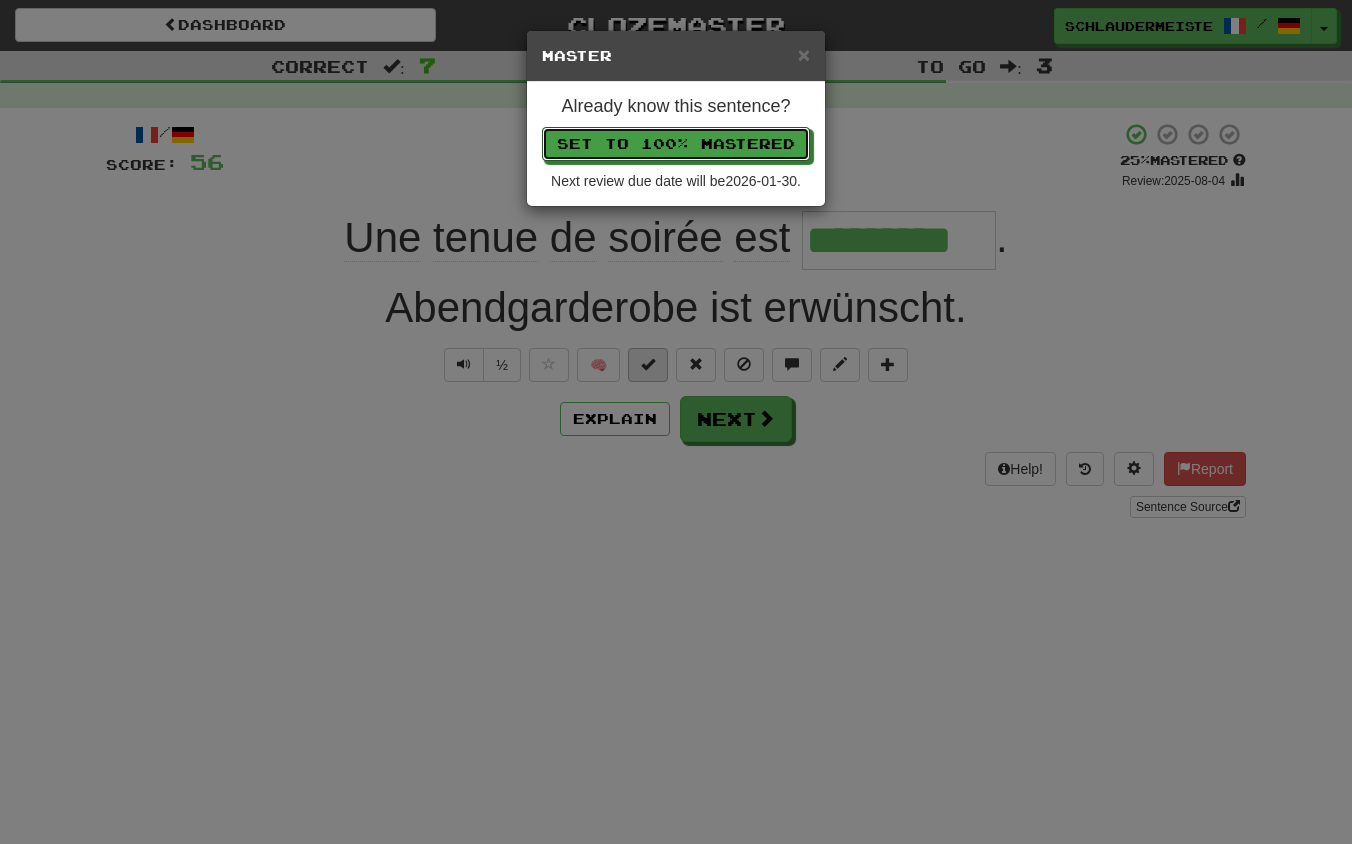 click on "Set to 100% Mastered" at bounding box center (676, 144) 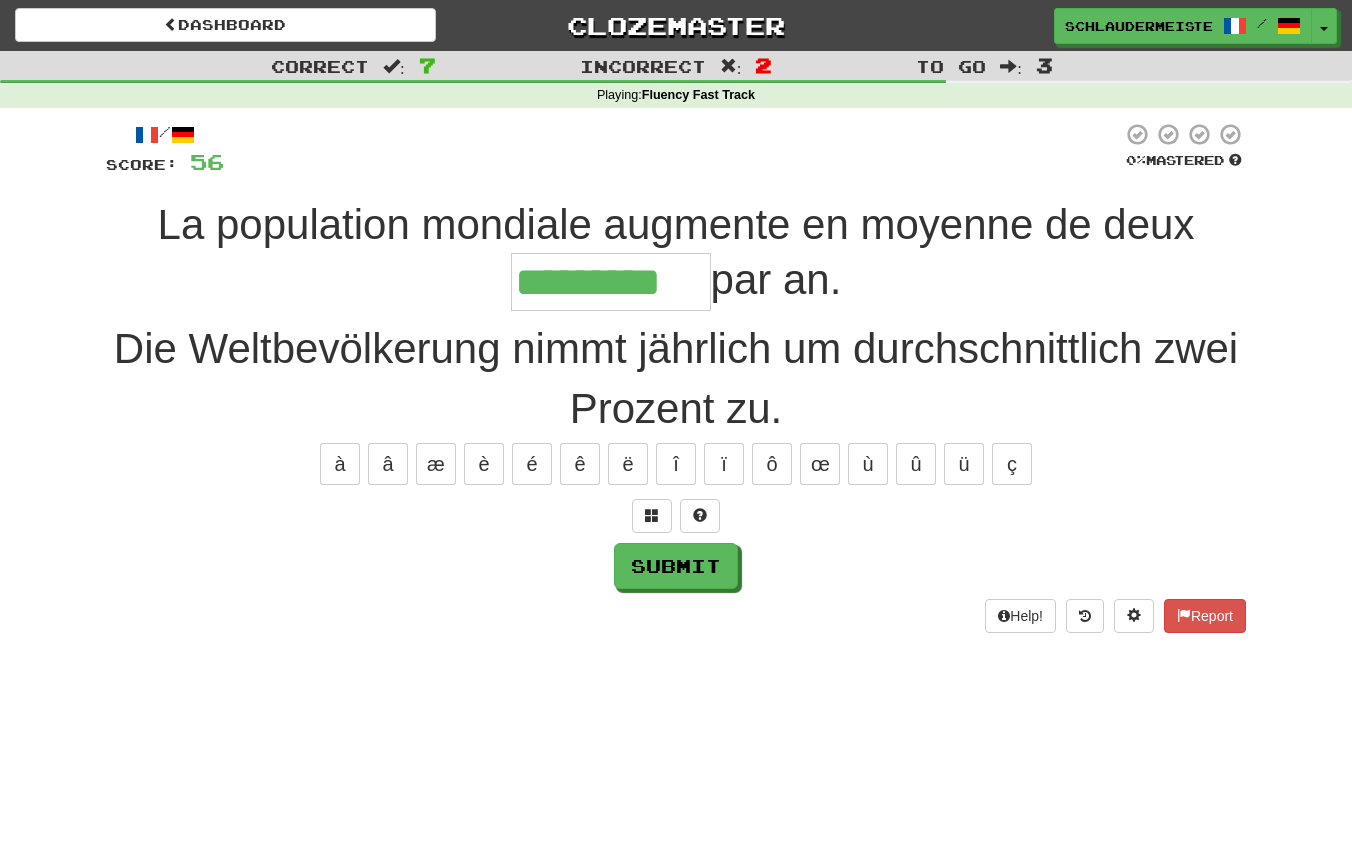 type on "*********" 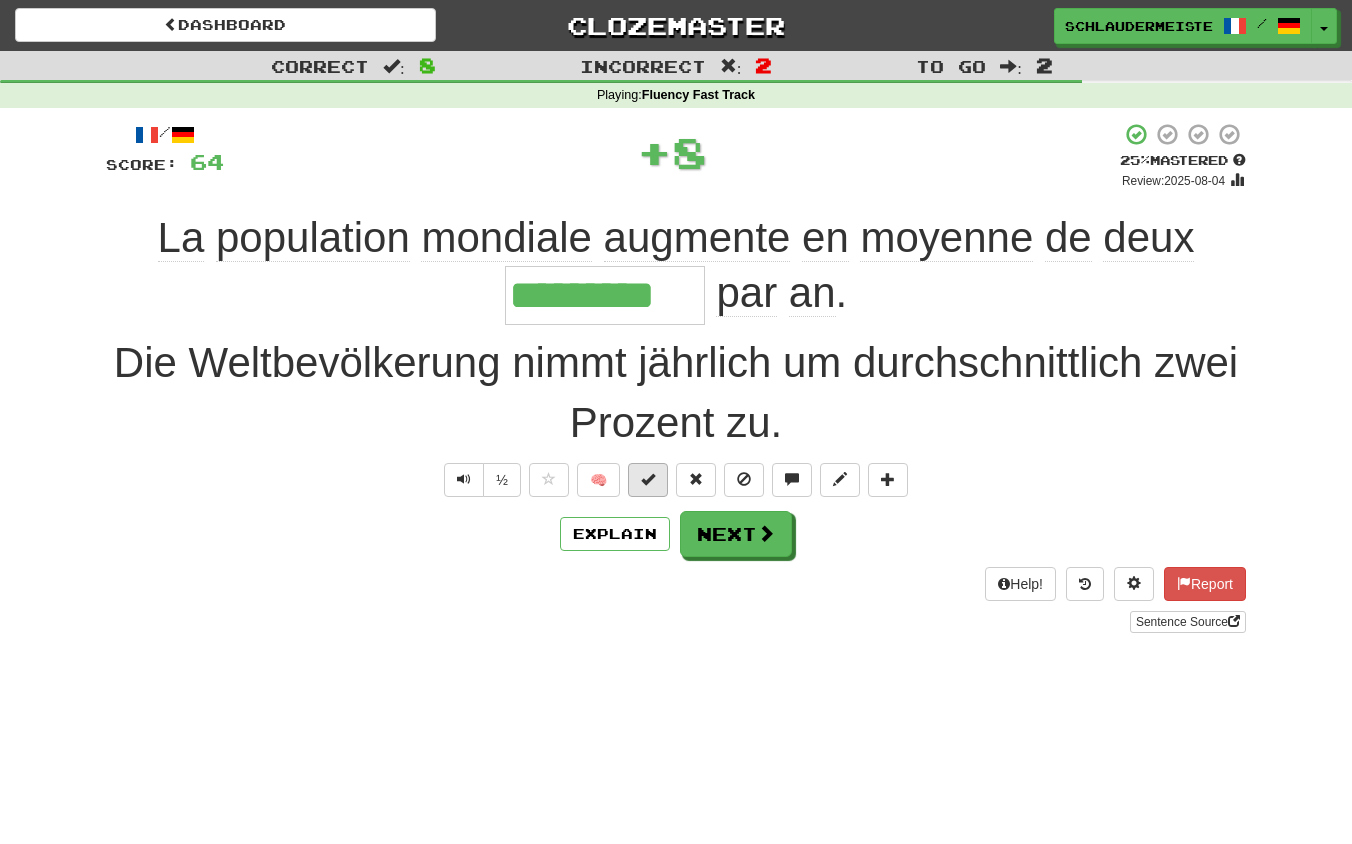 click at bounding box center [648, 479] 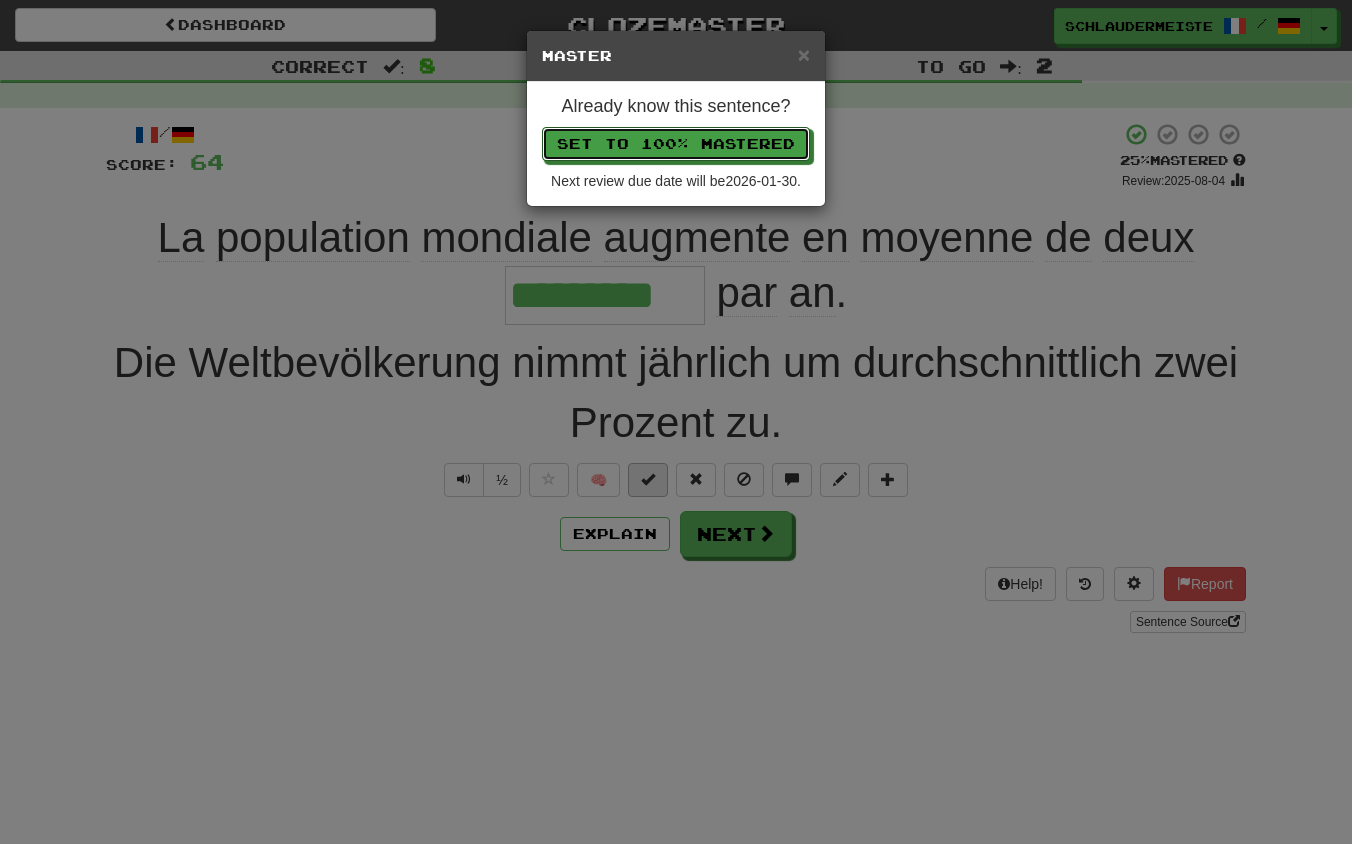 click on "Set to 100% Mastered" at bounding box center [676, 144] 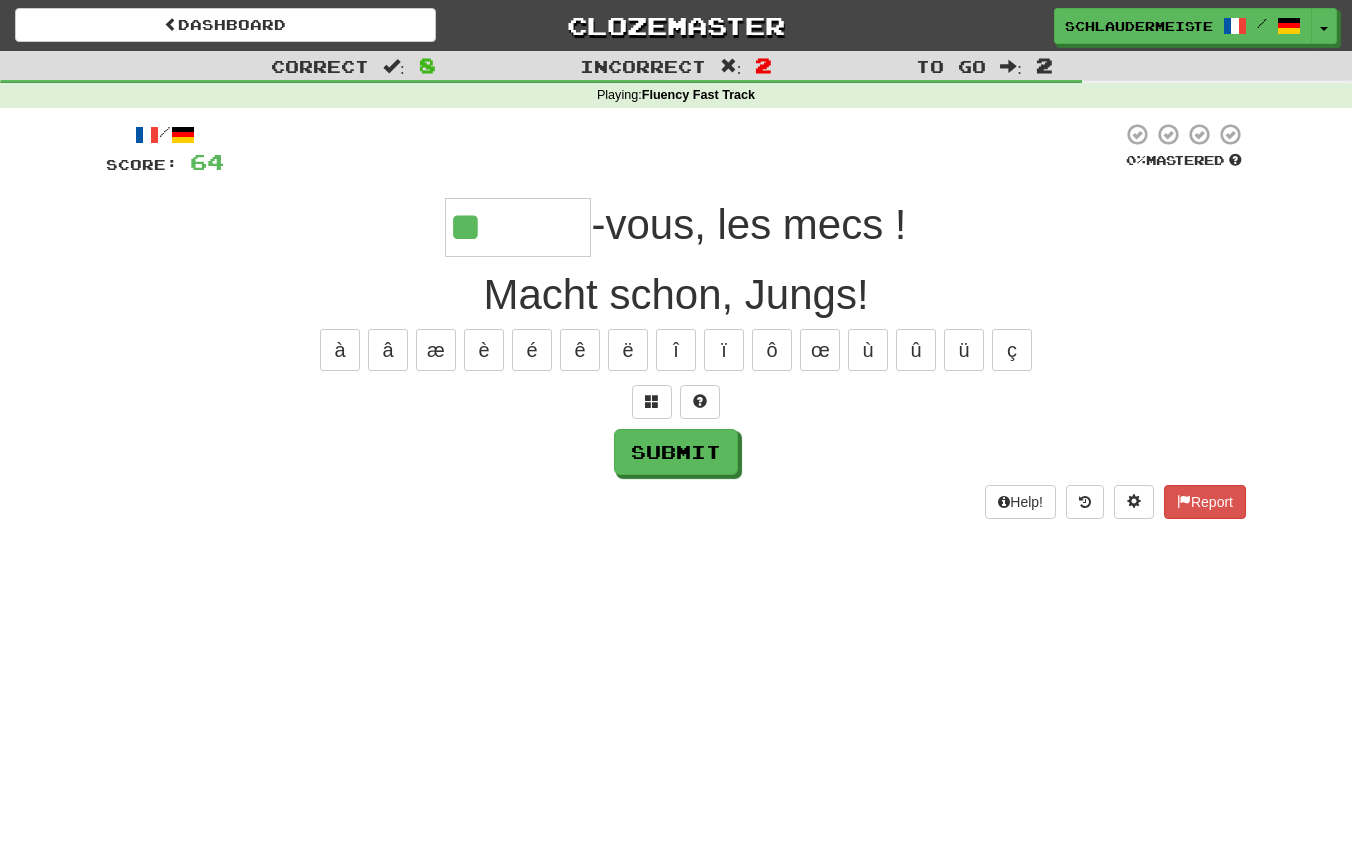 type on "******" 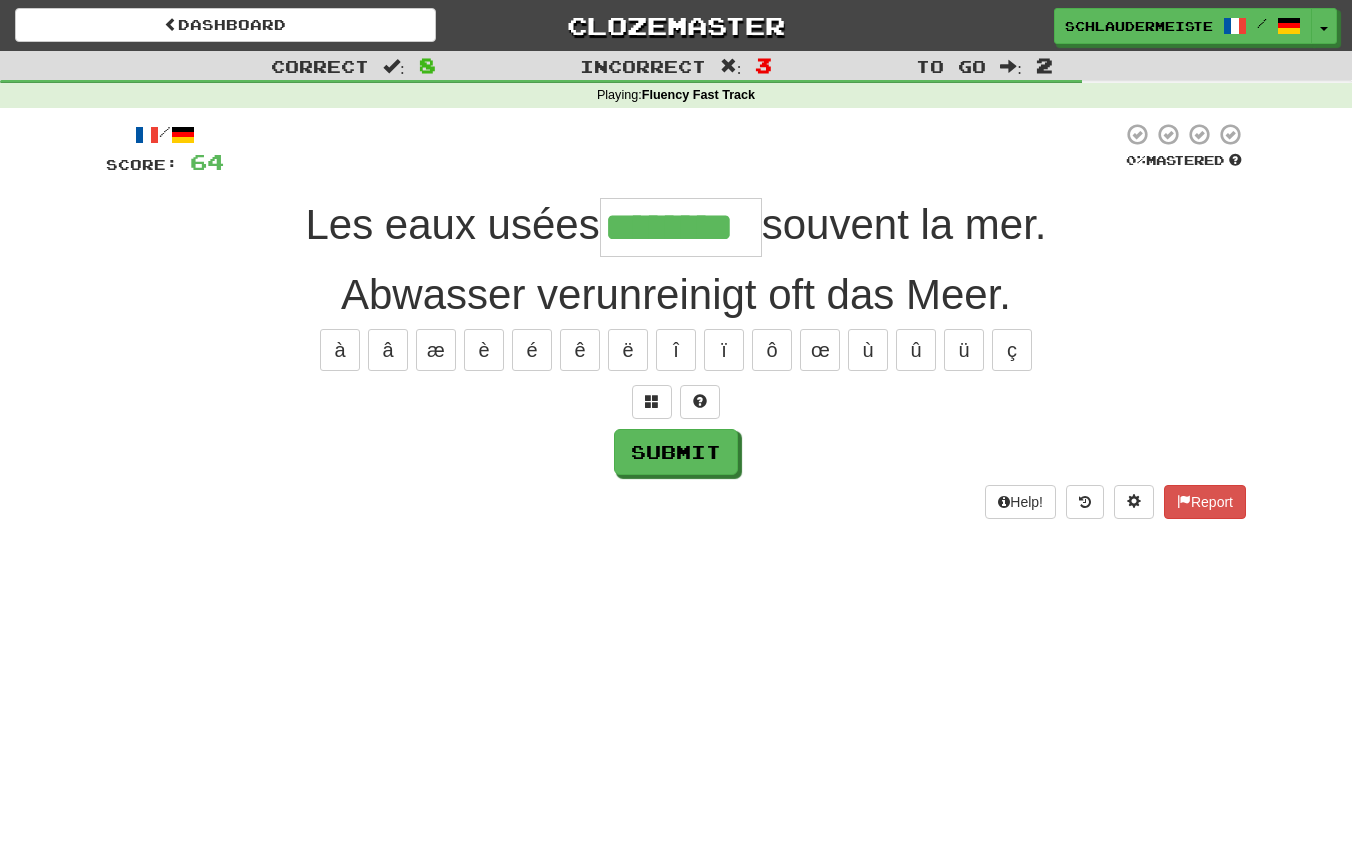 type on "********" 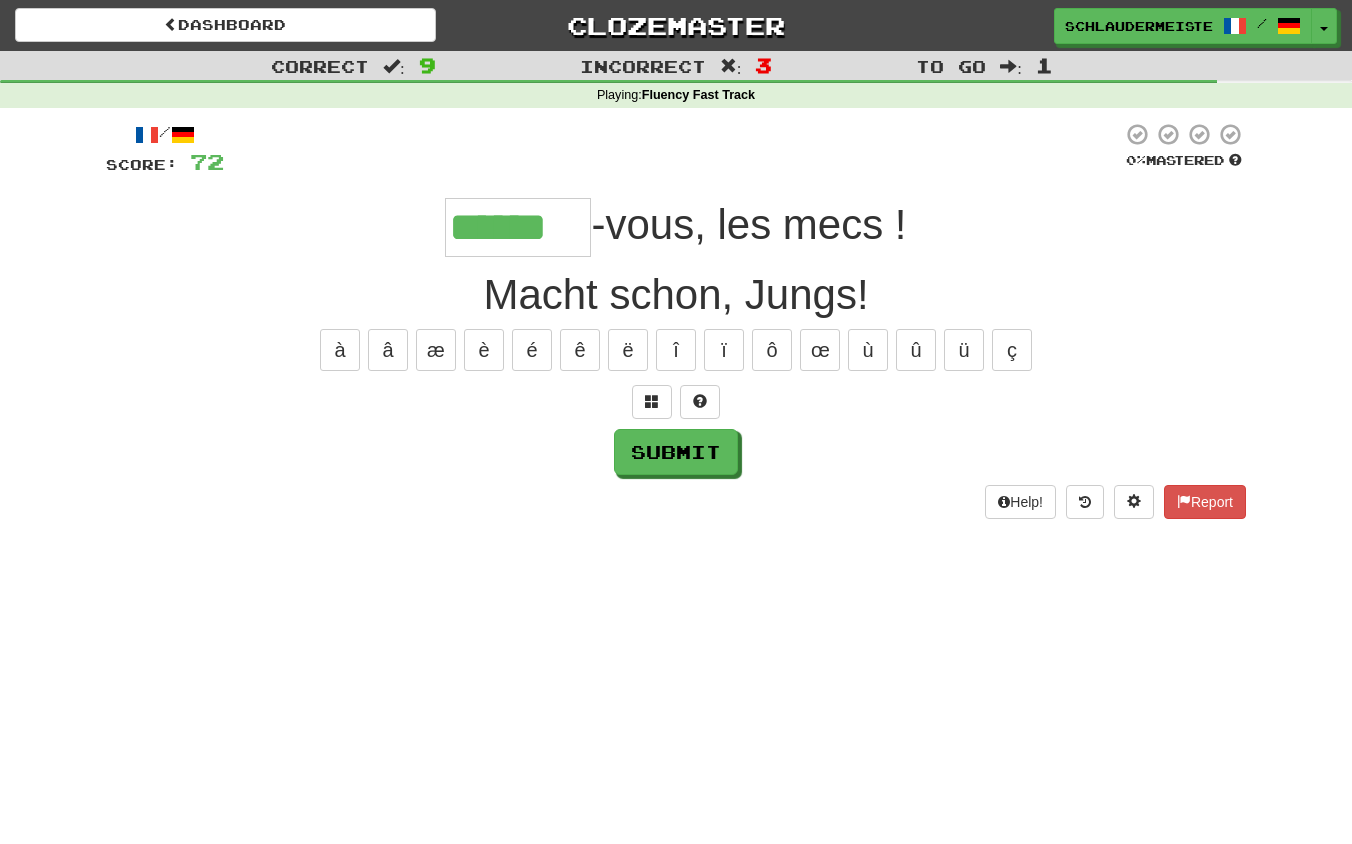 type on "******" 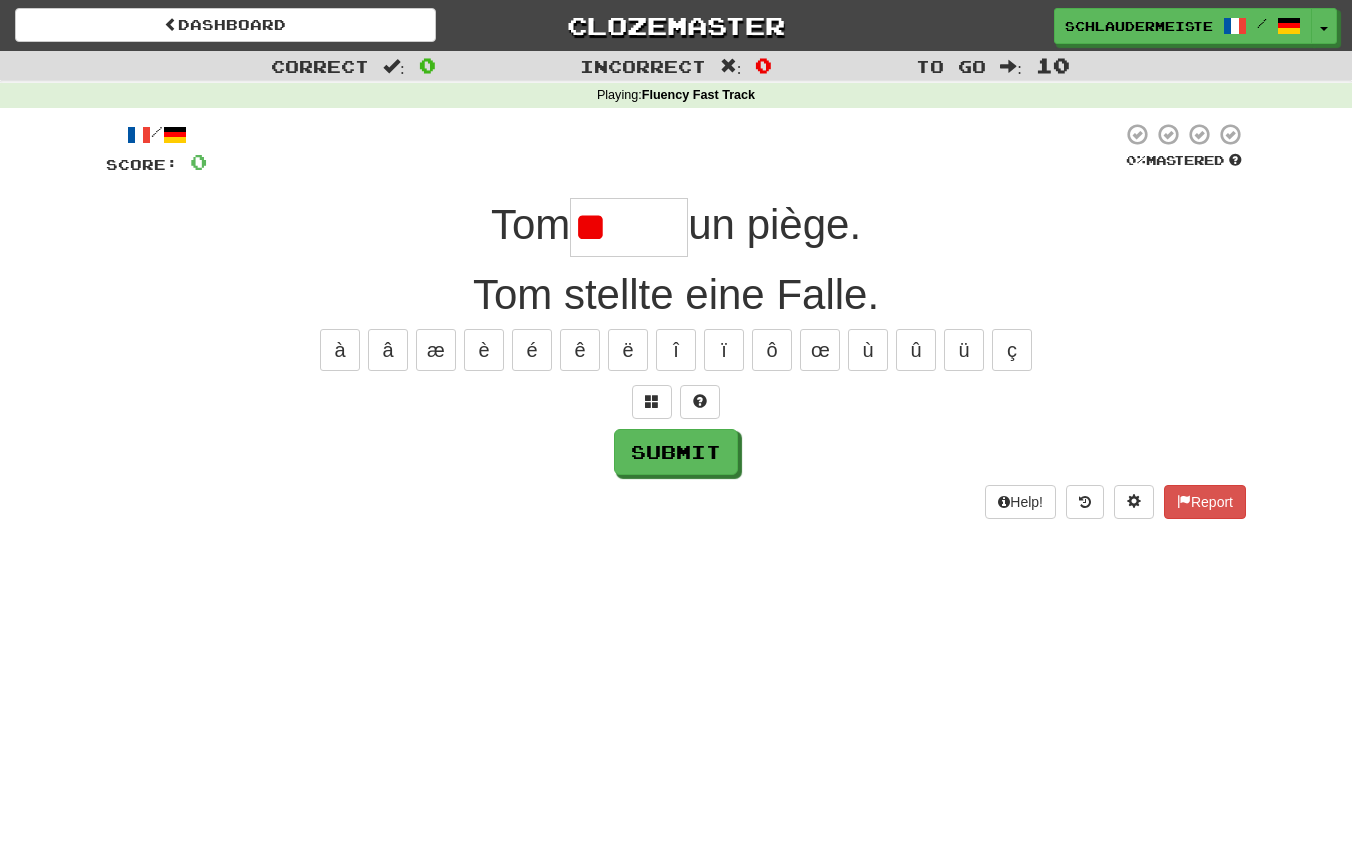 type on "*" 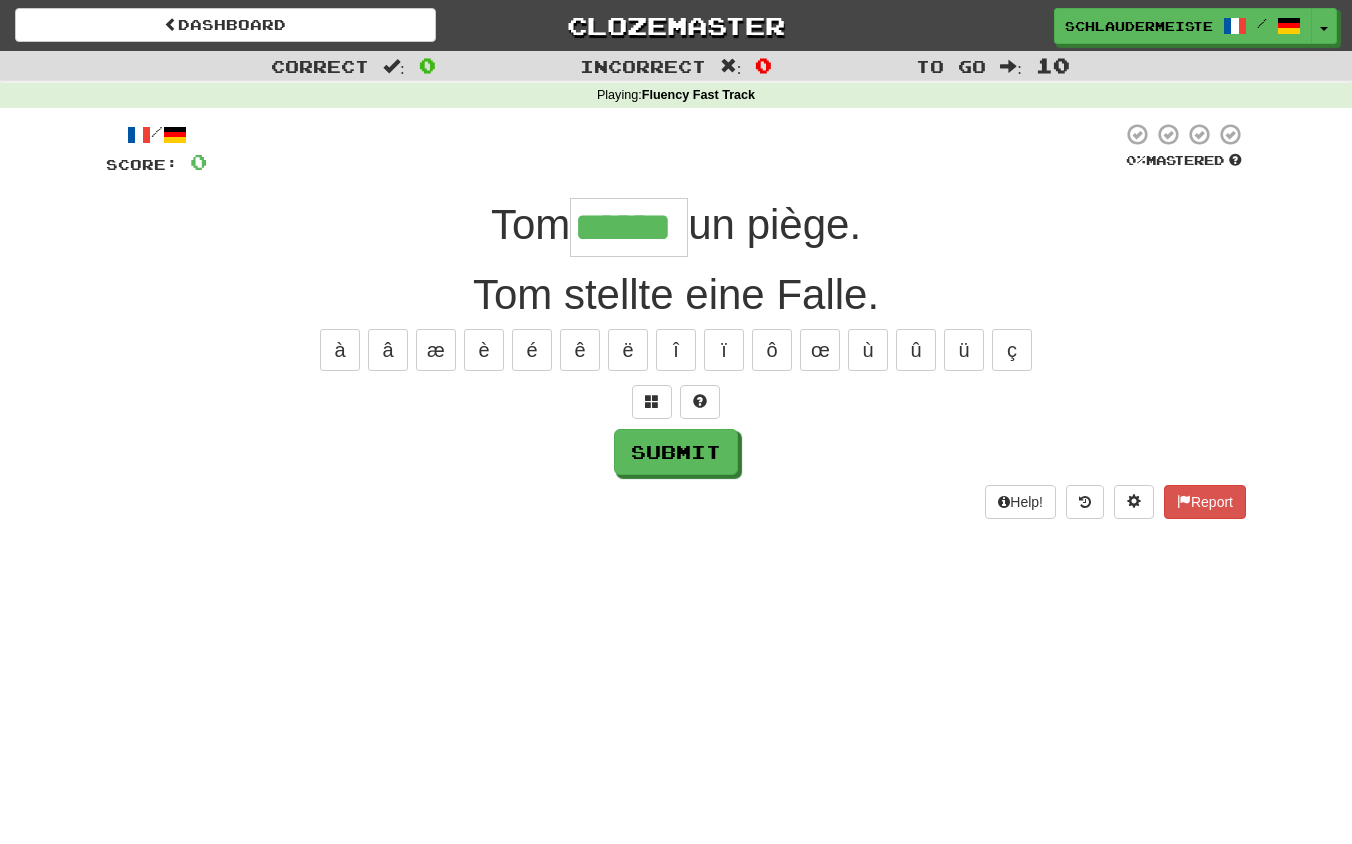 type on "******" 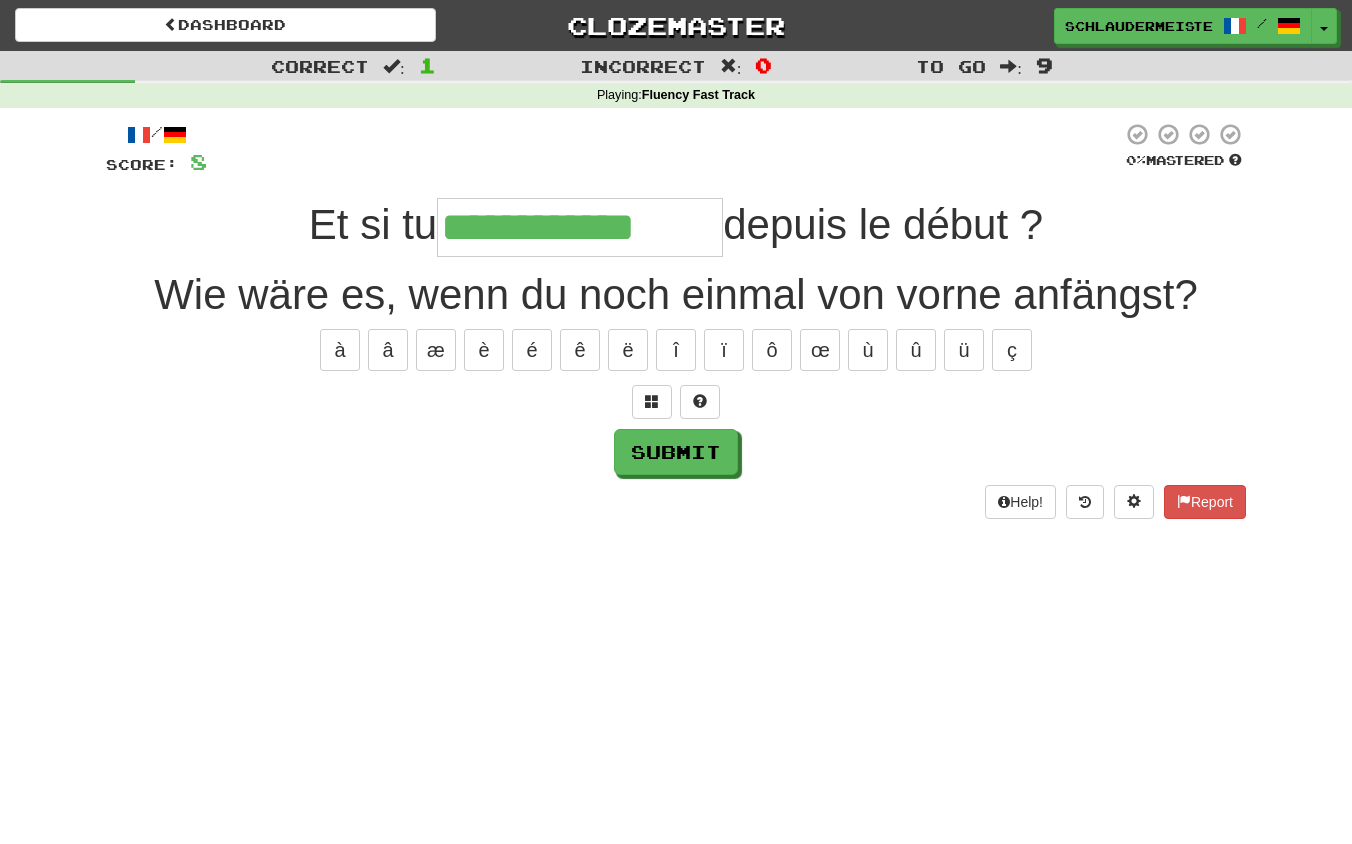 type on "**********" 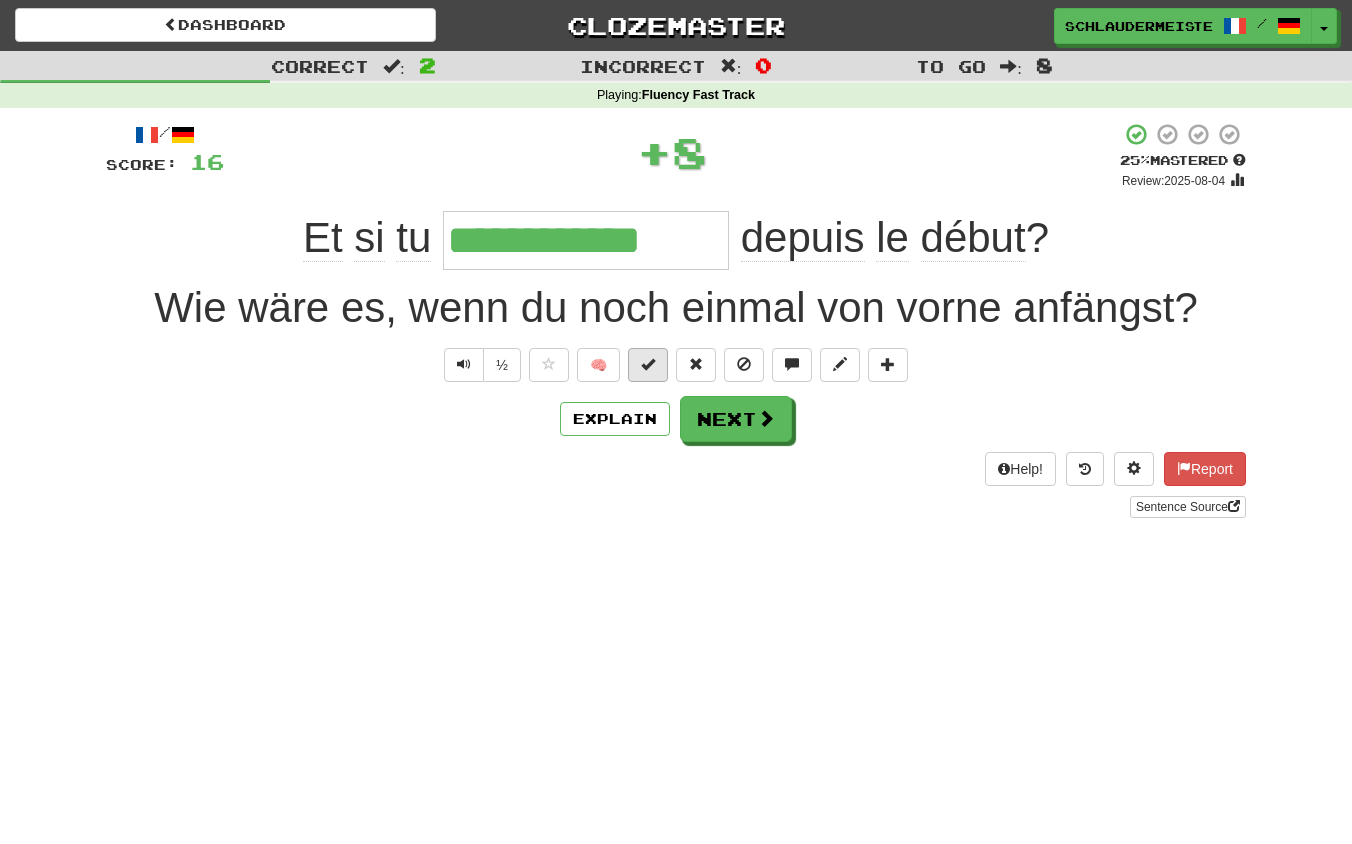 click at bounding box center (648, 364) 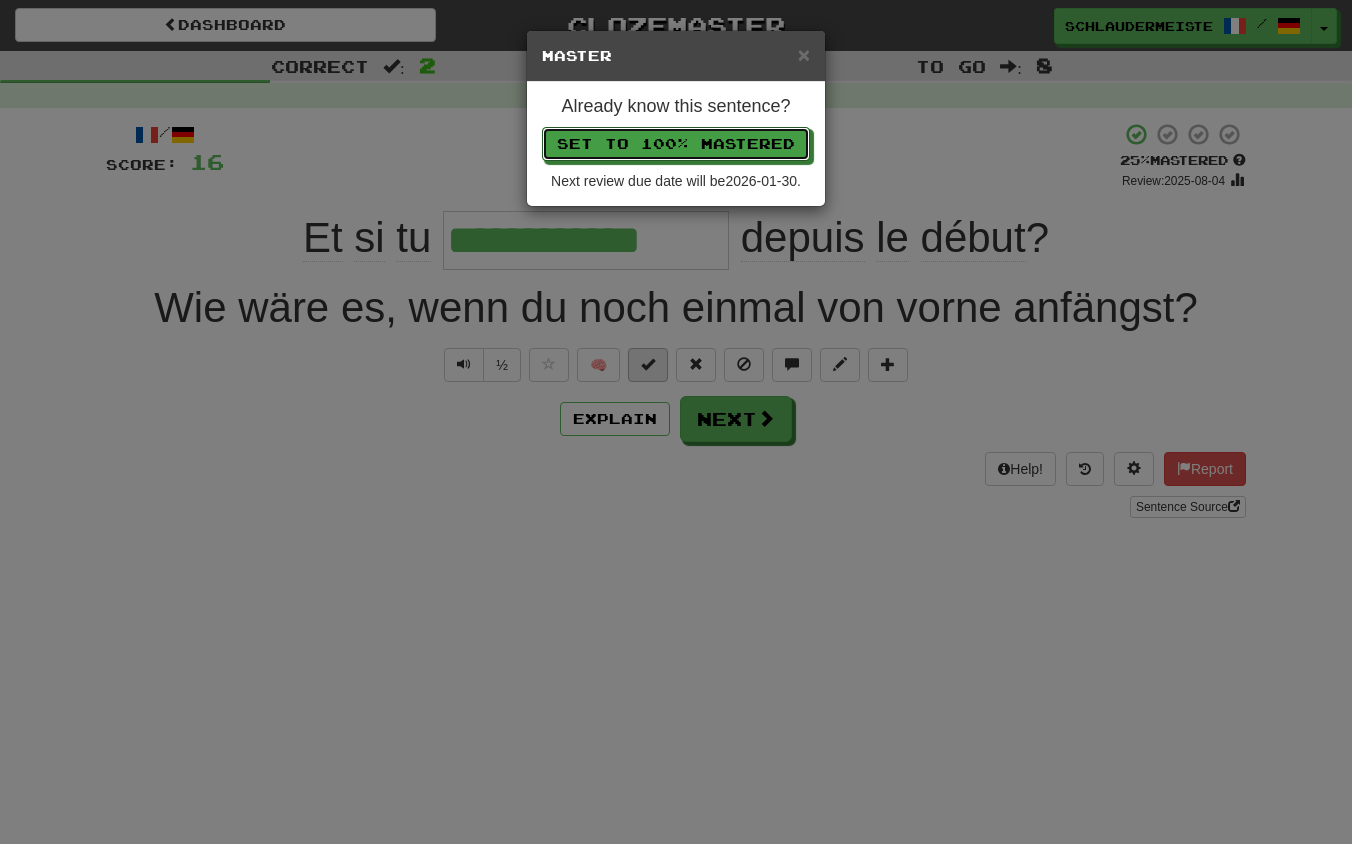 type 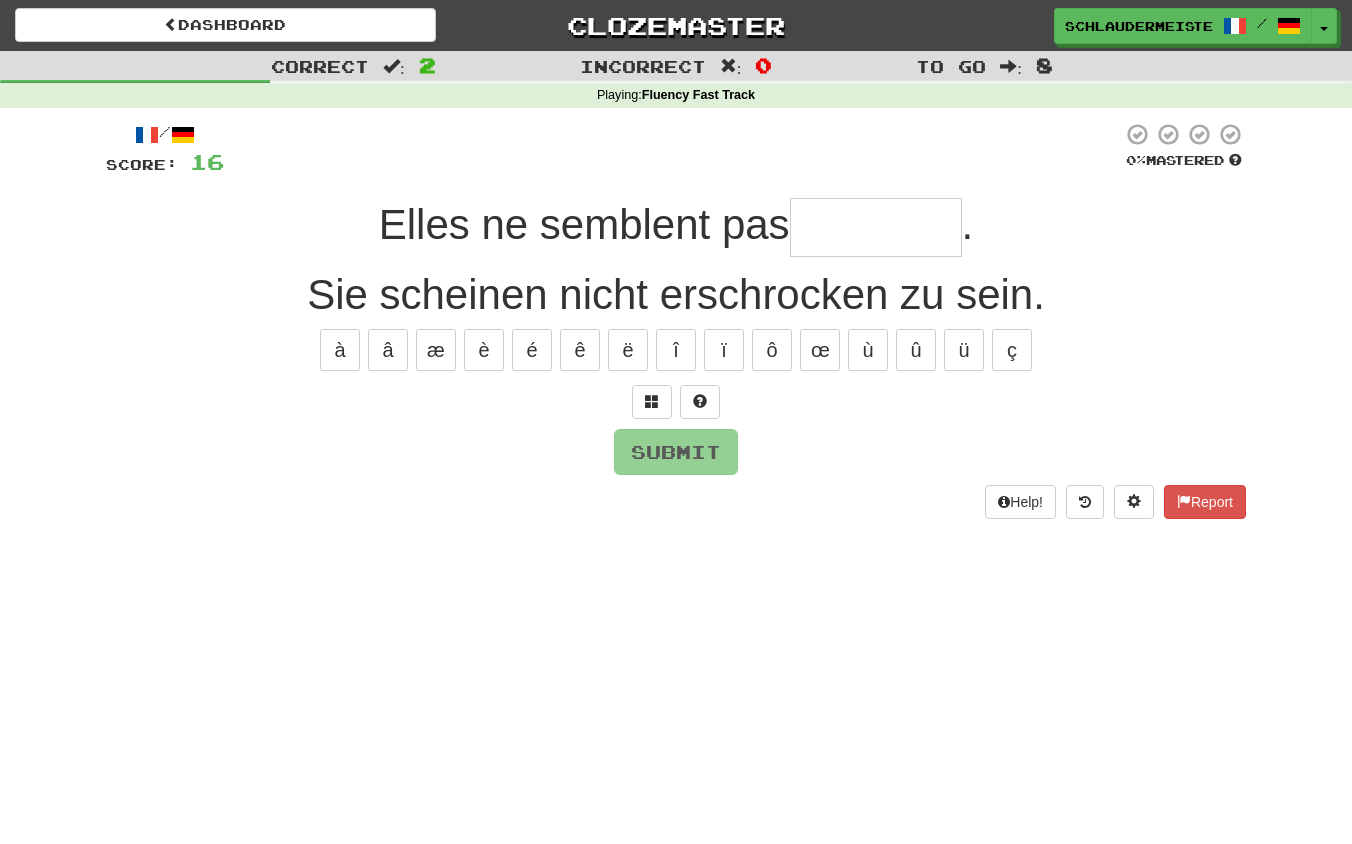 type on "*" 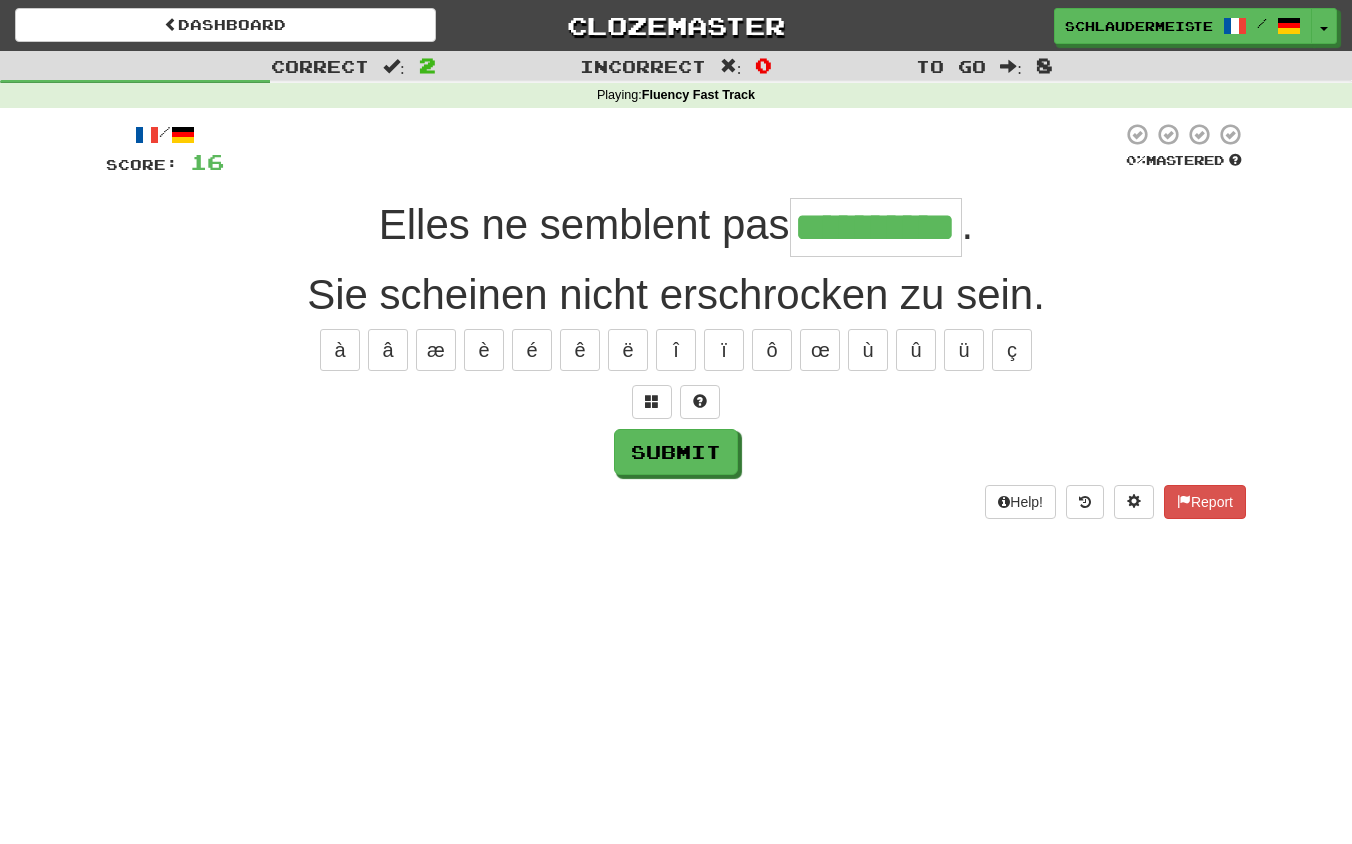type on "**********" 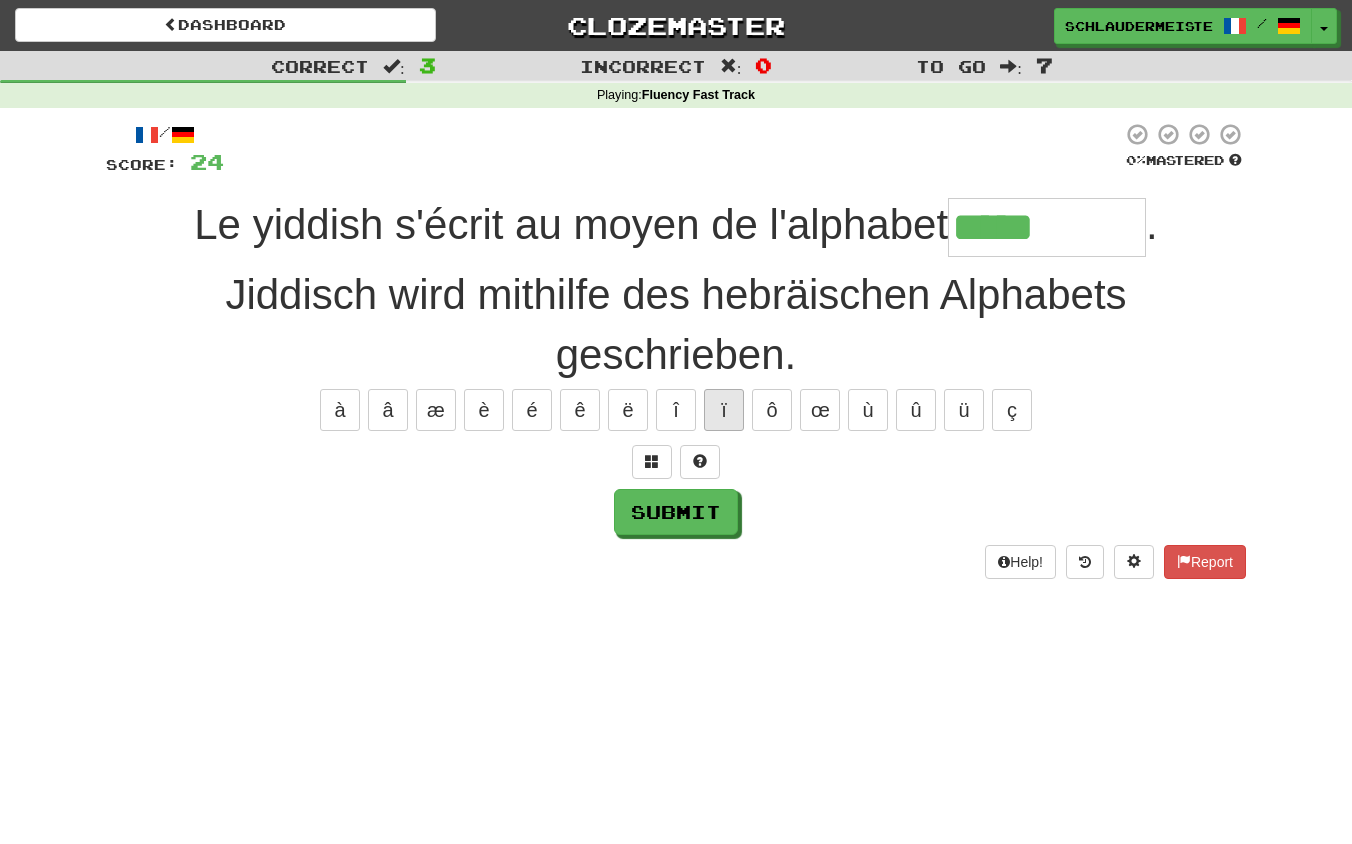 click on "ï" at bounding box center (724, 410) 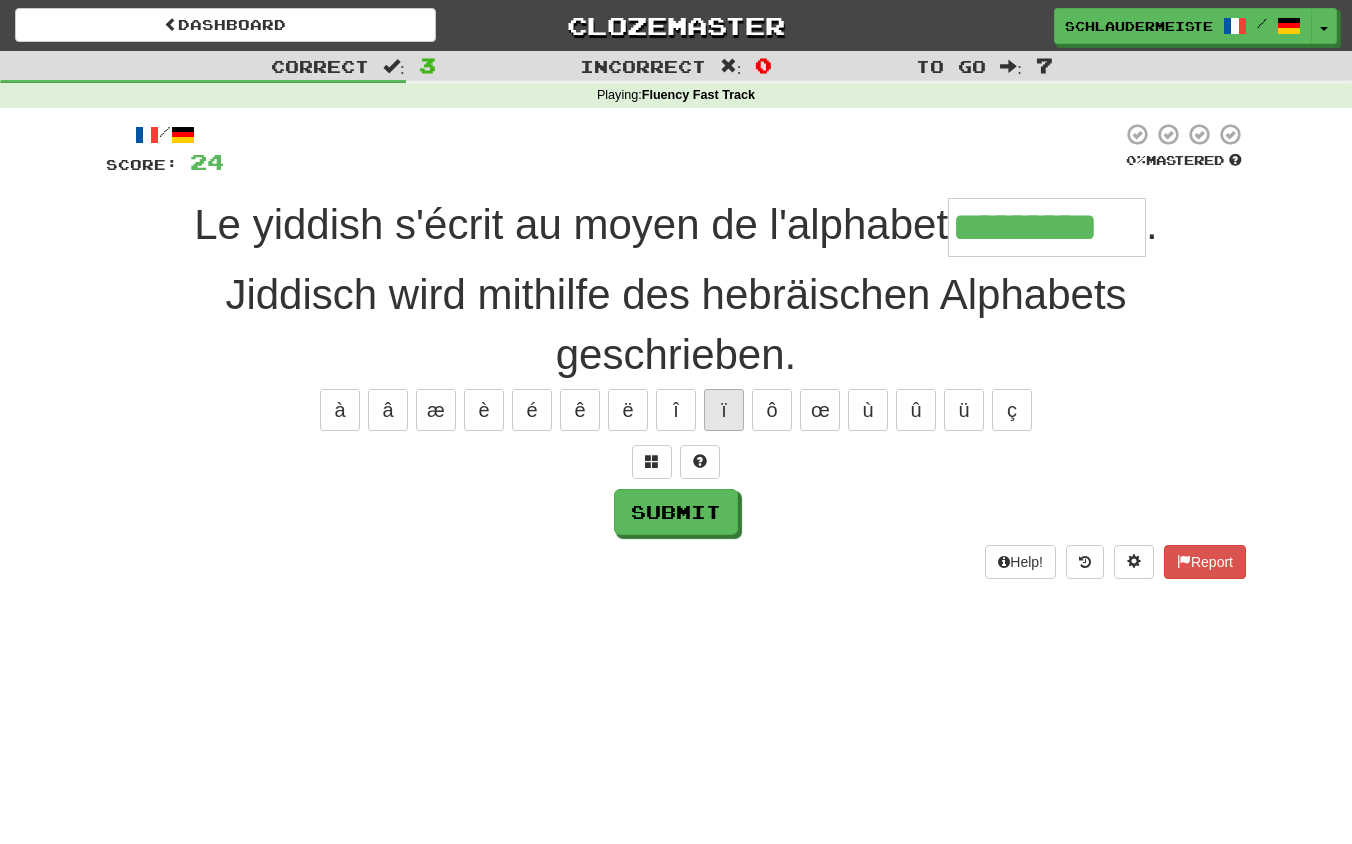 type on "*********" 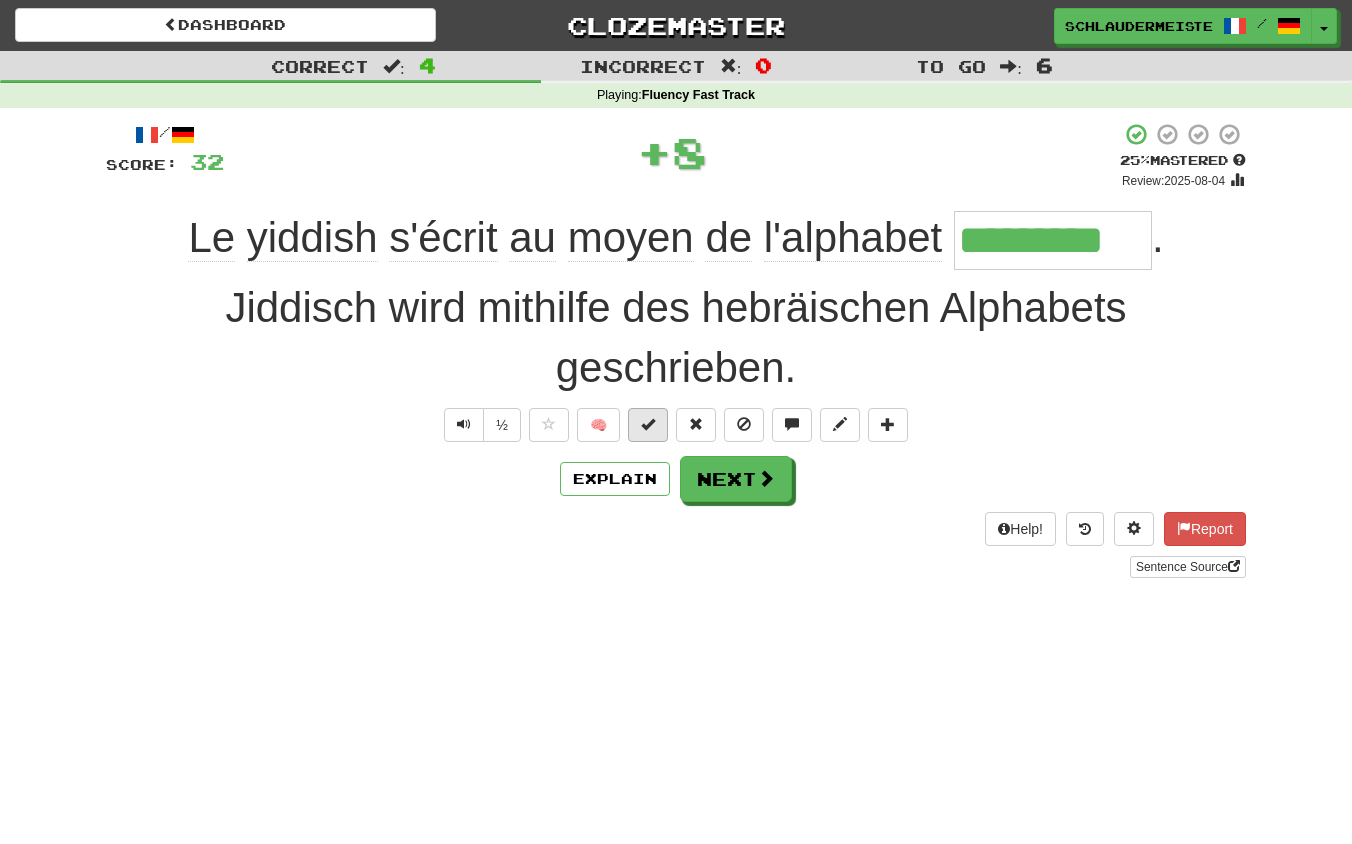 click at bounding box center (648, 424) 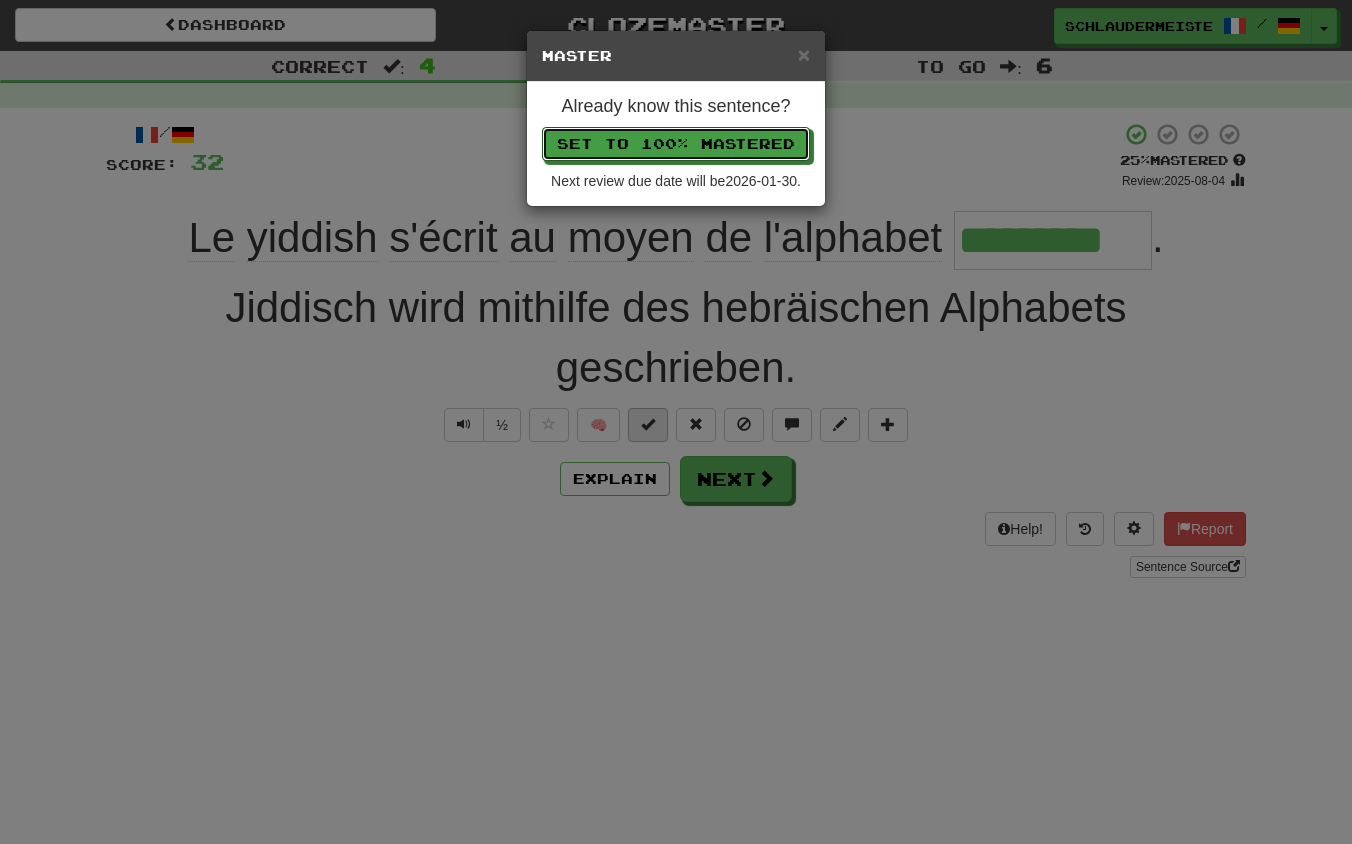 click on "Set to 100% Mastered" at bounding box center [676, 144] 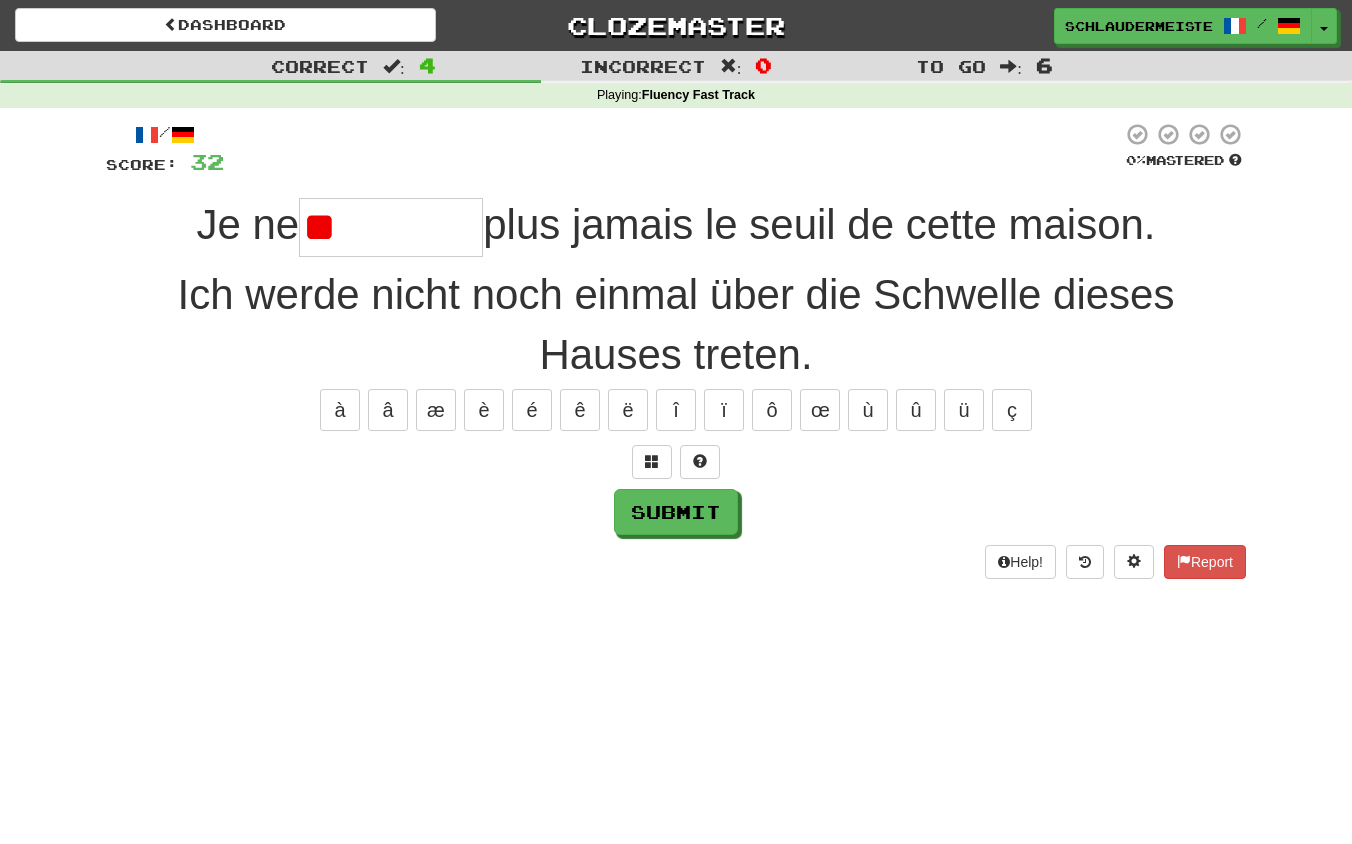 type on "*" 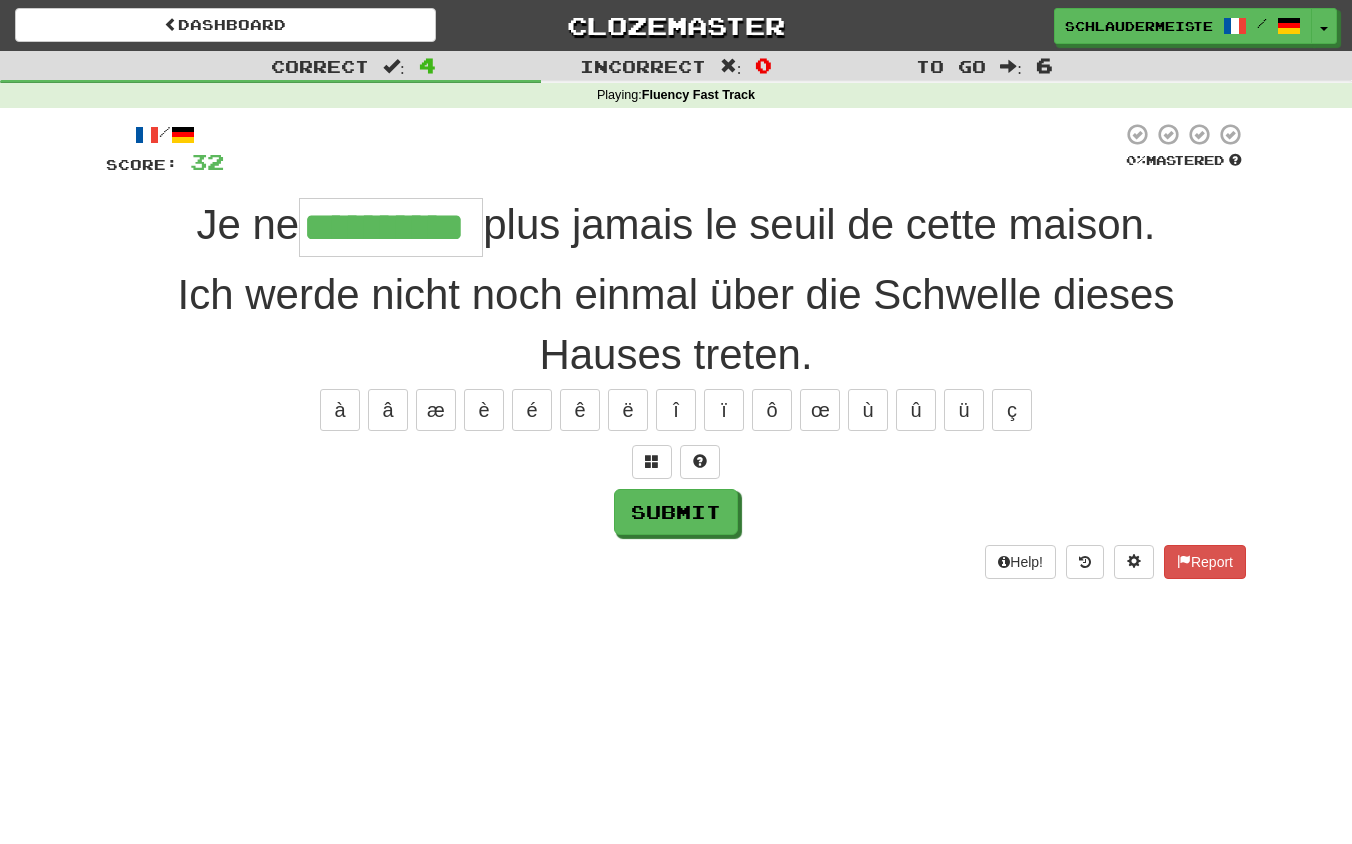 type on "**********" 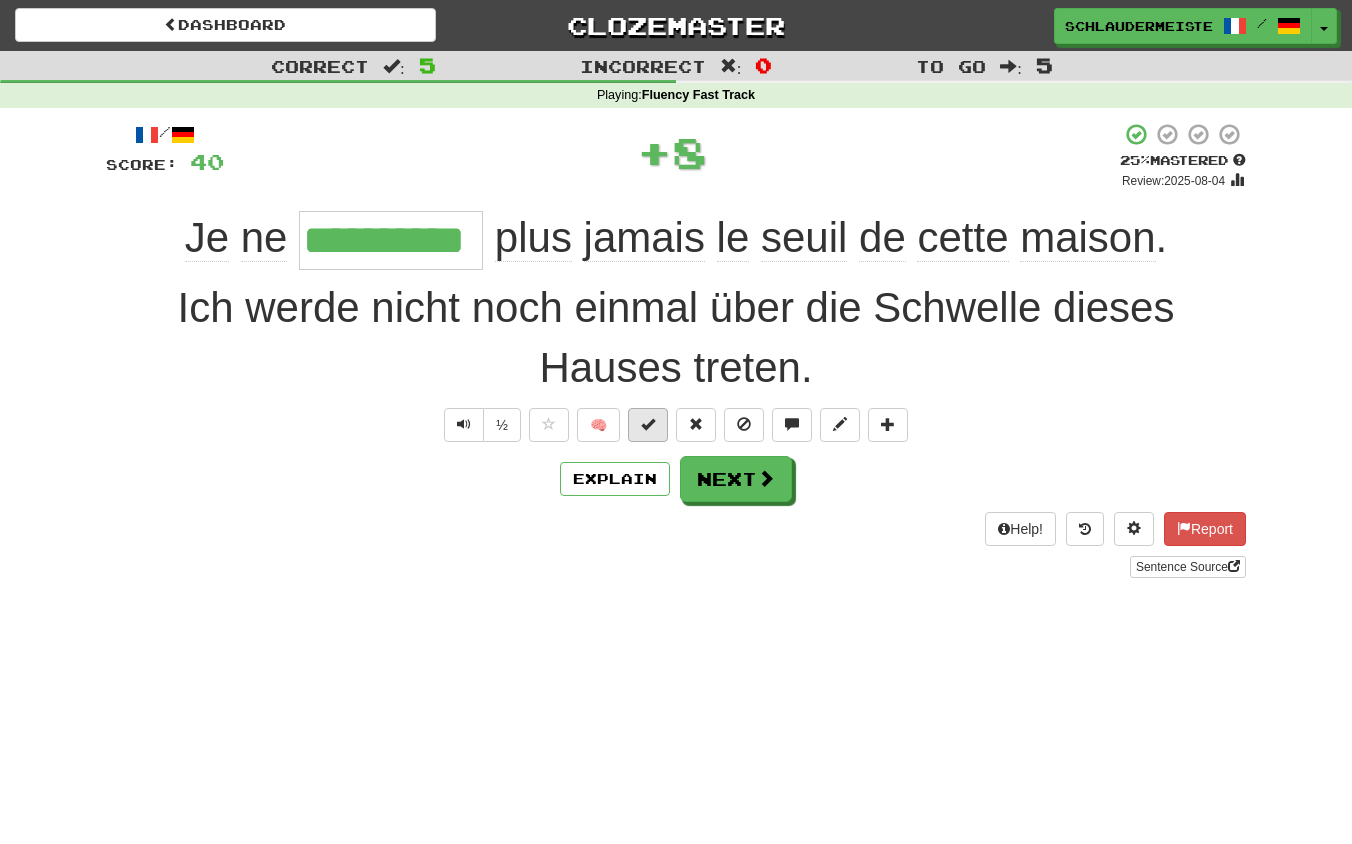 click at bounding box center [648, 425] 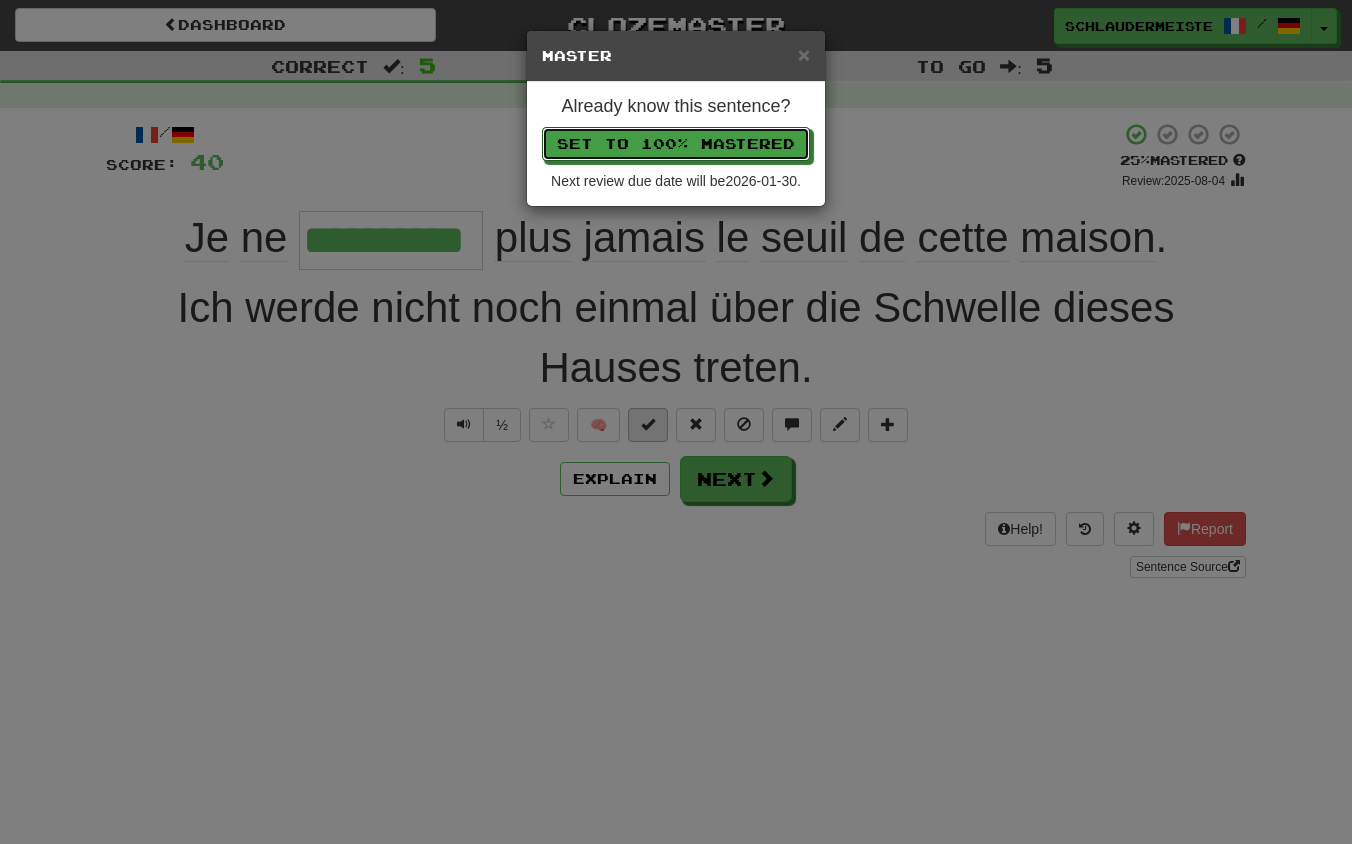 click on "Set to 100% Mastered" at bounding box center [676, 144] 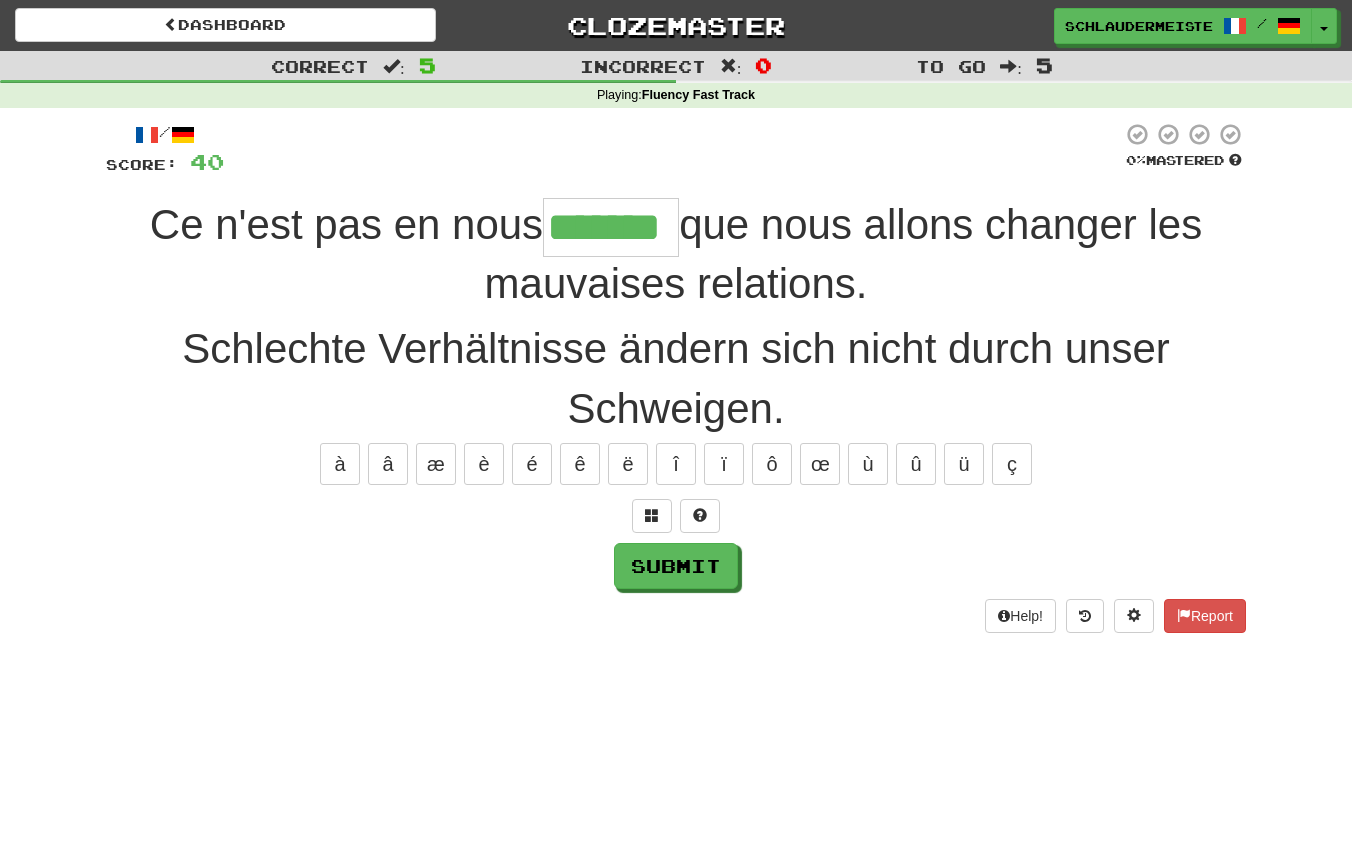 type on "*******" 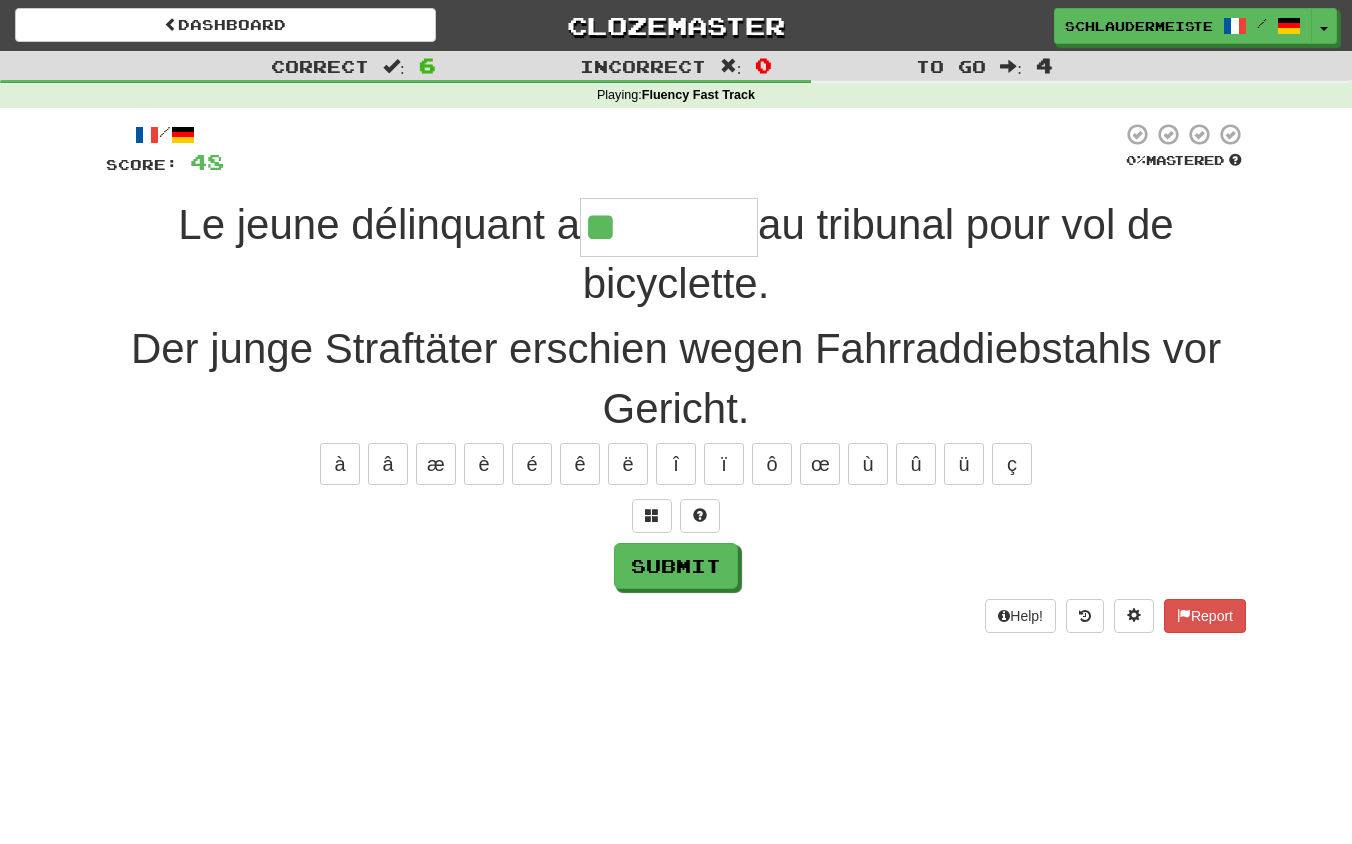 type on "*******" 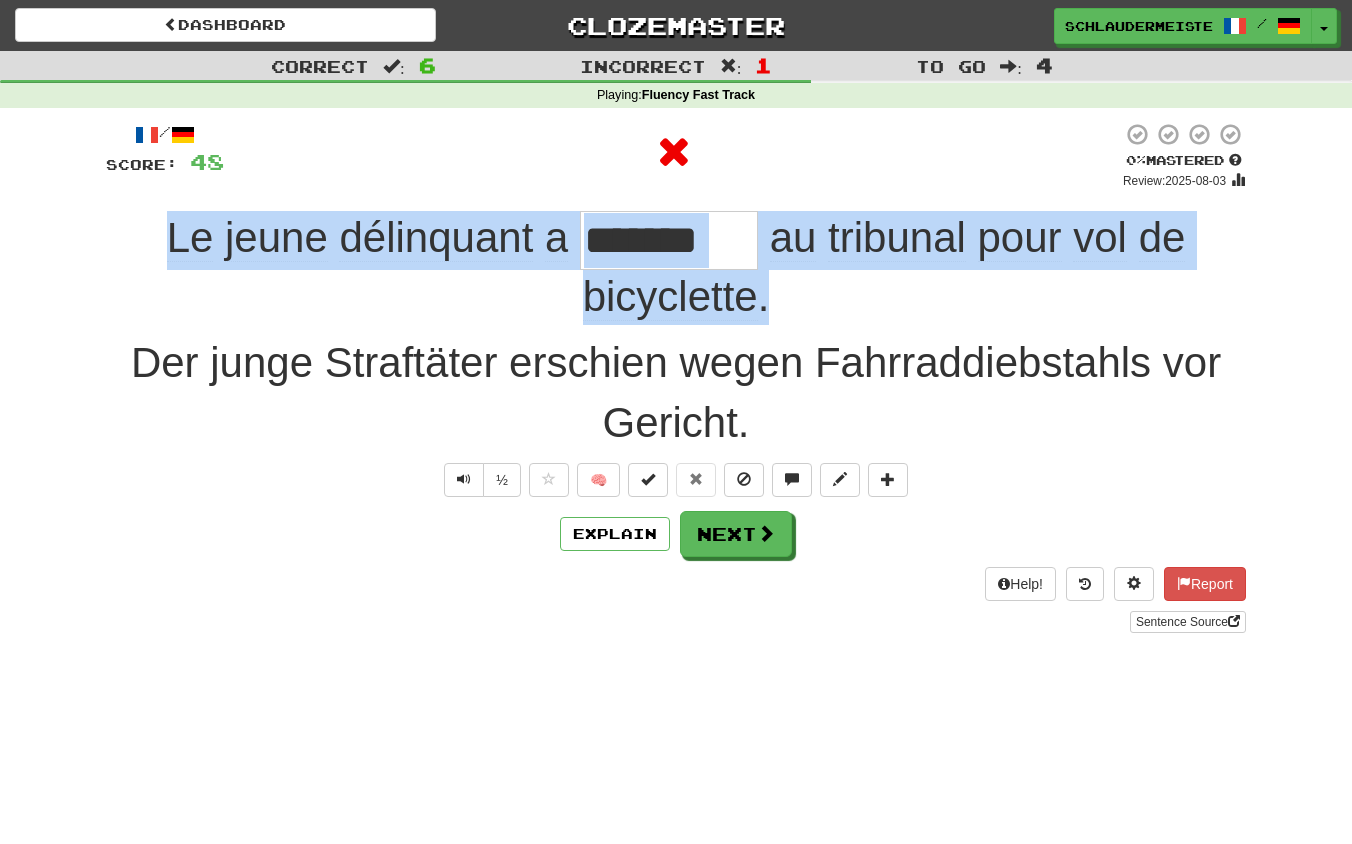 drag, startPoint x: 95, startPoint y: 216, endPoint x: 918, endPoint y: 278, distance: 825.33203 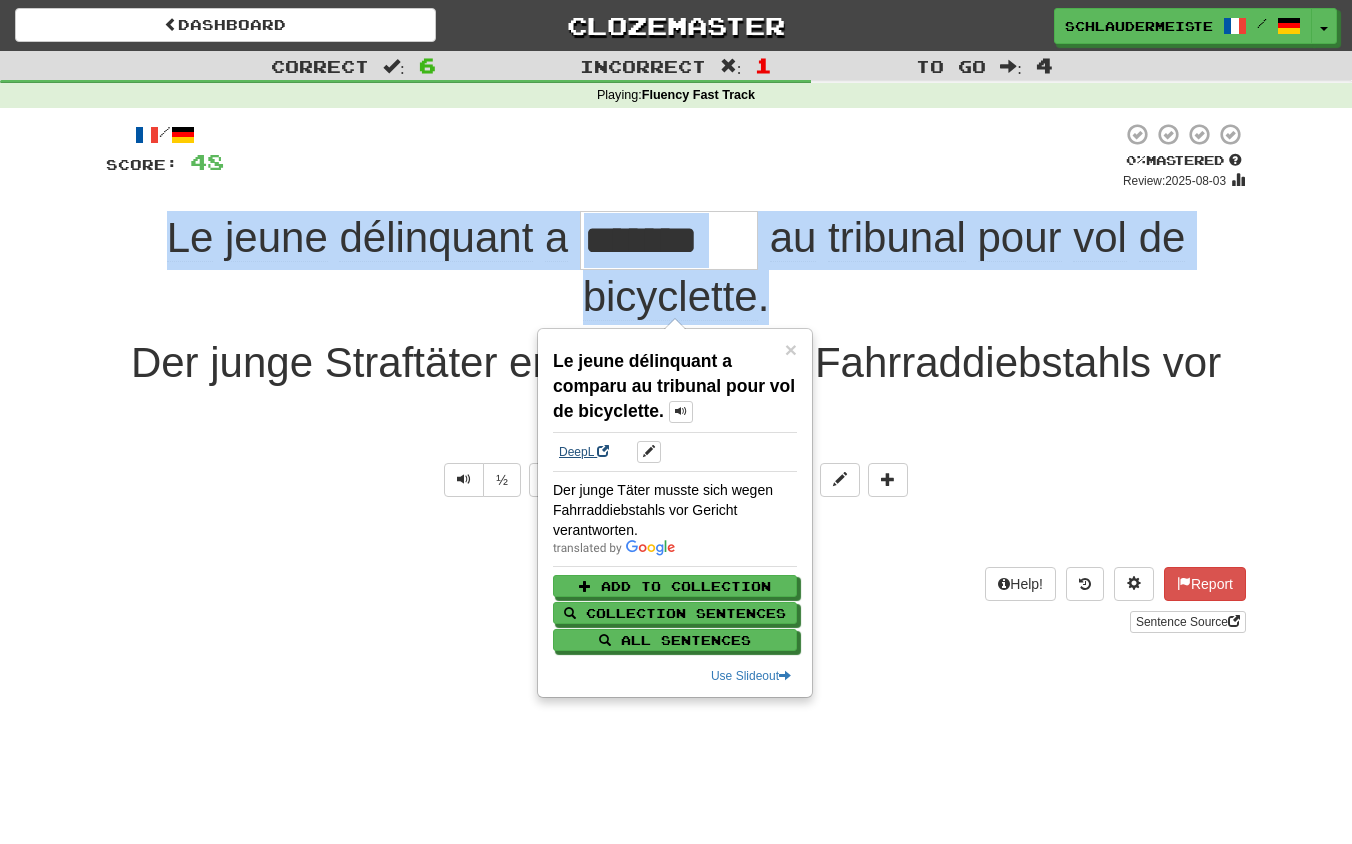 click on "DeepL" at bounding box center [584, 452] 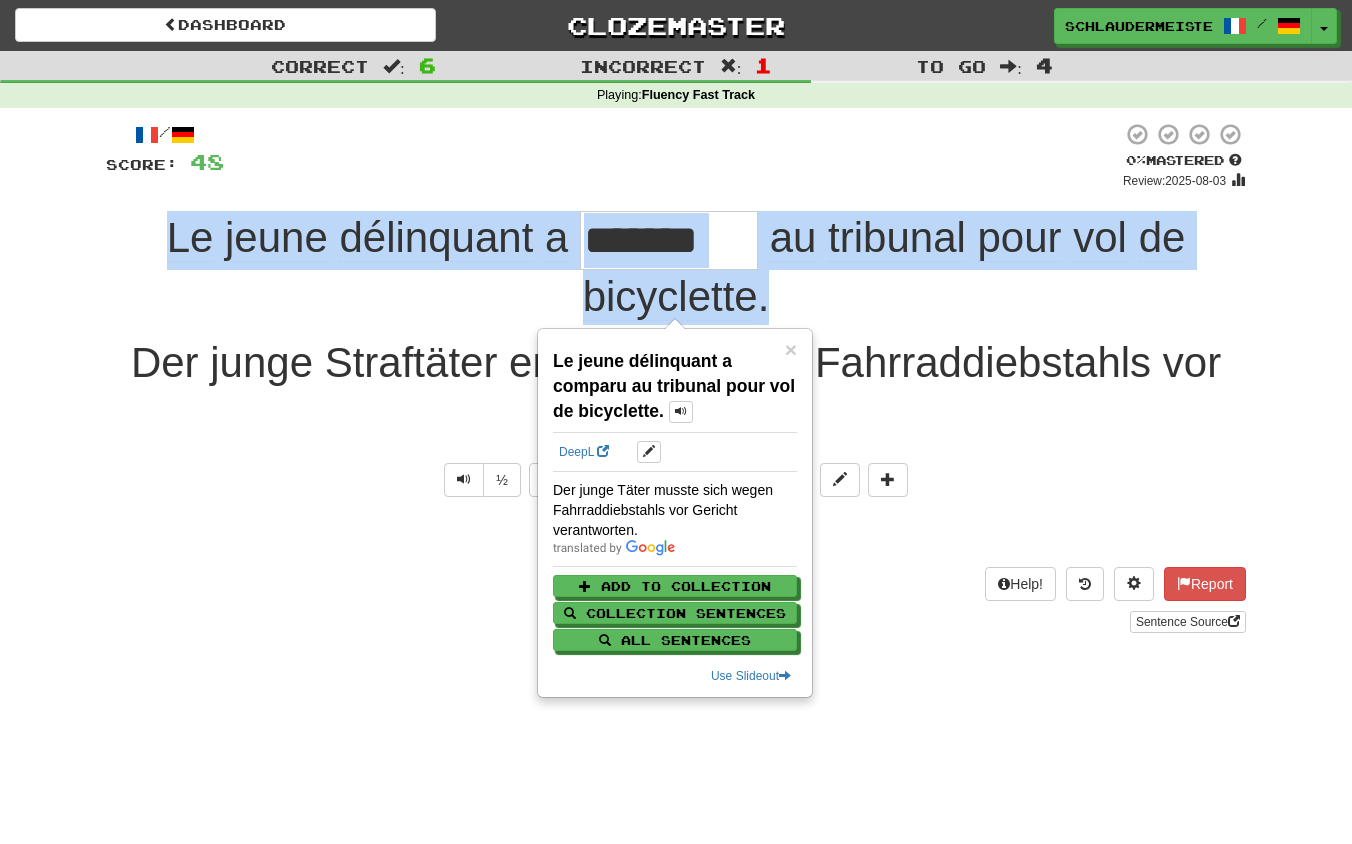 click on "Explain Next" at bounding box center (676, 534) 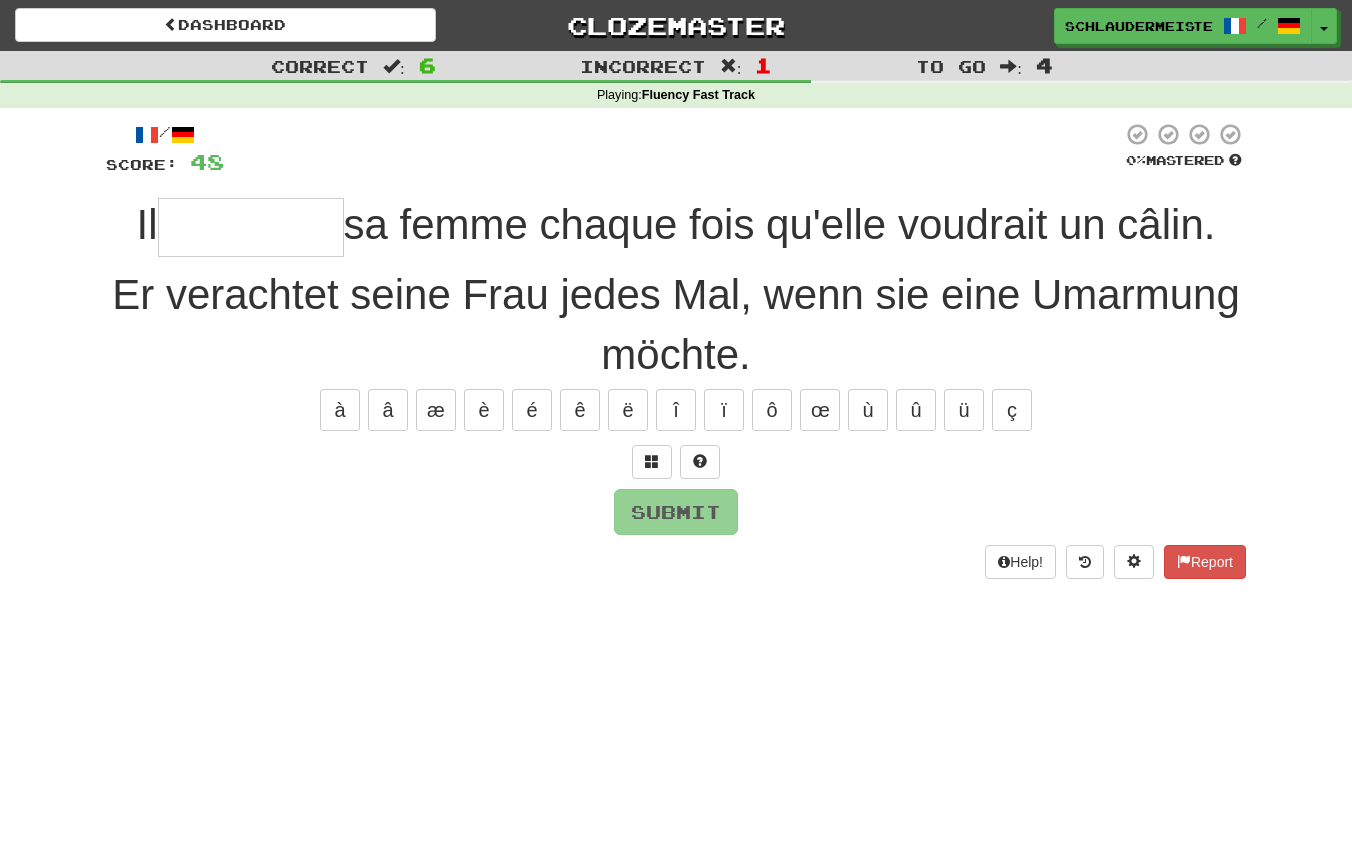 type on "*" 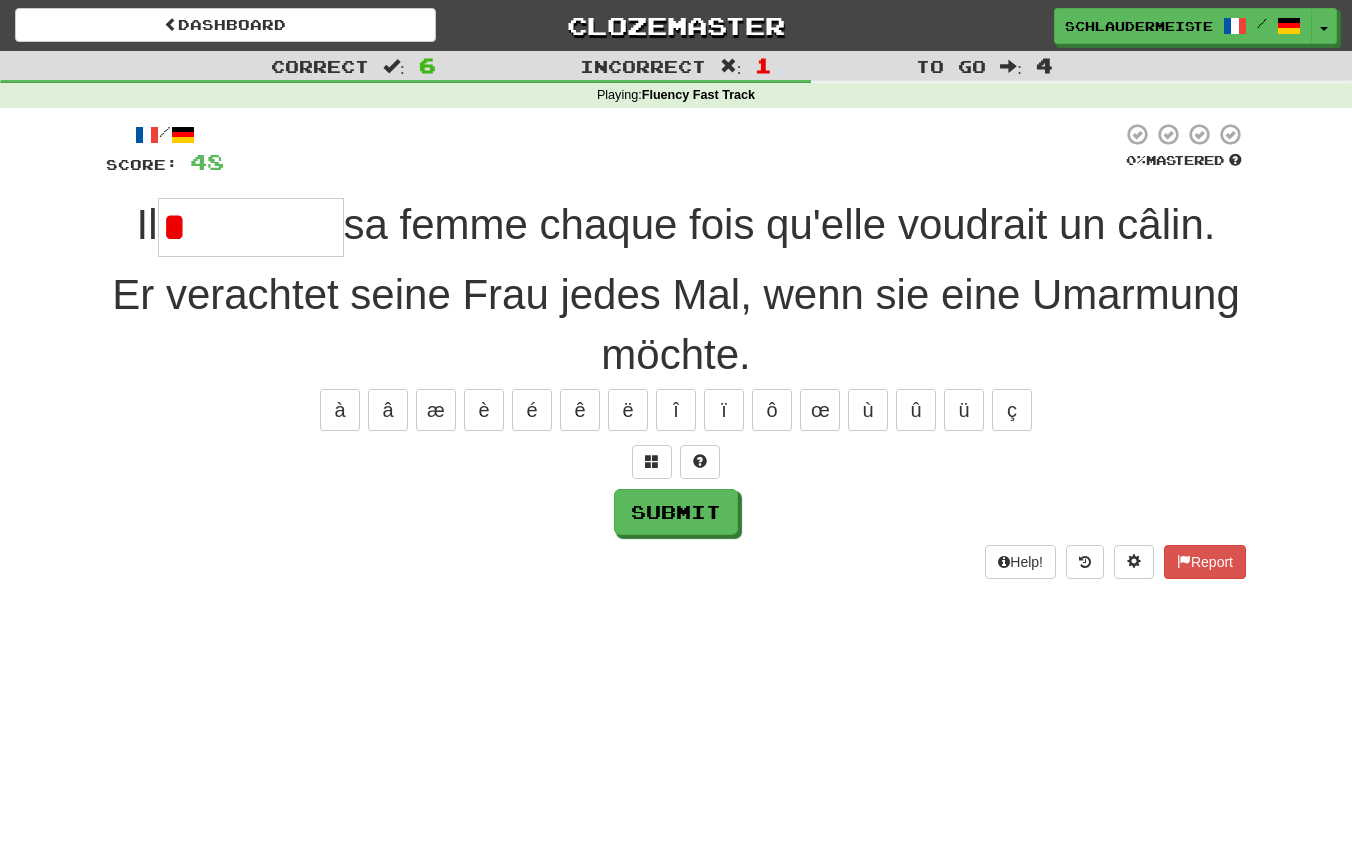 type on "********" 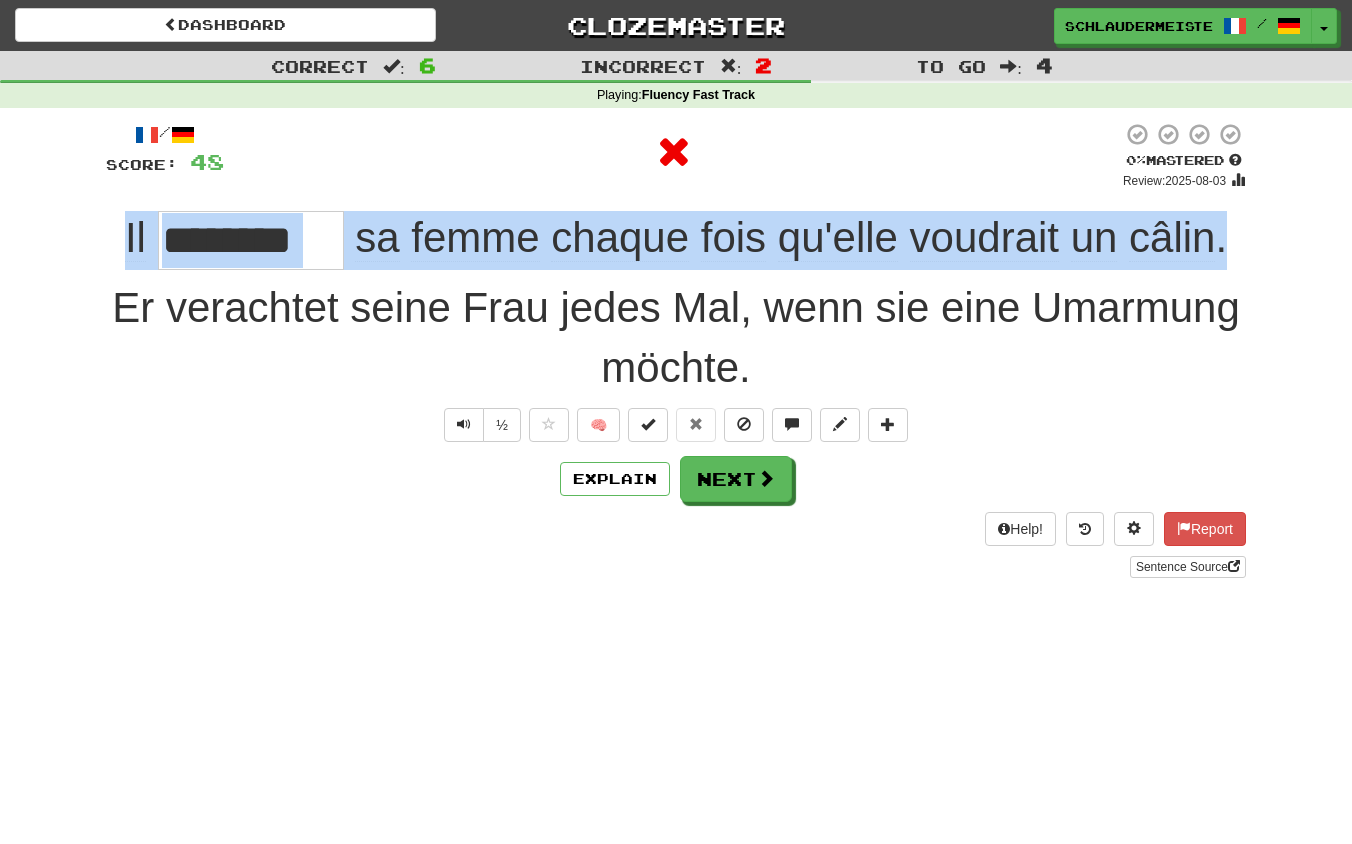 drag, startPoint x: 99, startPoint y: 226, endPoint x: 1312, endPoint y: 256, distance: 1213.371 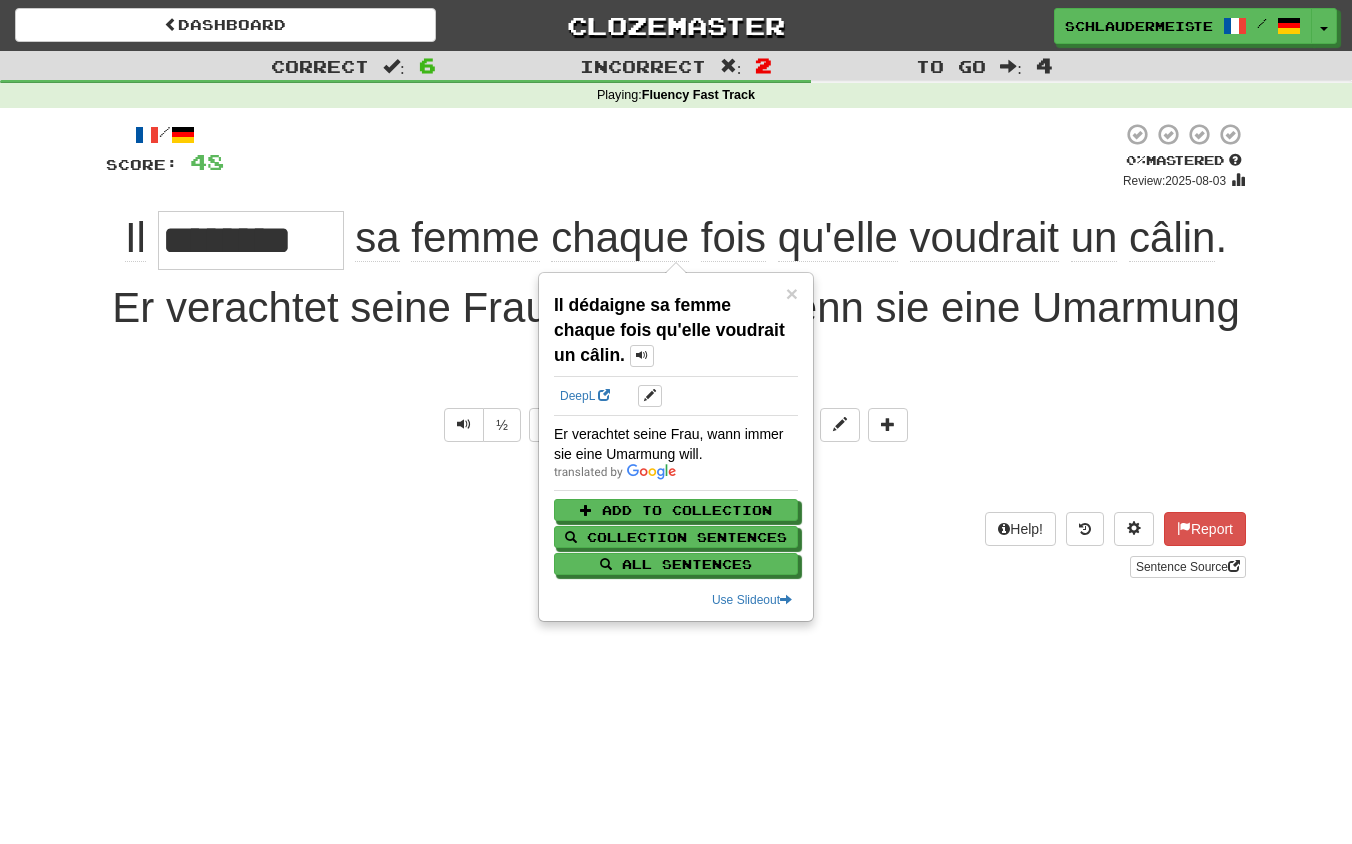 click on "Help!  Report Sentence Source" at bounding box center [676, 545] 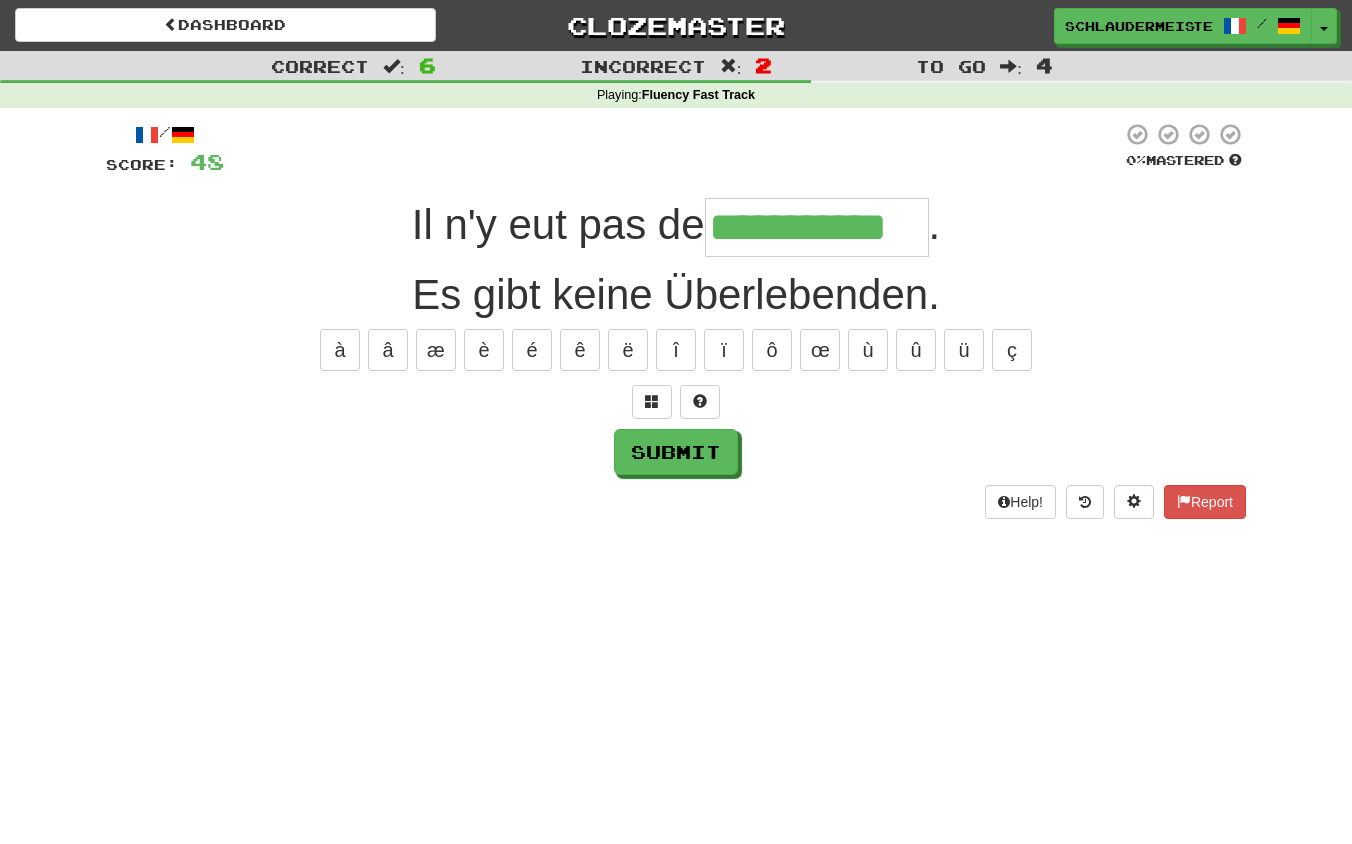 type on "**********" 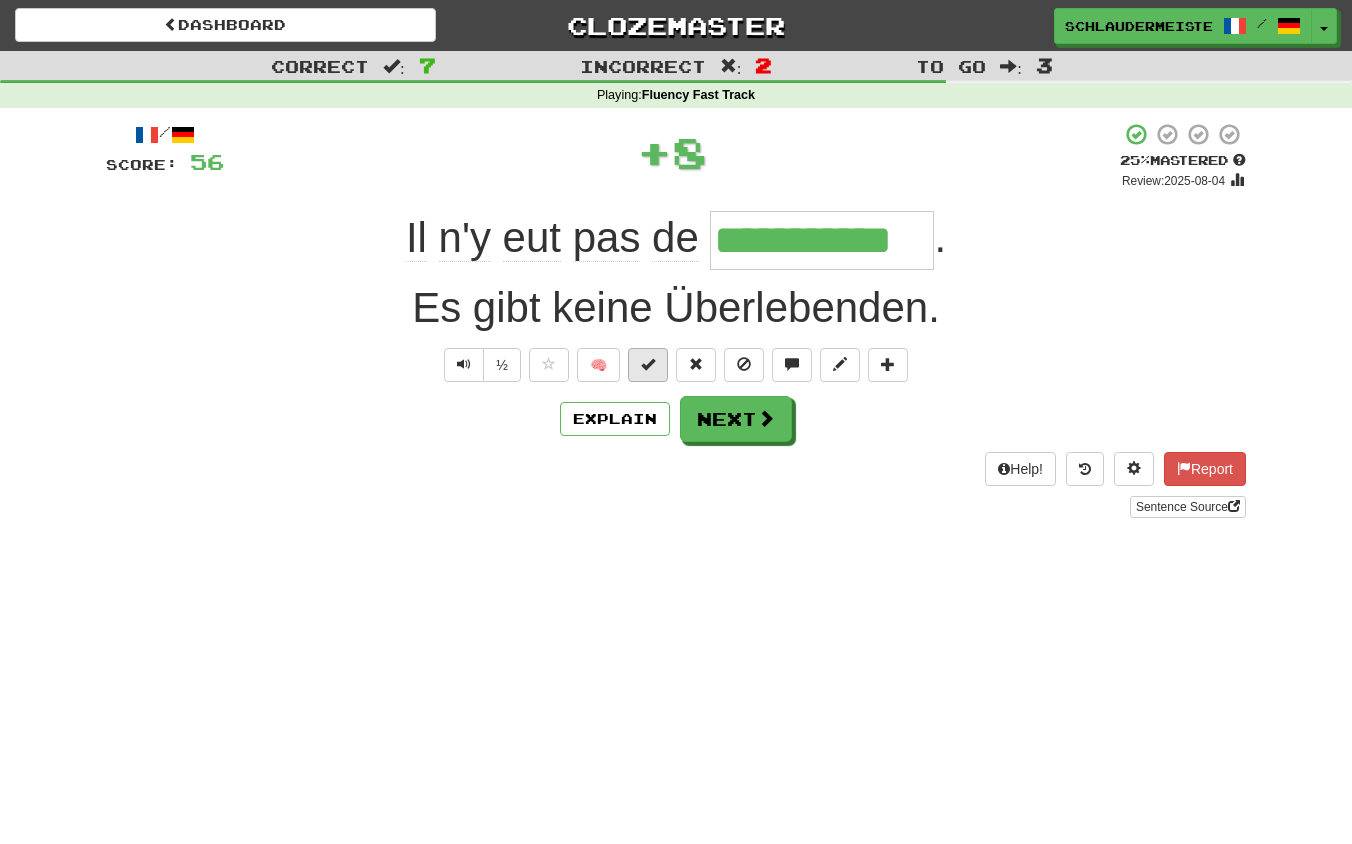 click at bounding box center [648, 364] 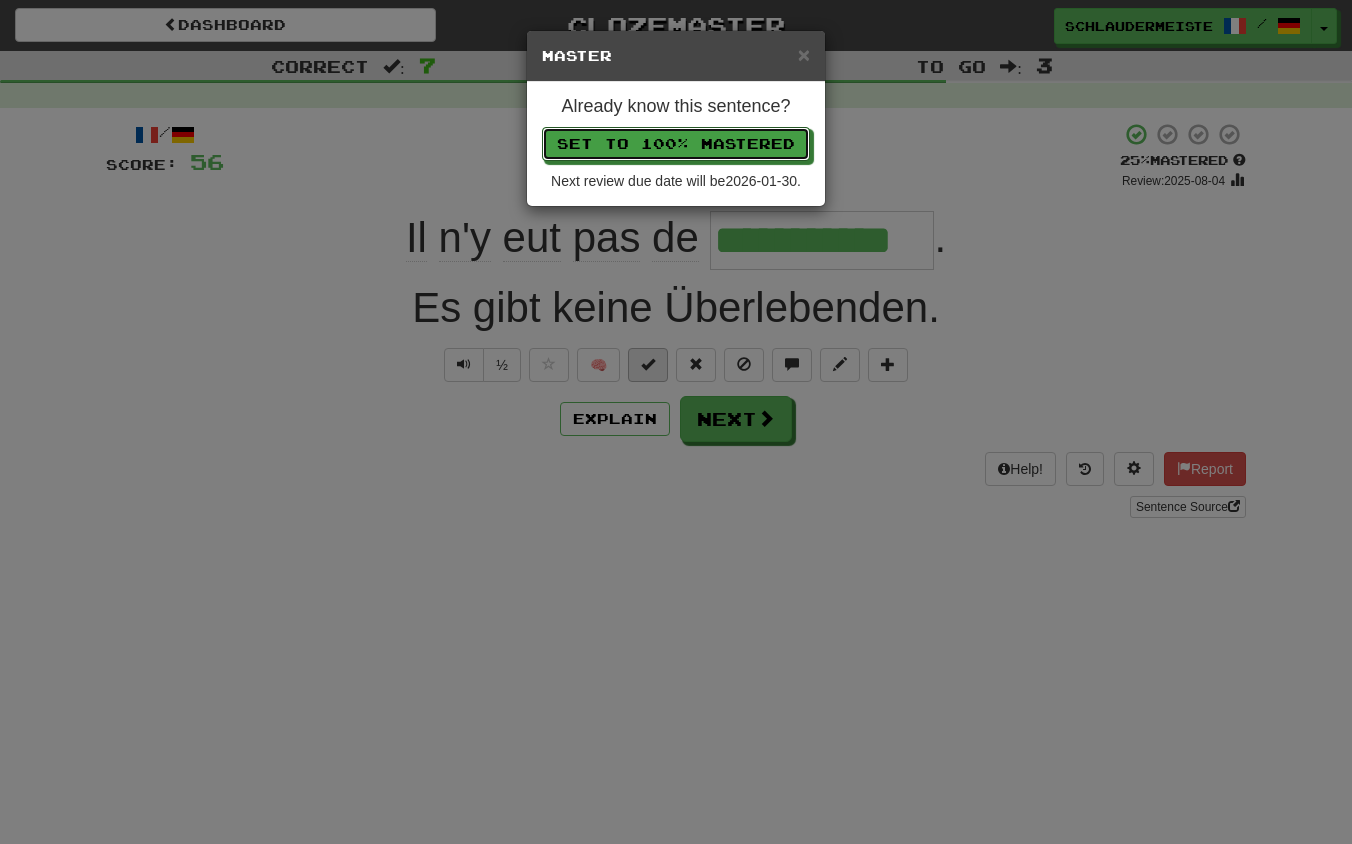 click on "Set to 100% Mastered" at bounding box center (676, 144) 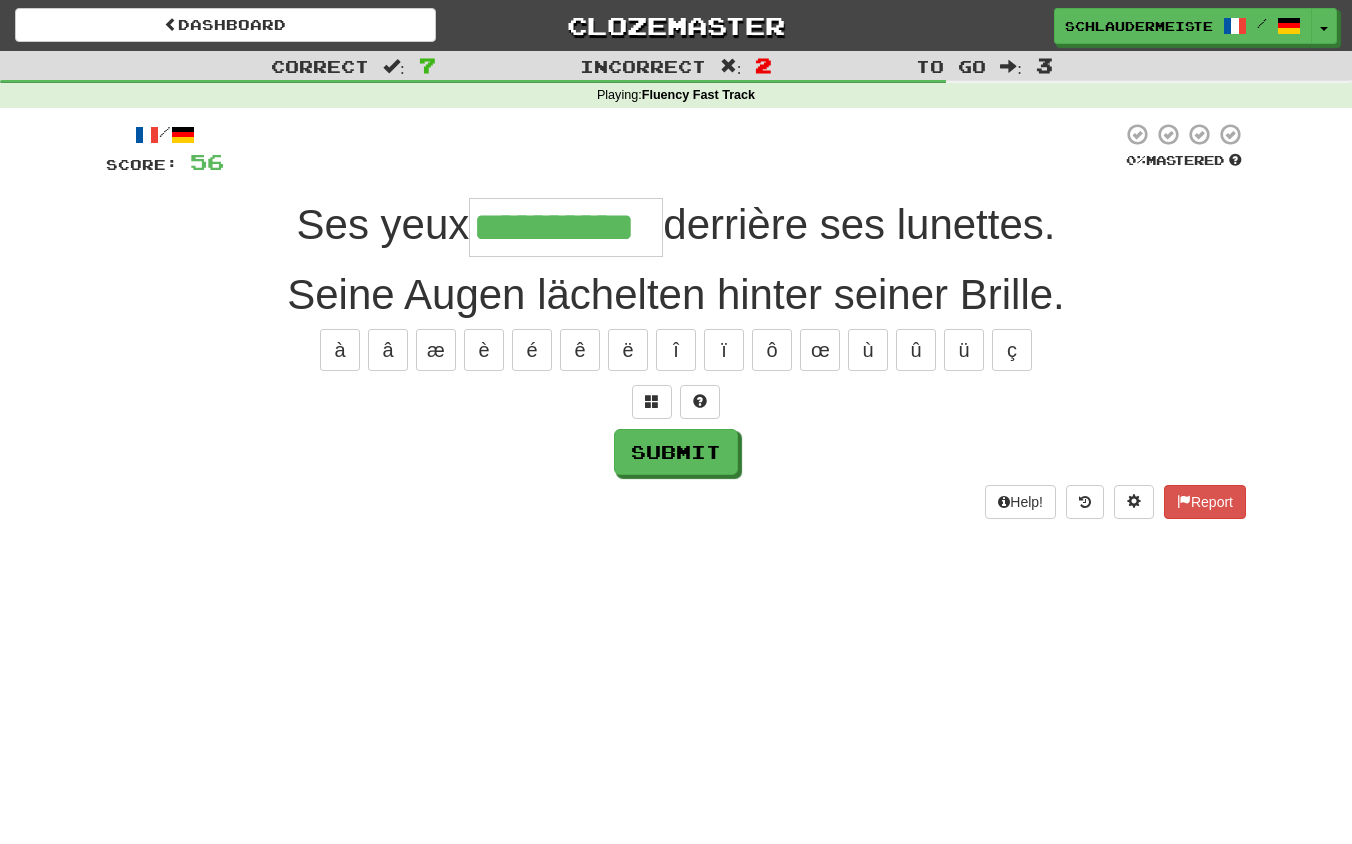 type on "**********" 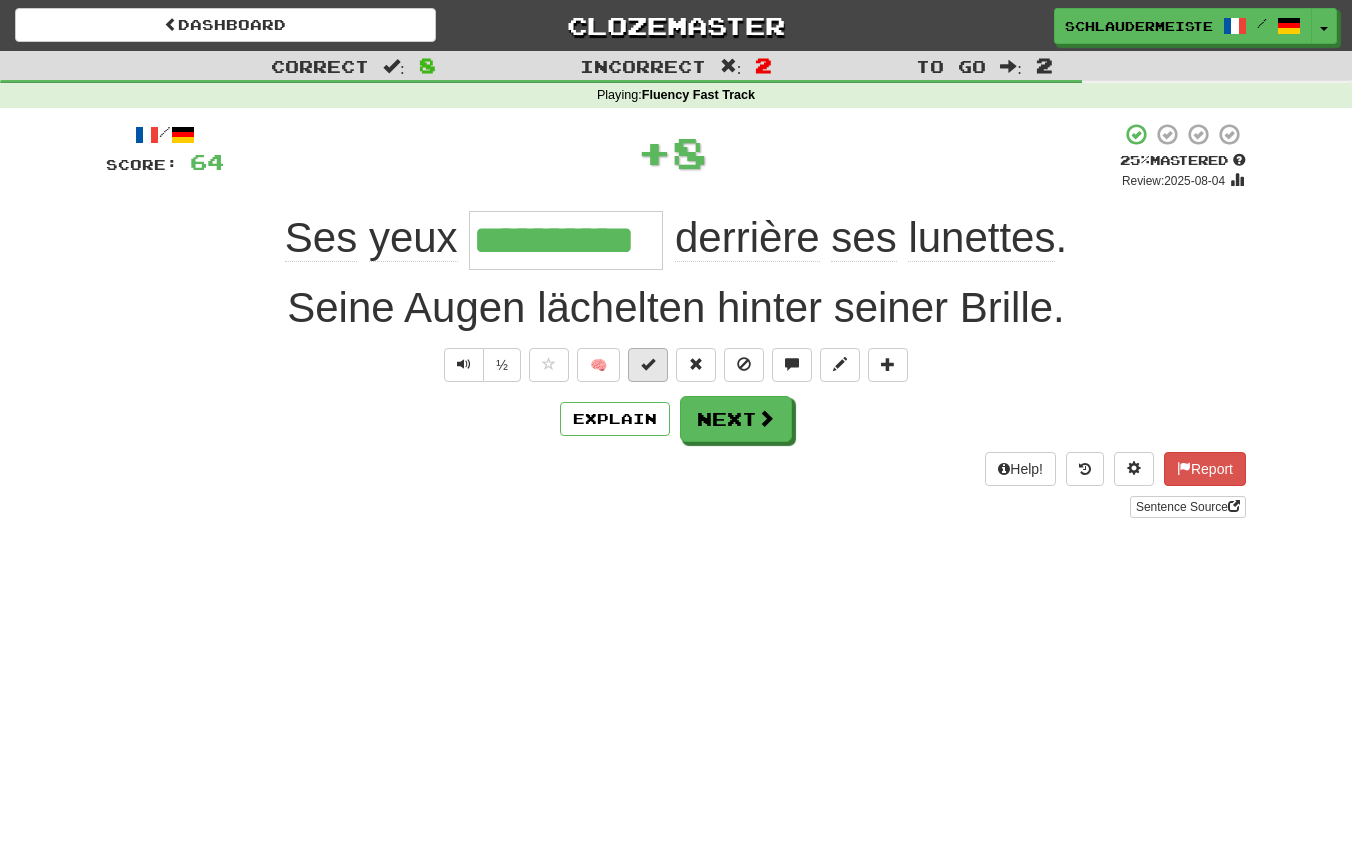 click at bounding box center [648, 364] 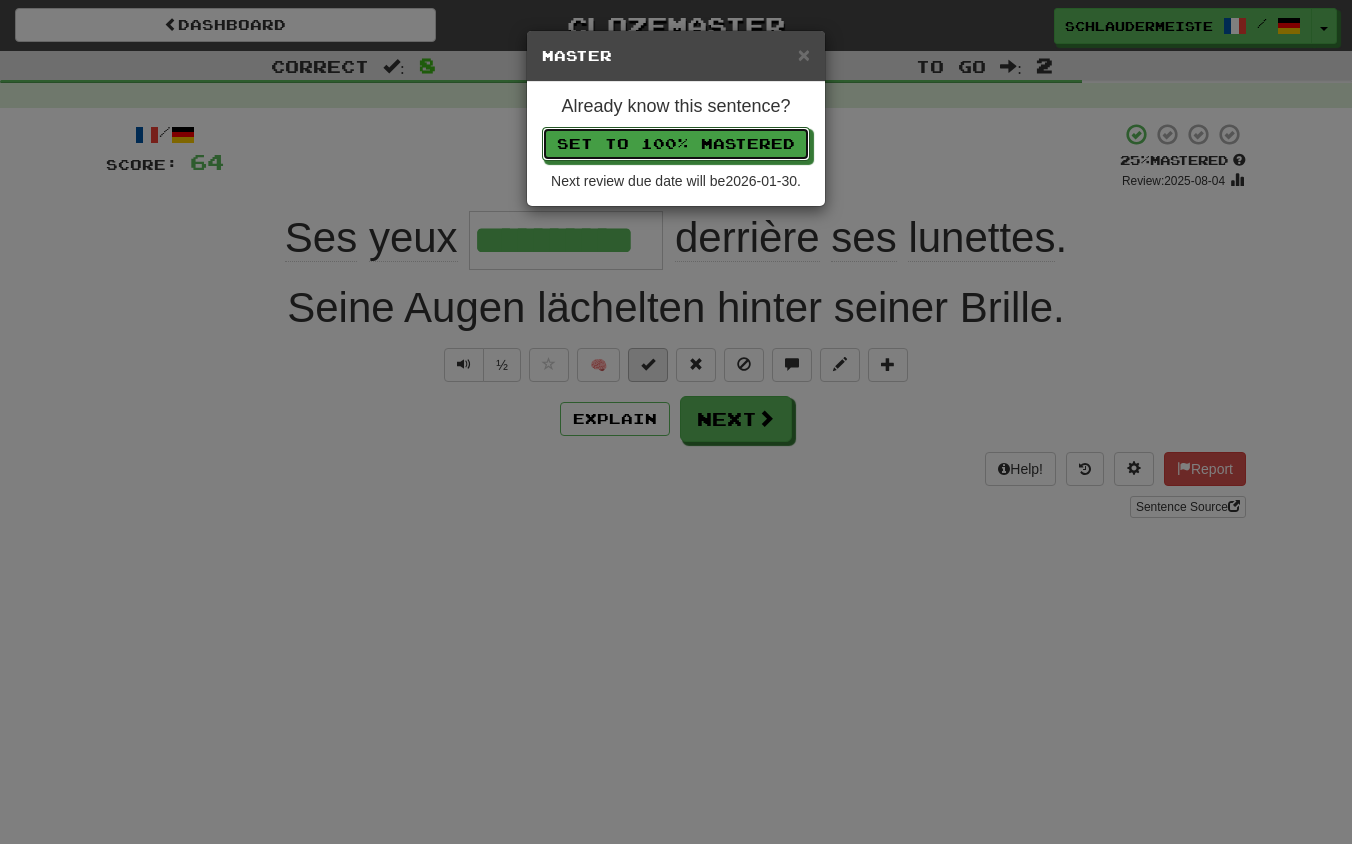 click on "Set to 100% Mastered" at bounding box center [676, 144] 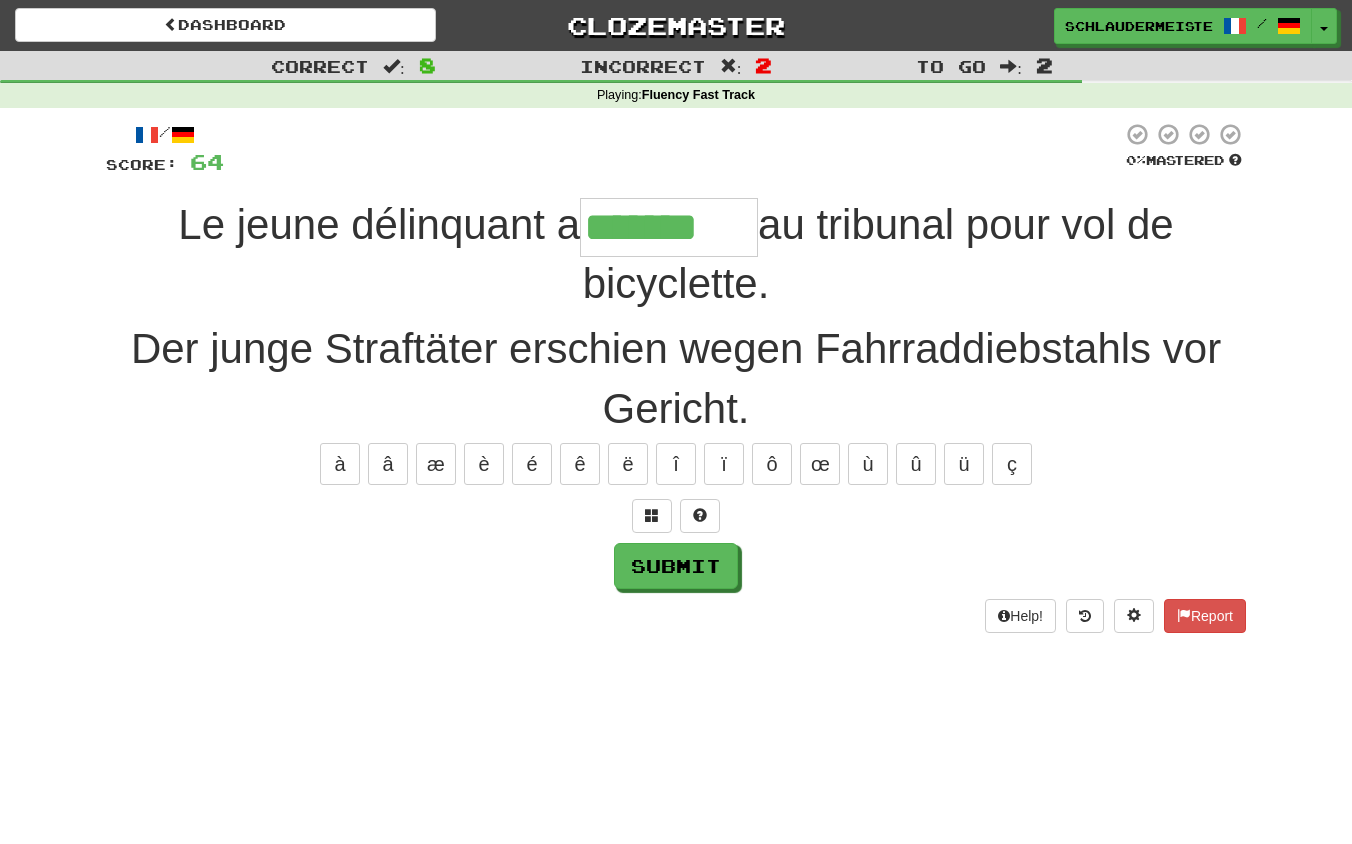 type on "*******" 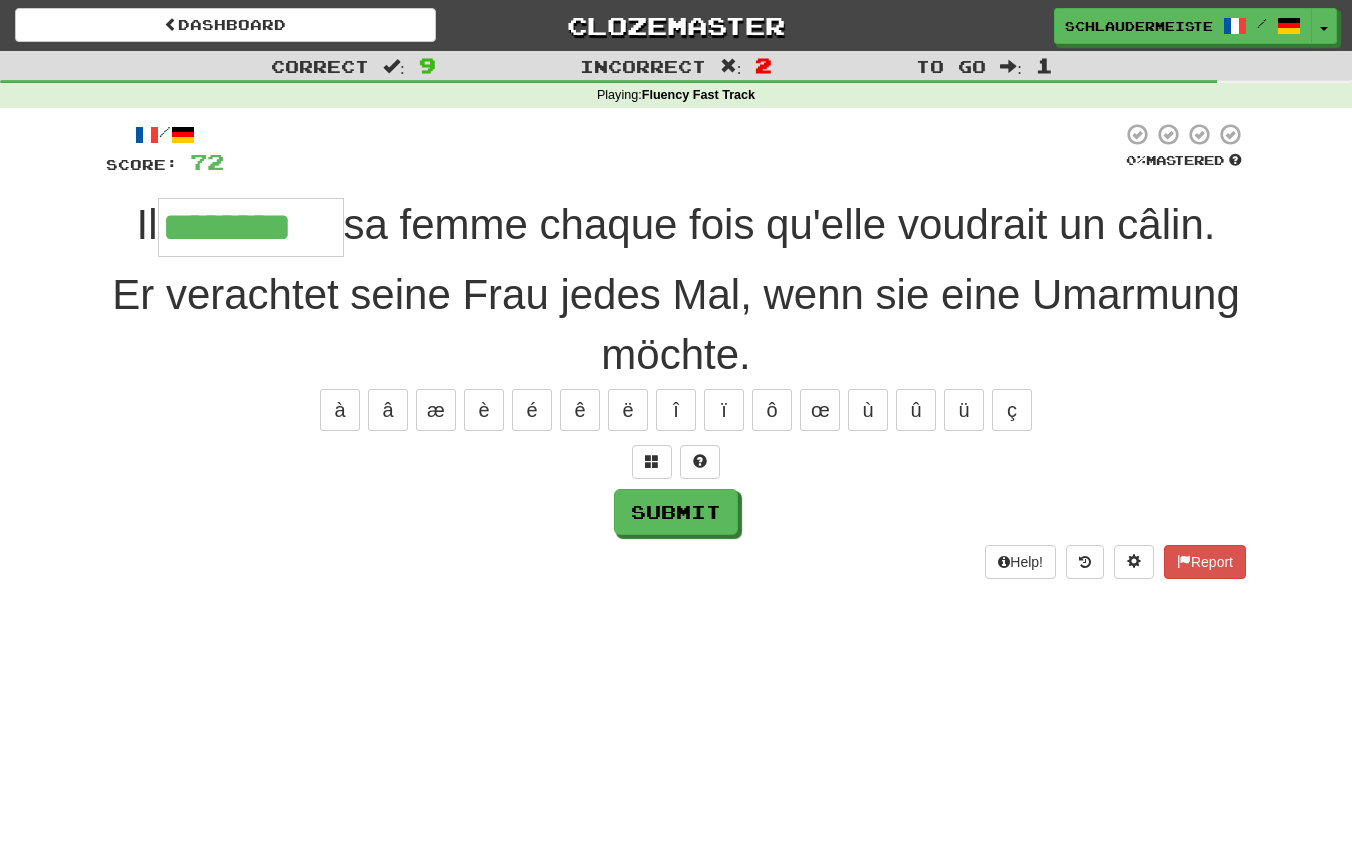 type on "********" 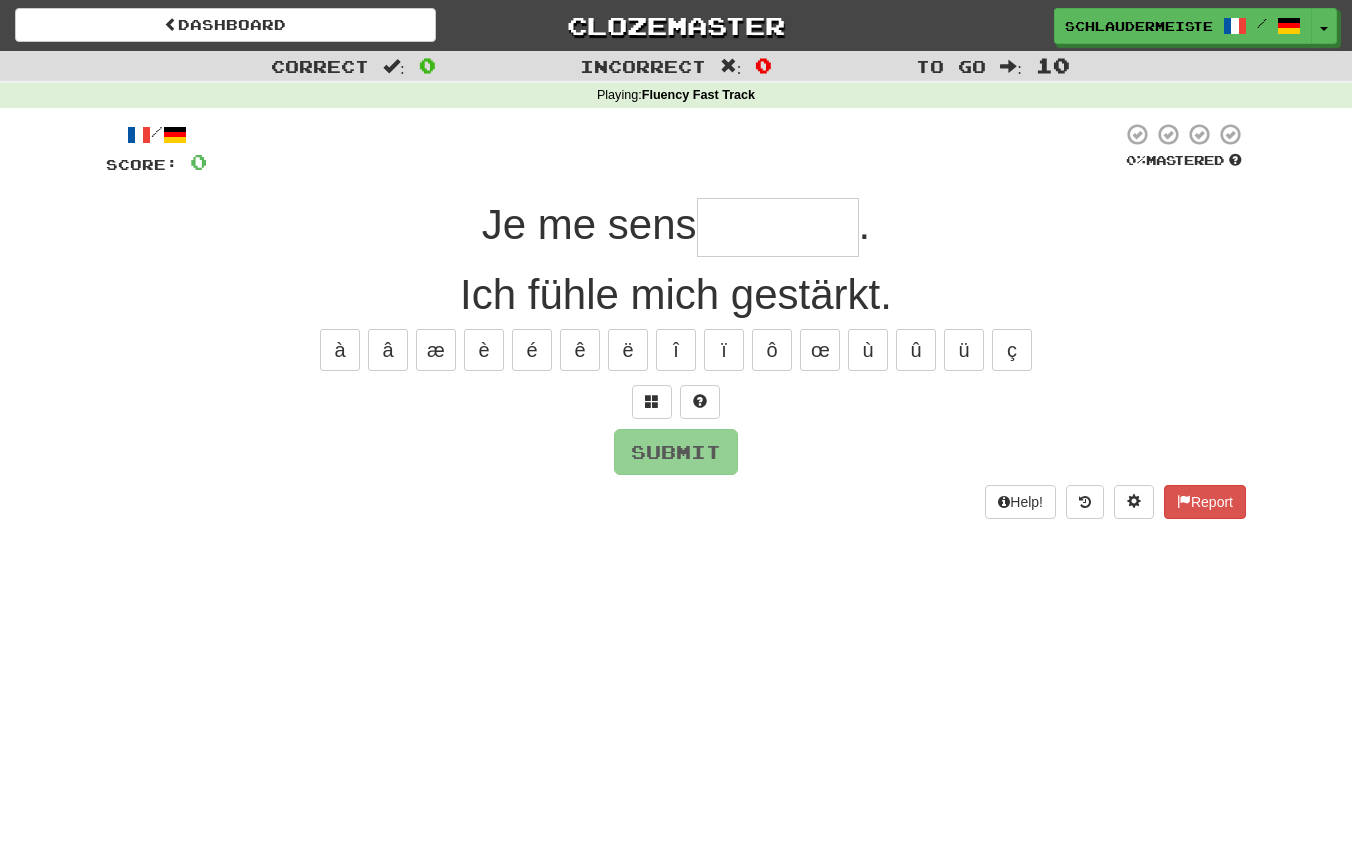 type on "*" 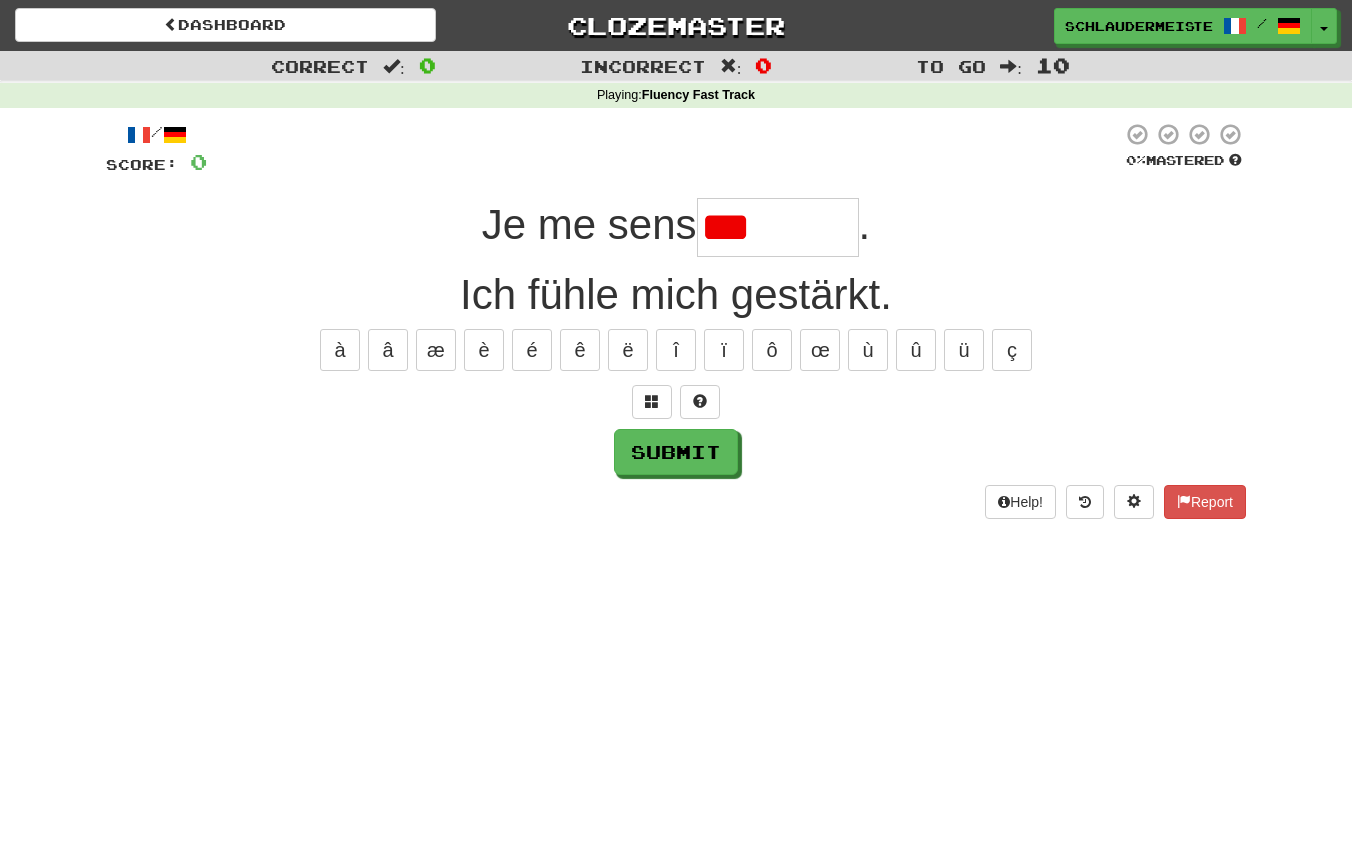 type on "********" 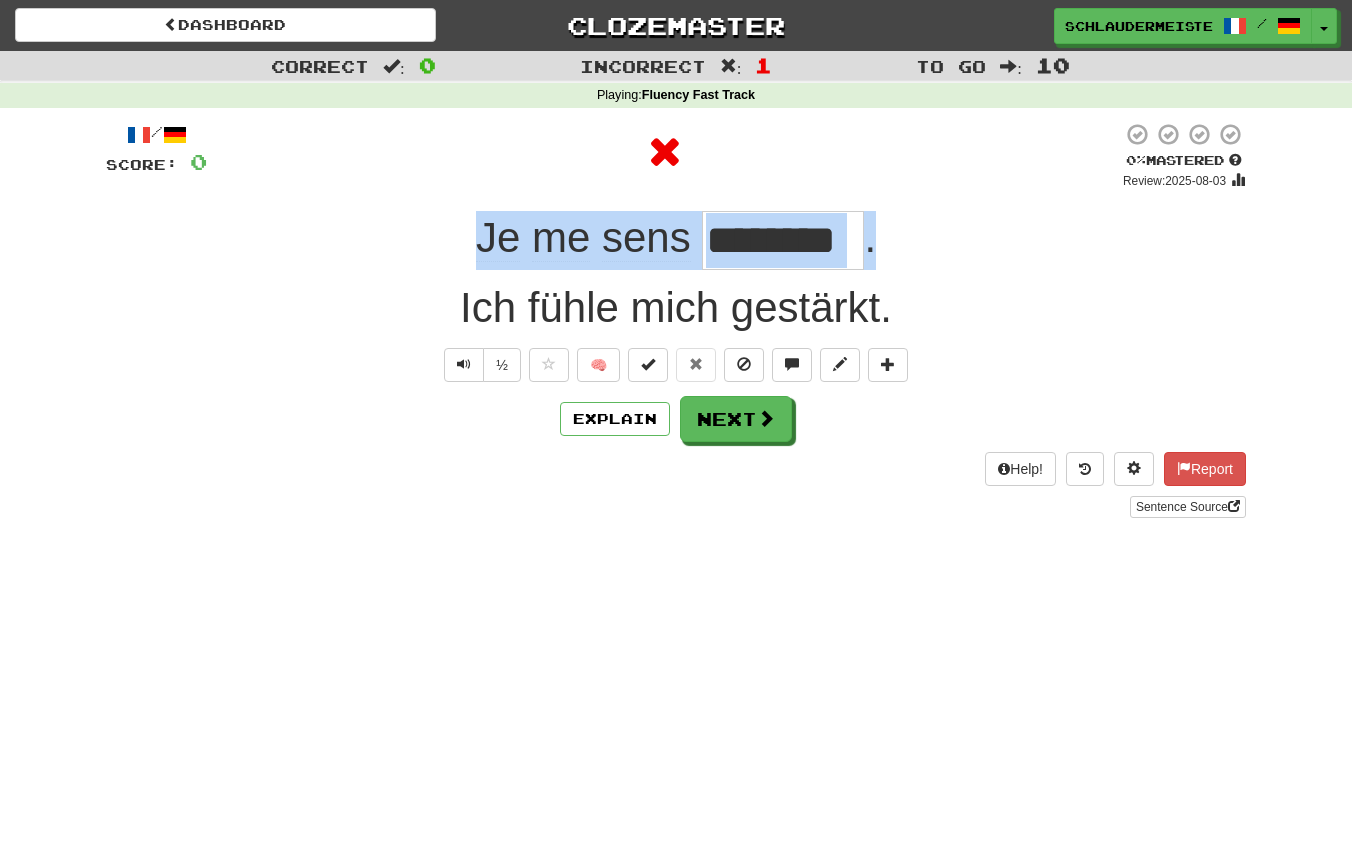 drag, startPoint x: 445, startPoint y: 219, endPoint x: 936, endPoint y: 232, distance: 491.17206 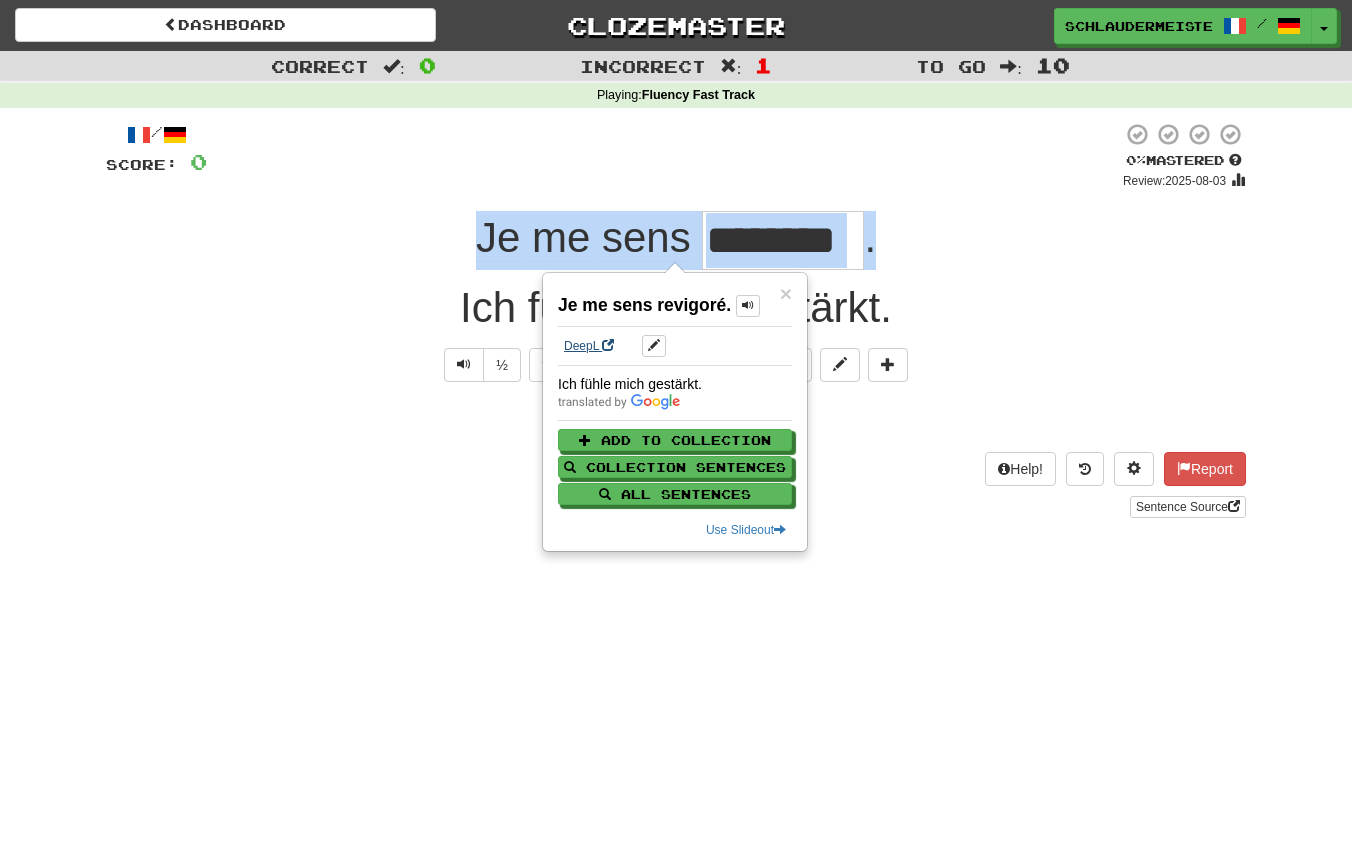click on "DeepL" at bounding box center [589, 346] 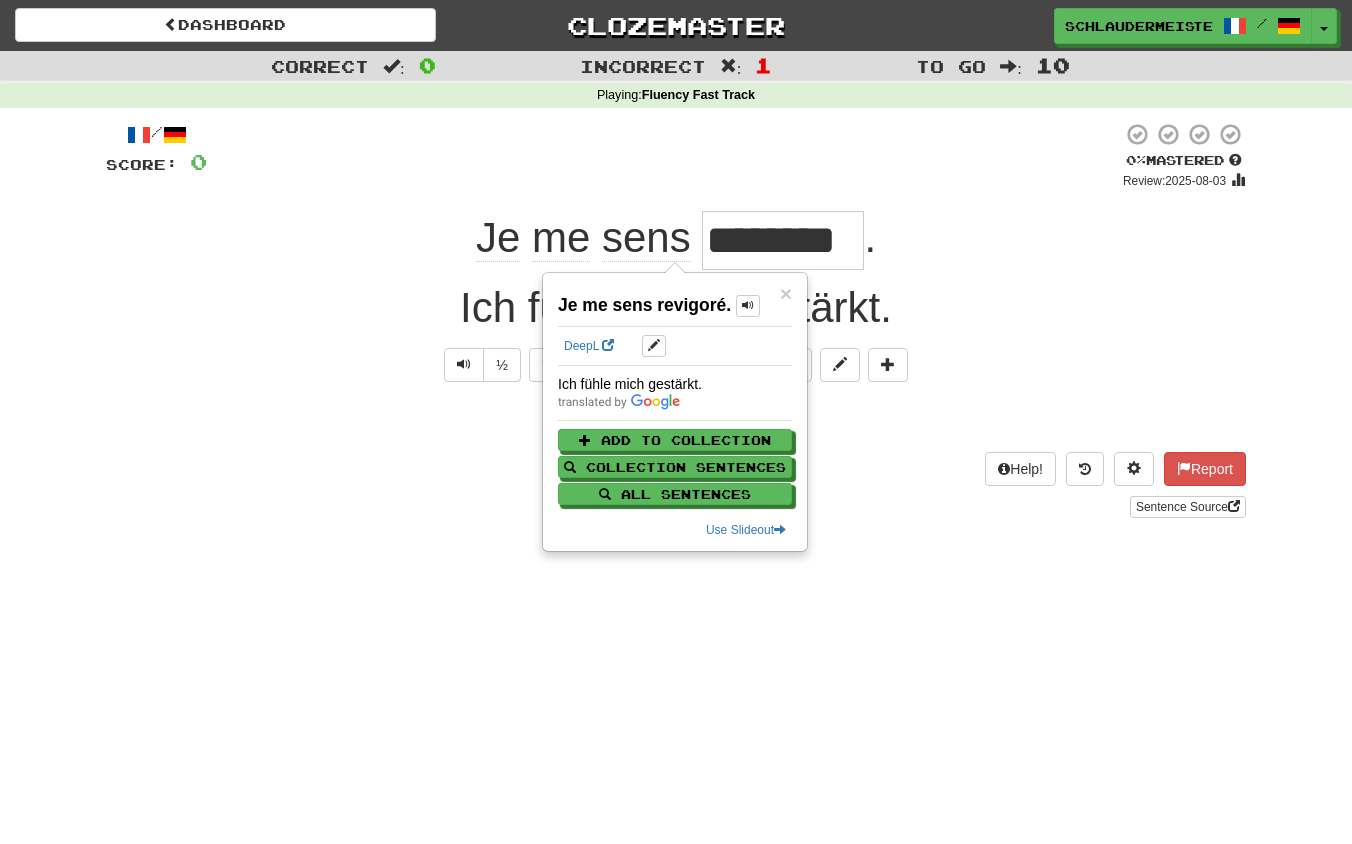 click on "Sentence Source" at bounding box center [676, 507] 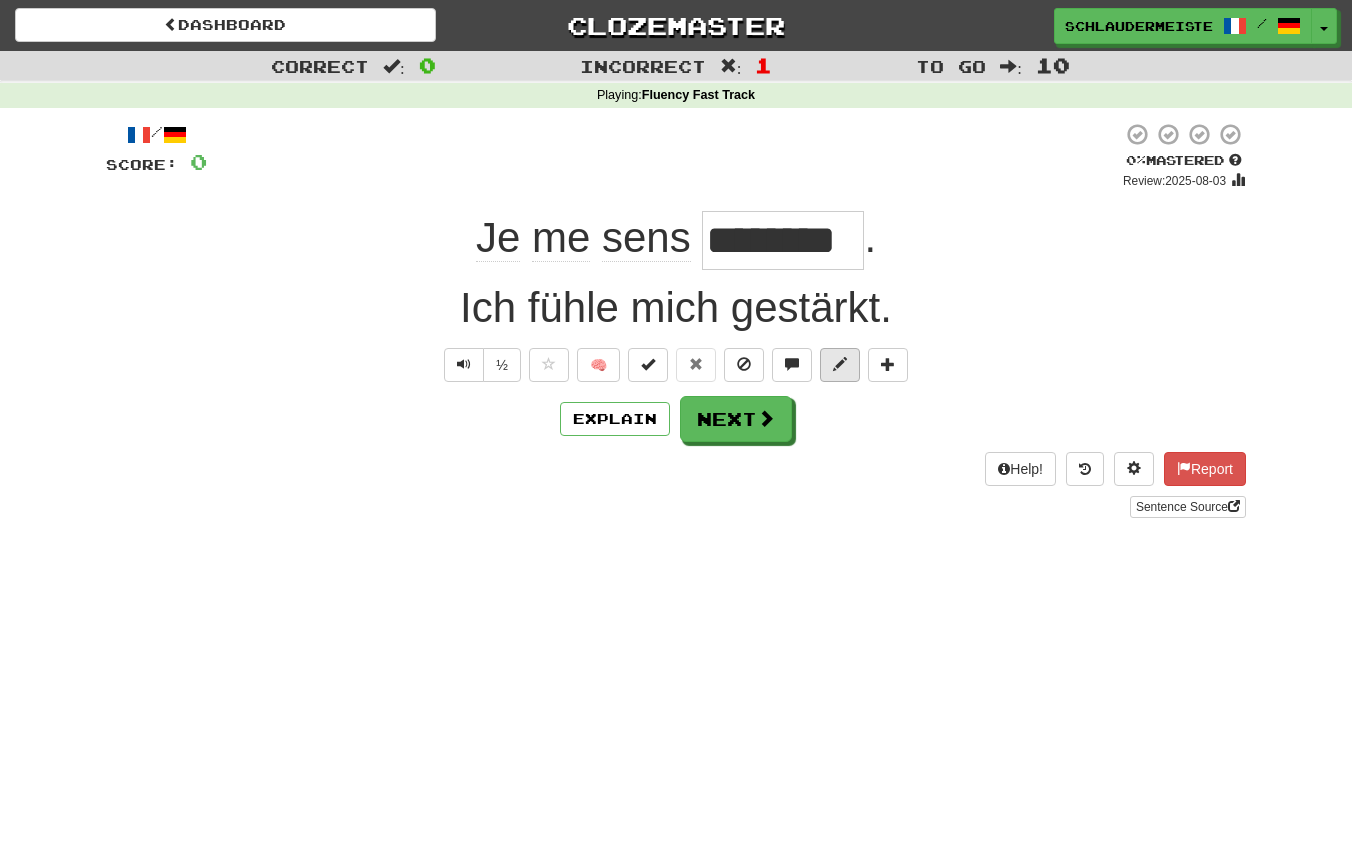 click at bounding box center (840, 364) 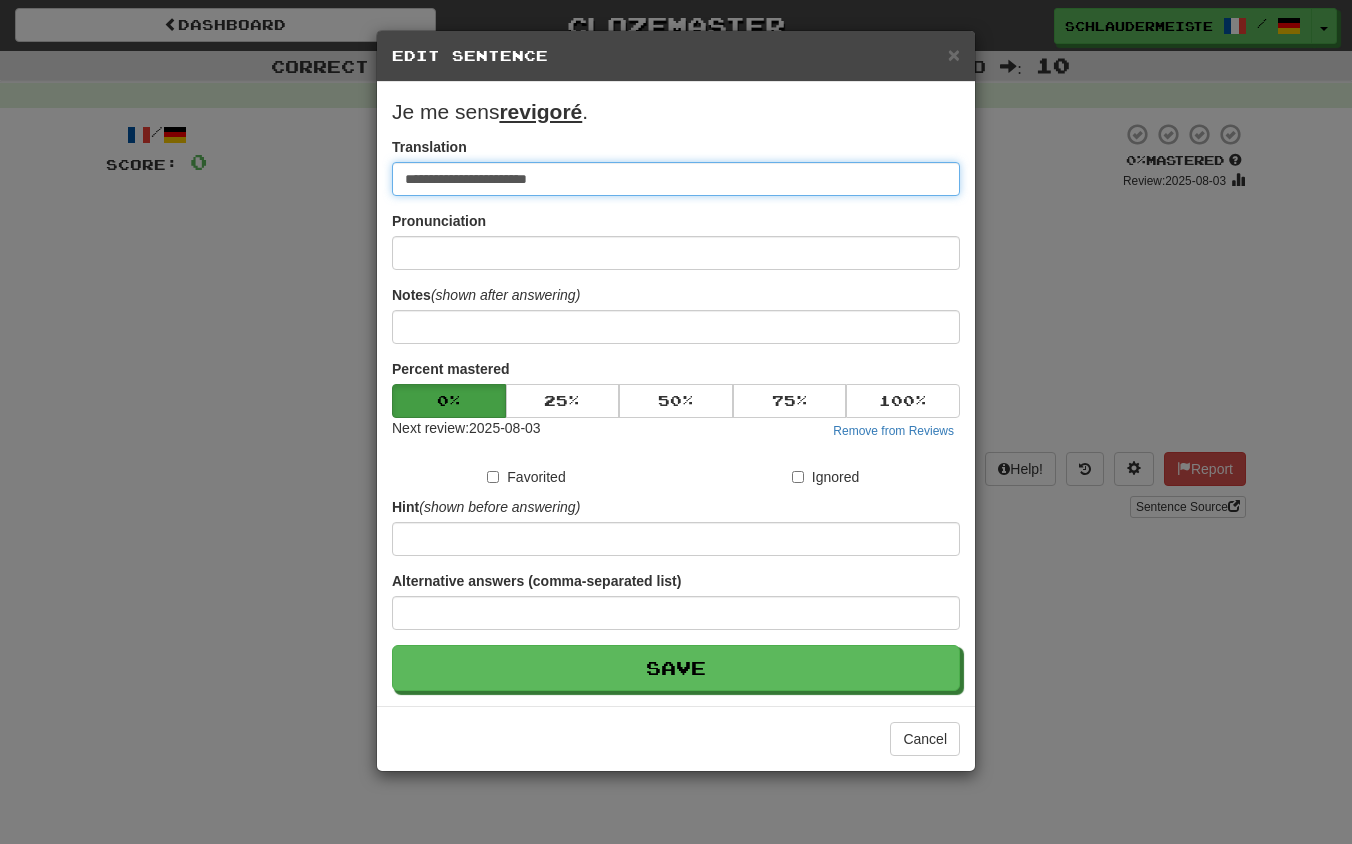 drag, startPoint x: 749, startPoint y: 180, endPoint x: 165, endPoint y: 124, distance: 586.6788 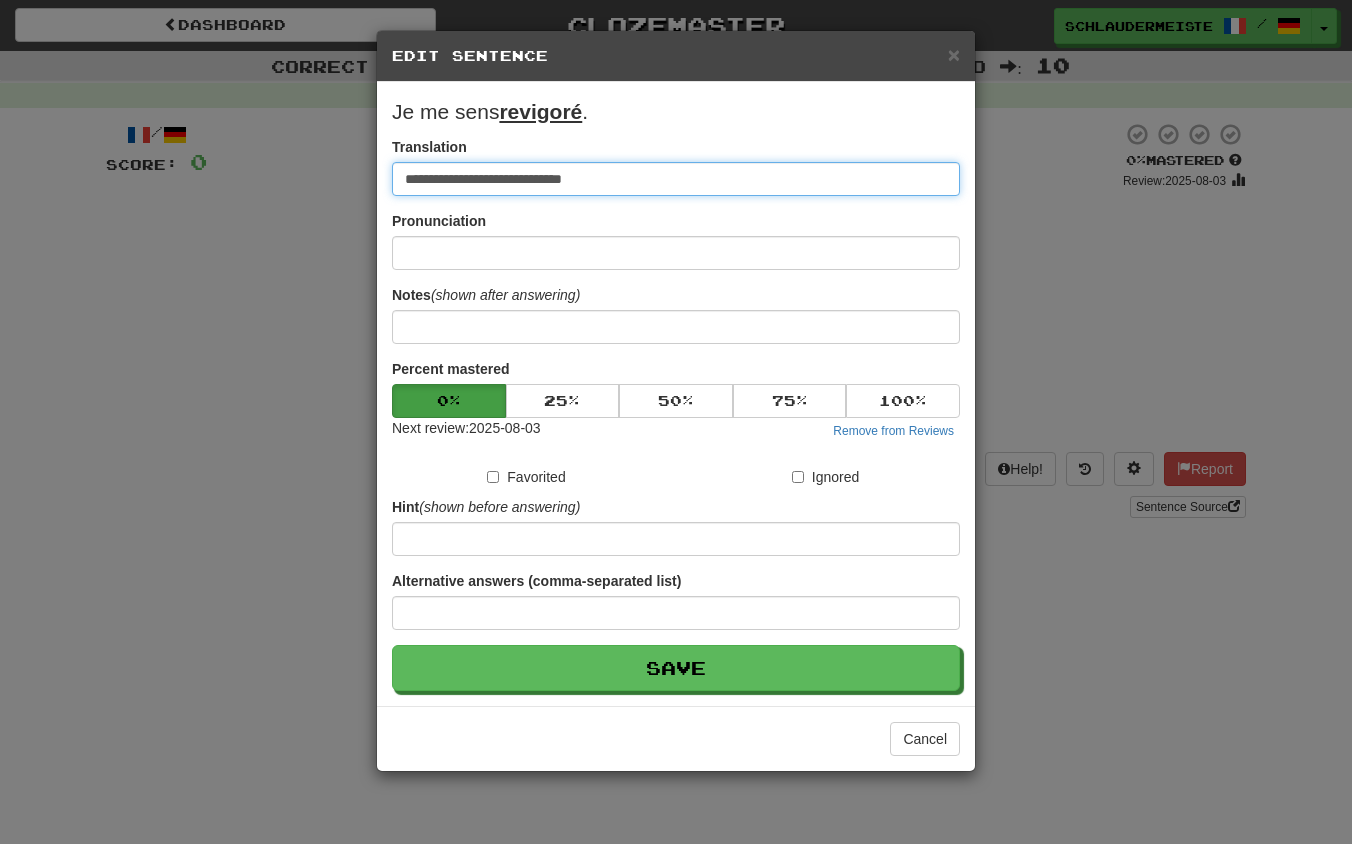 type on "**********" 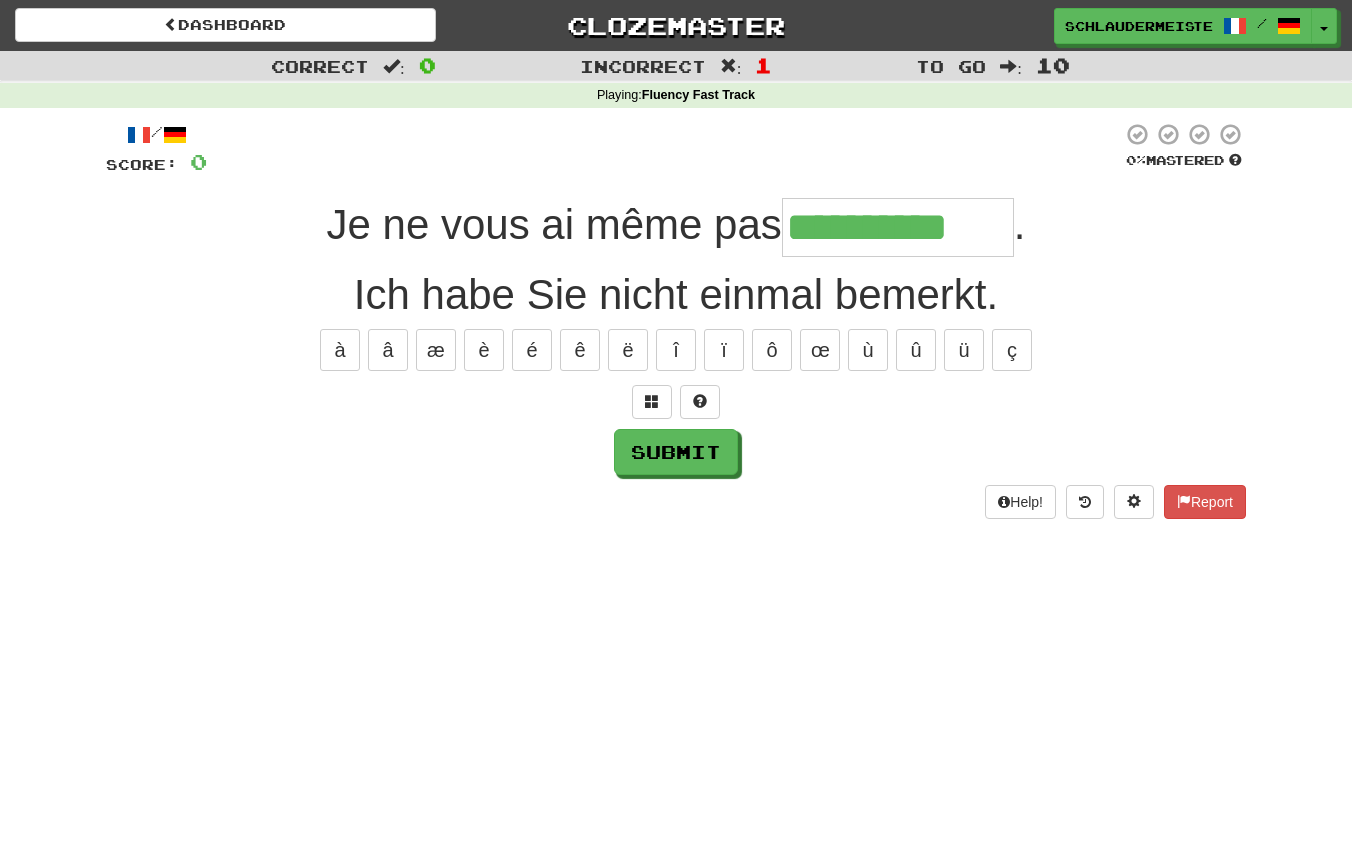 type on "**********" 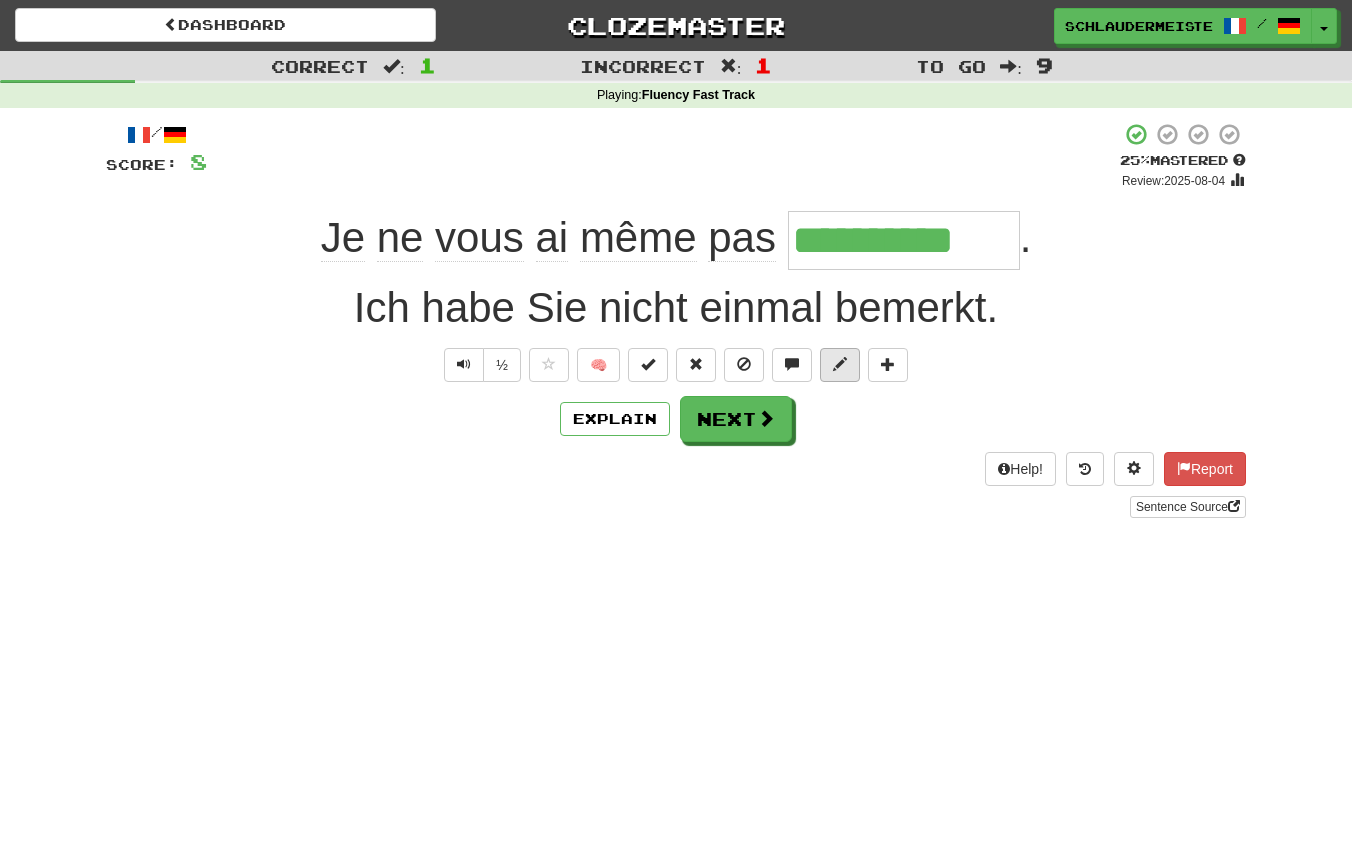 click at bounding box center [840, 364] 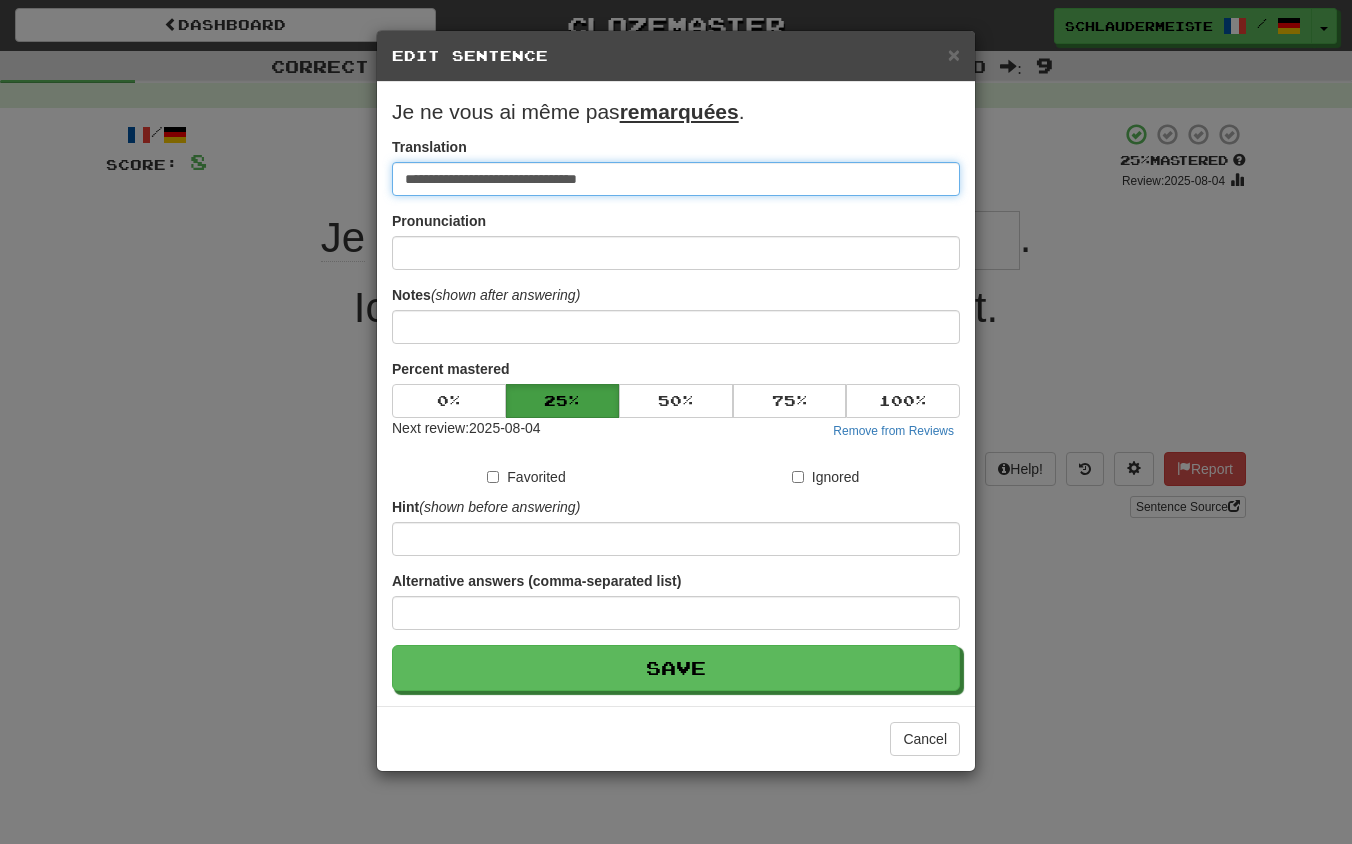 click on "**********" at bounding box center [676, 179] 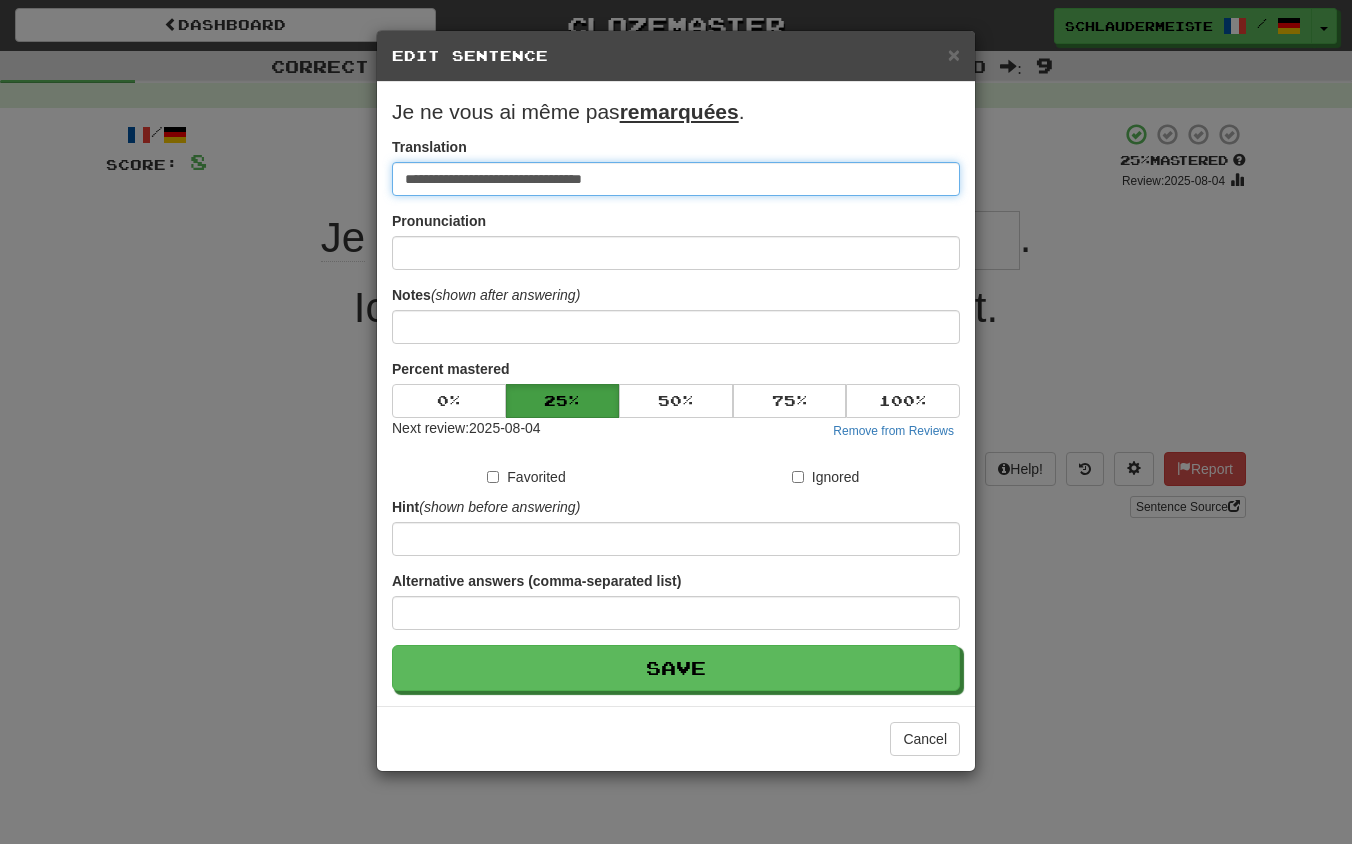 type on "**********" 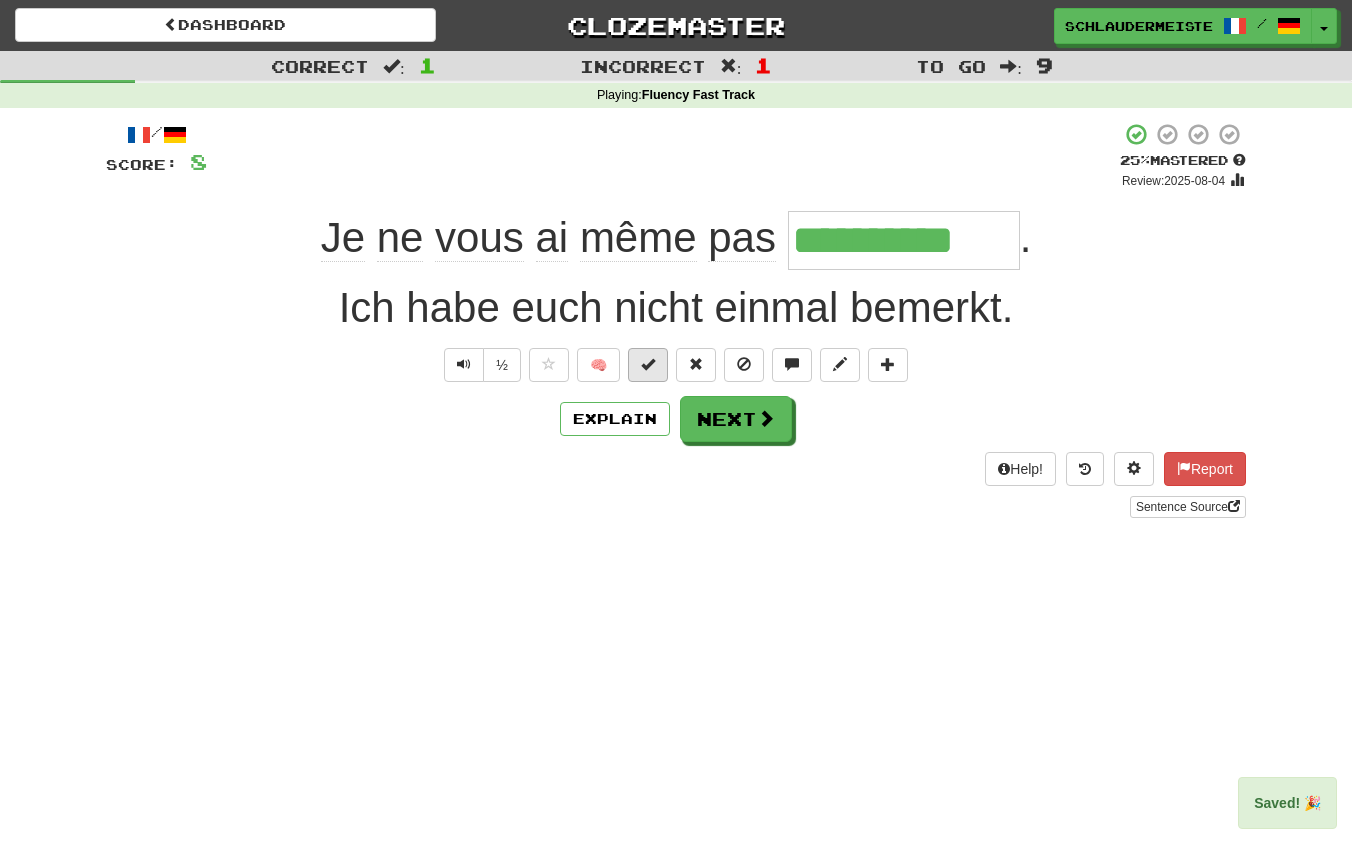 click at bounding box center [648, 364] 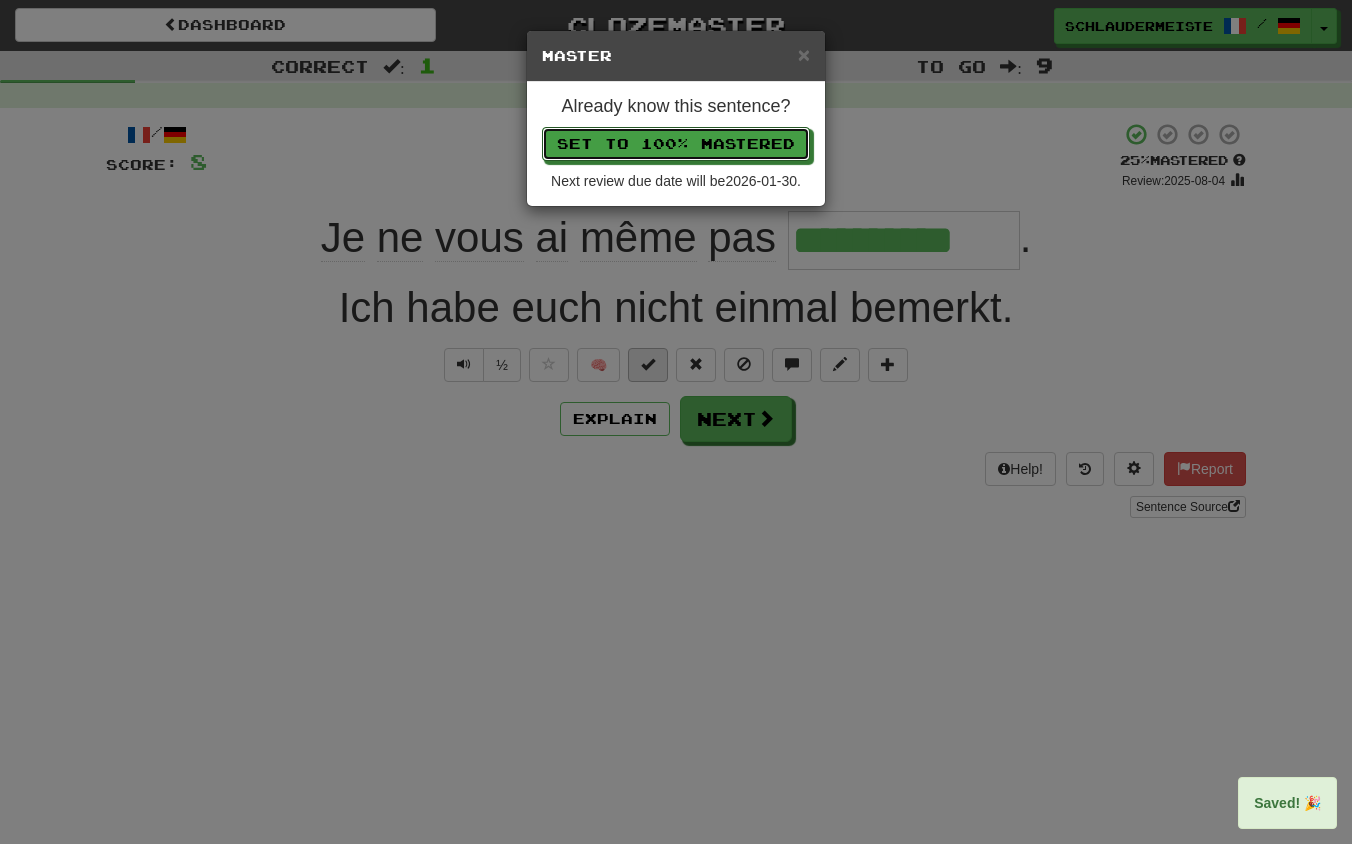 type 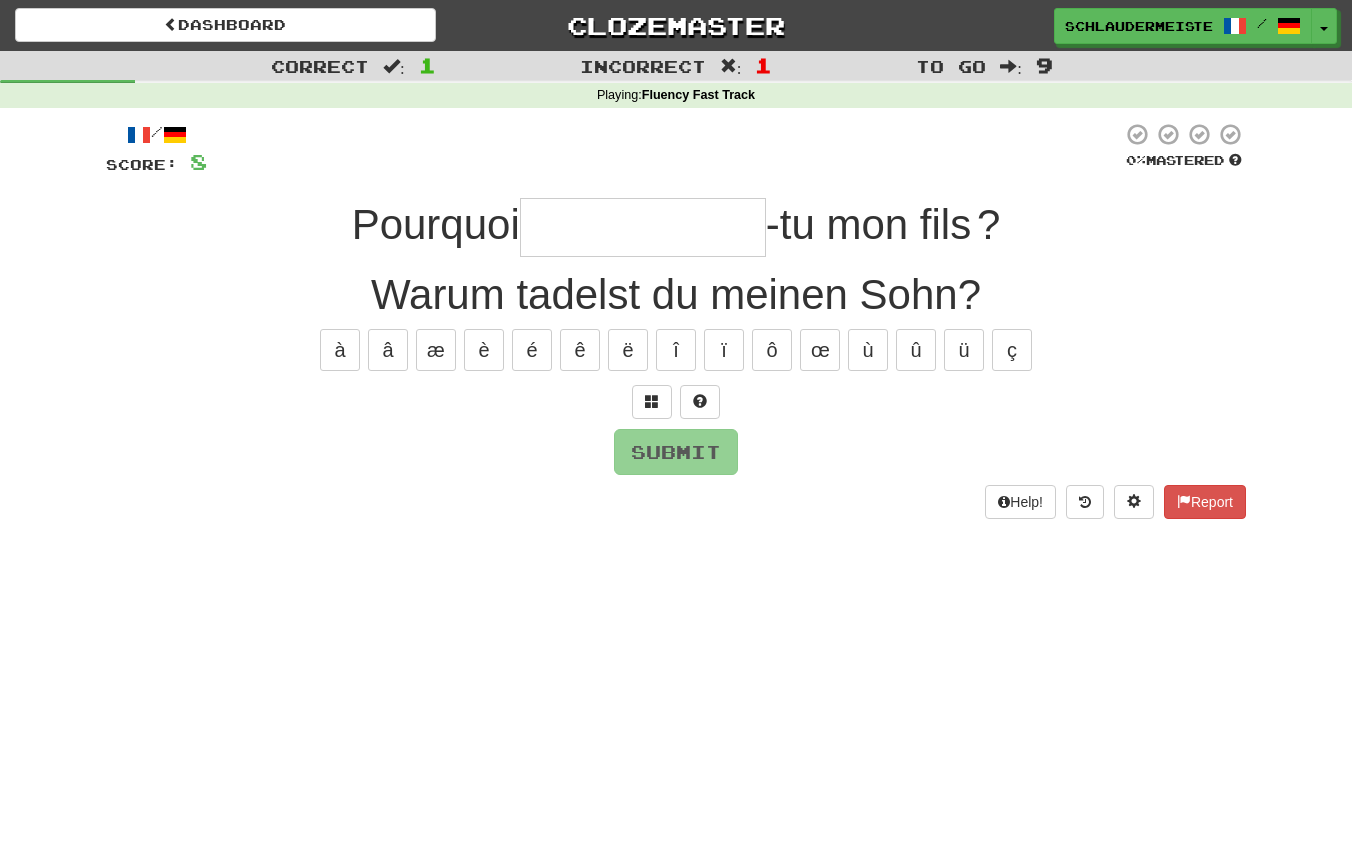 type on "**********" 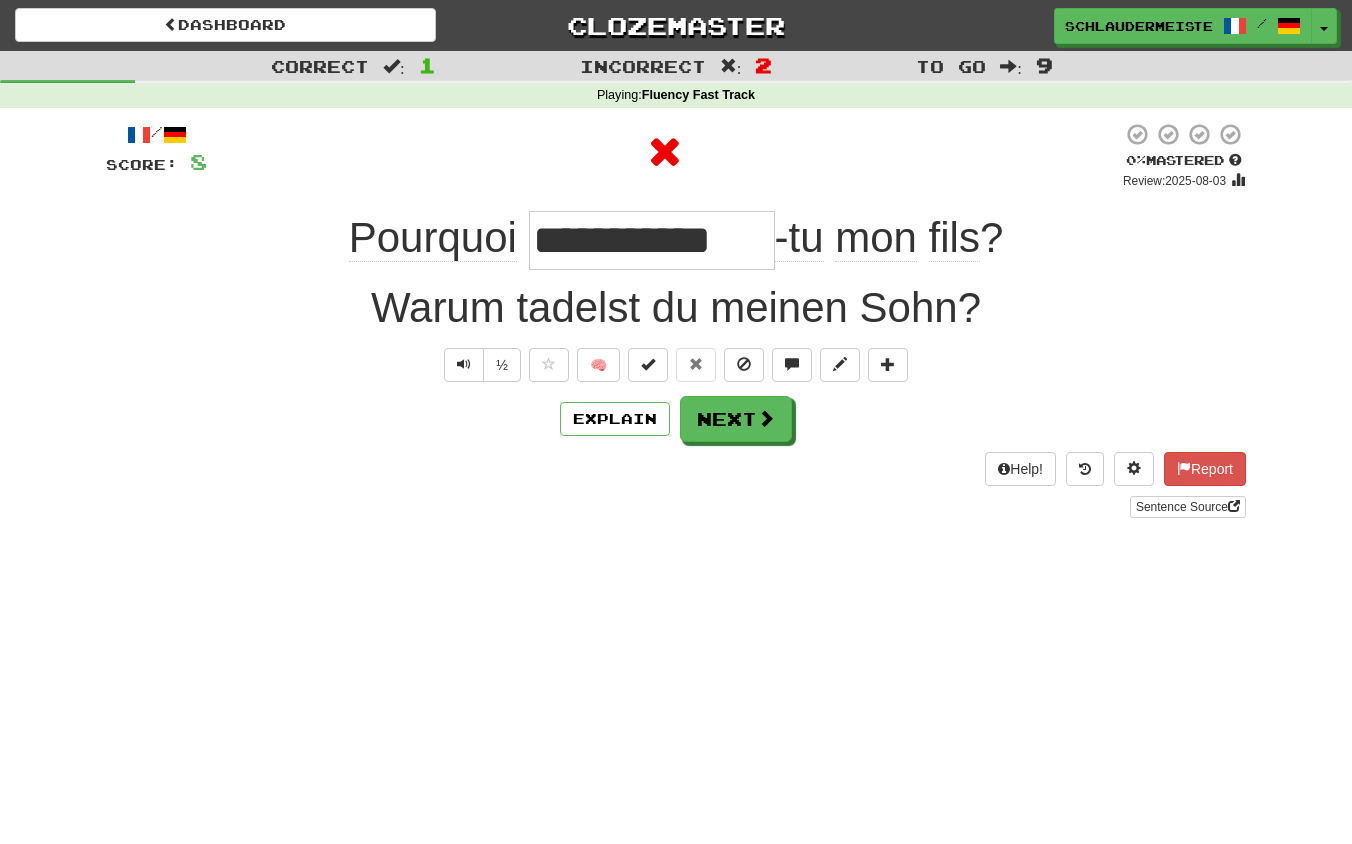 drag, startPoint x: 291, startPoint y: 240, endPoint x: 1109, endPoint y: 217, distance: 818.3233 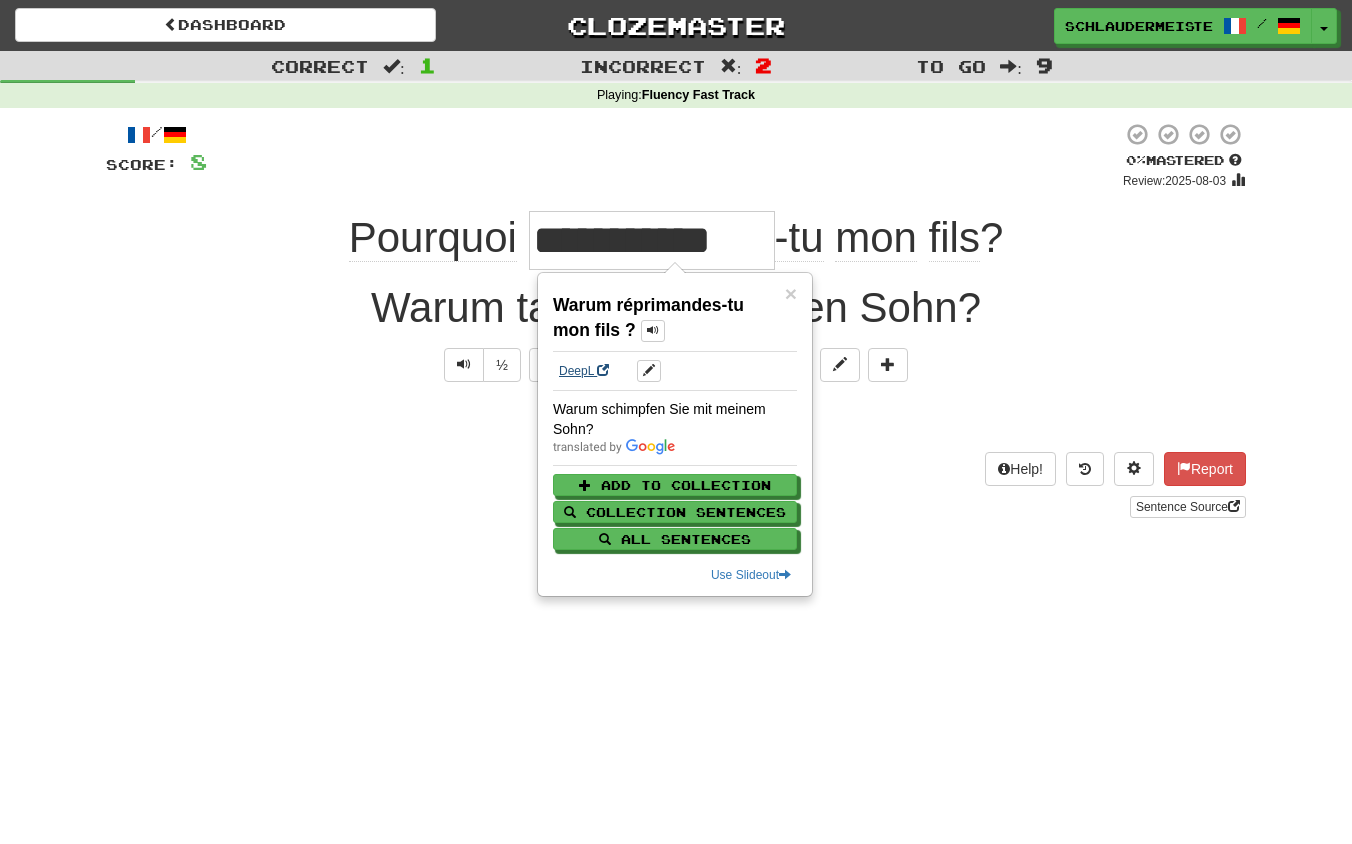 click on "DeepL" at bounding box center [584, 371] 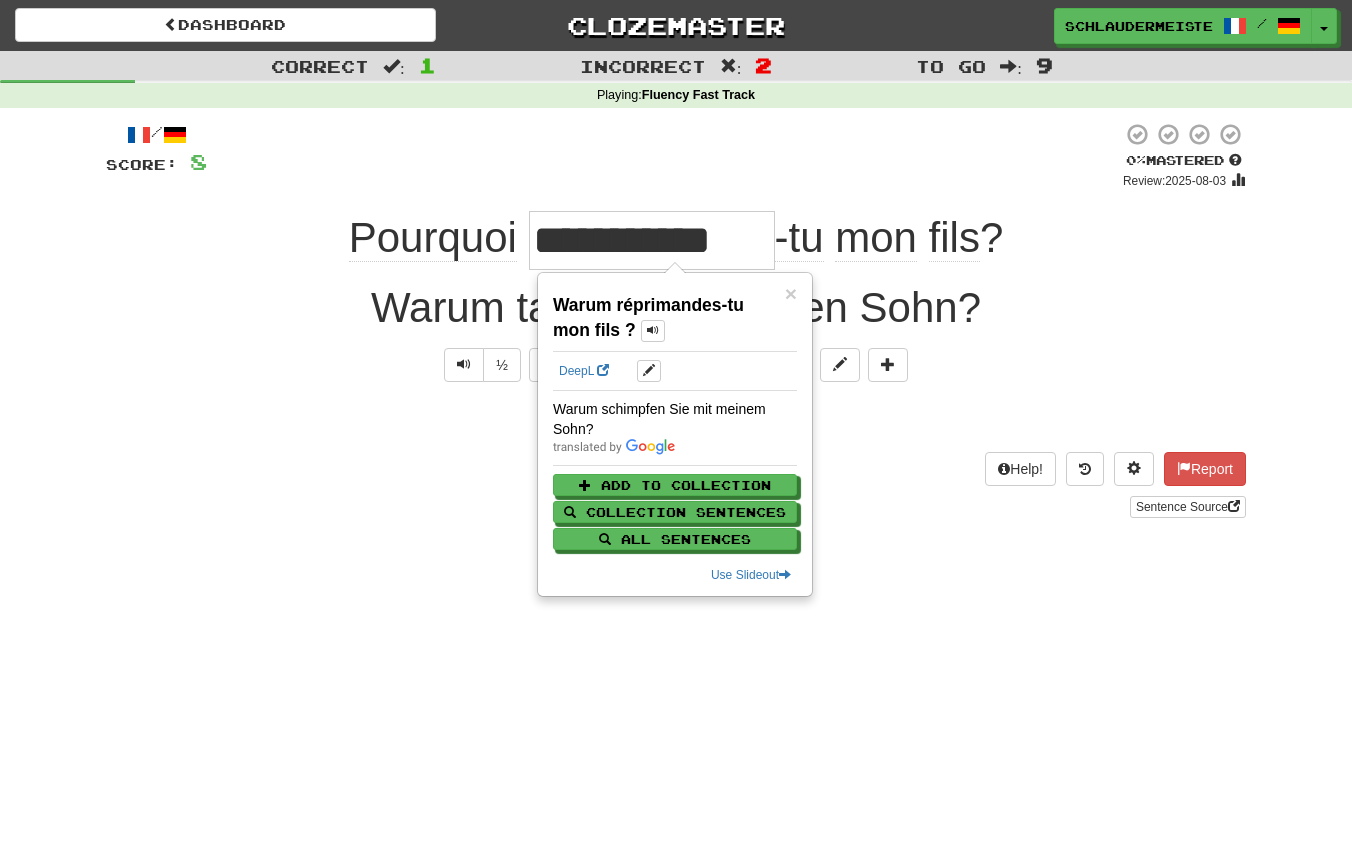 click on "**********" at bounding box center [676, 422] 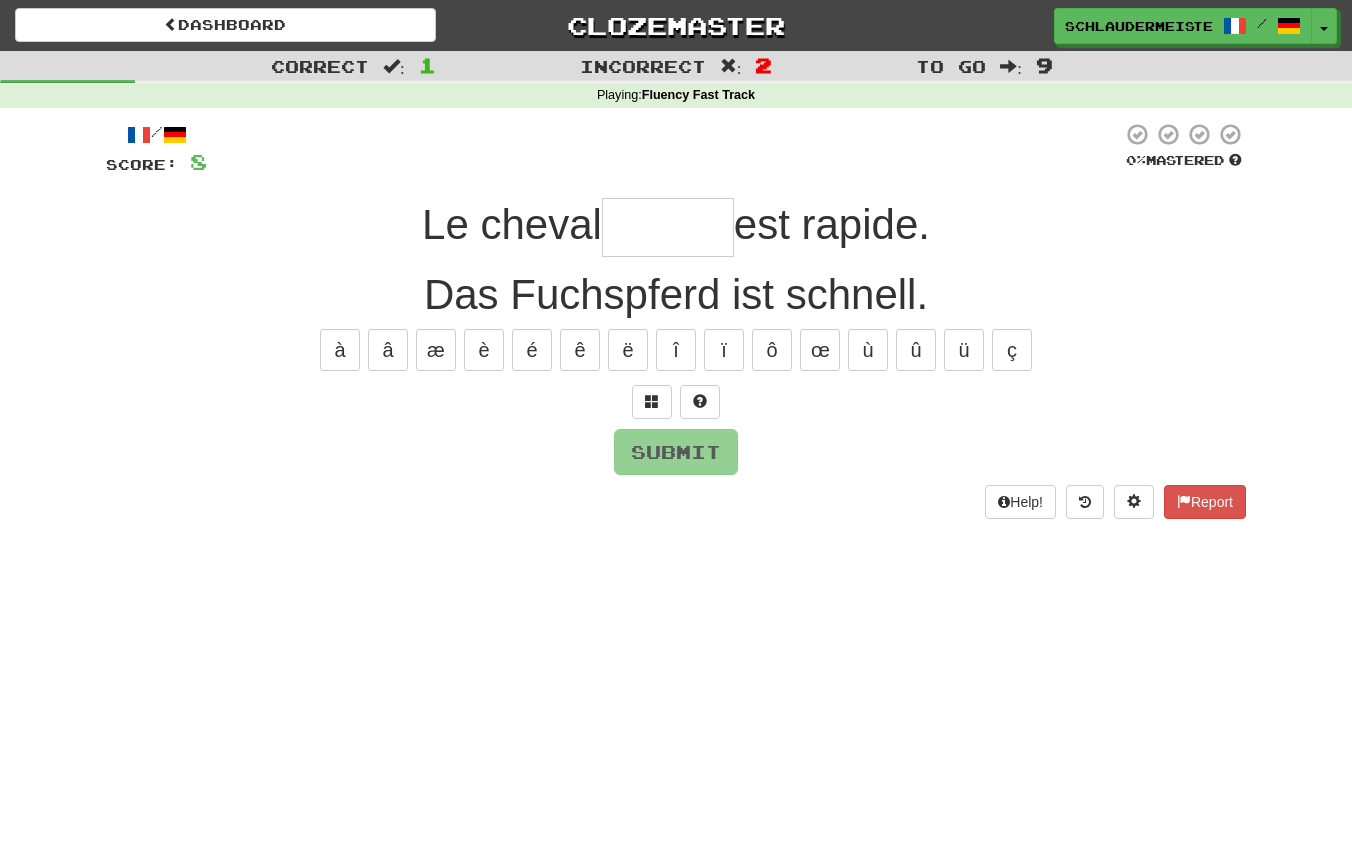 type on "******" 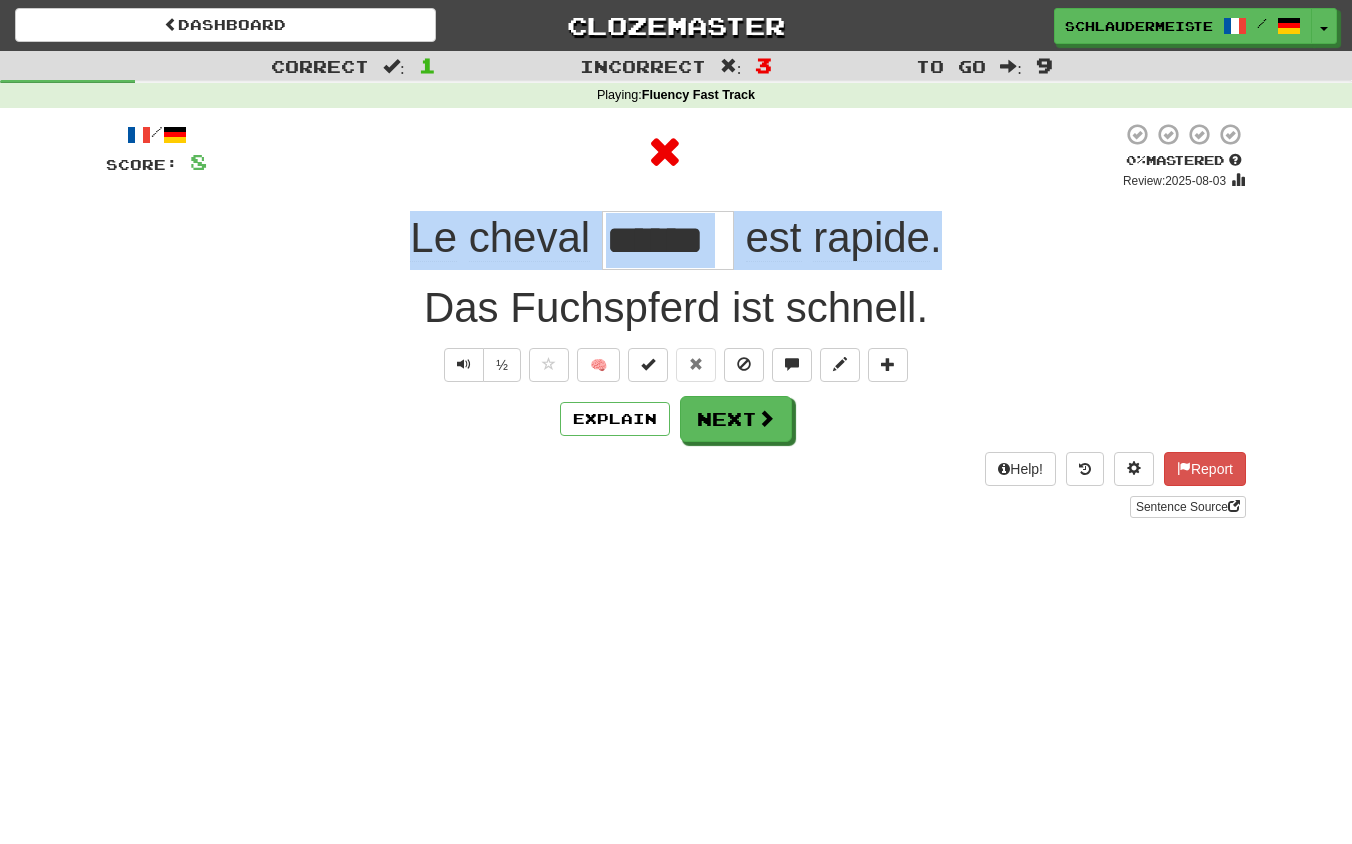 drag, startPoint x: 389, startPoint y: 224, endPoint x: 972, endPoint y: 234, distance: 583.08575 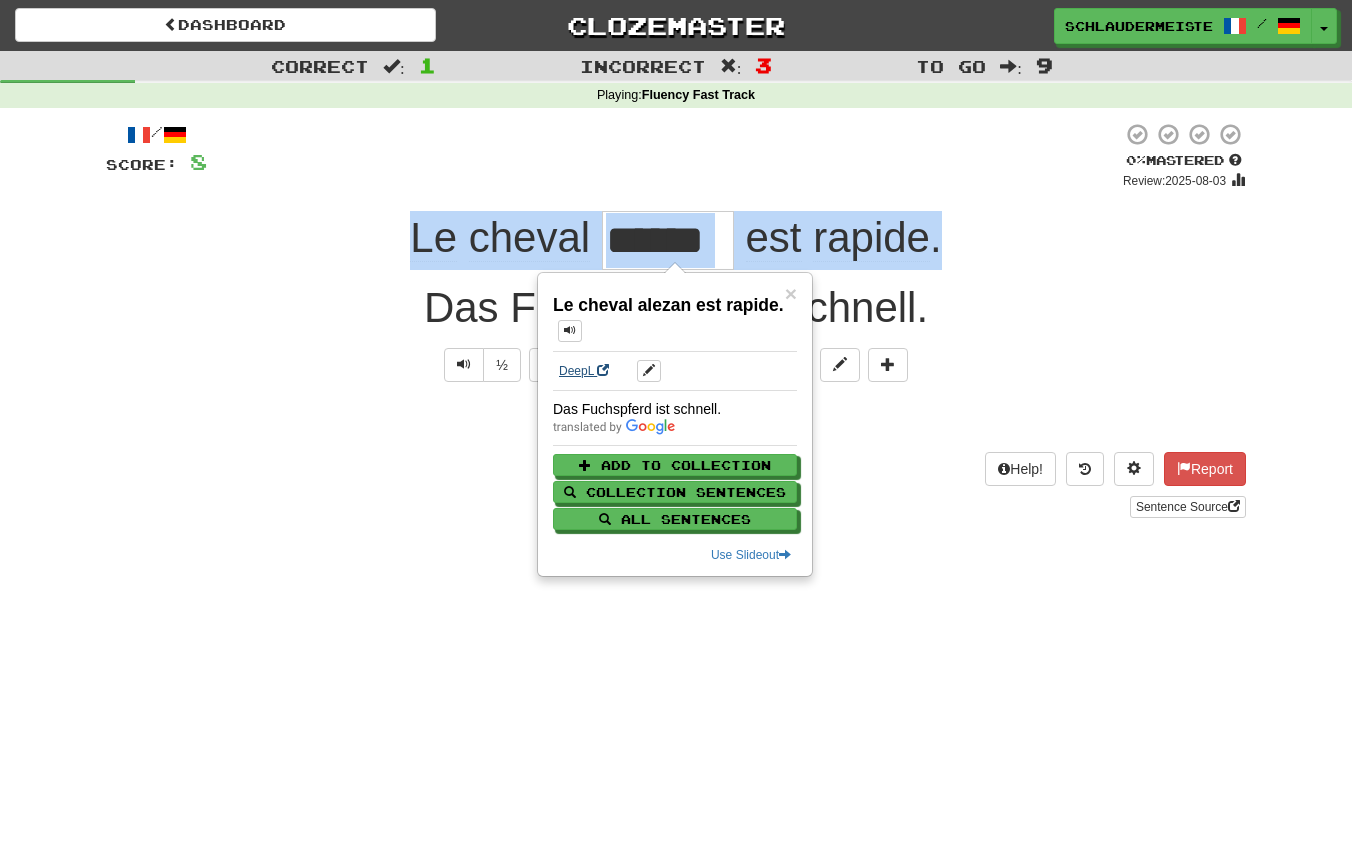 click on "DeepL" at bounding box center [584, 371] 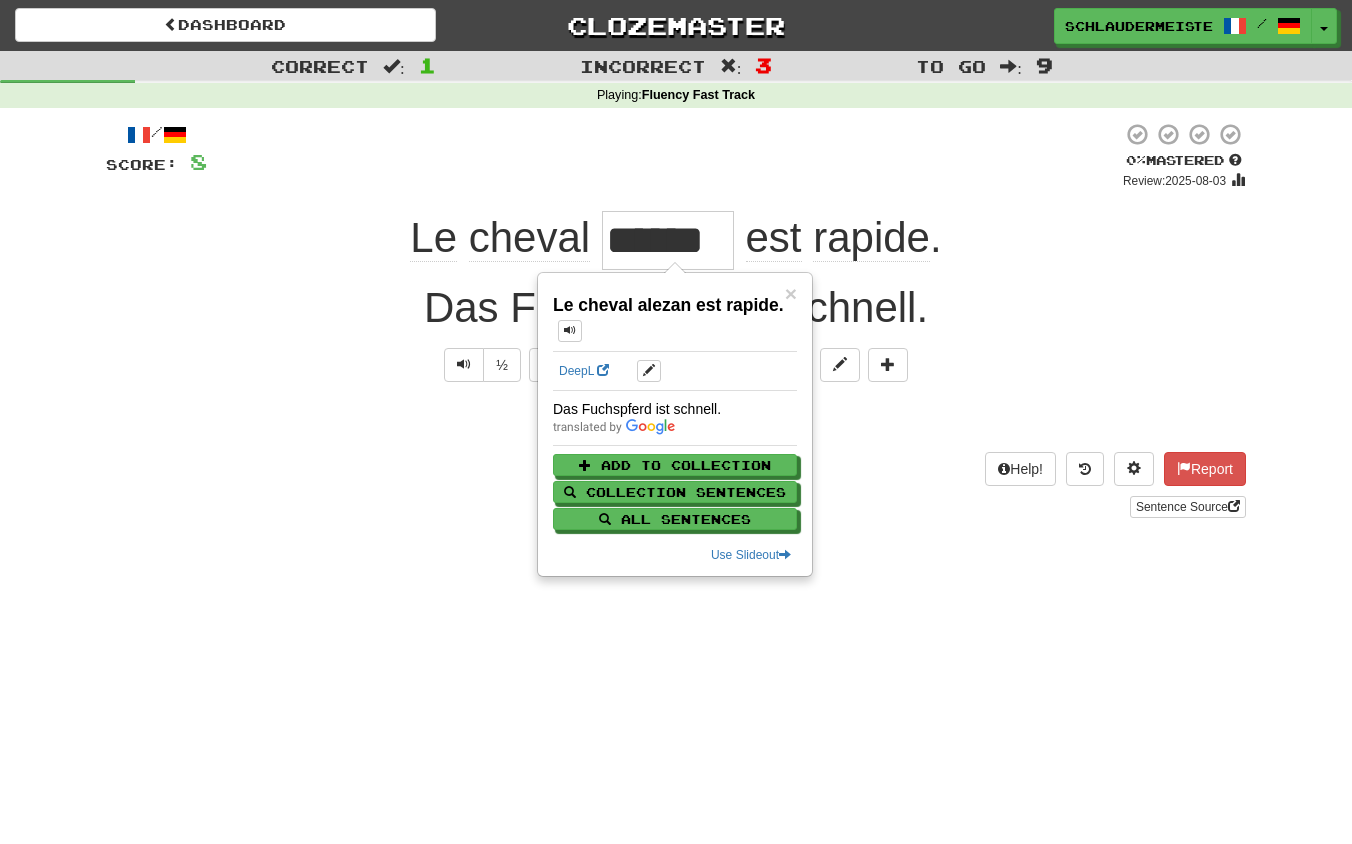 click on "Sentence Source" at bounding box center [676, 507] 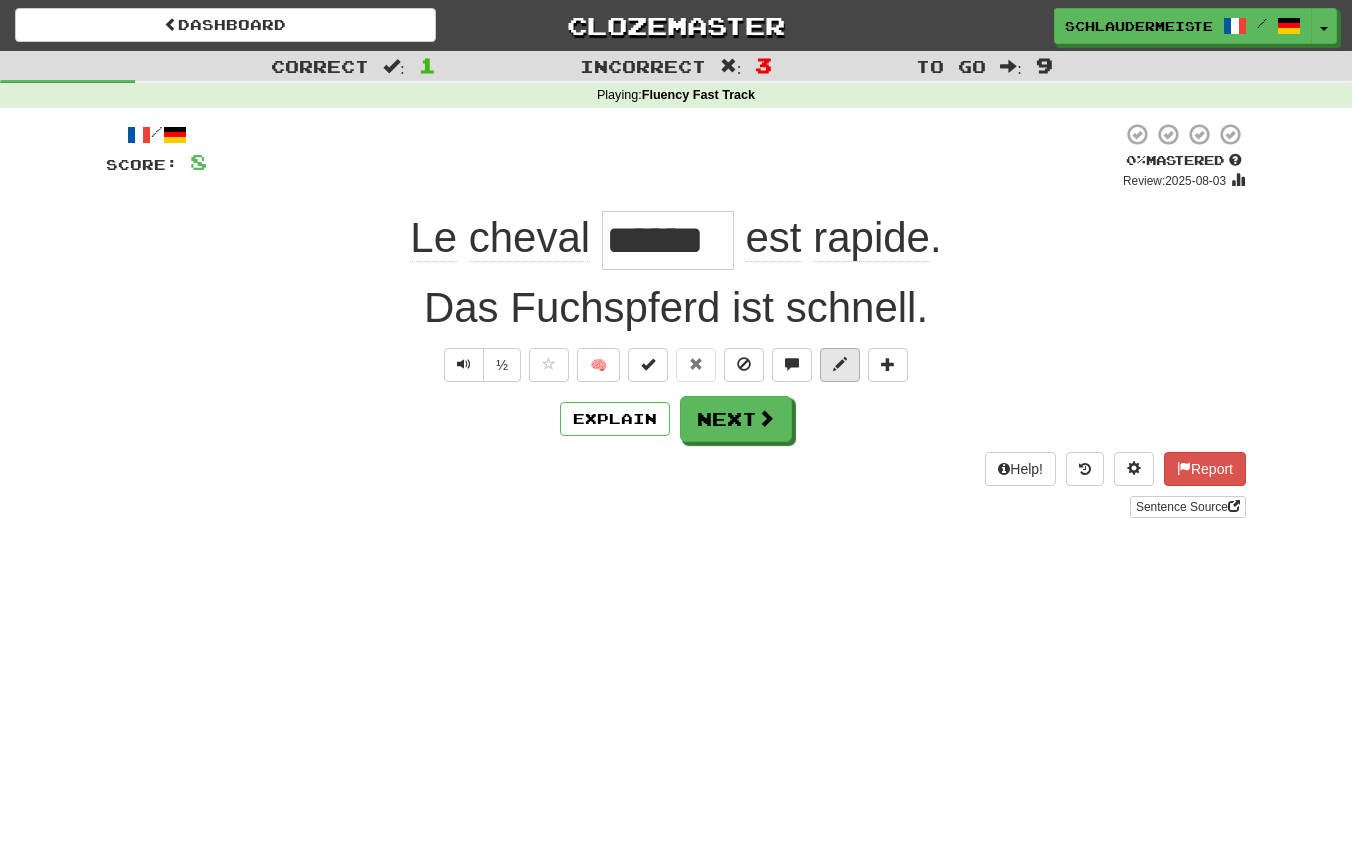 click at bounding box center [840, 364] 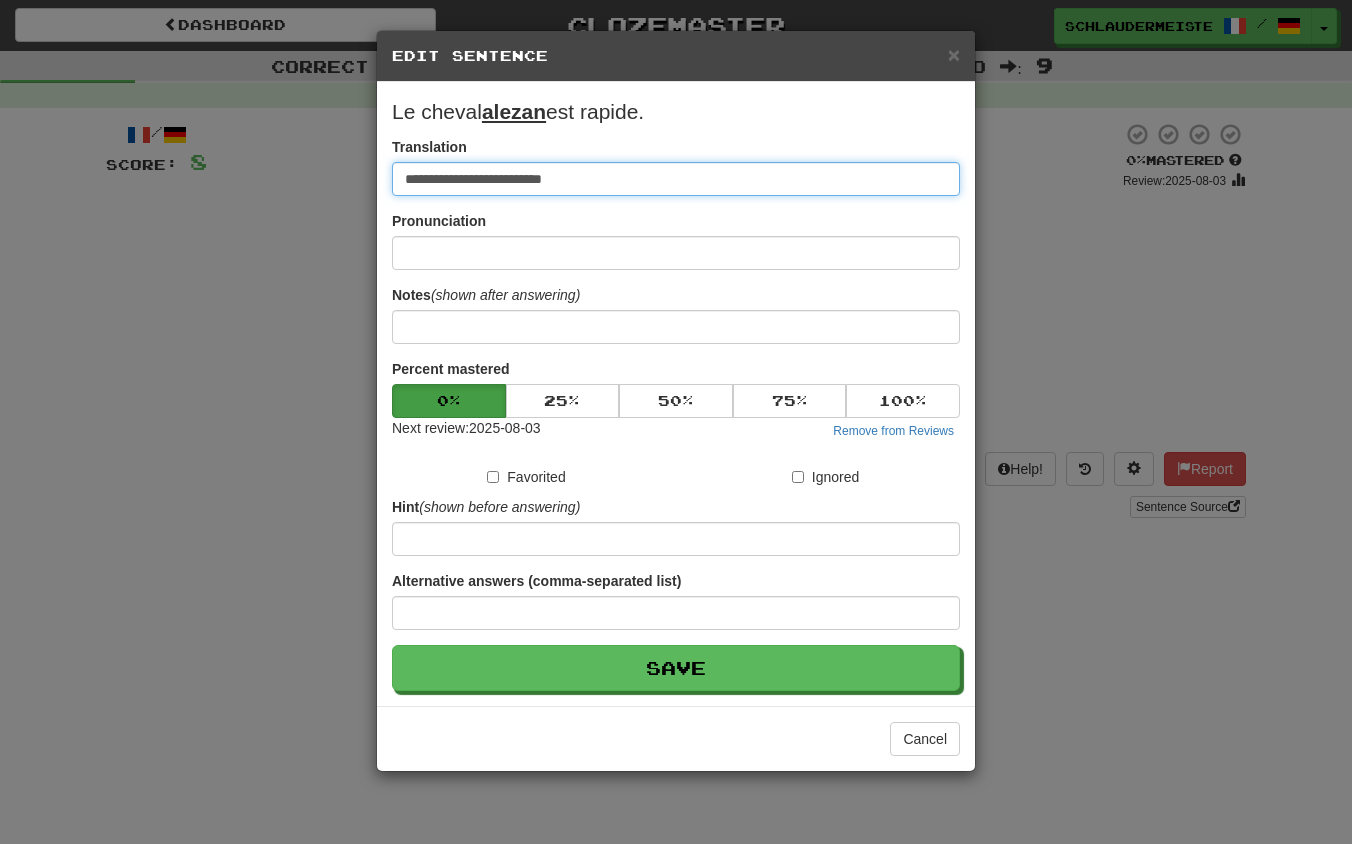 drag, startPoint x: 788, startPoint y: 180, endPoint x: 254, endPoint y: 112, distance: 538.3122 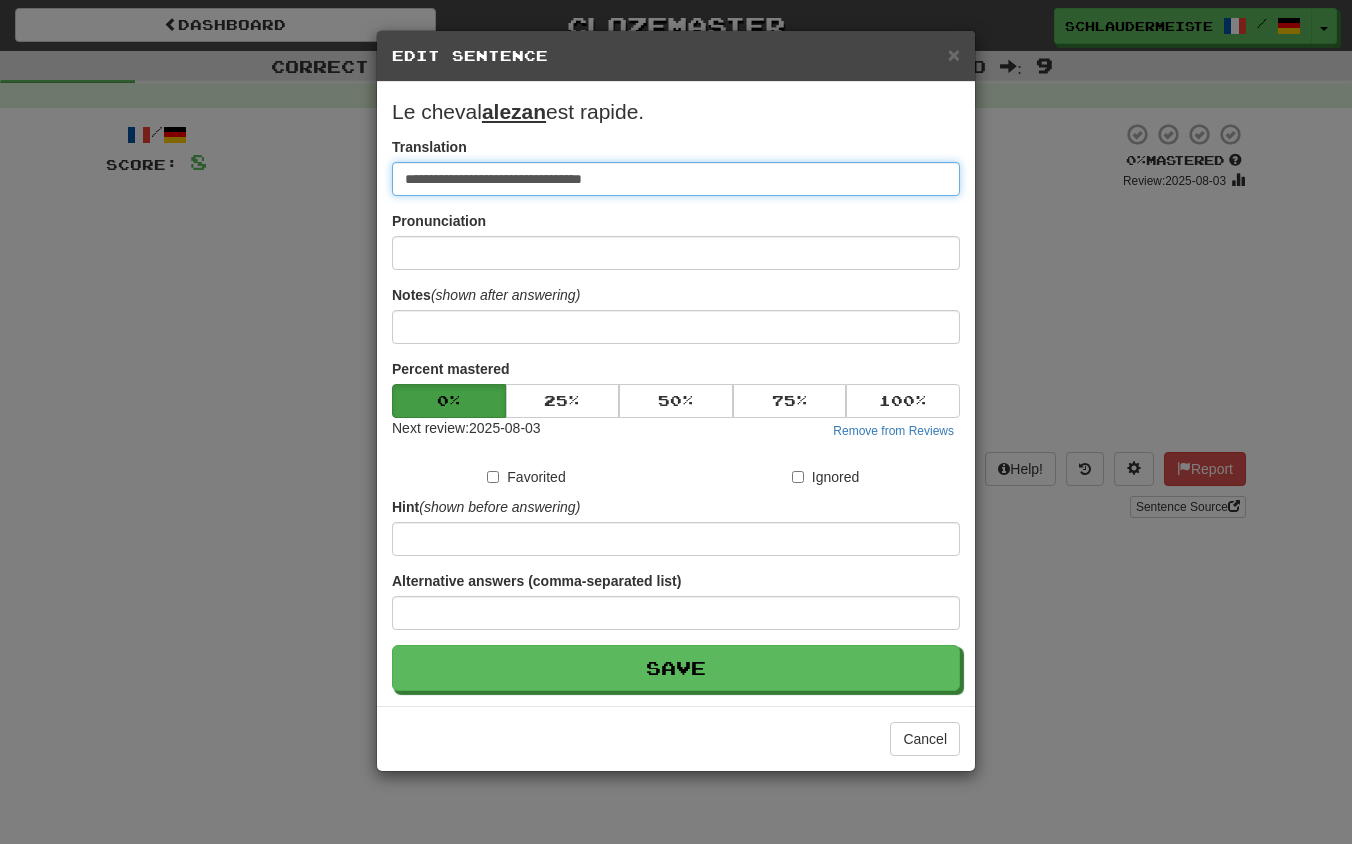 type on "**********" 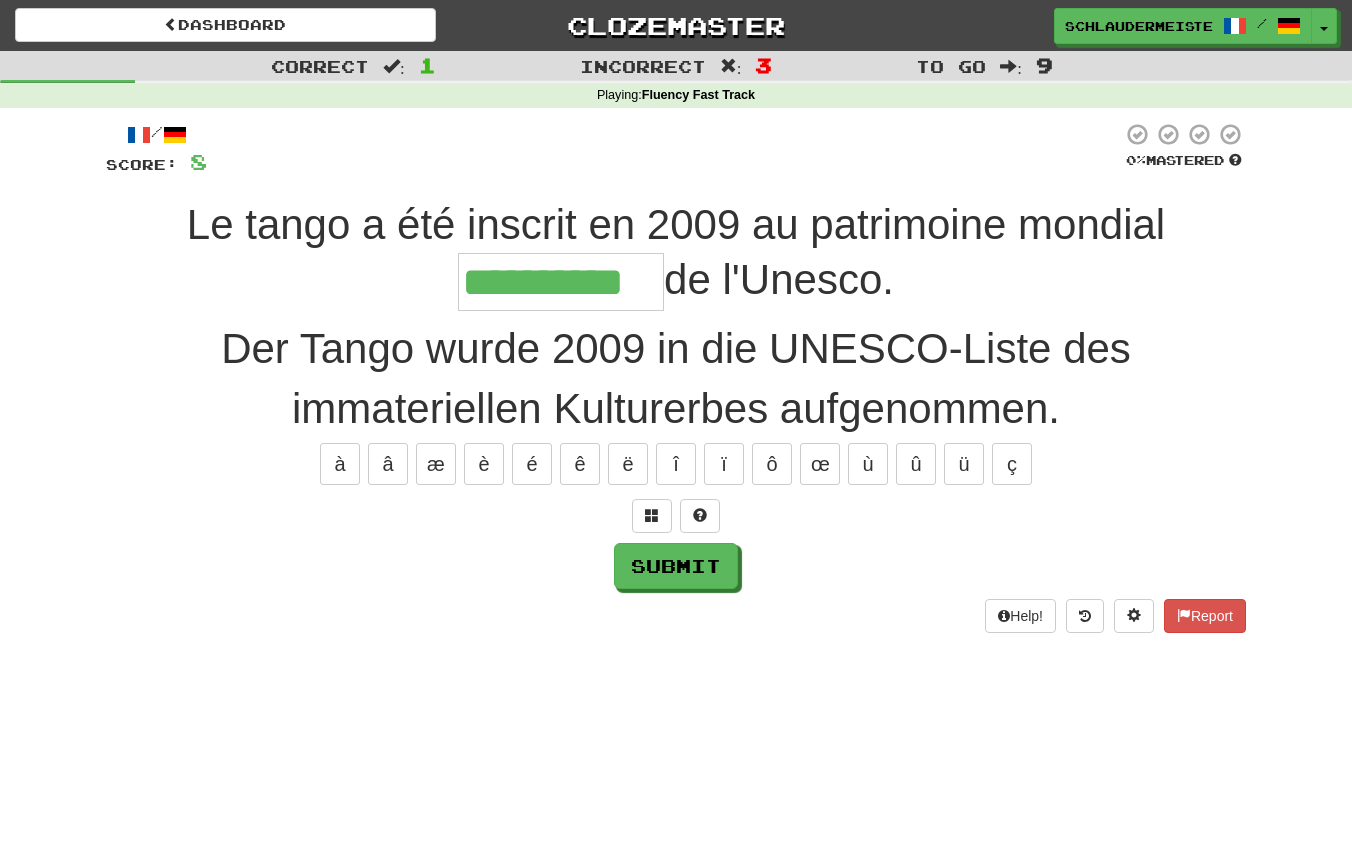 type on "**********" 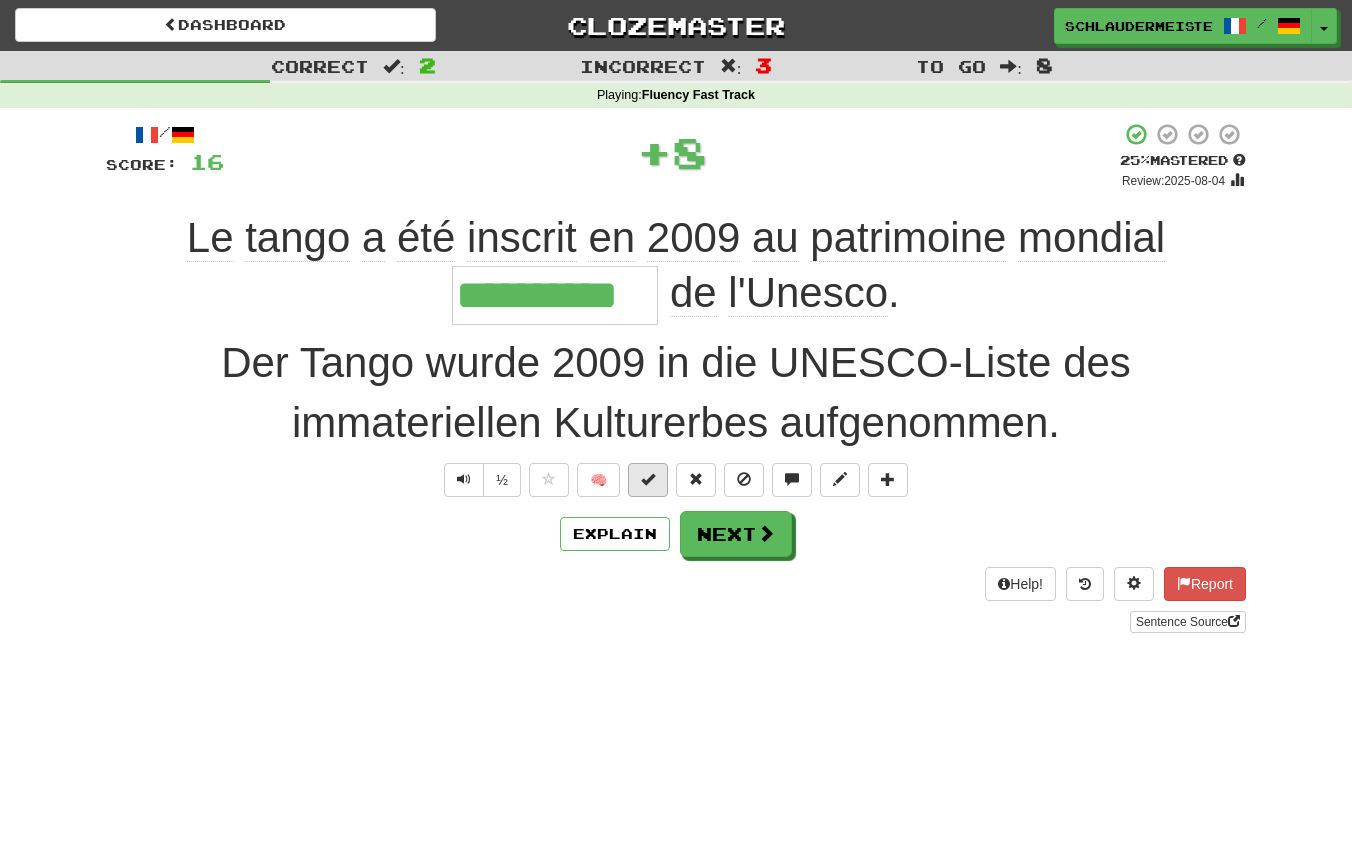 click at bounding box center (648, 479) 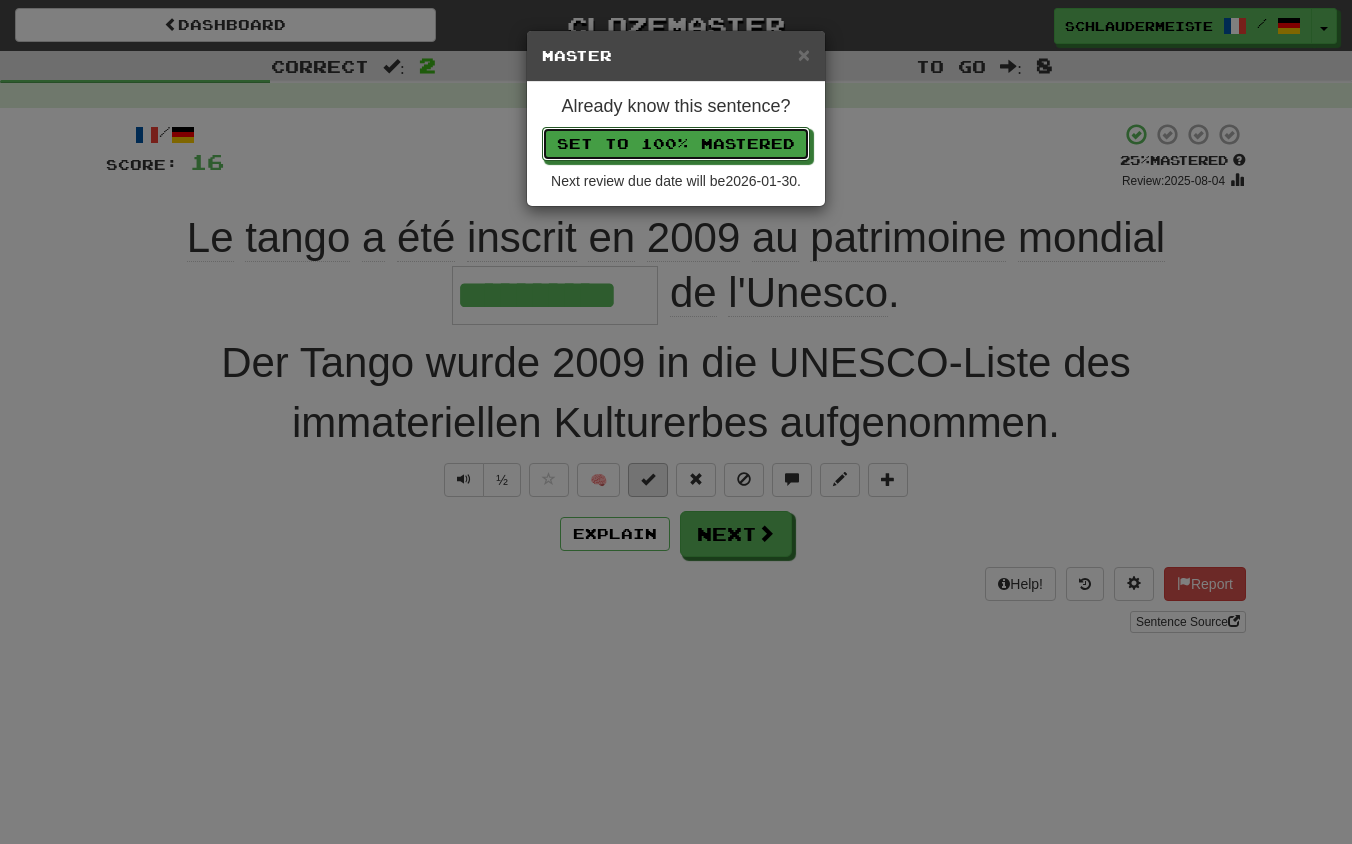 click on "Set to 100% Mastered" at bounding box center [676, 144] 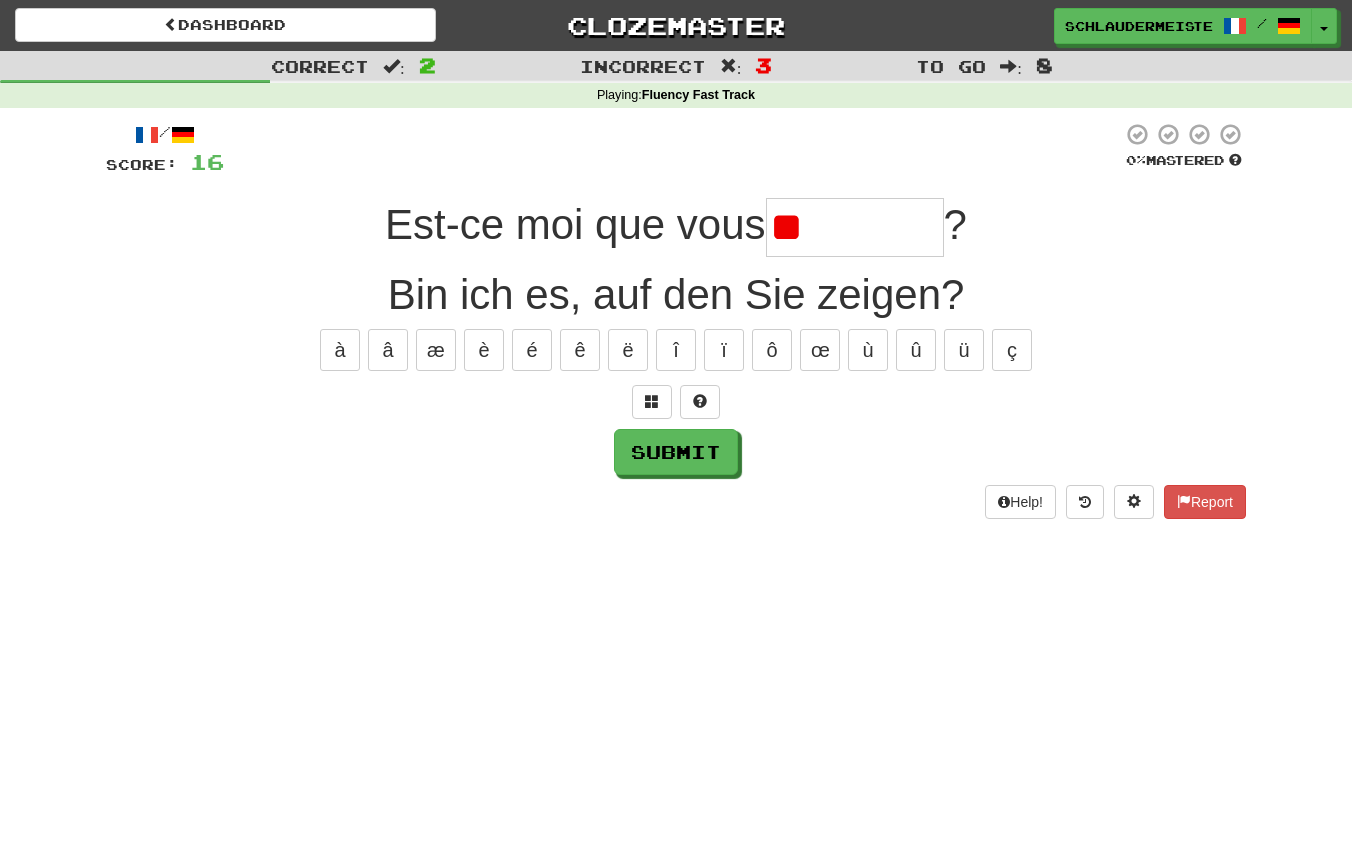 type on "*" 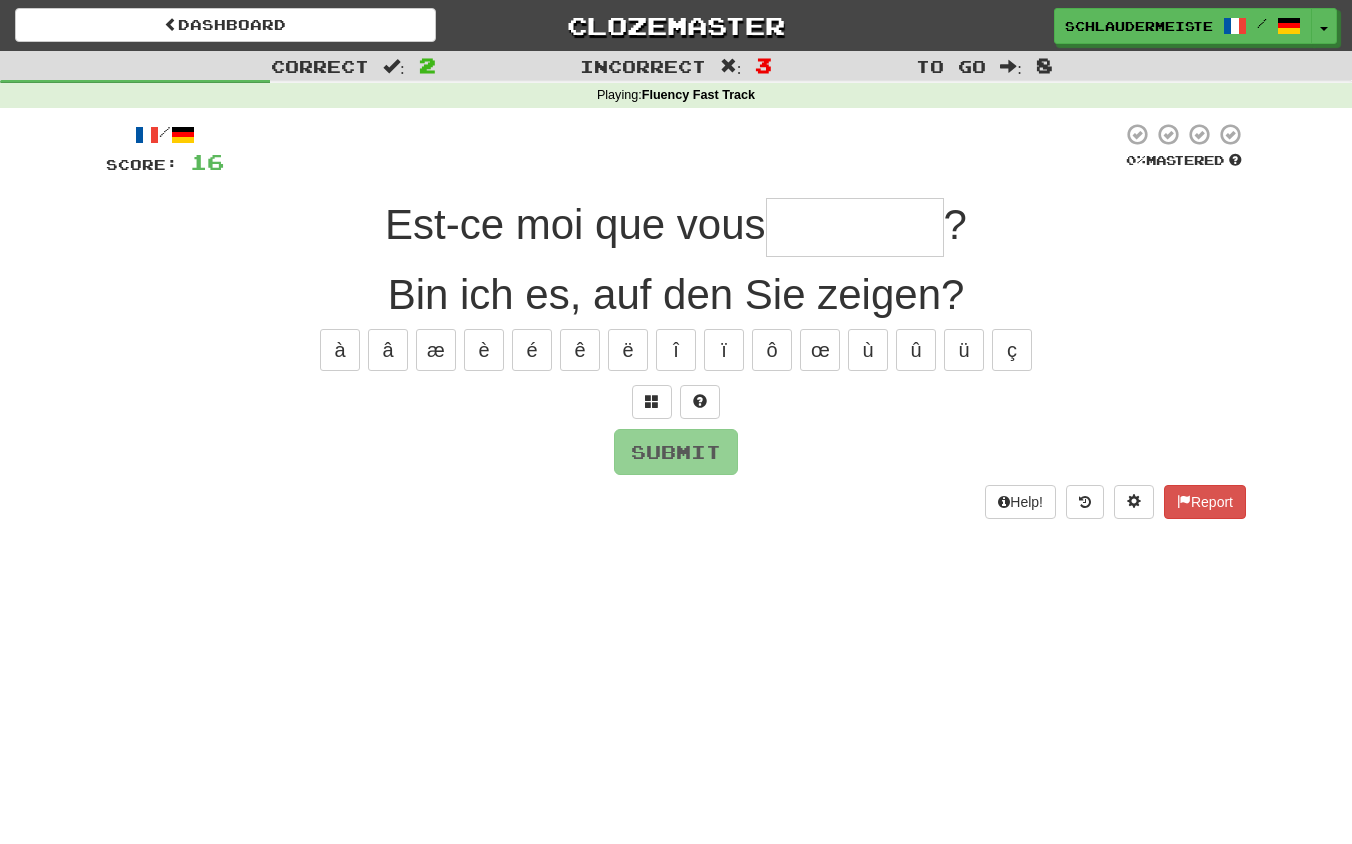 type on "********" 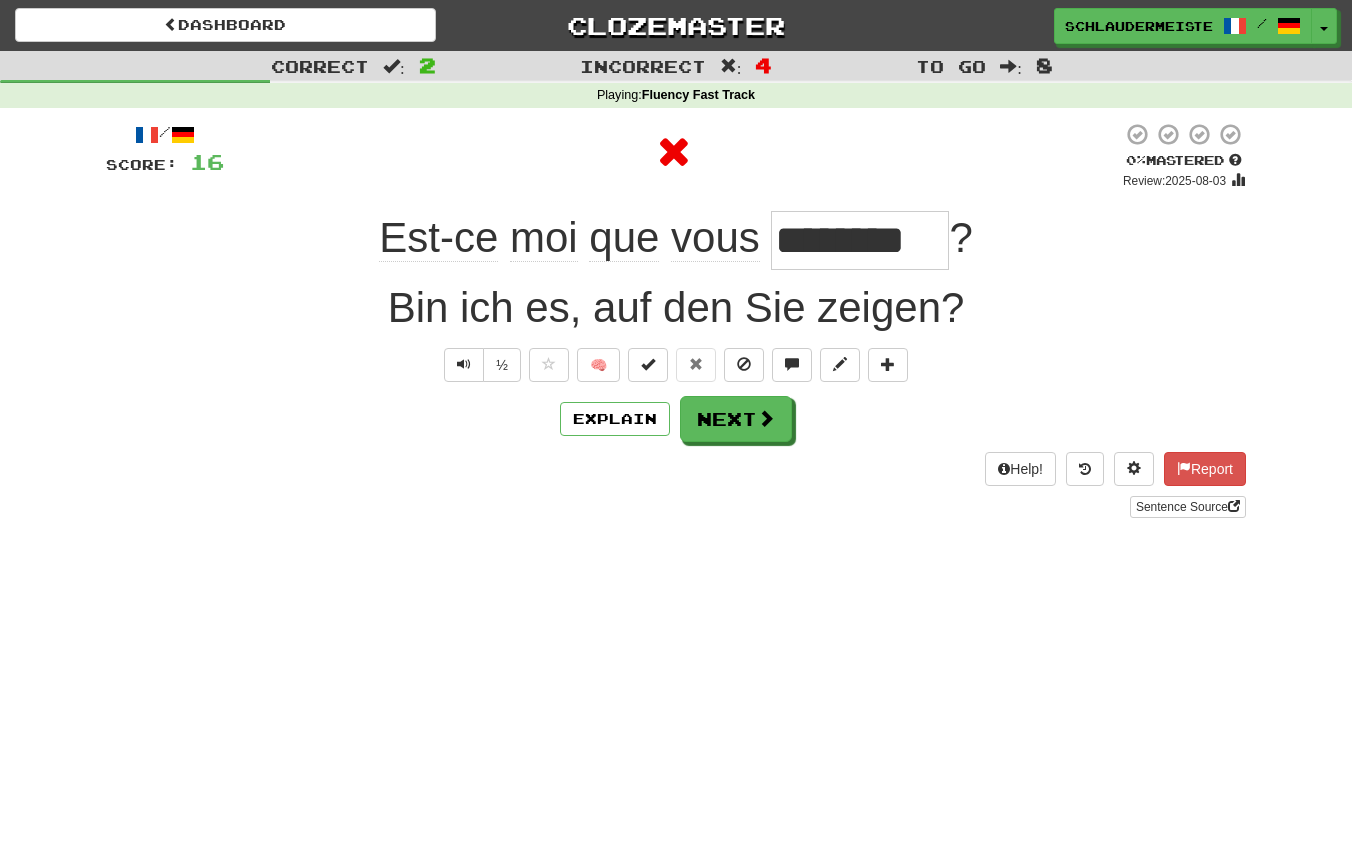 drag, startPoint x: 345, startPoint y: 232, endPoint x: 1137, endPoint y: 241, distance: 792.05115 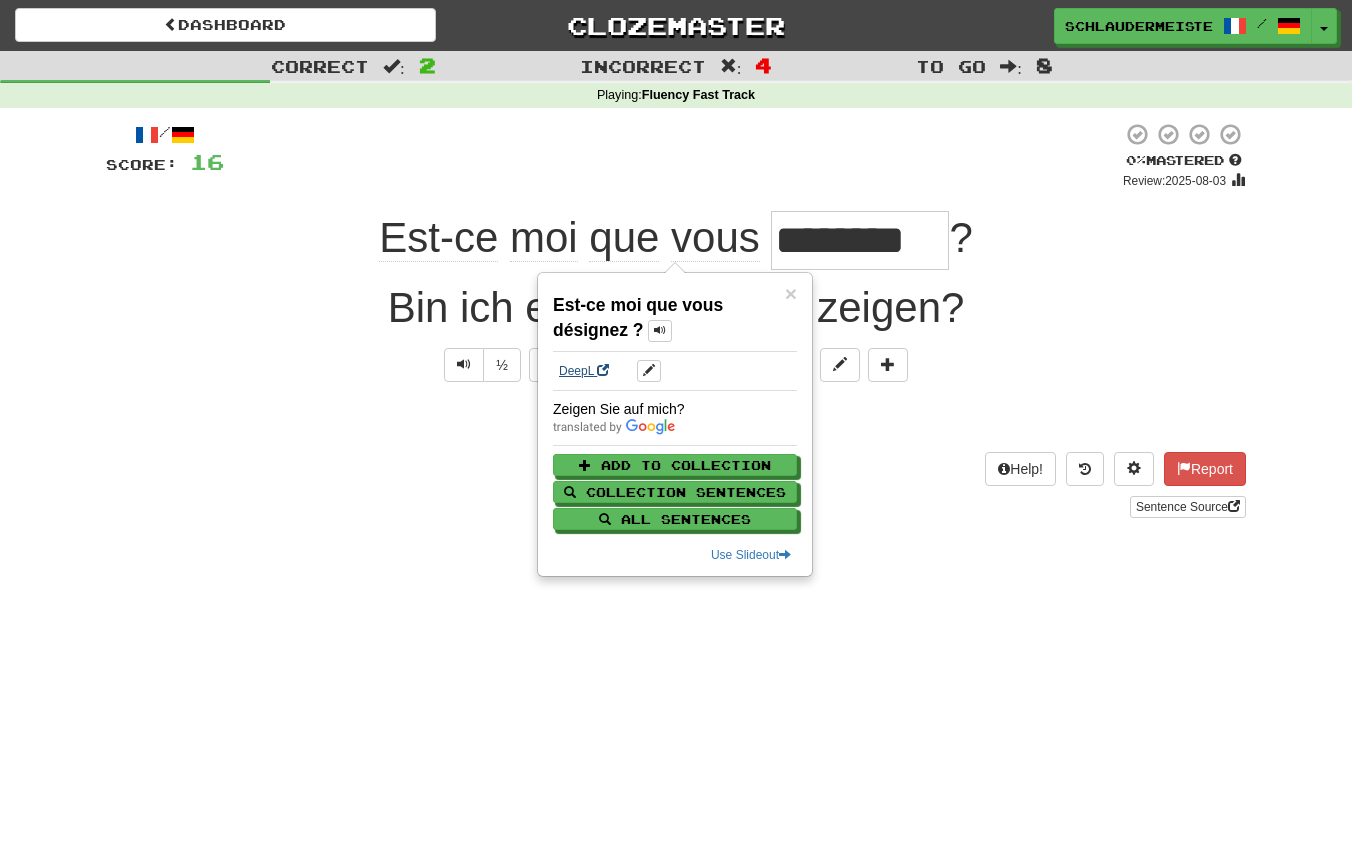 click on "DeepL" at bounding box center [584, 371] 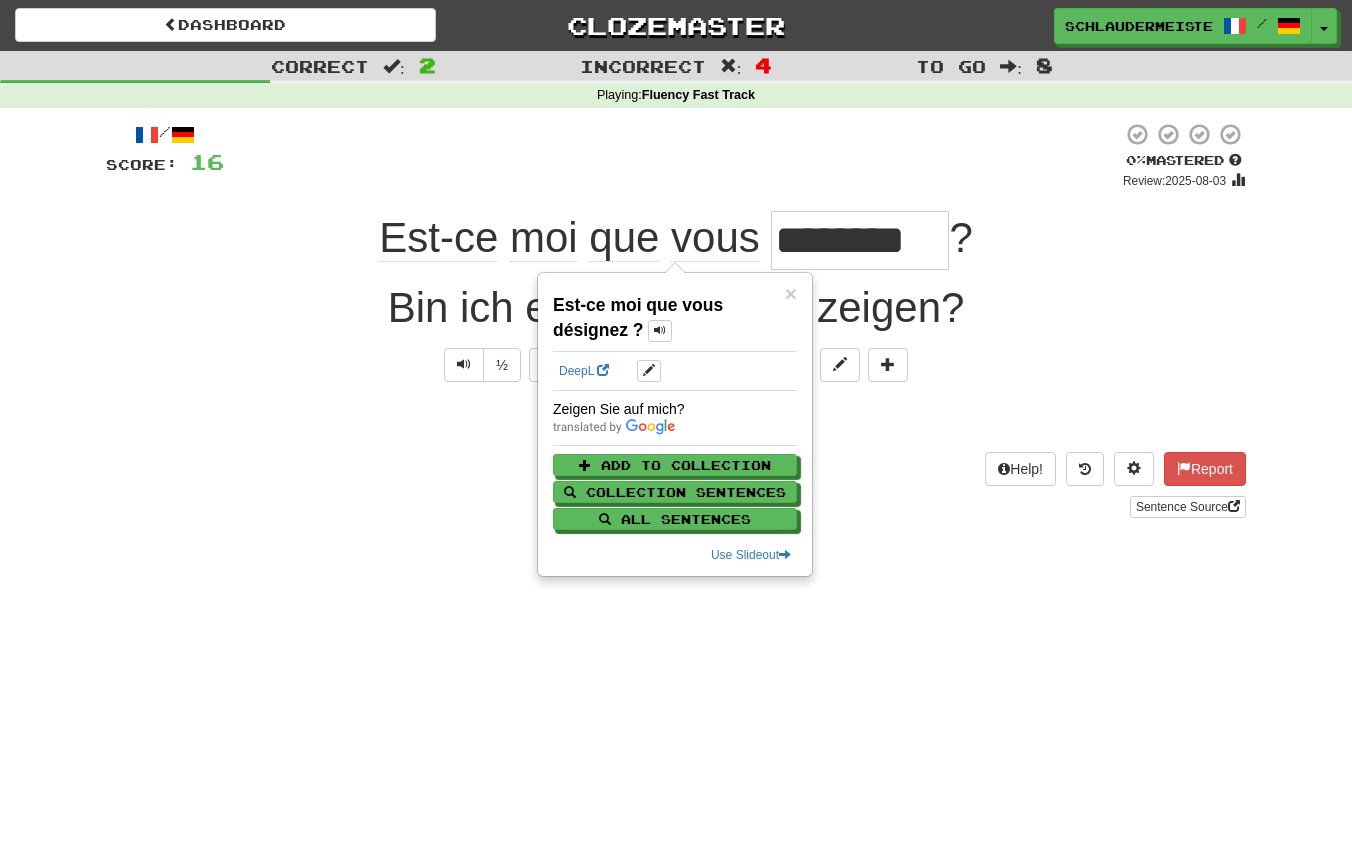 click on "Sentence Source" at bounding box center (676, 507) 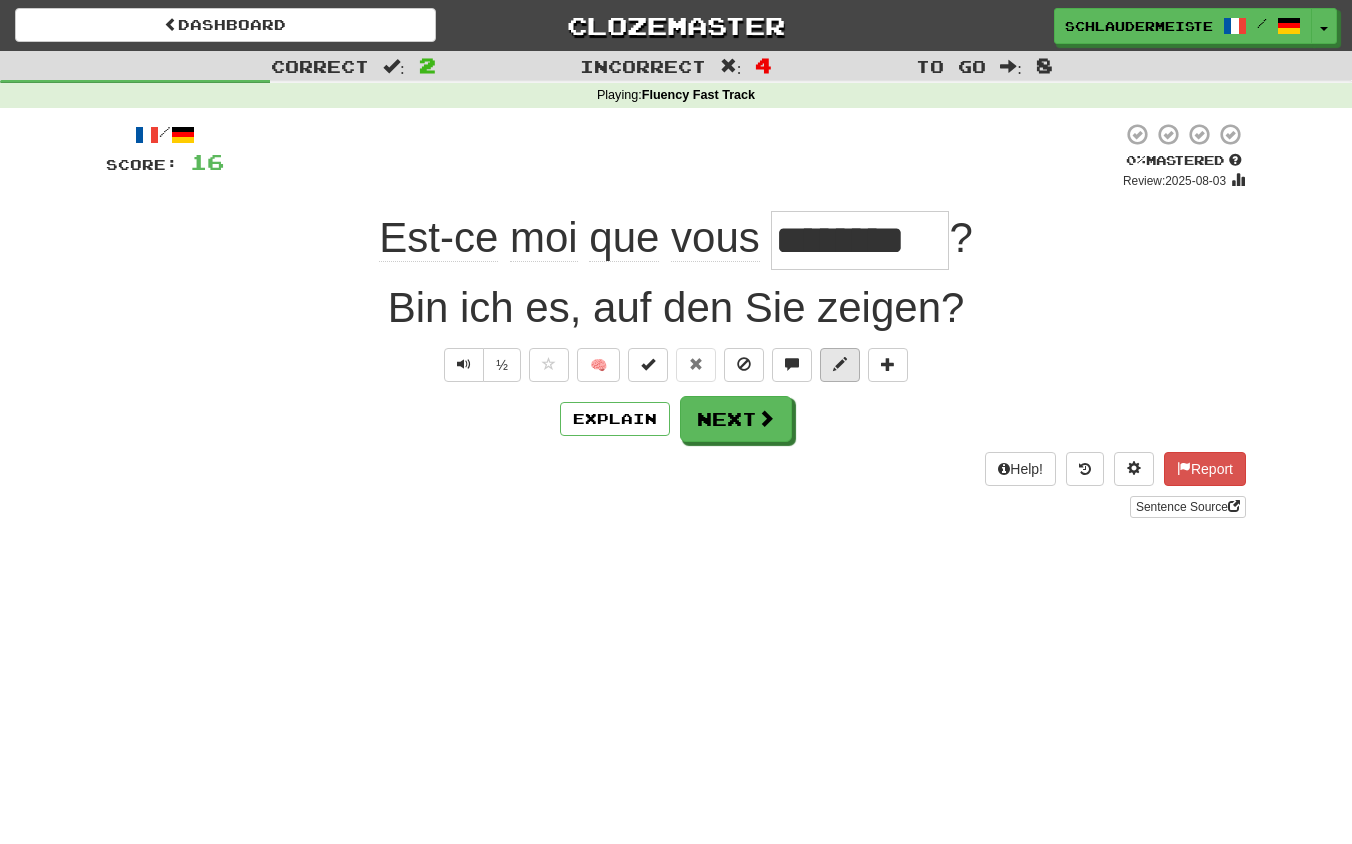 click at bounding box center [840, 364] 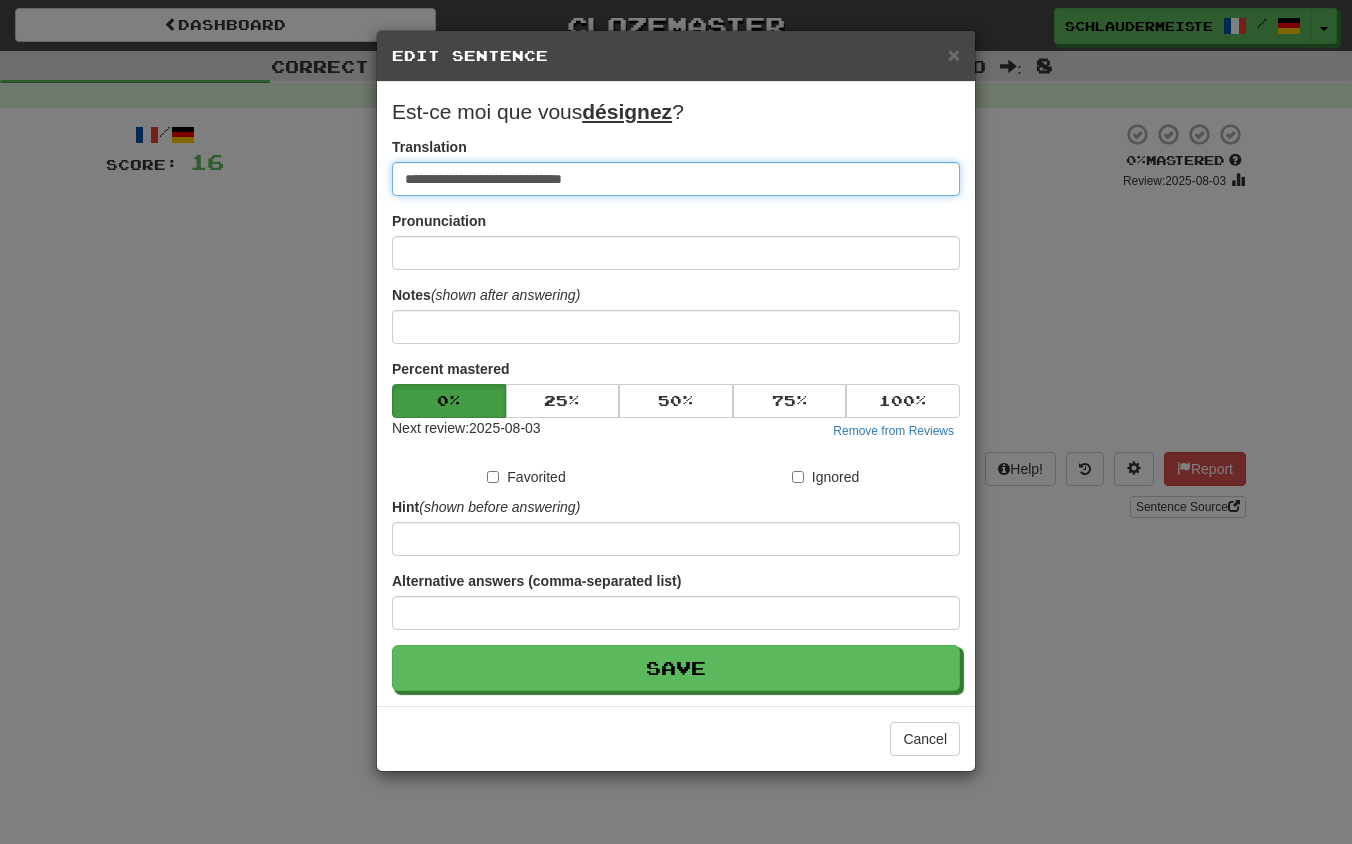 drag, startPoint x: 766, startPoint y: 181, endPoint x: 219, endPoint y: 137, distance: 548.7668 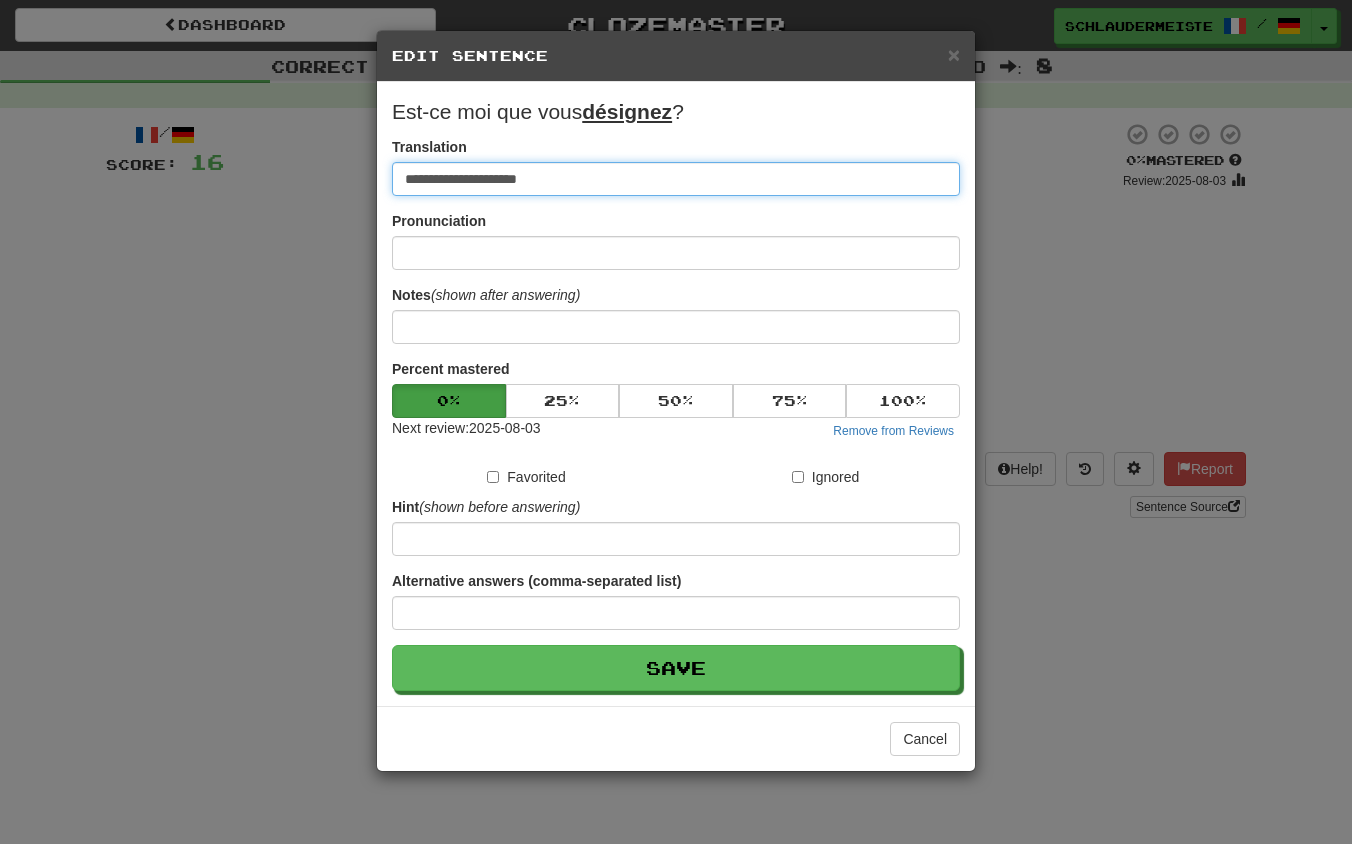 type on "**********" 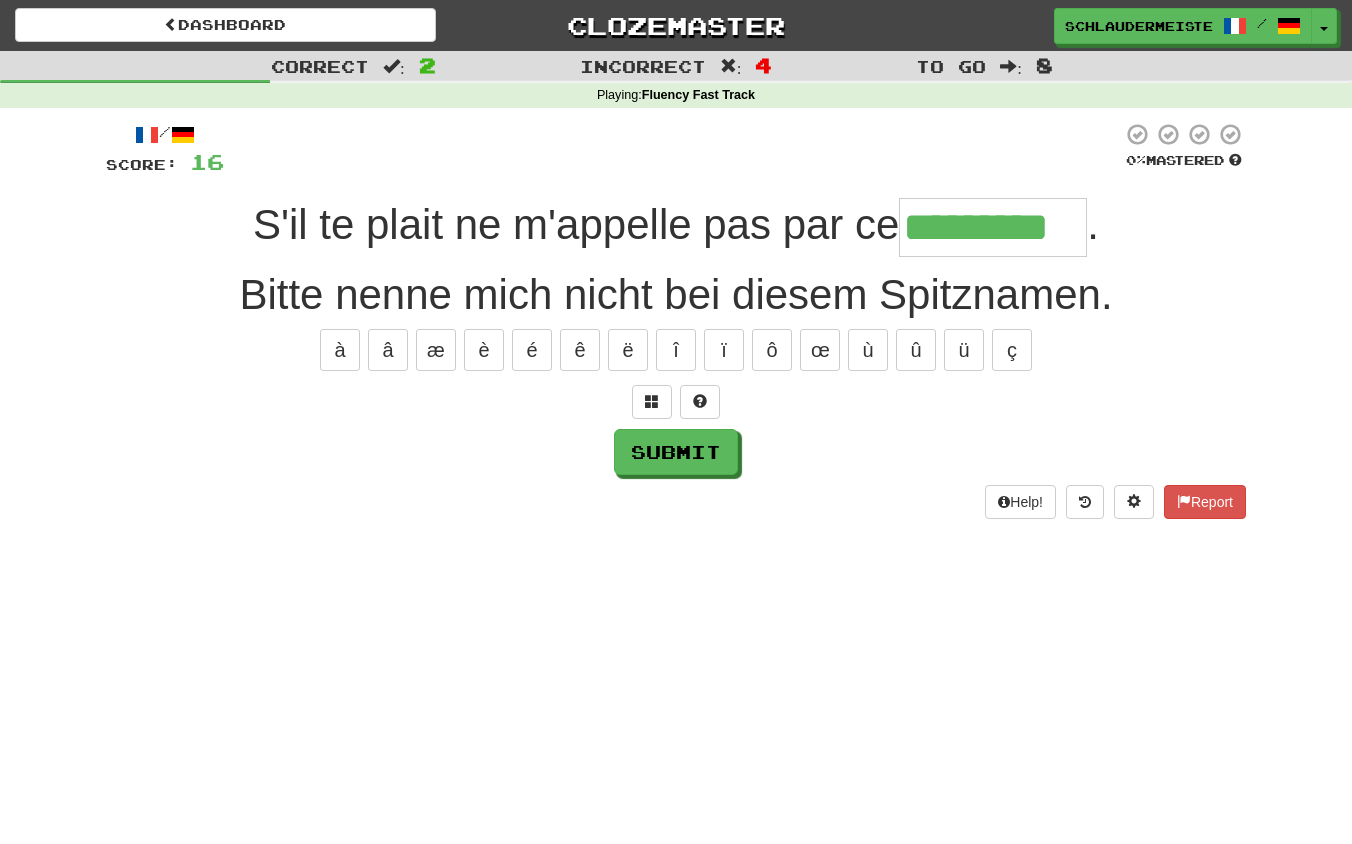 type on "*********" 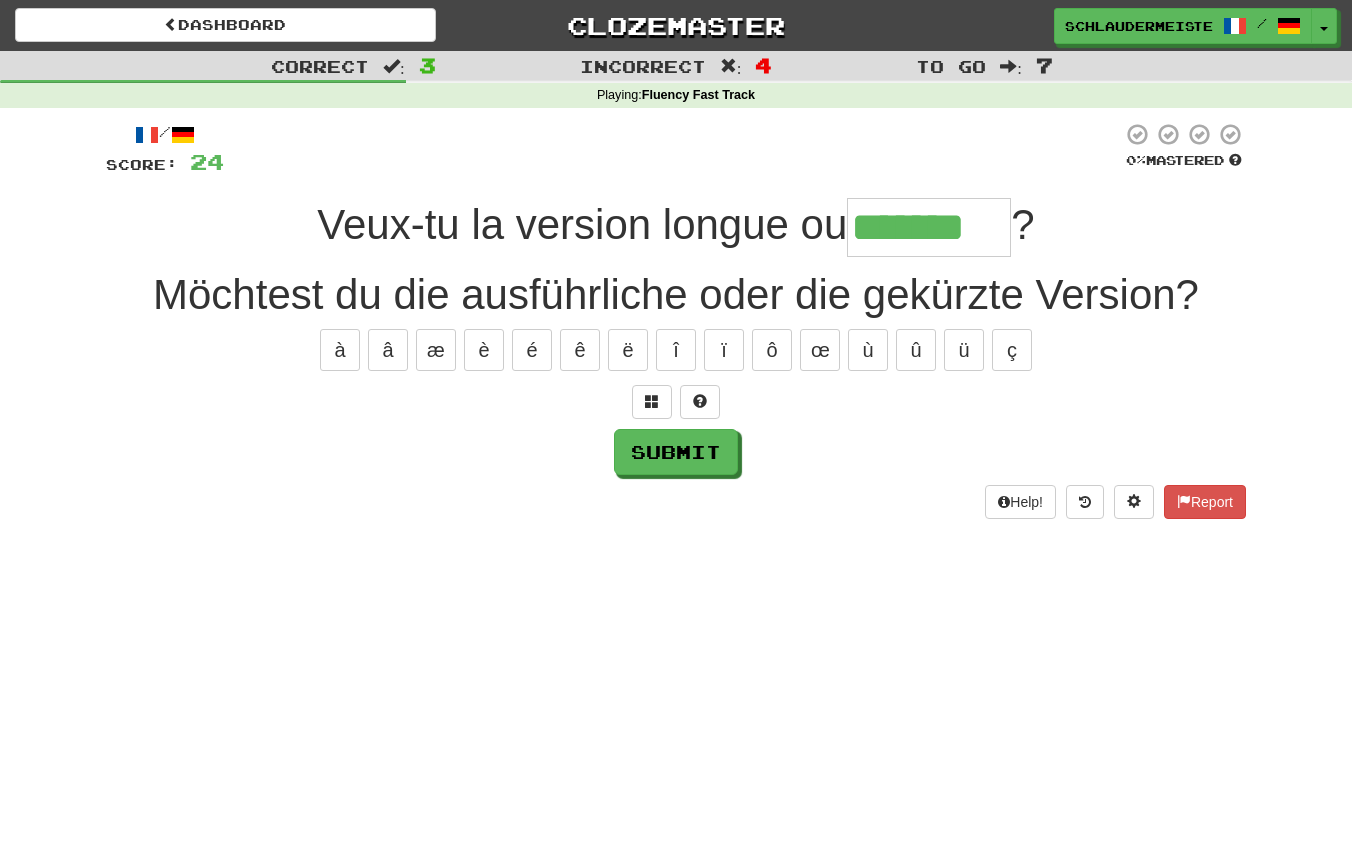type on "*******" 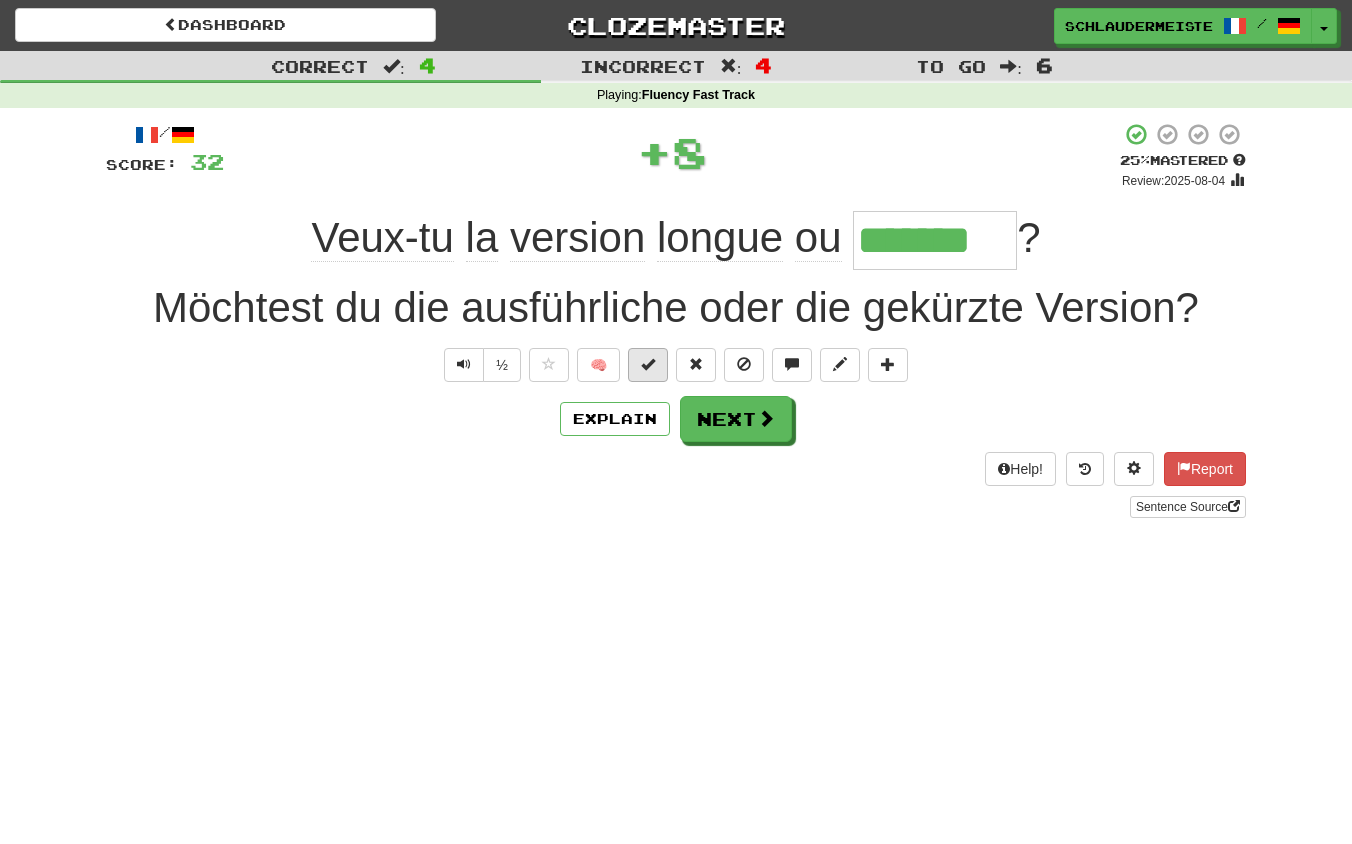 click at bounding box center [648, 365] 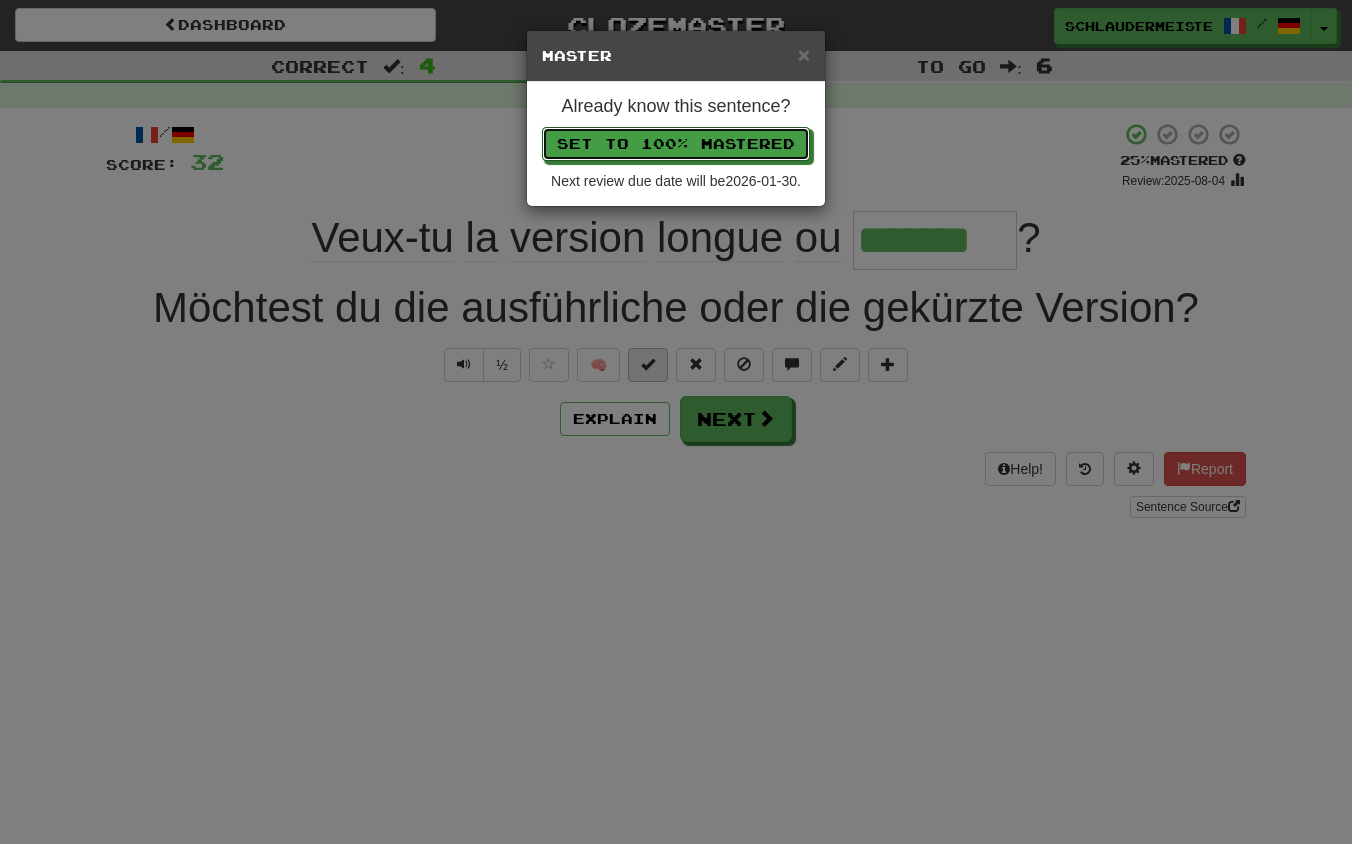 click on "Set to 100% Mastered" at bounding box center [676, 144] 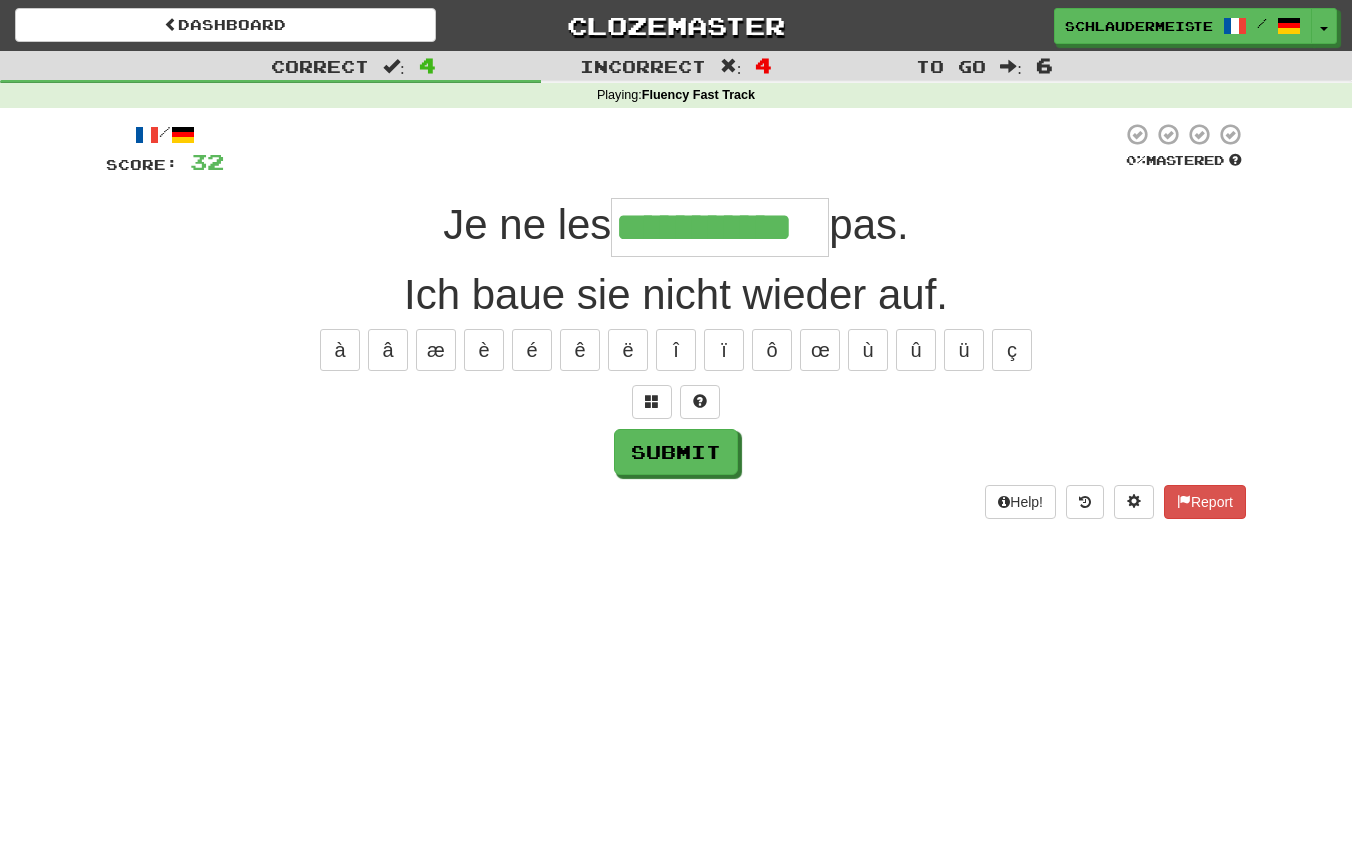 type on "**********" 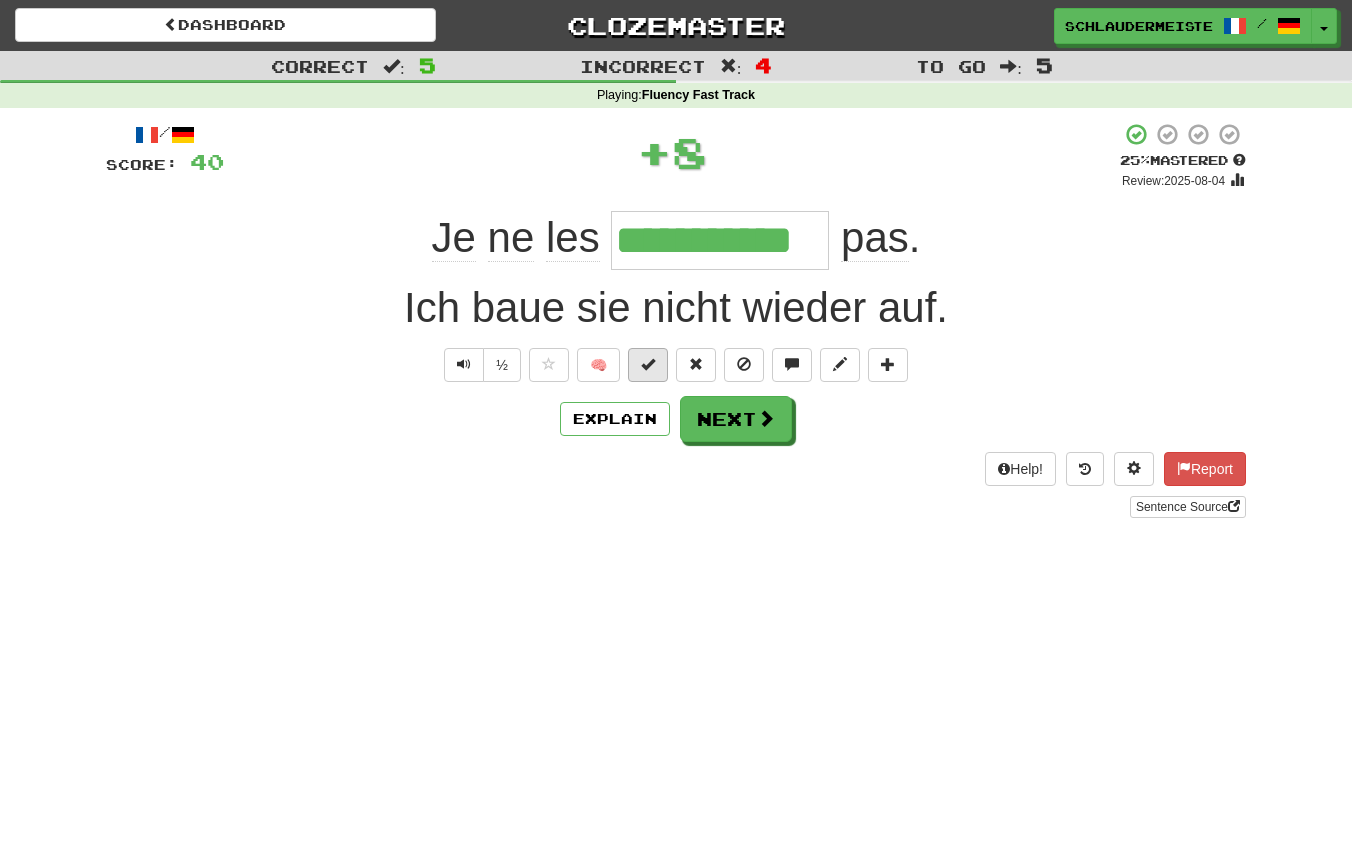 click at bounding box center (648, 364) 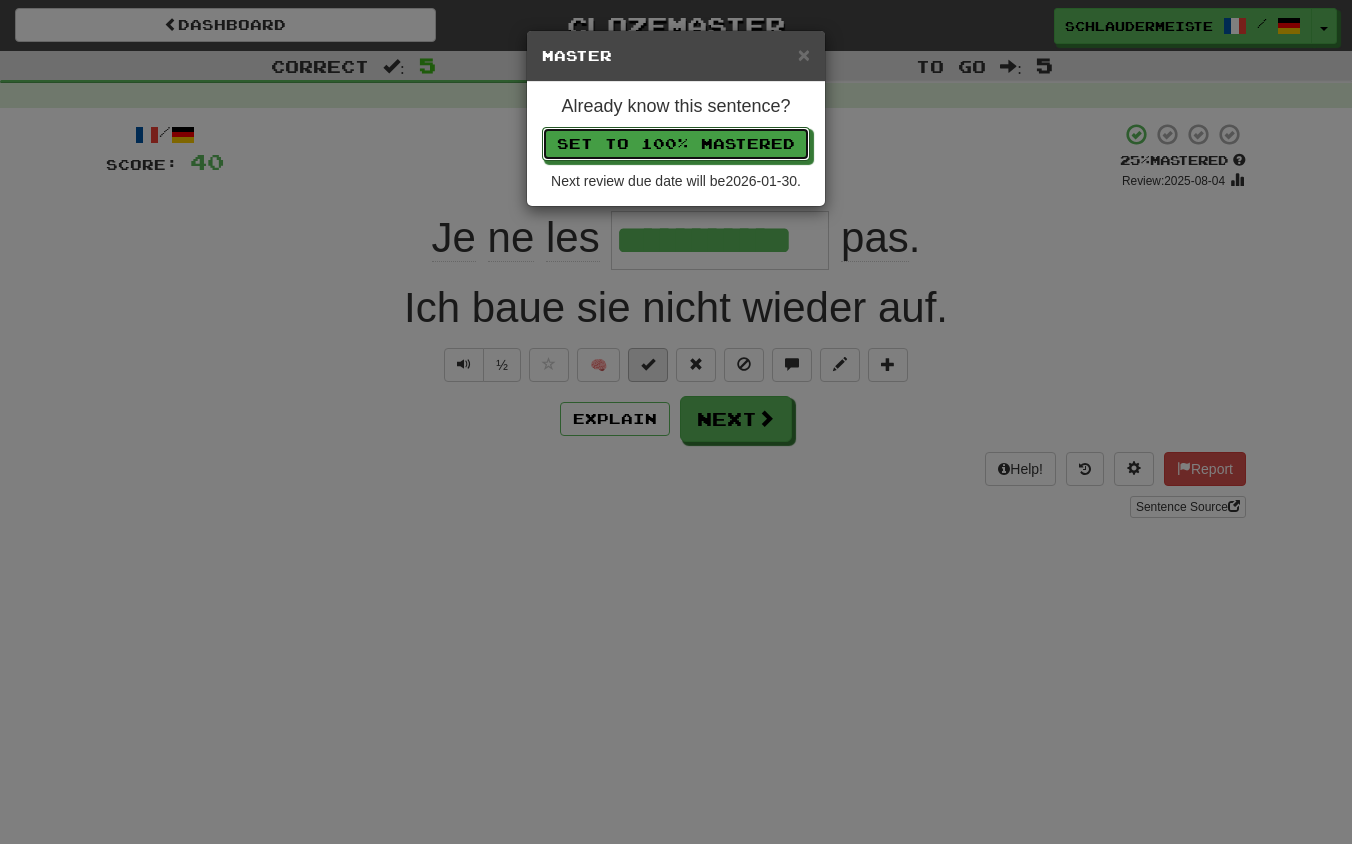 click on "Set to 100% Mastered" at bounding box center [676, 144] 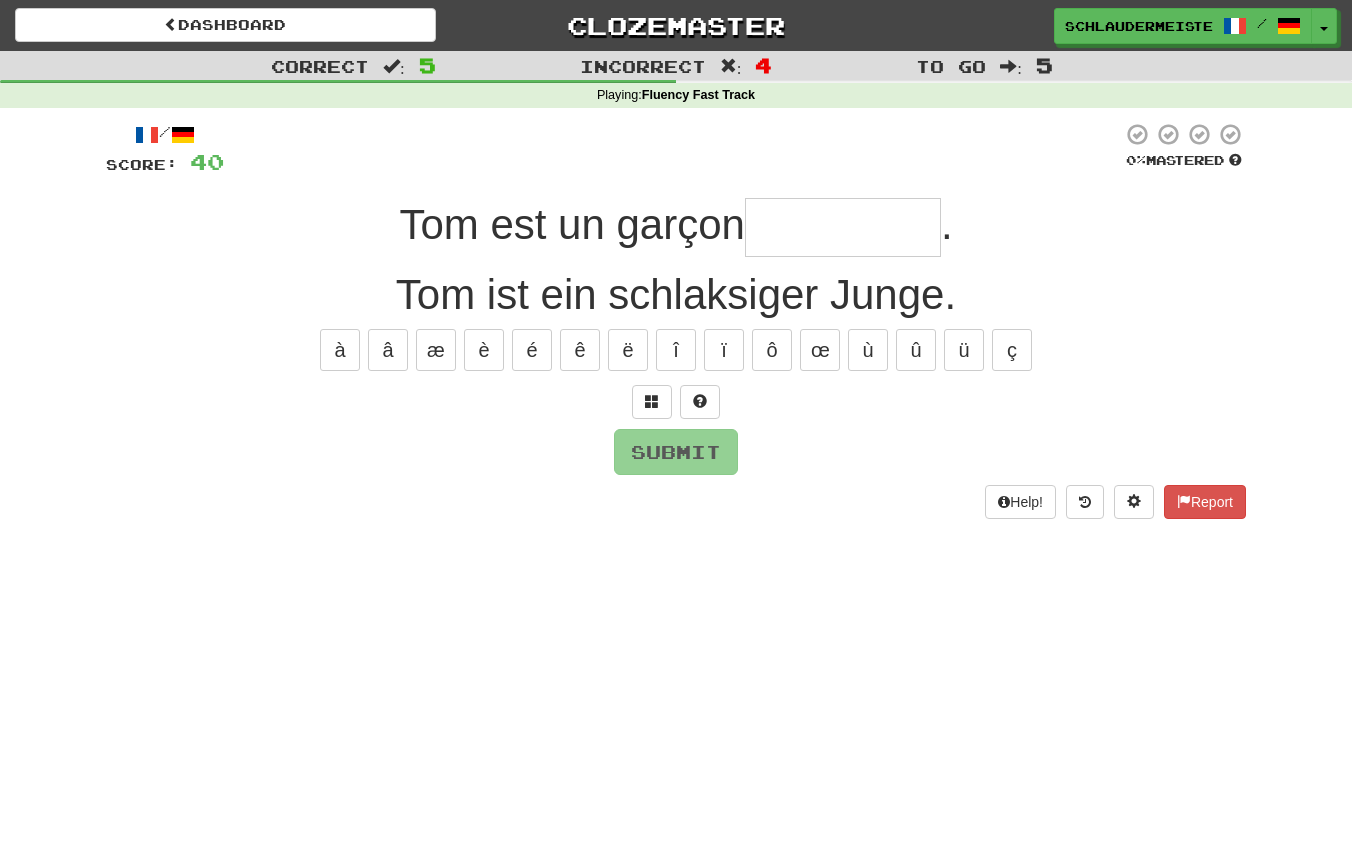 type on "*" 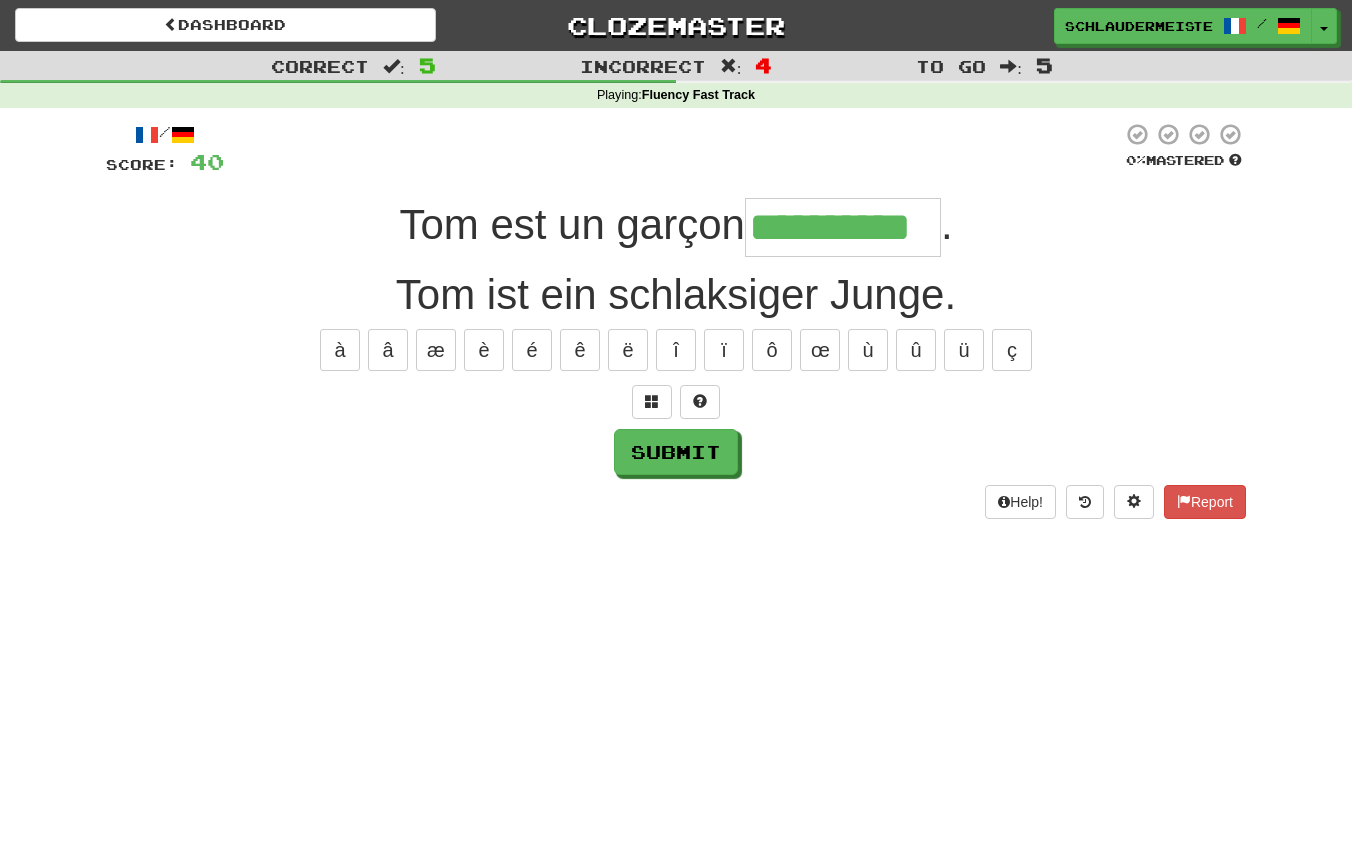 type on "**********" 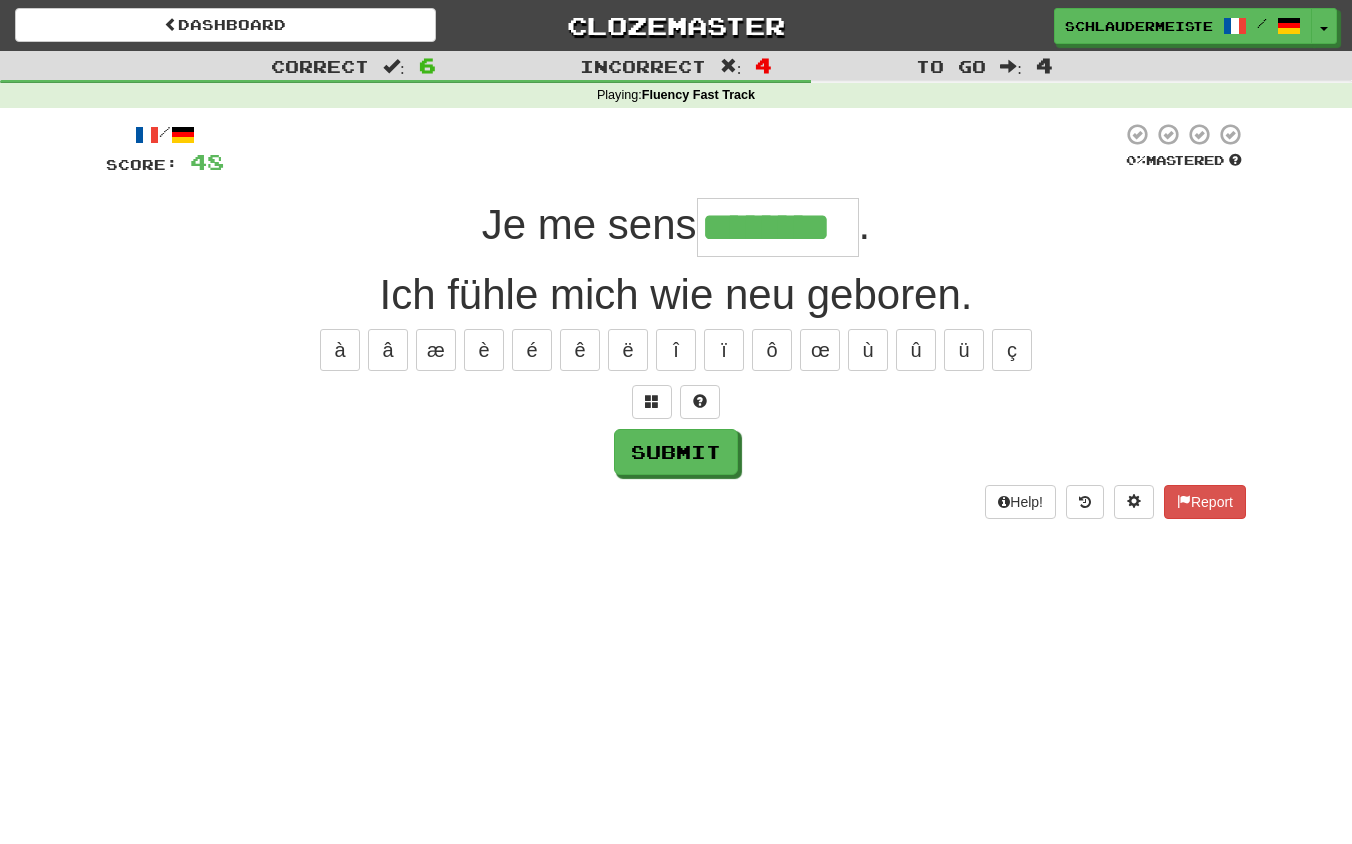 type on "********" 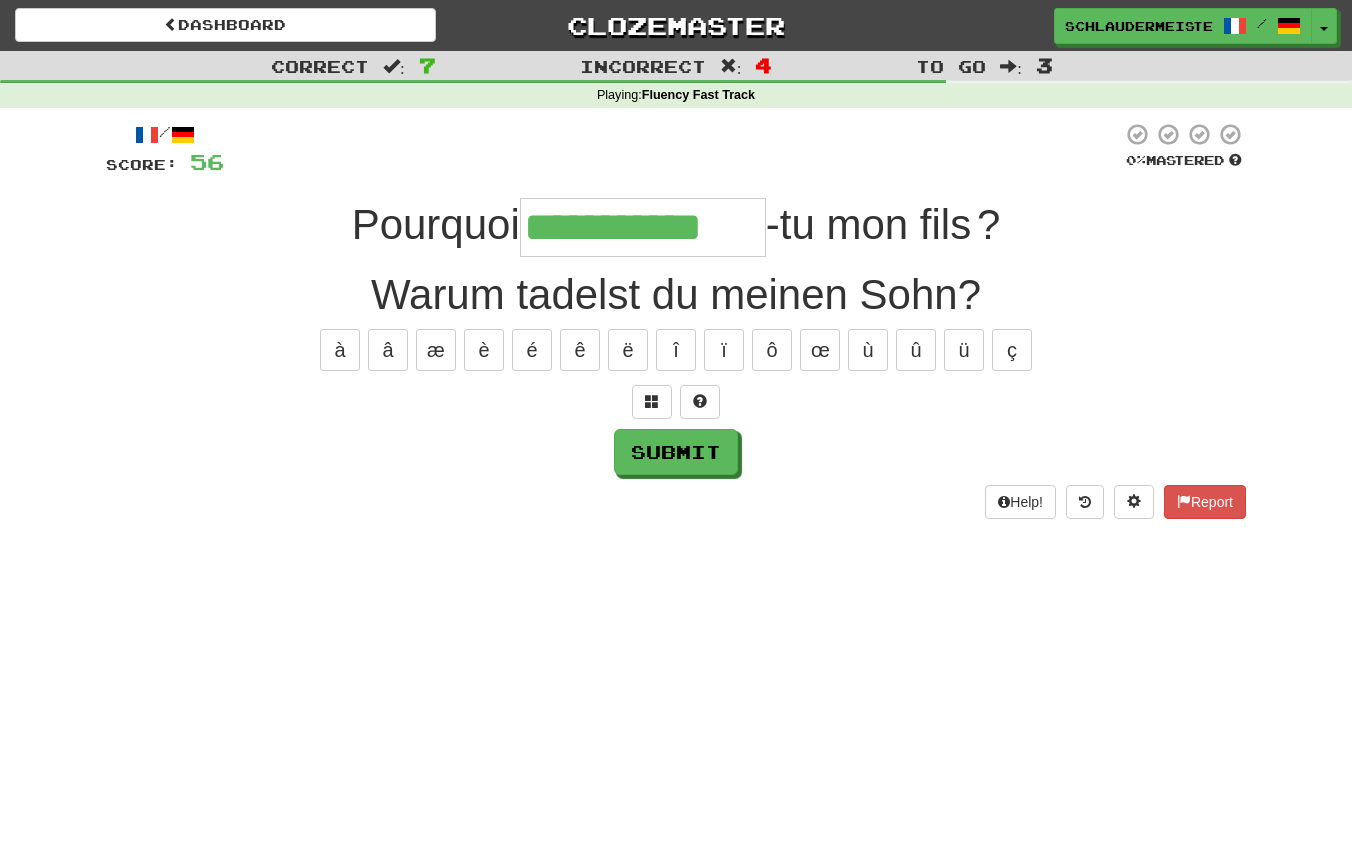 type on "**********" 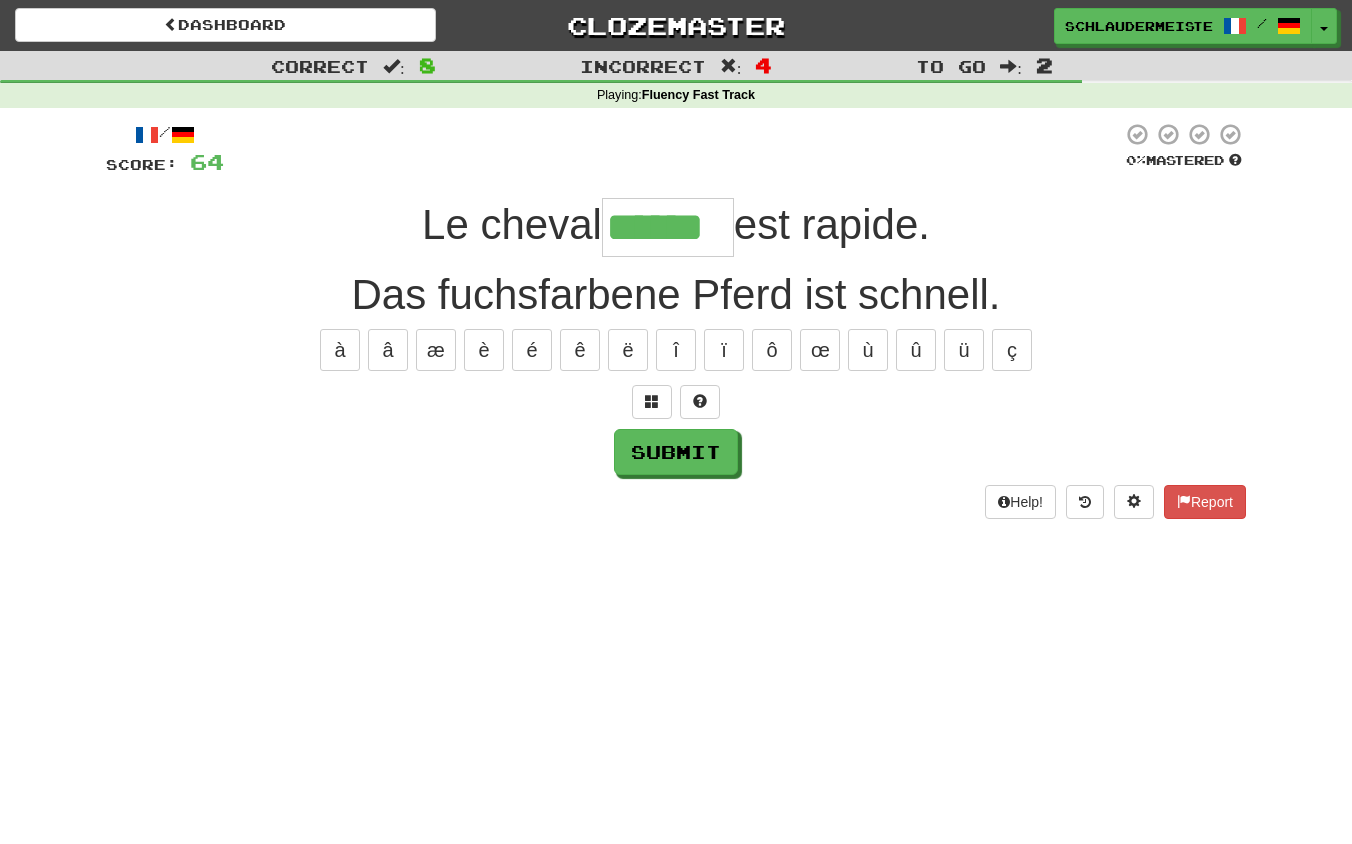type on "******" 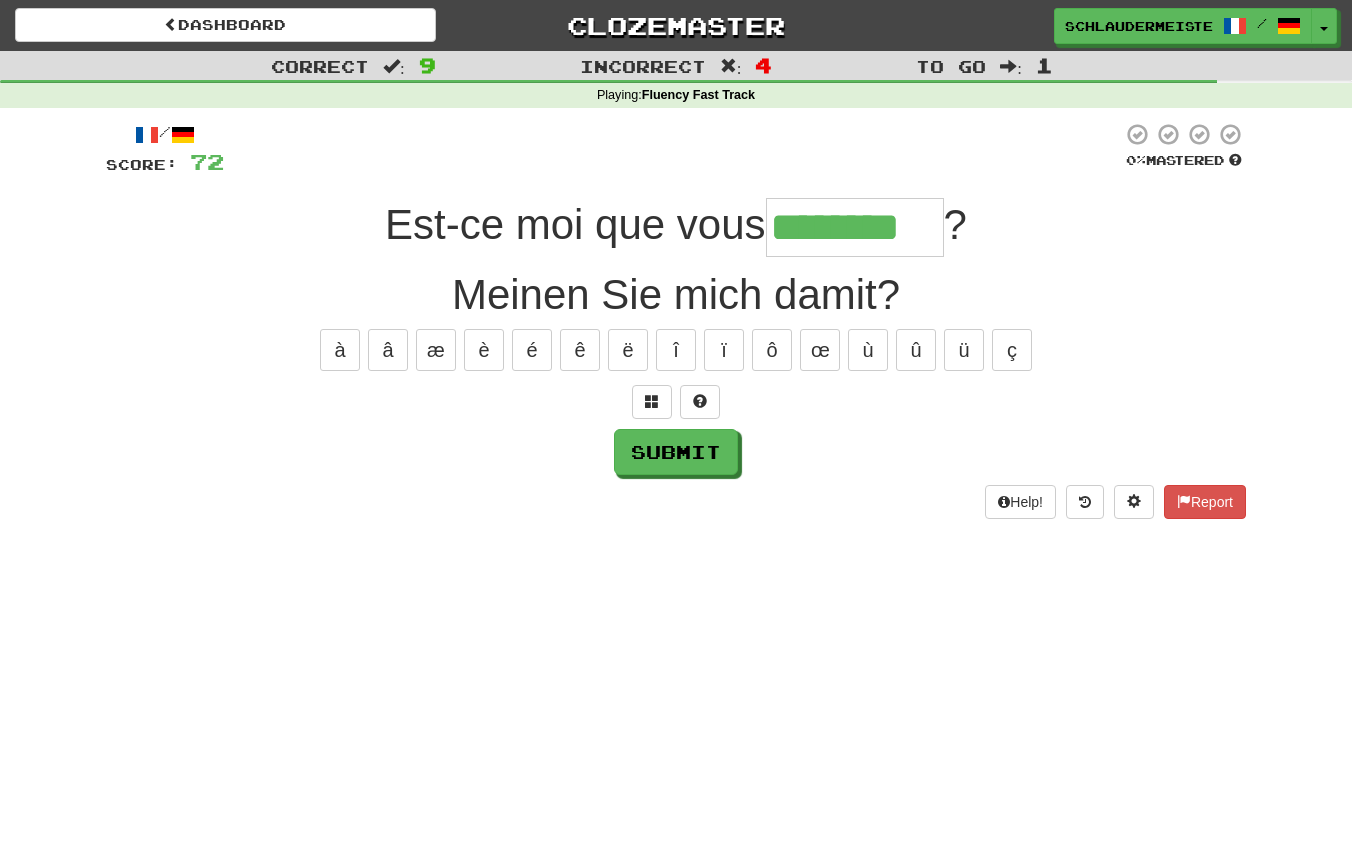 type on "********" 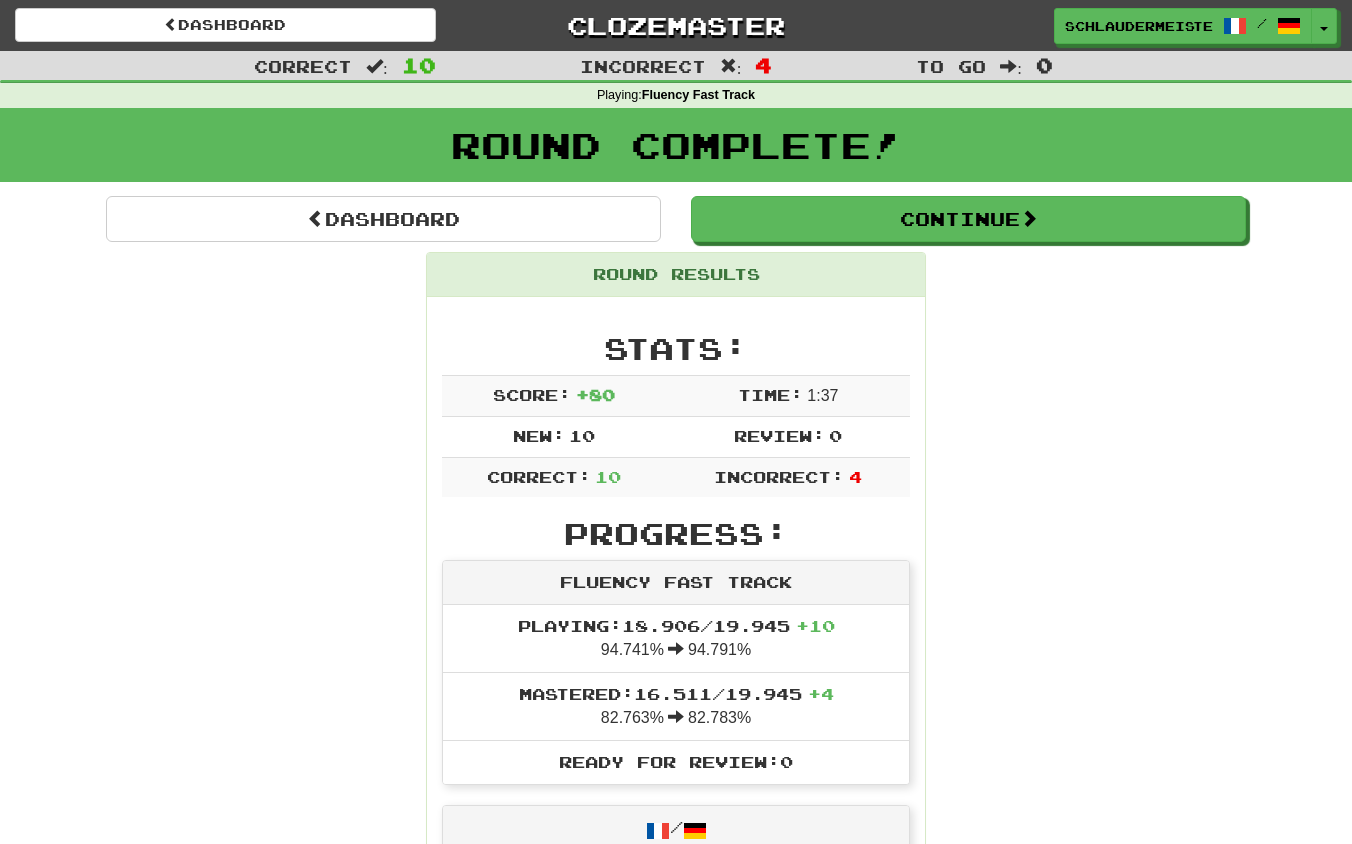 scroll, scrollTop: 0, scrollLeft: 0, axis: both 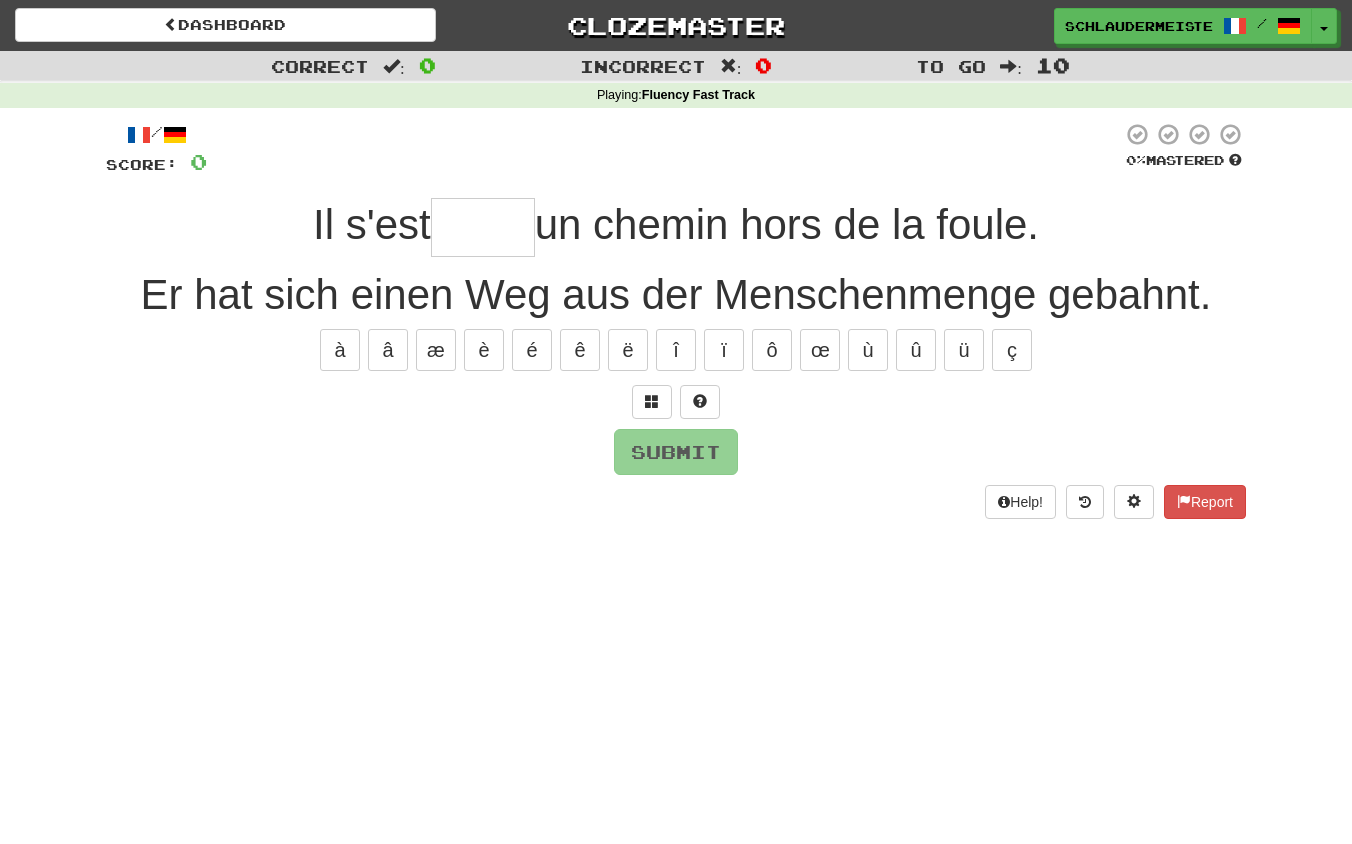 type on "*****" 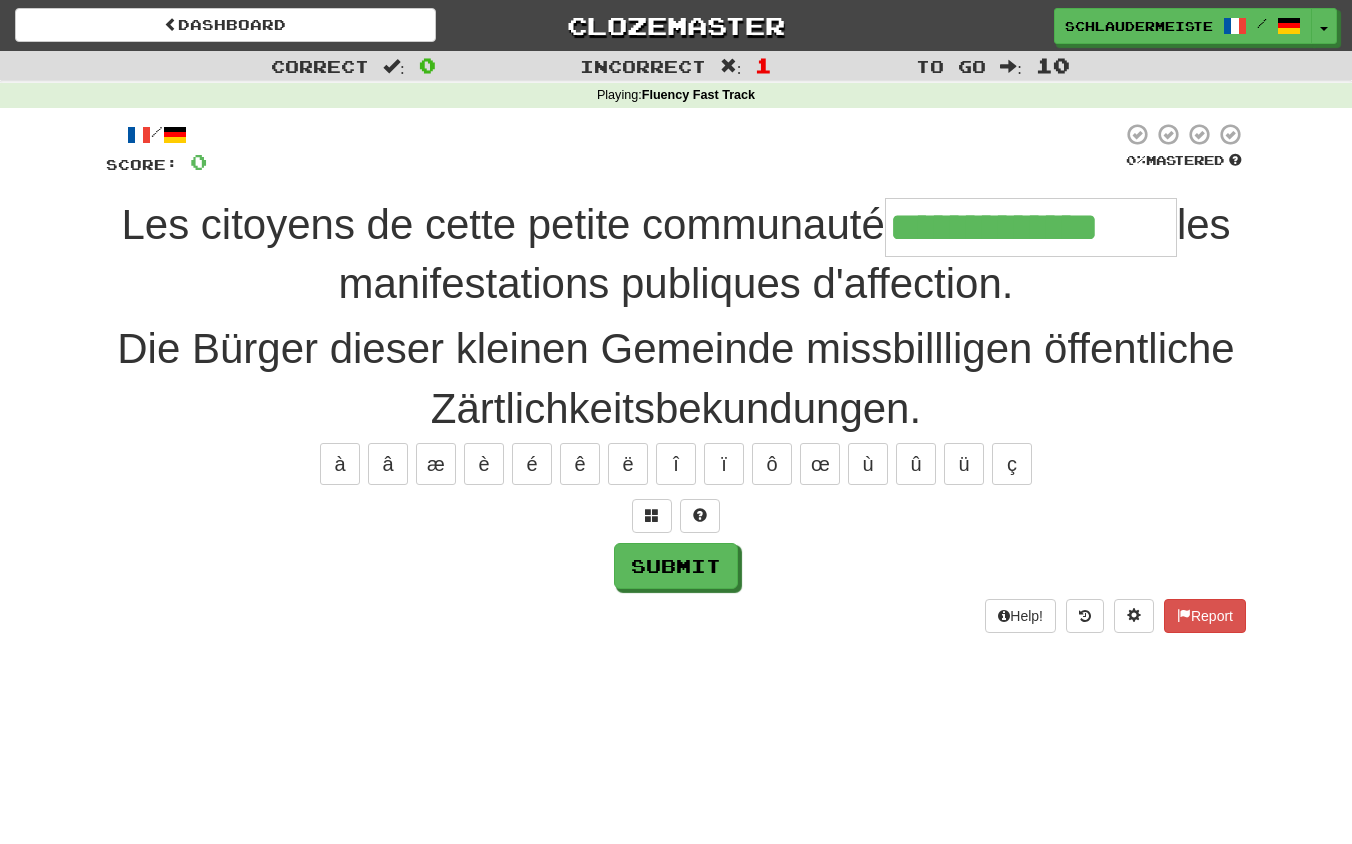 type on "**********" 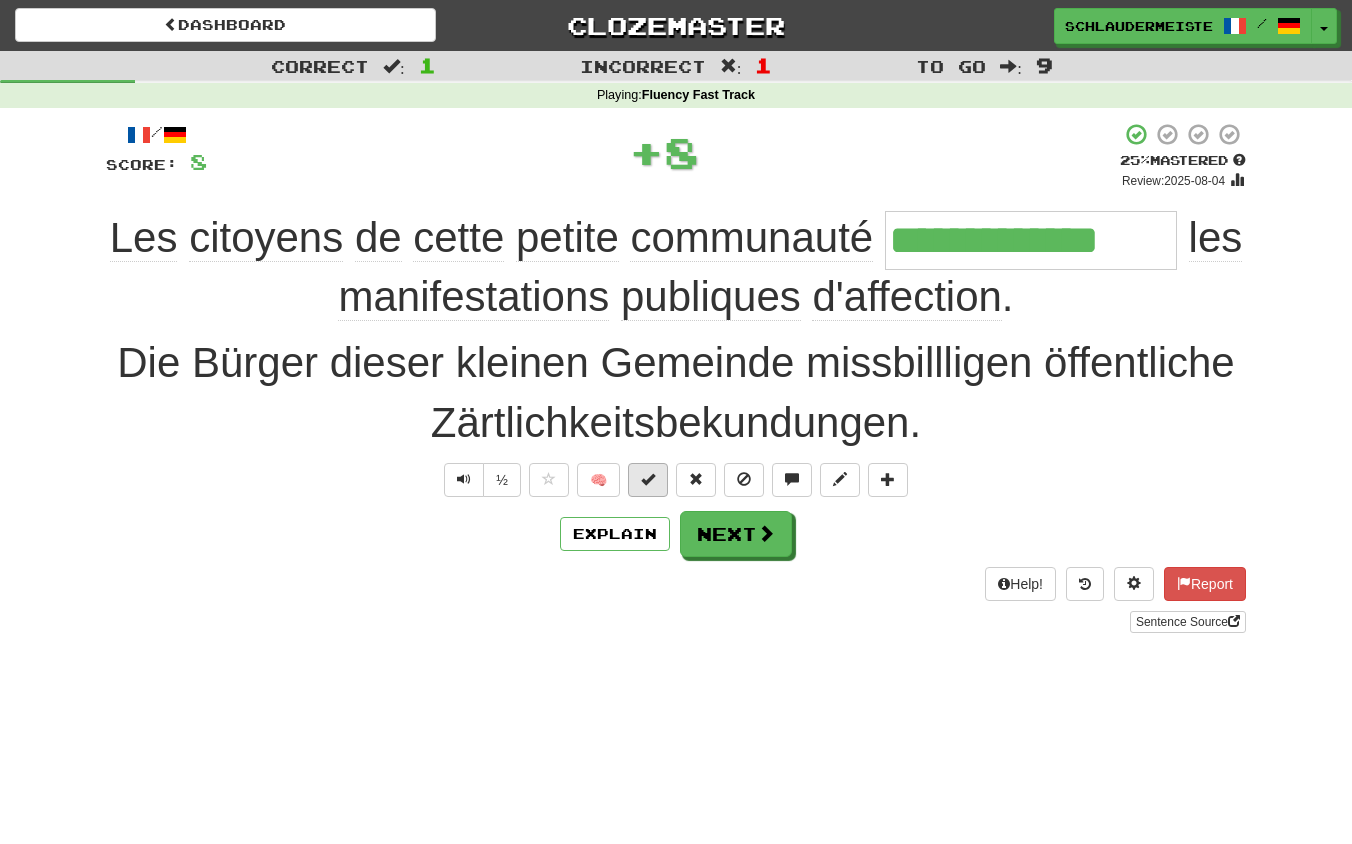 click at bounding box center [648, 480] 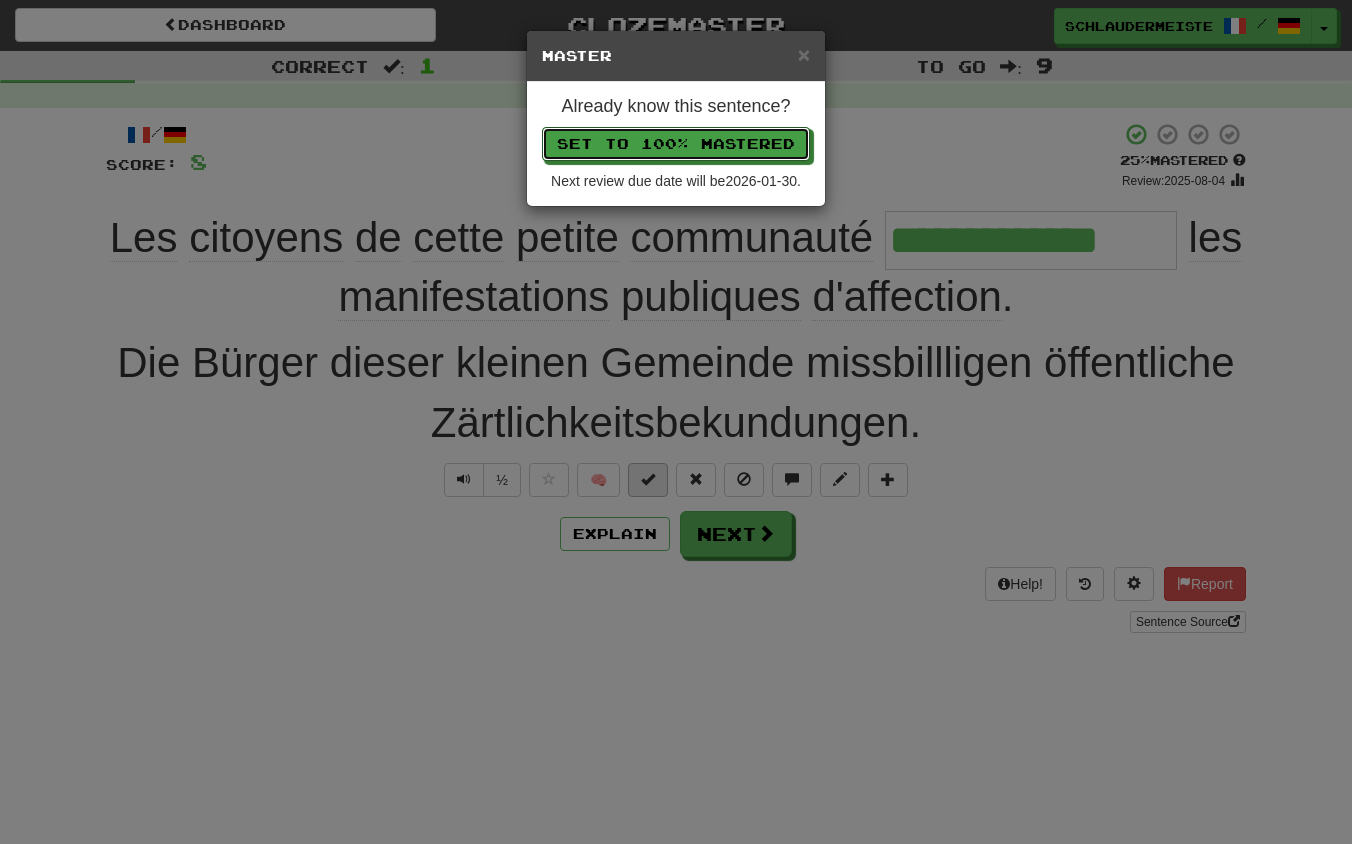 type 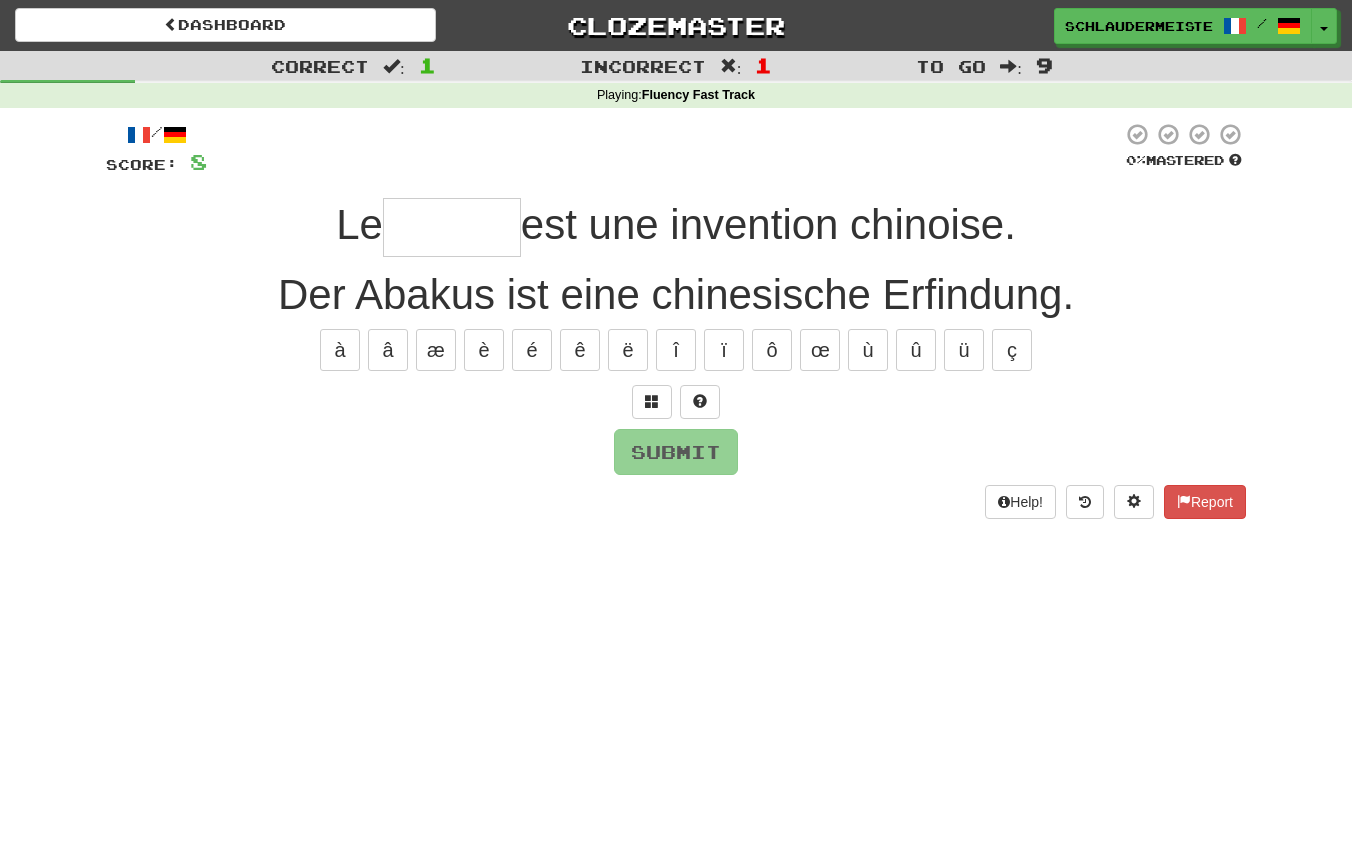 type on "*******" 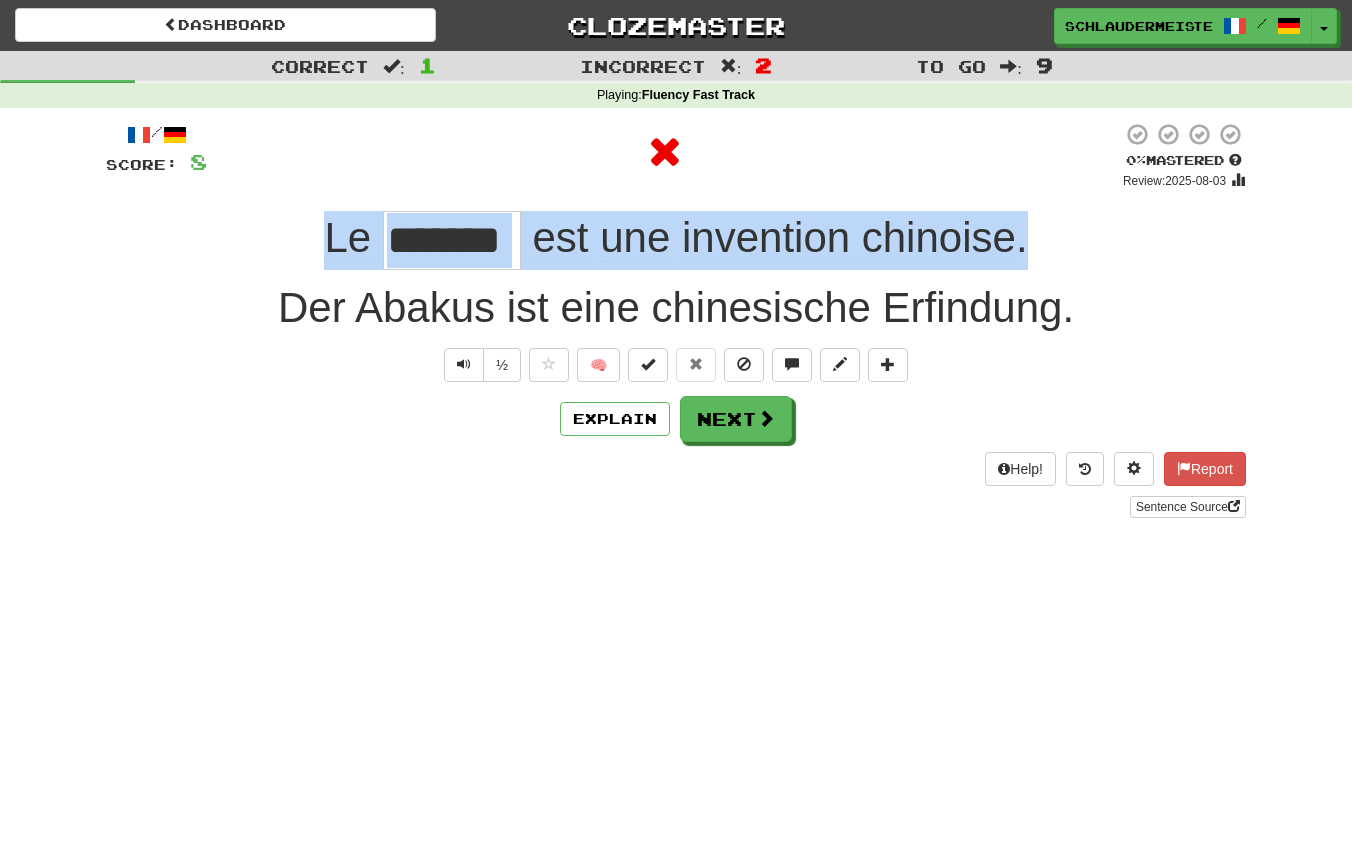 drag, startPoint x: 297, startPoint y: 235, endPoint x: 1133, endPoint y: 247, distance: 836.0861 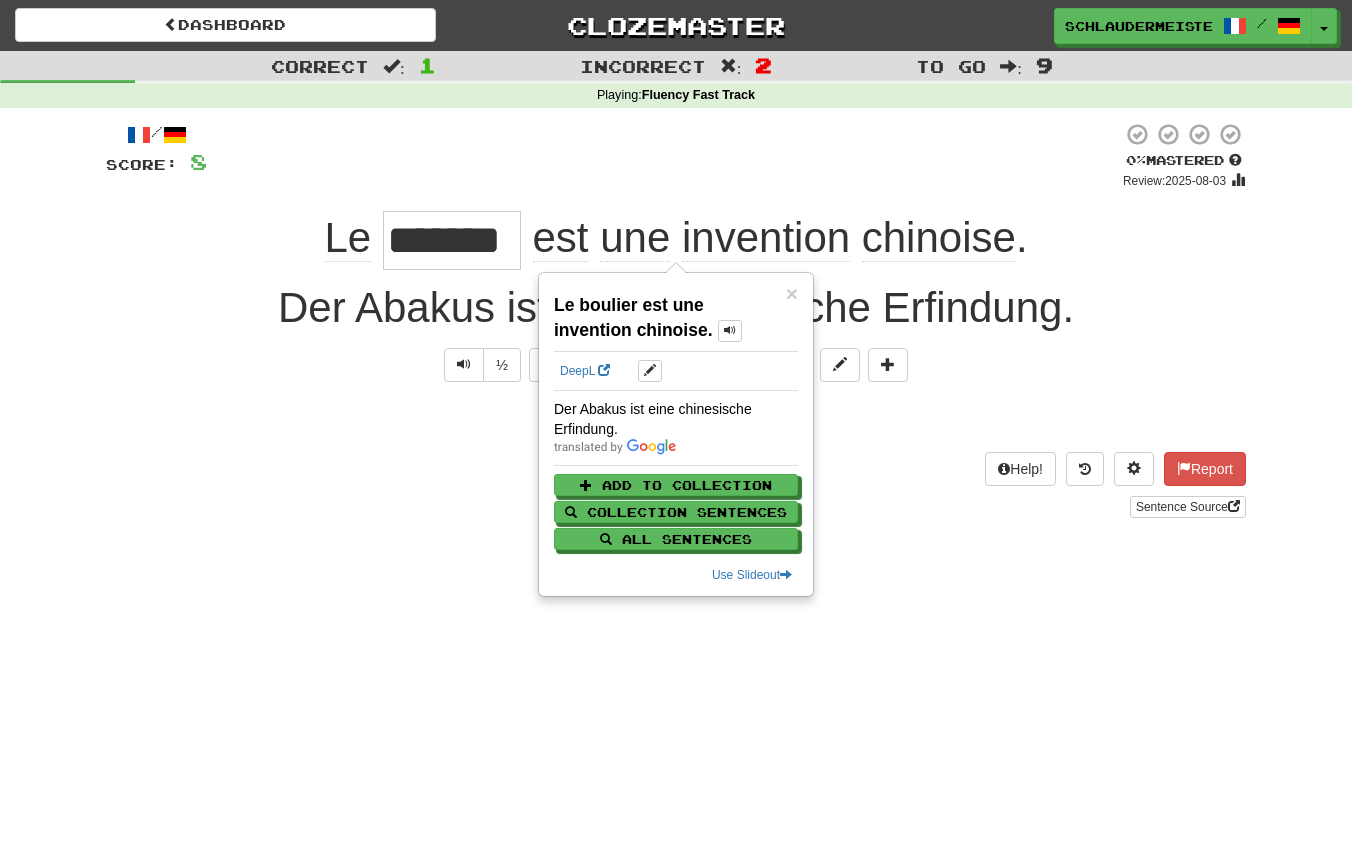 click on "Help!  Report Sentence Source" at bounding box center (676, 485) 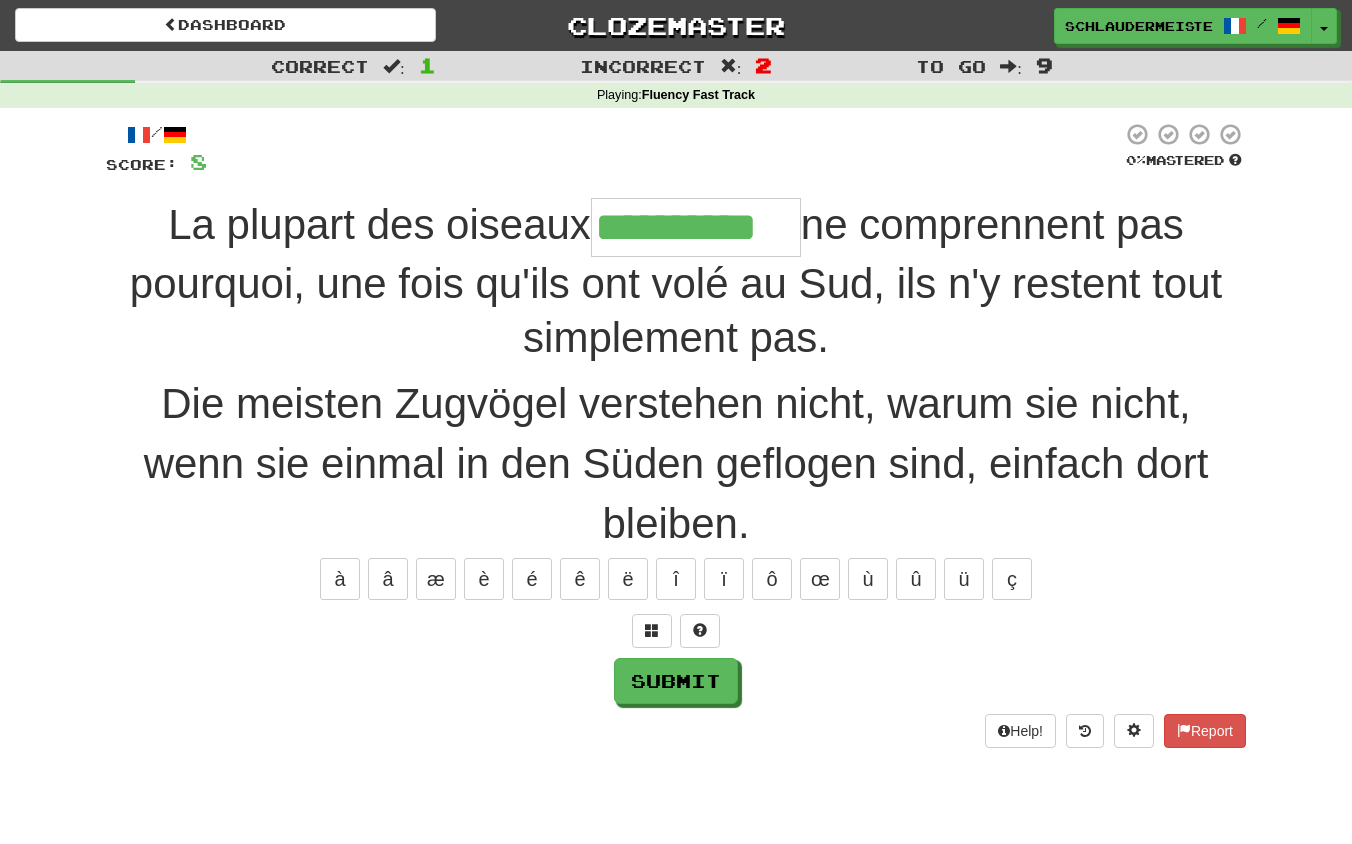 type on "**********" 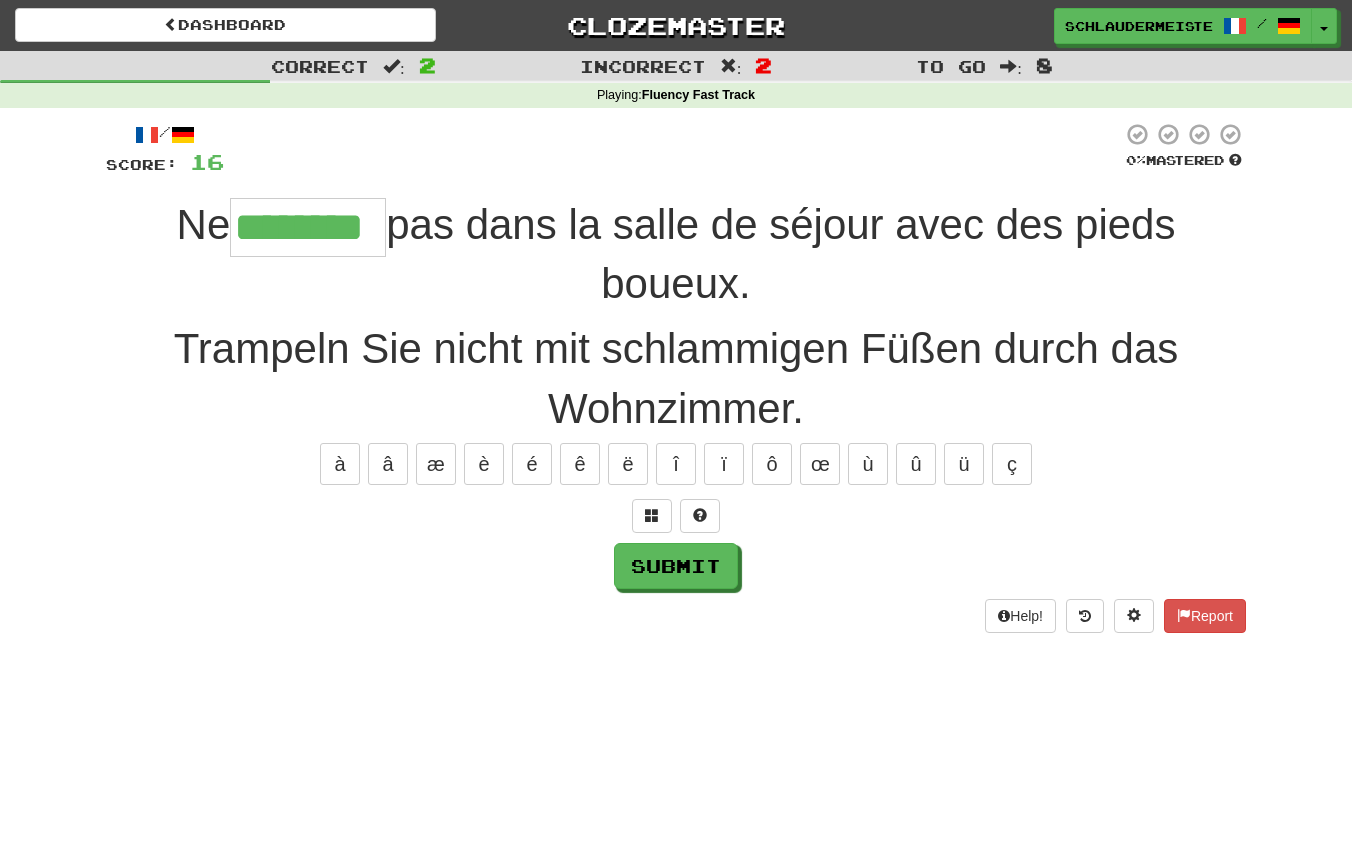 type on "********" 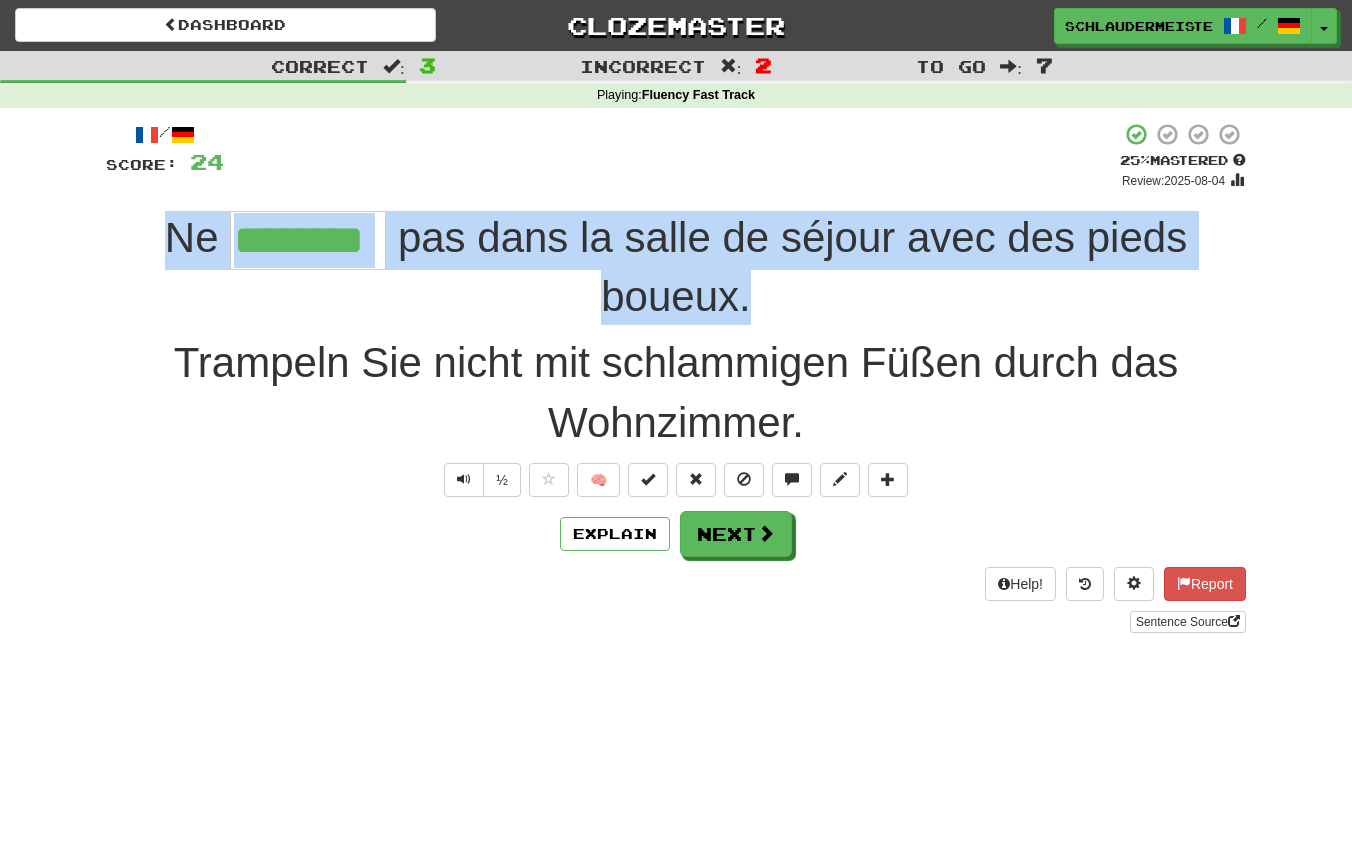 drag, startPoint x: 110, startPoint y: 224, endPoint x: 787, endPoint y: 311, distance: 682.5672 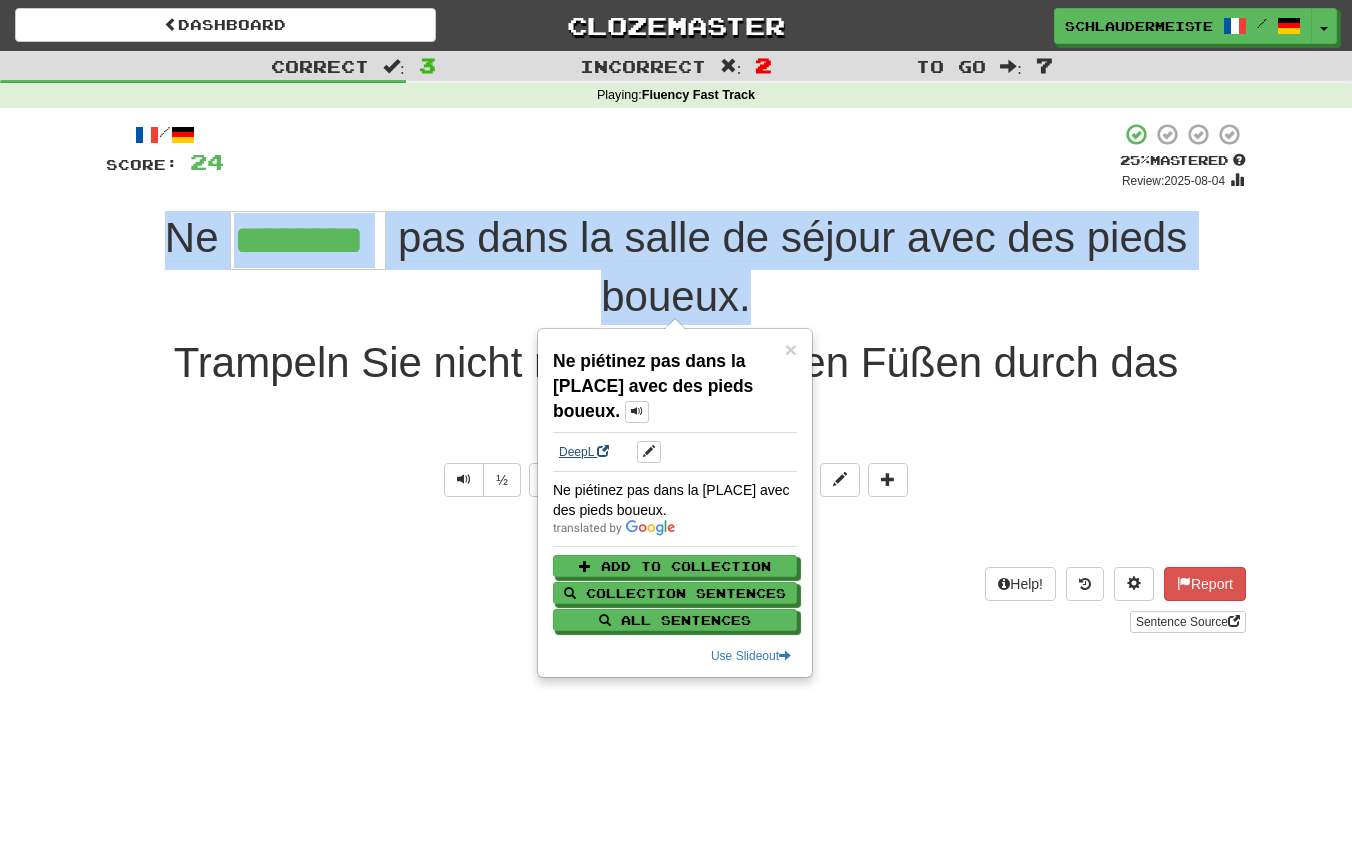 click on "DeepL" at bounding box center (584, 452) 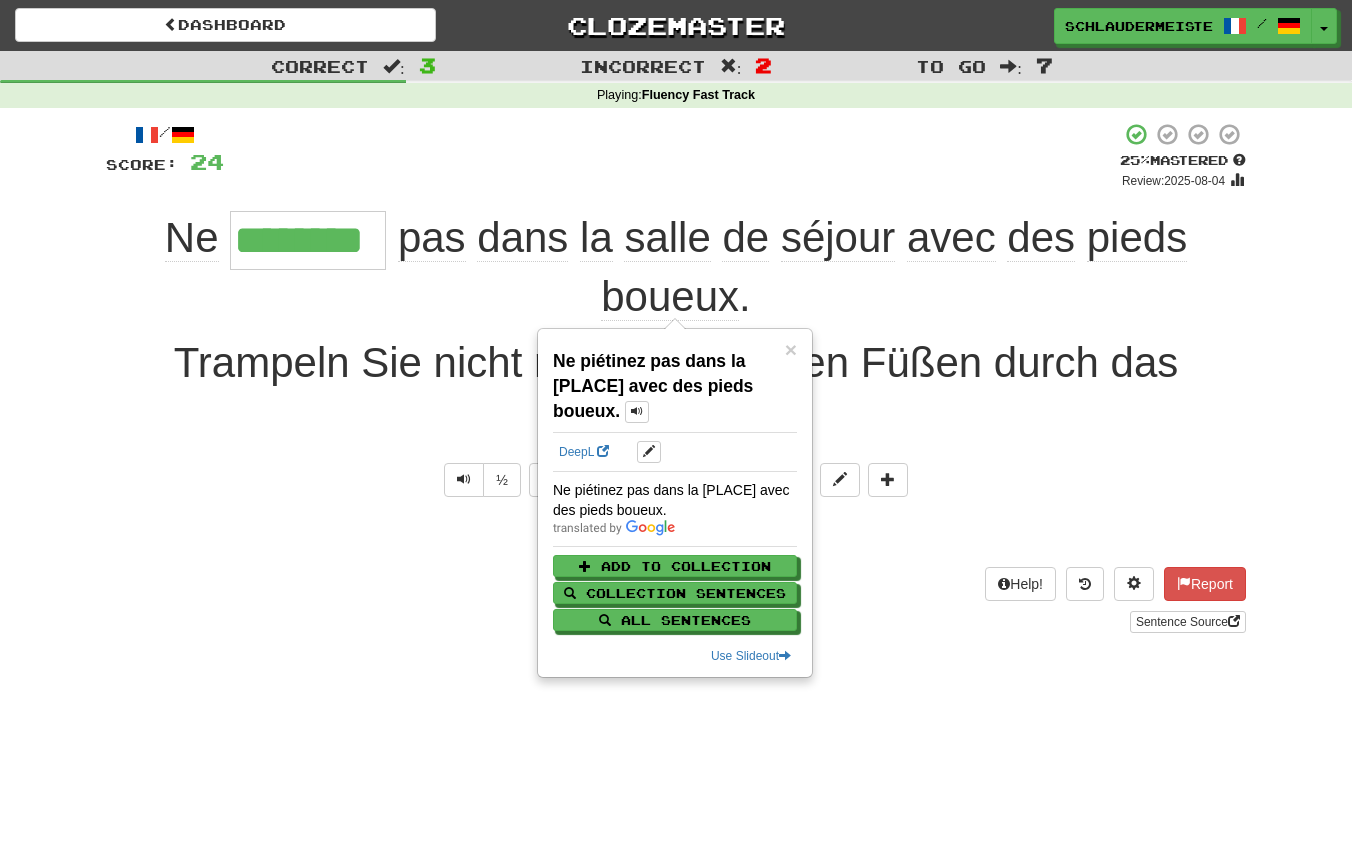 click on "Help!  Report Sentence Source" at bounding box center (676, 600) 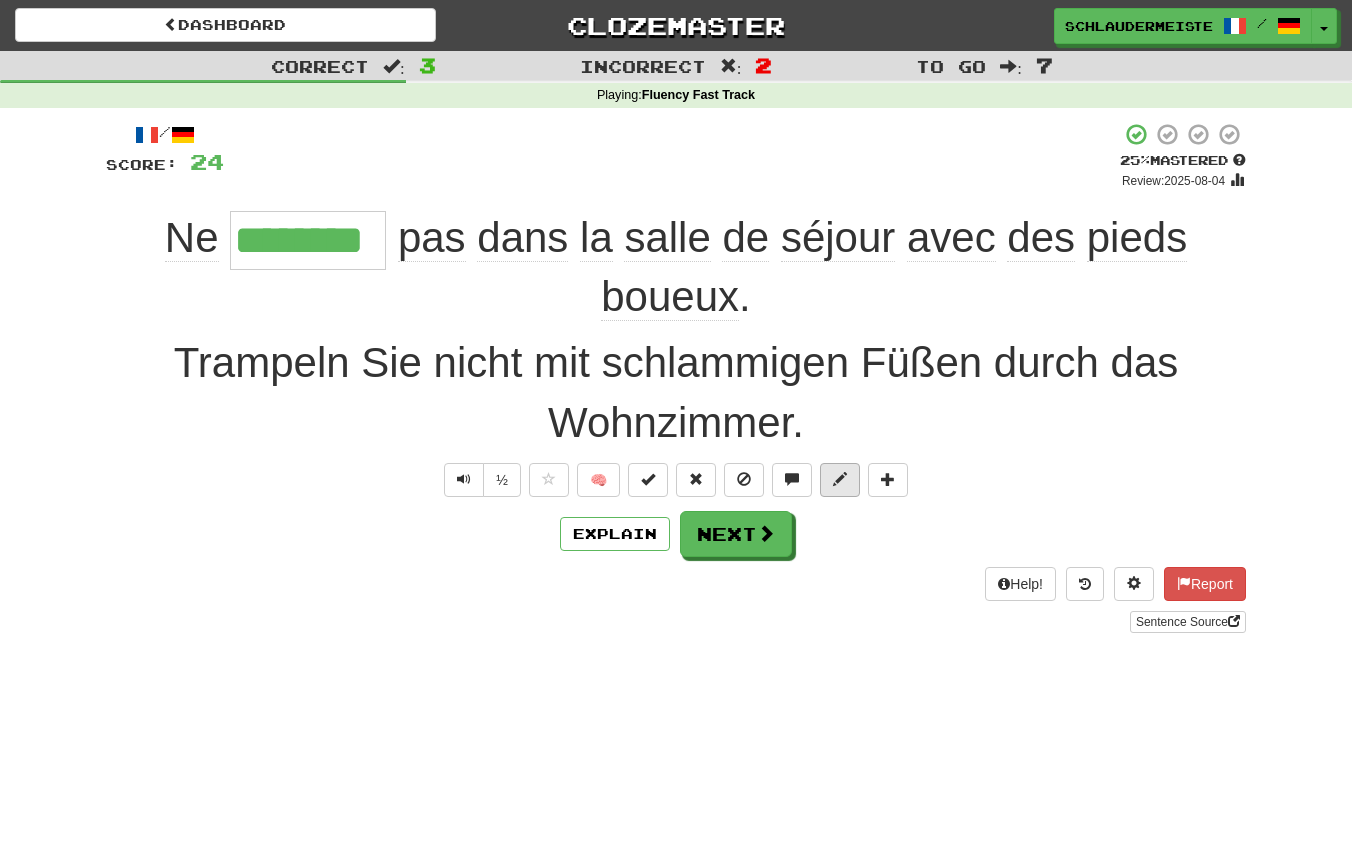 click at bounding box center (840, 479) 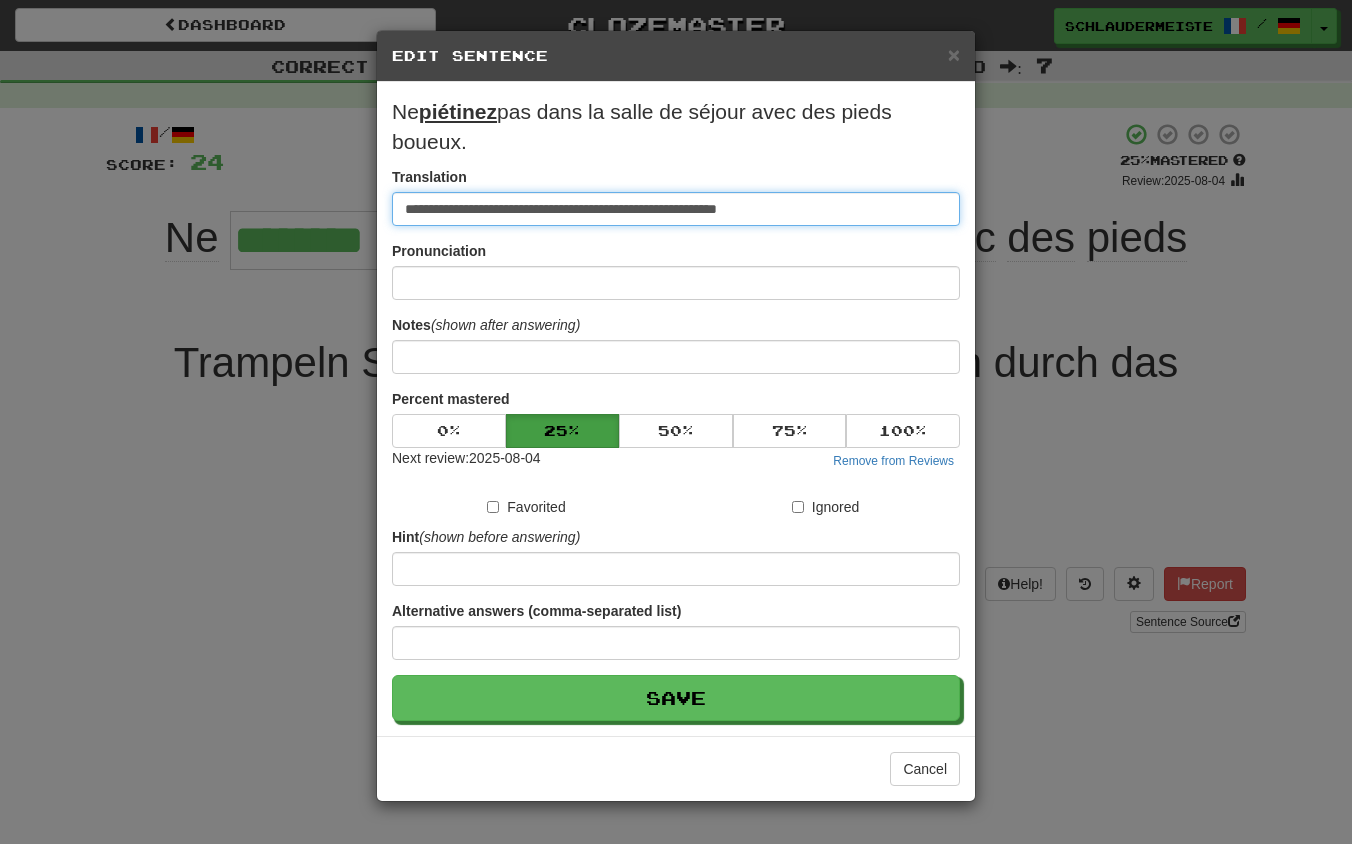 drag, startPoint x: 858, startPoint y: 212, endPoint x: 217, endPoint y: 192, distance: 641.31195 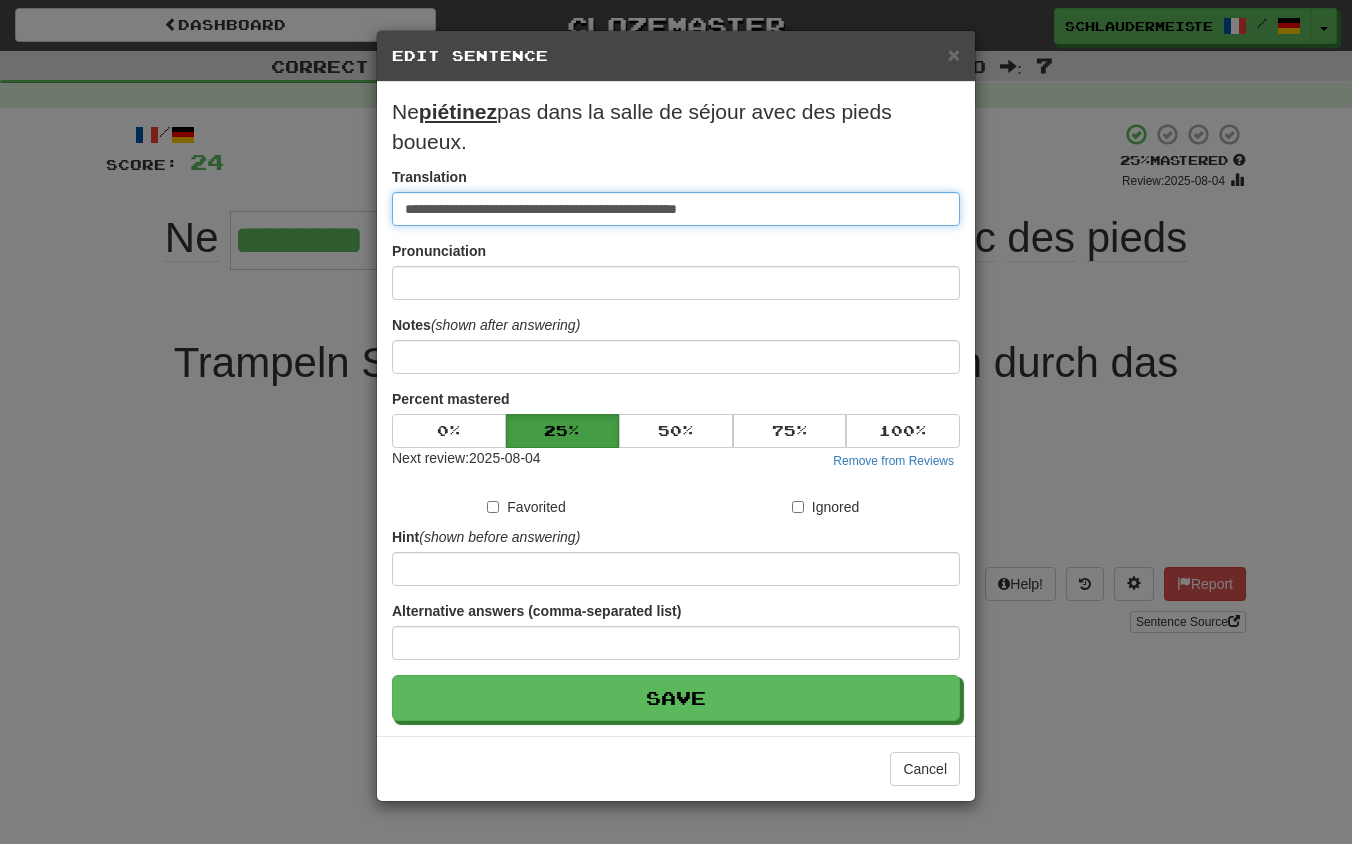 type on "**********" 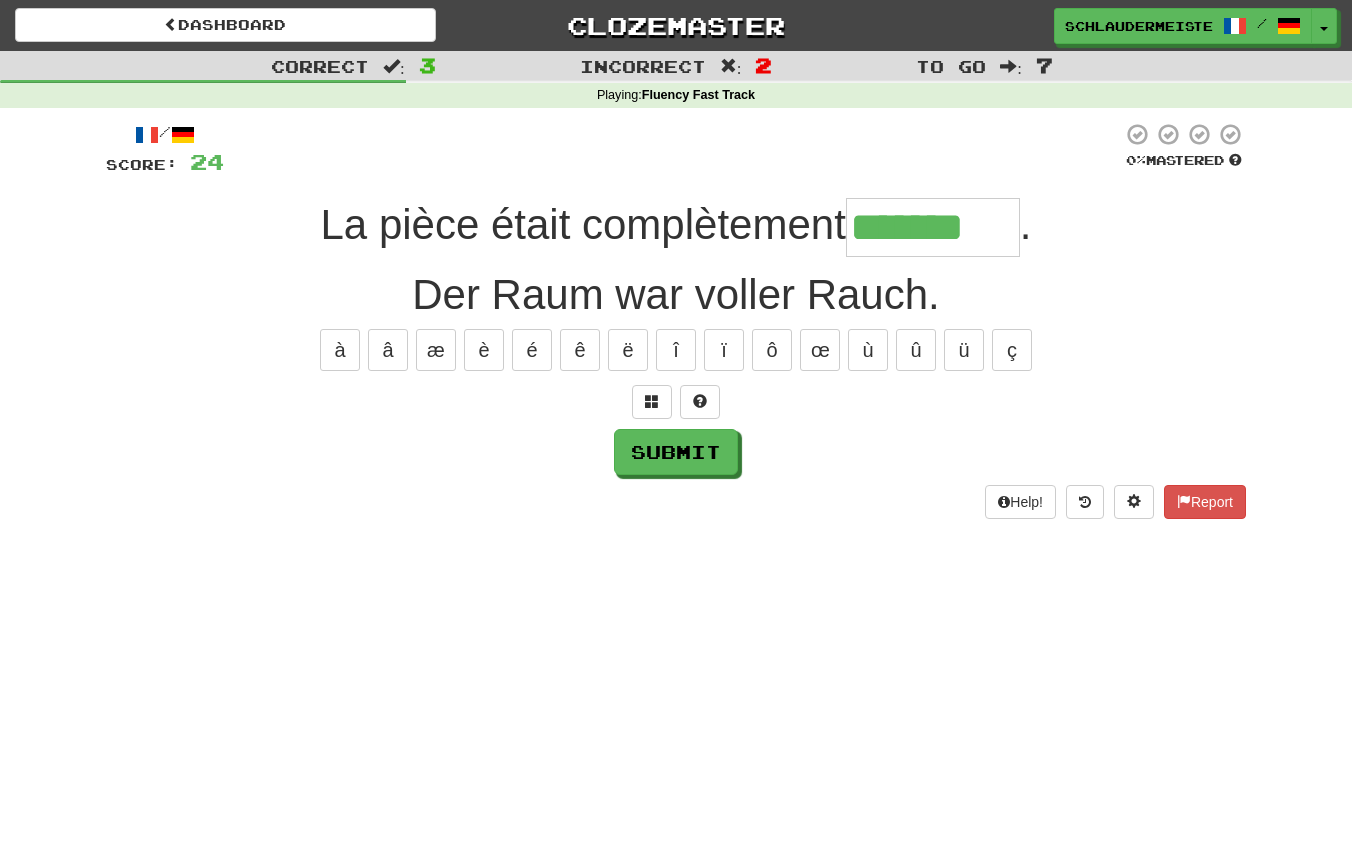 type on "*******" 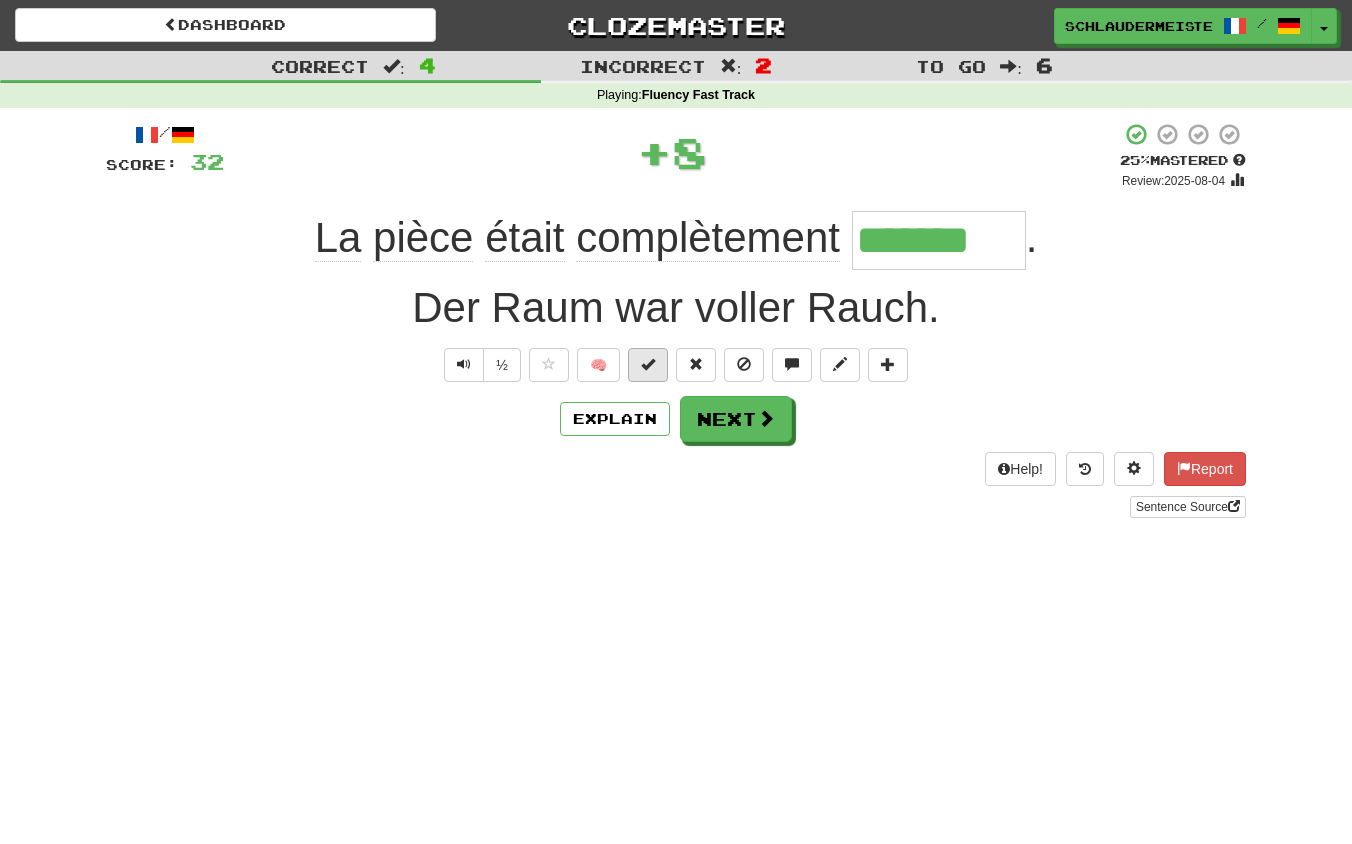 click at bounding box center [648, 364] 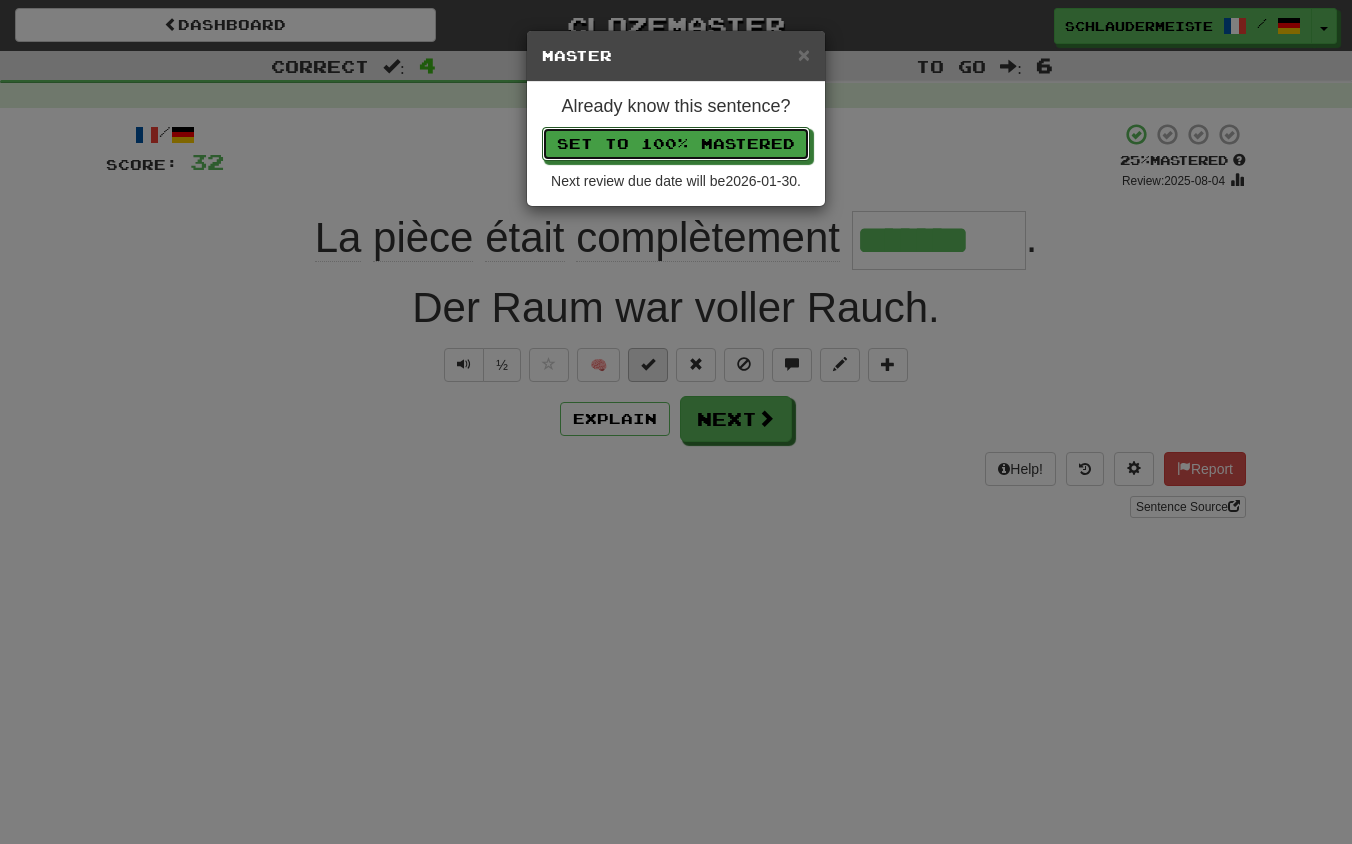 click on "Set to 100% Mastered" at bounding box center (676, 144) 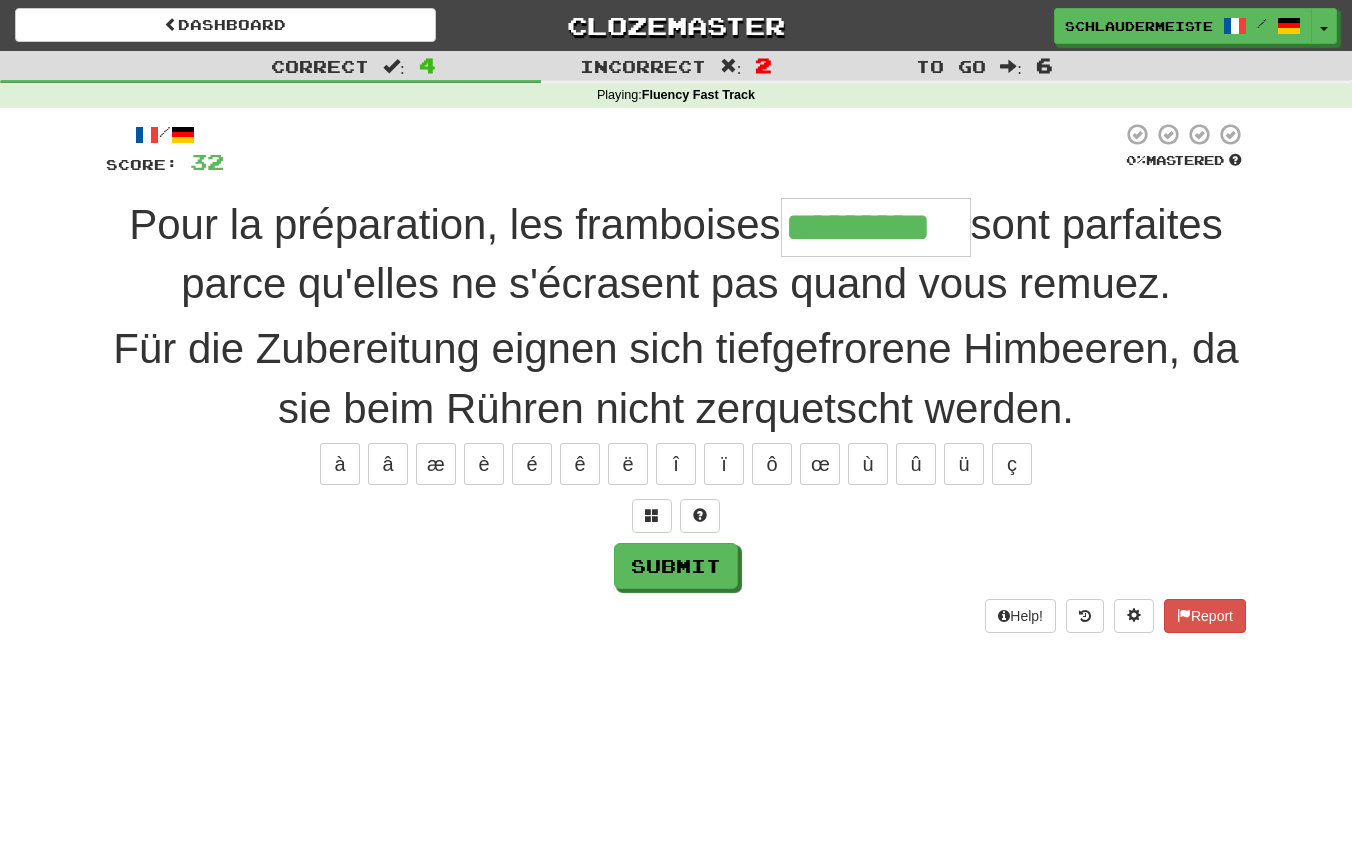 type on "*********" 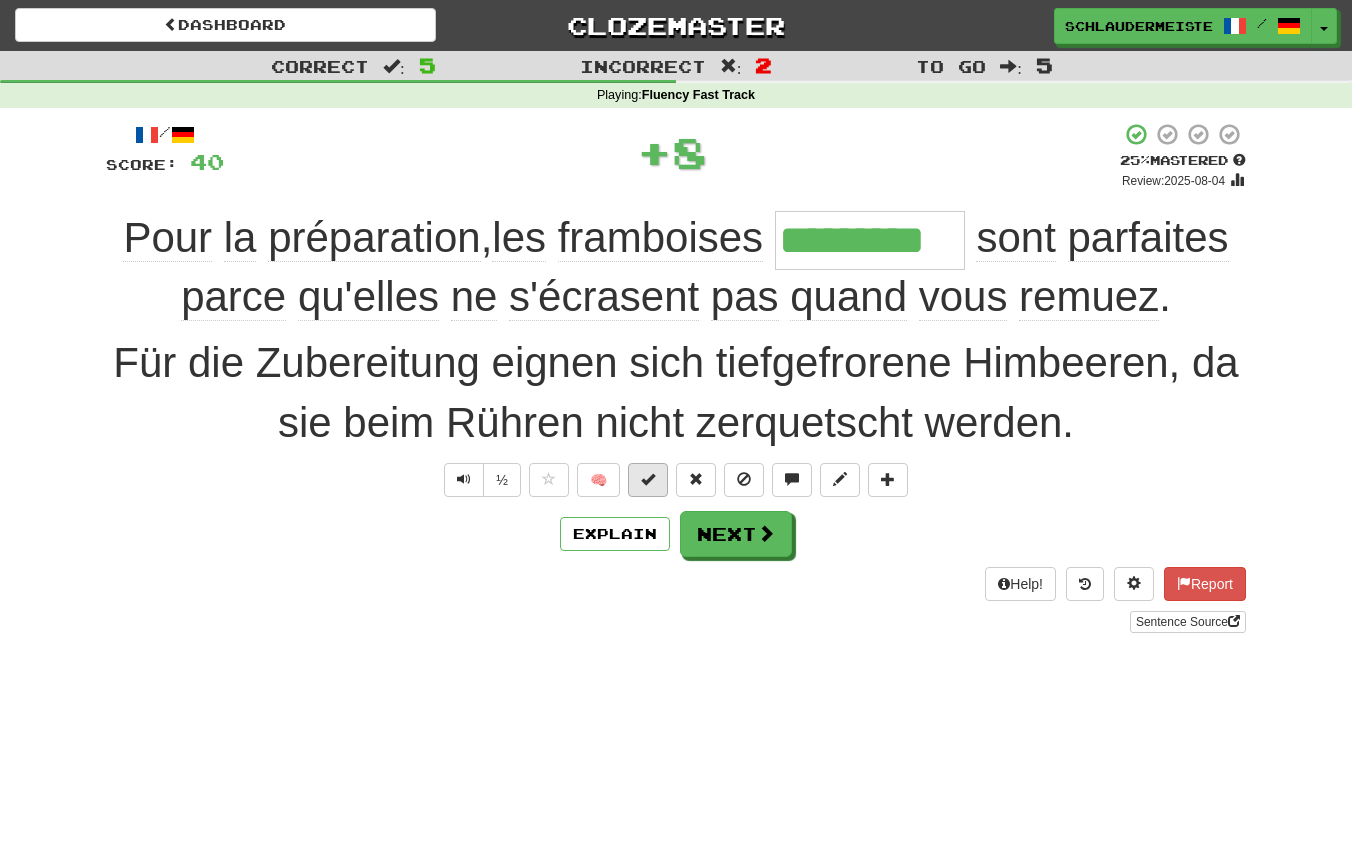 click at bounding box center (648, 480) 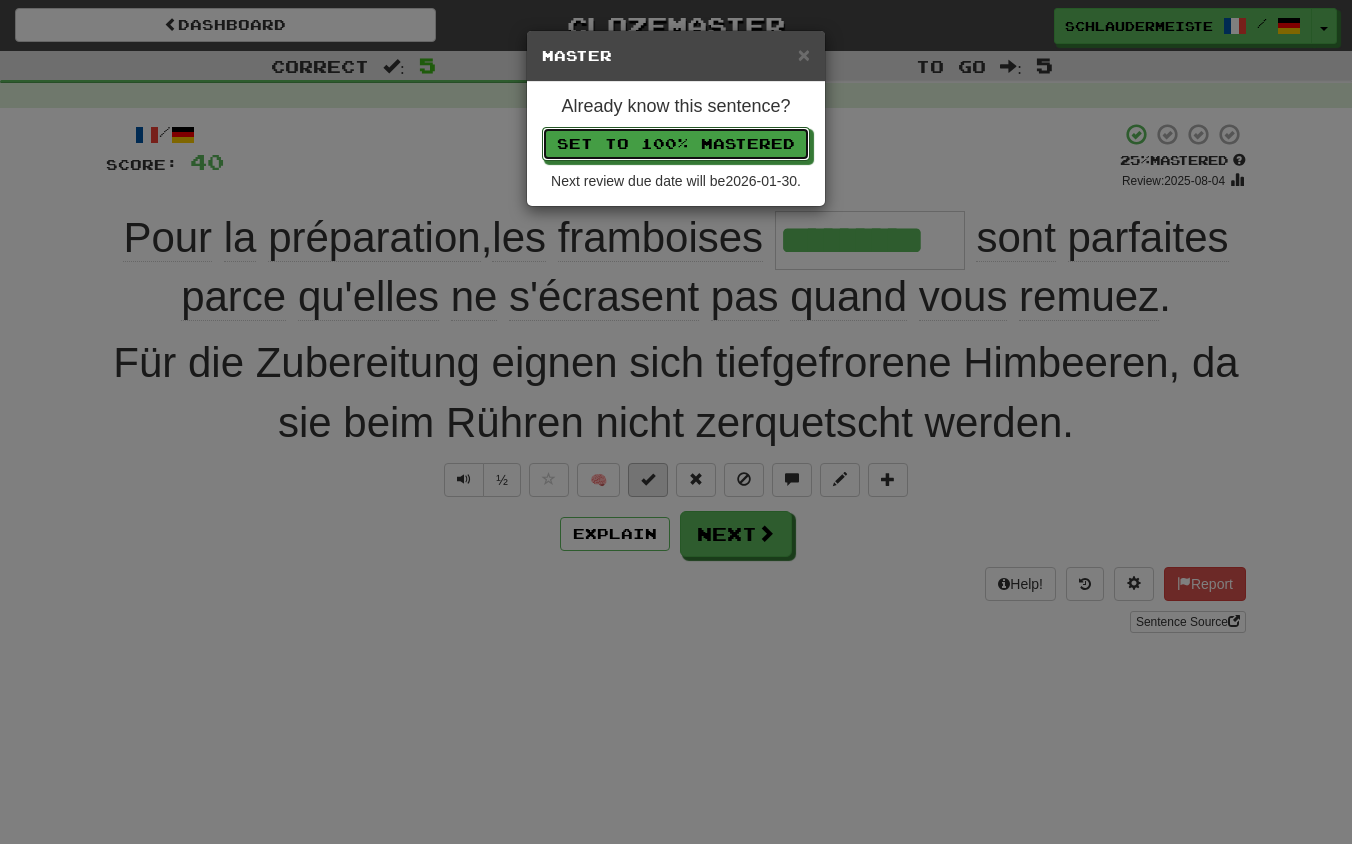 click on "Set to 100% Mastered" at bounding box center [676, 144] 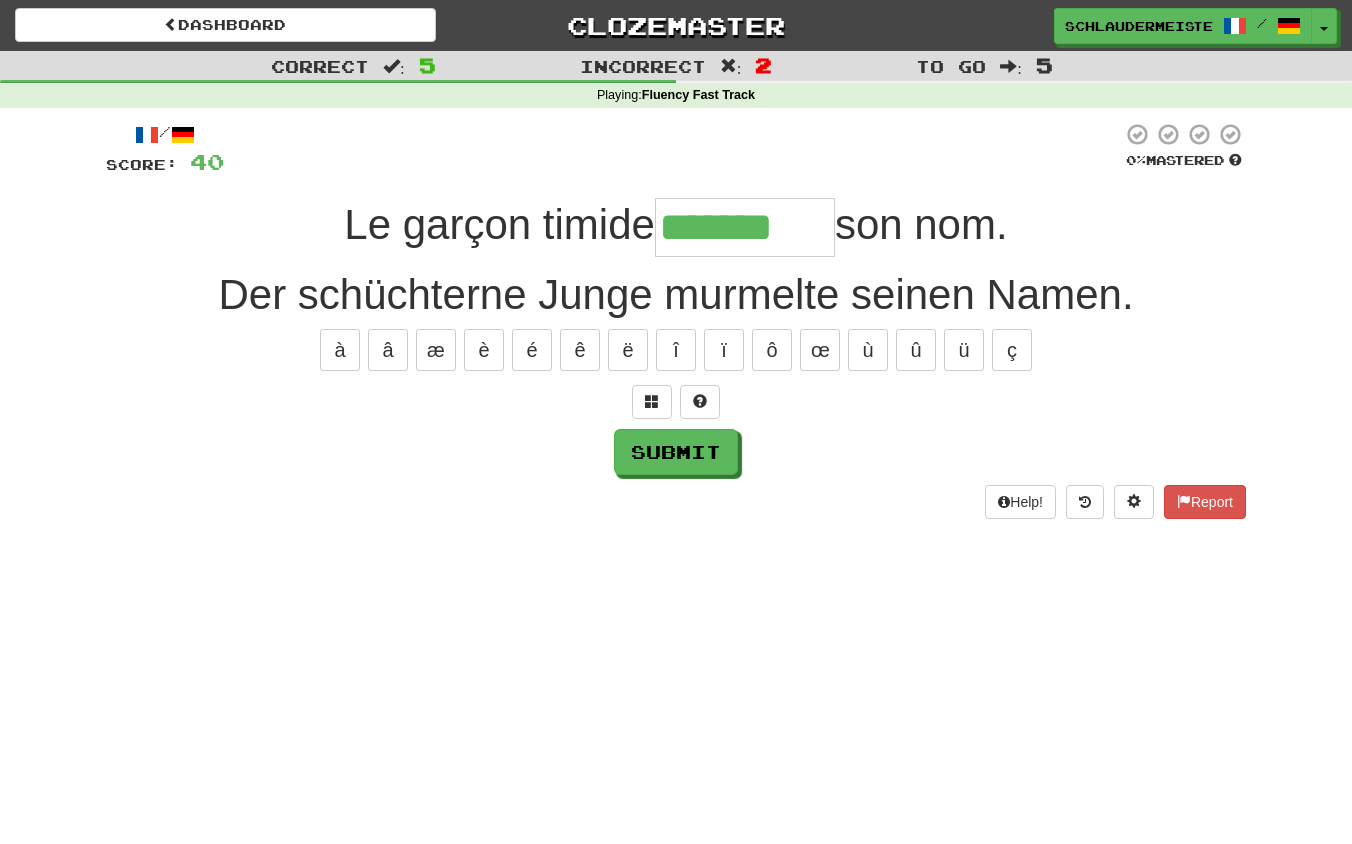 type on "*******" 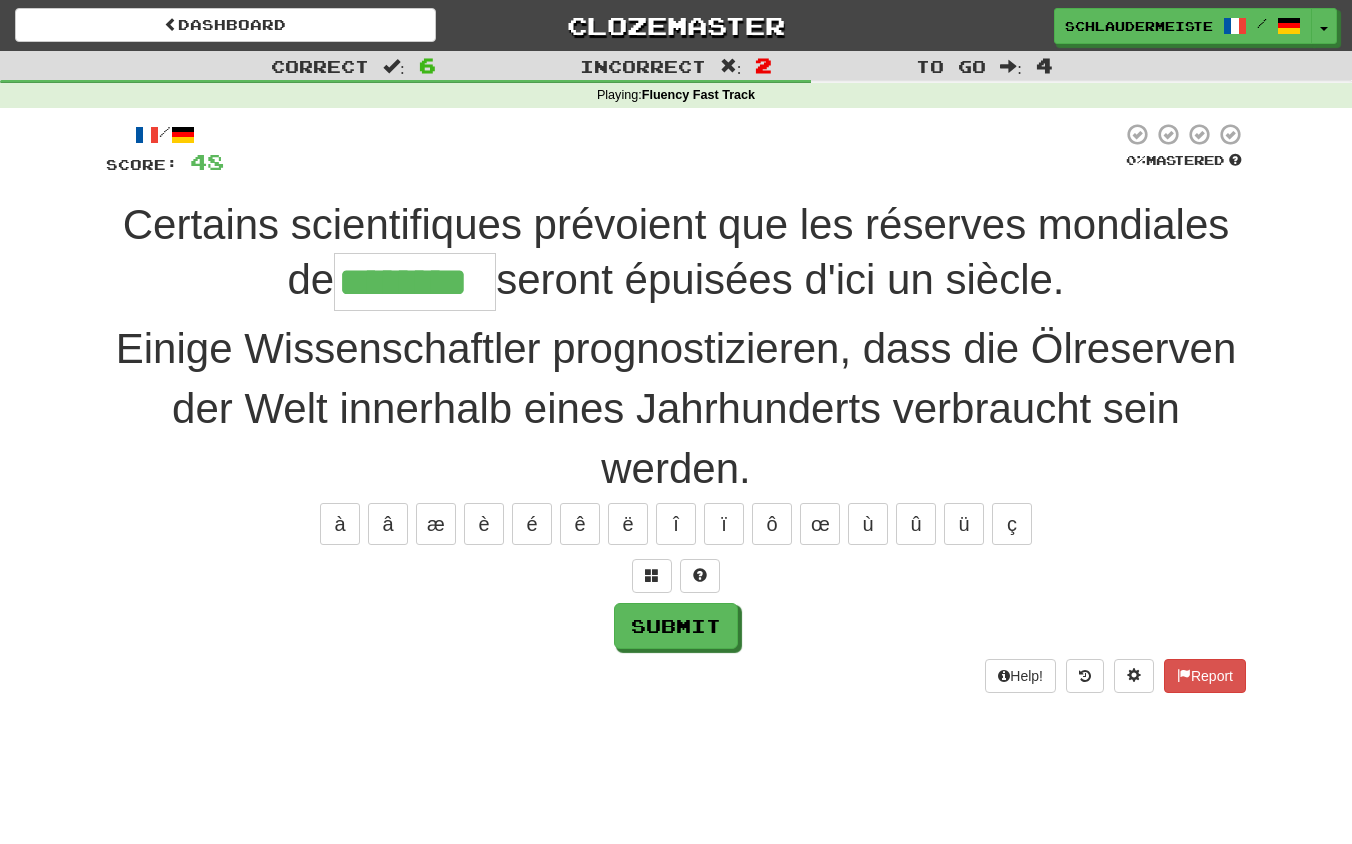 type on "********" 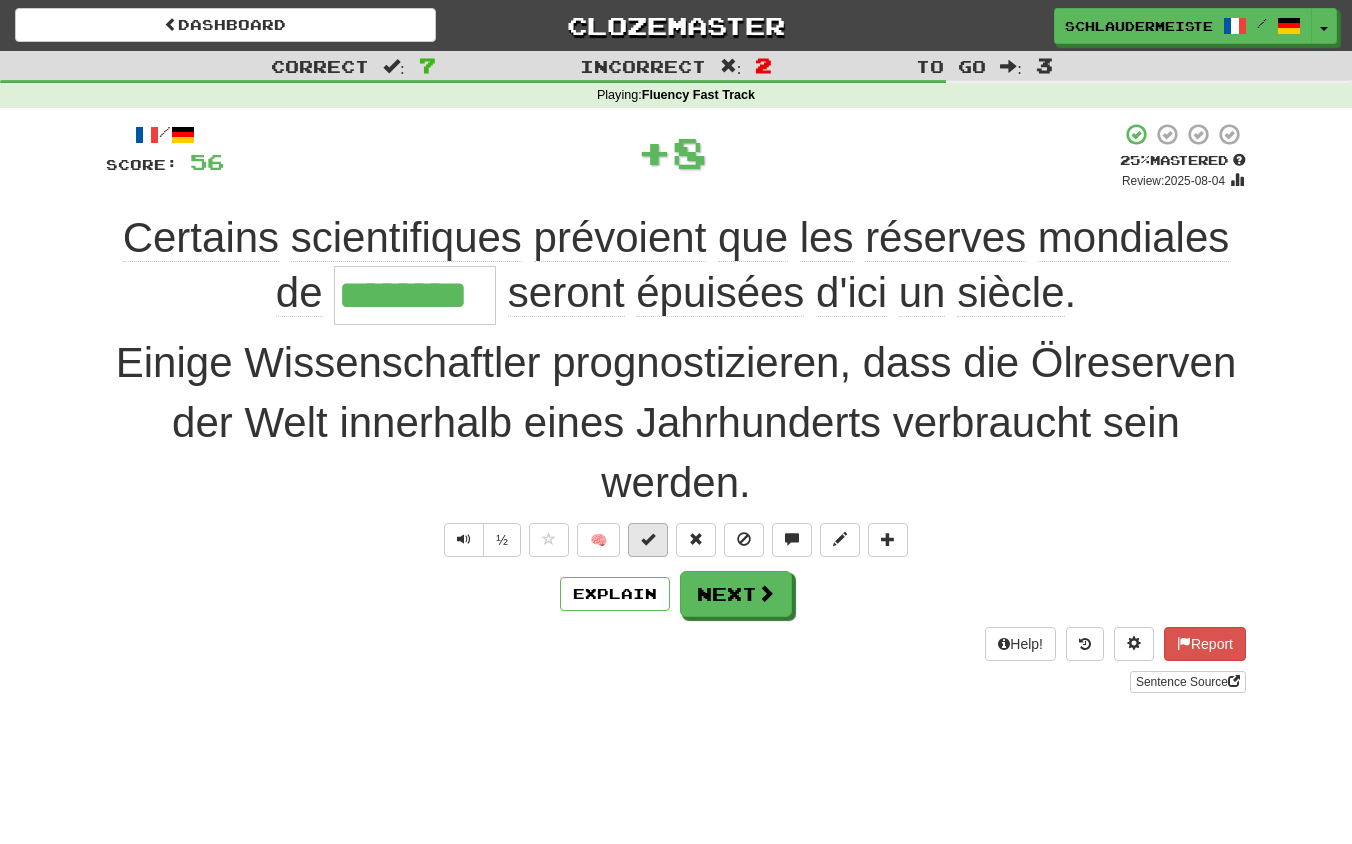 click at bounding box center [648, 539] 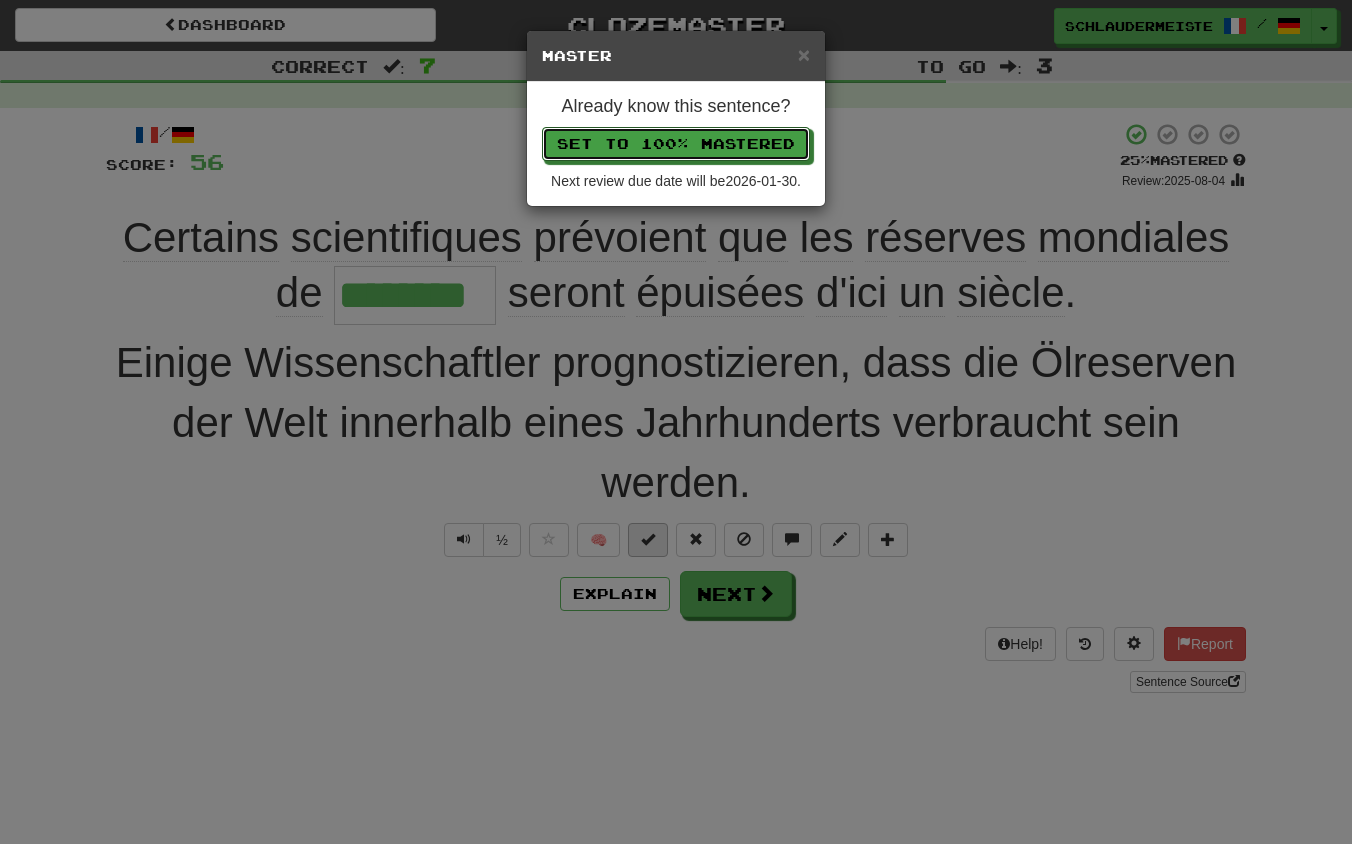 click on "Set to 100% Mastered" at bounding box center [676, 144] 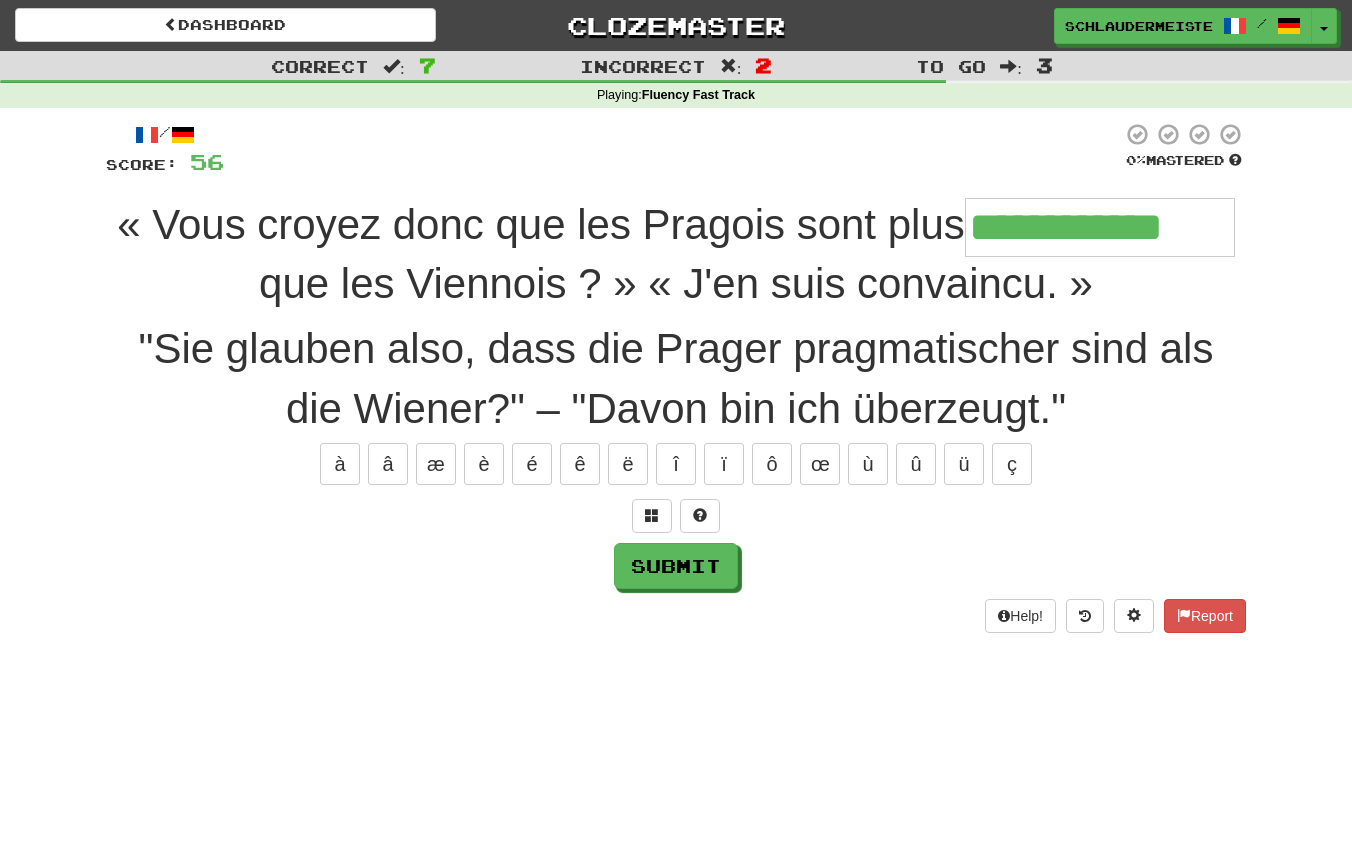 type on "**********" 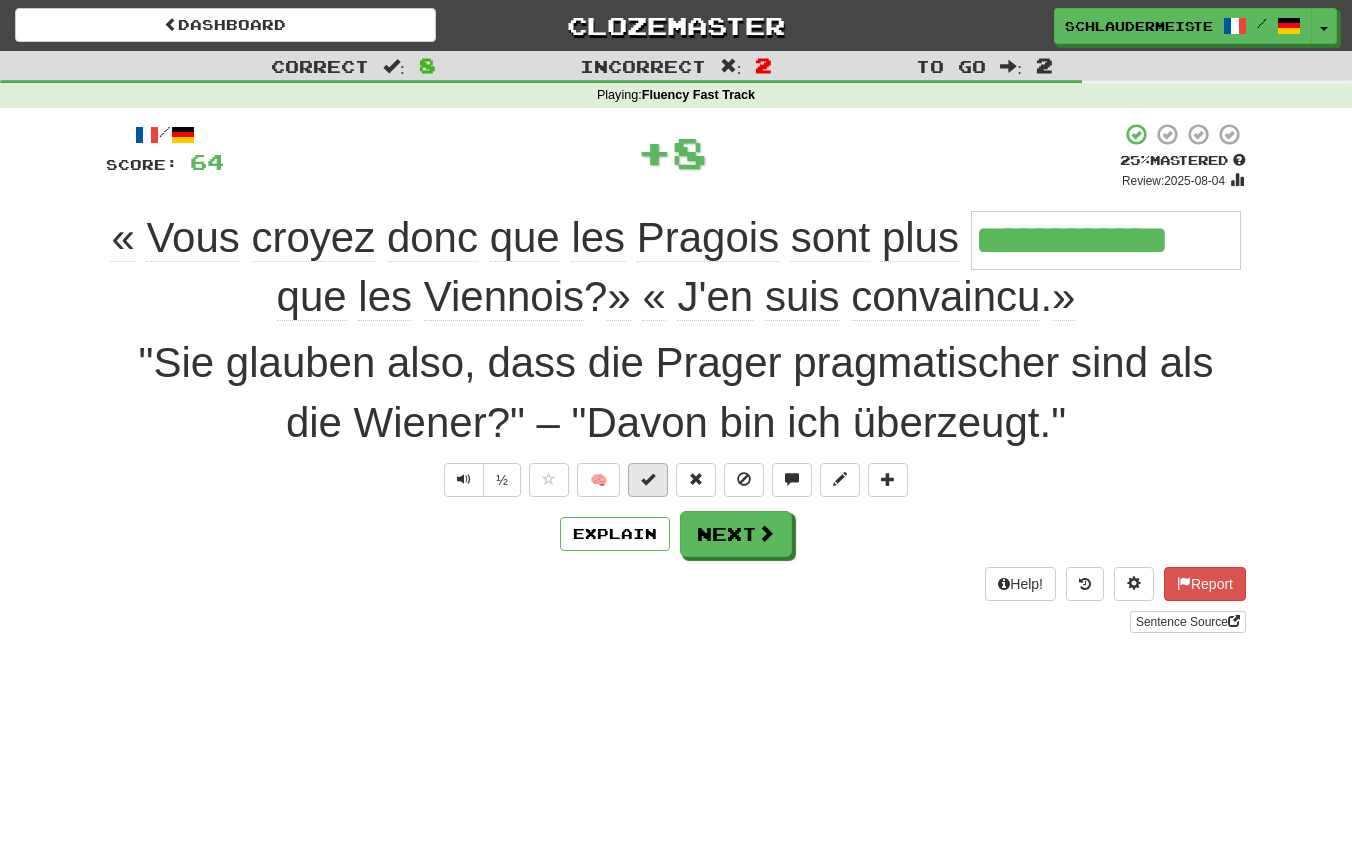 click at bounding box center (648, 479) 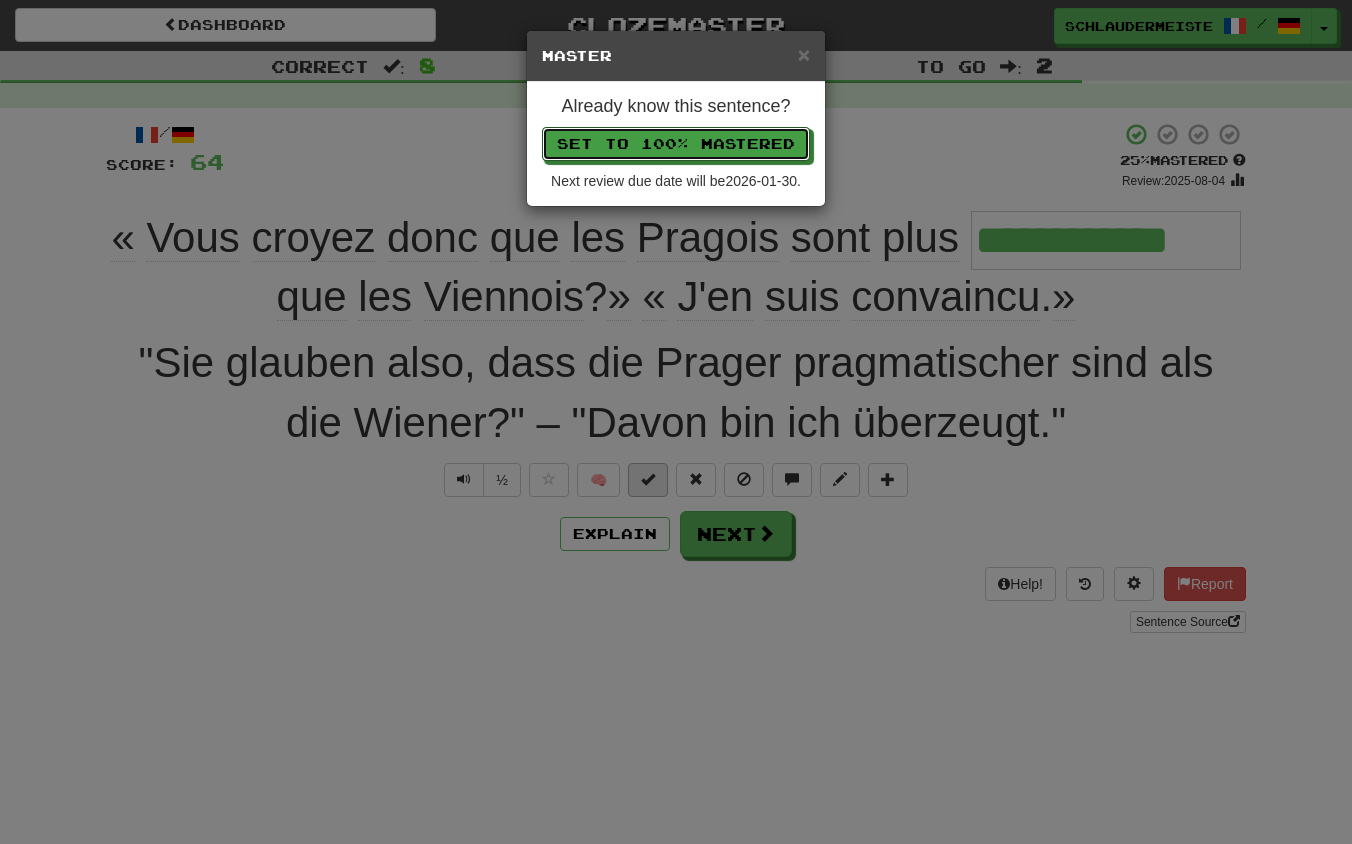 click on "Set to 100% Mastered" at bounding box center [676, 144] 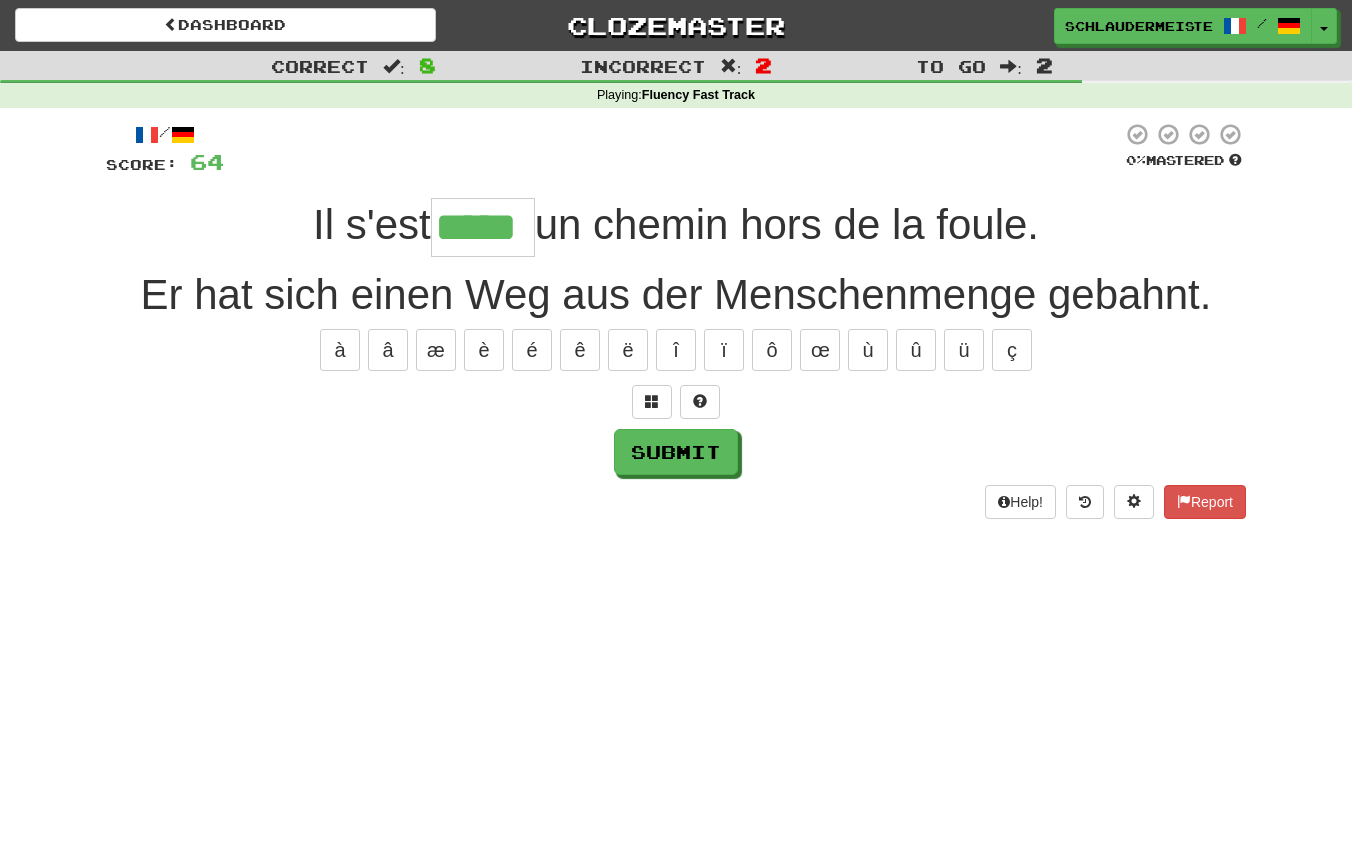 type on "*****" 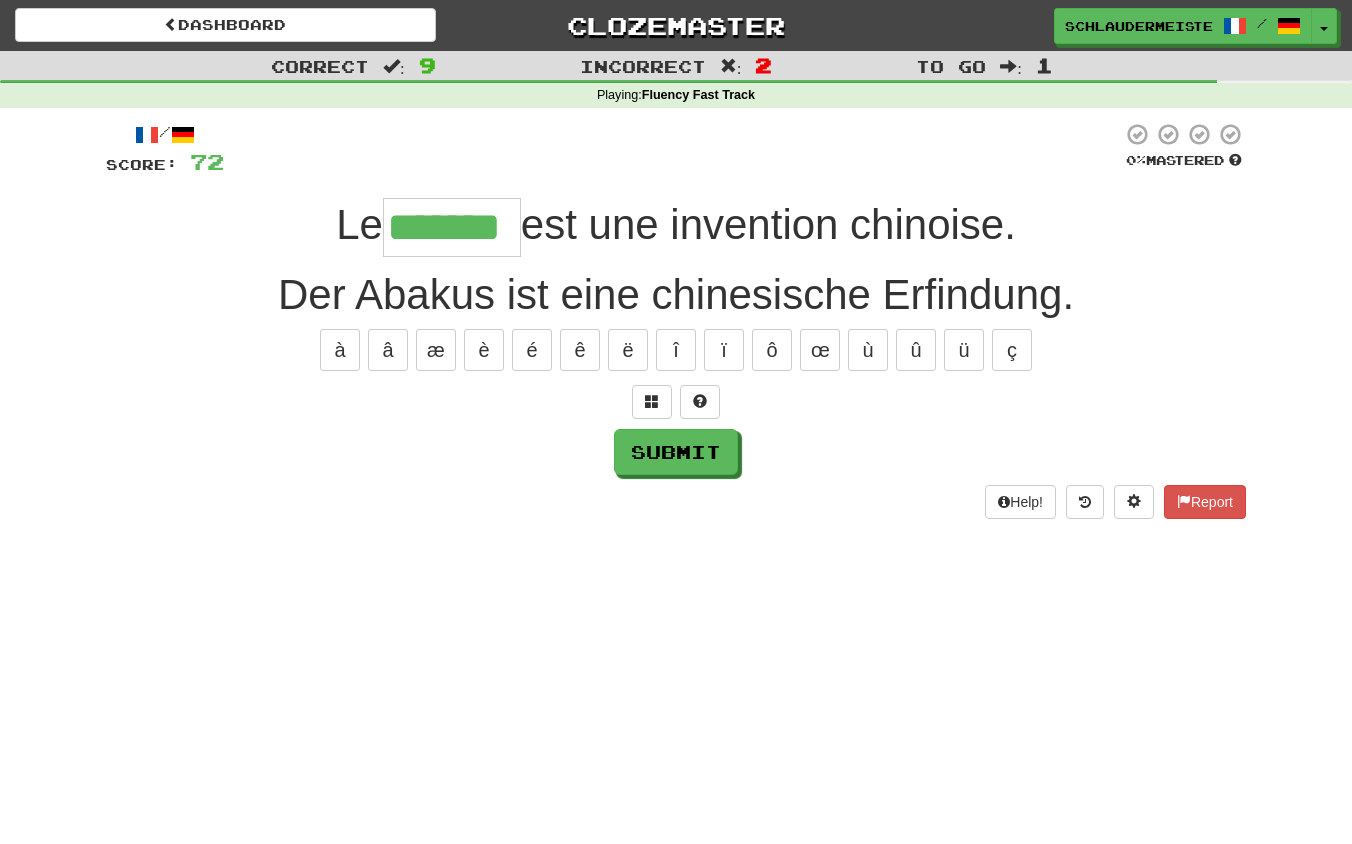 type on "*******" 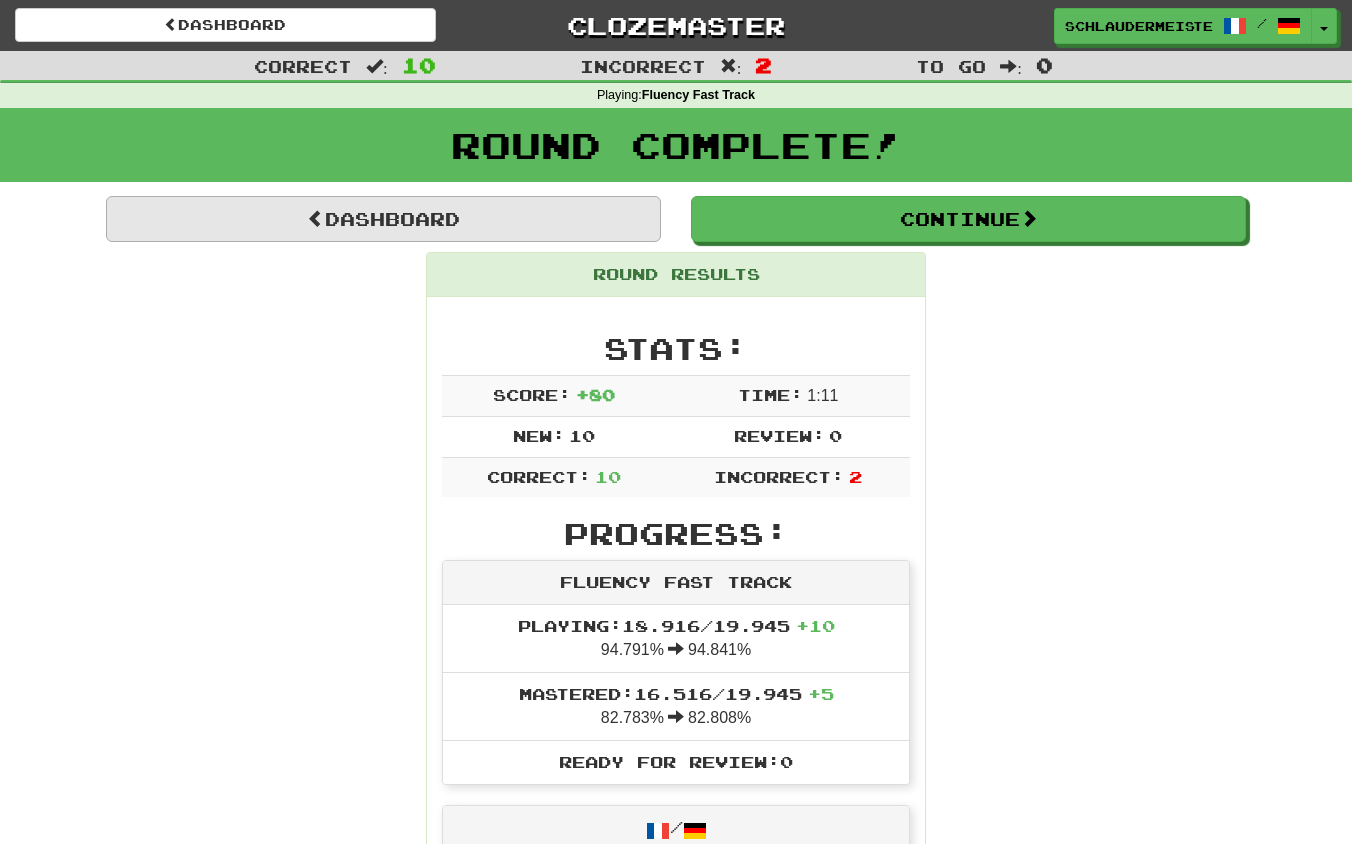 click on "Dashboard" at bounding box center [383, 219] 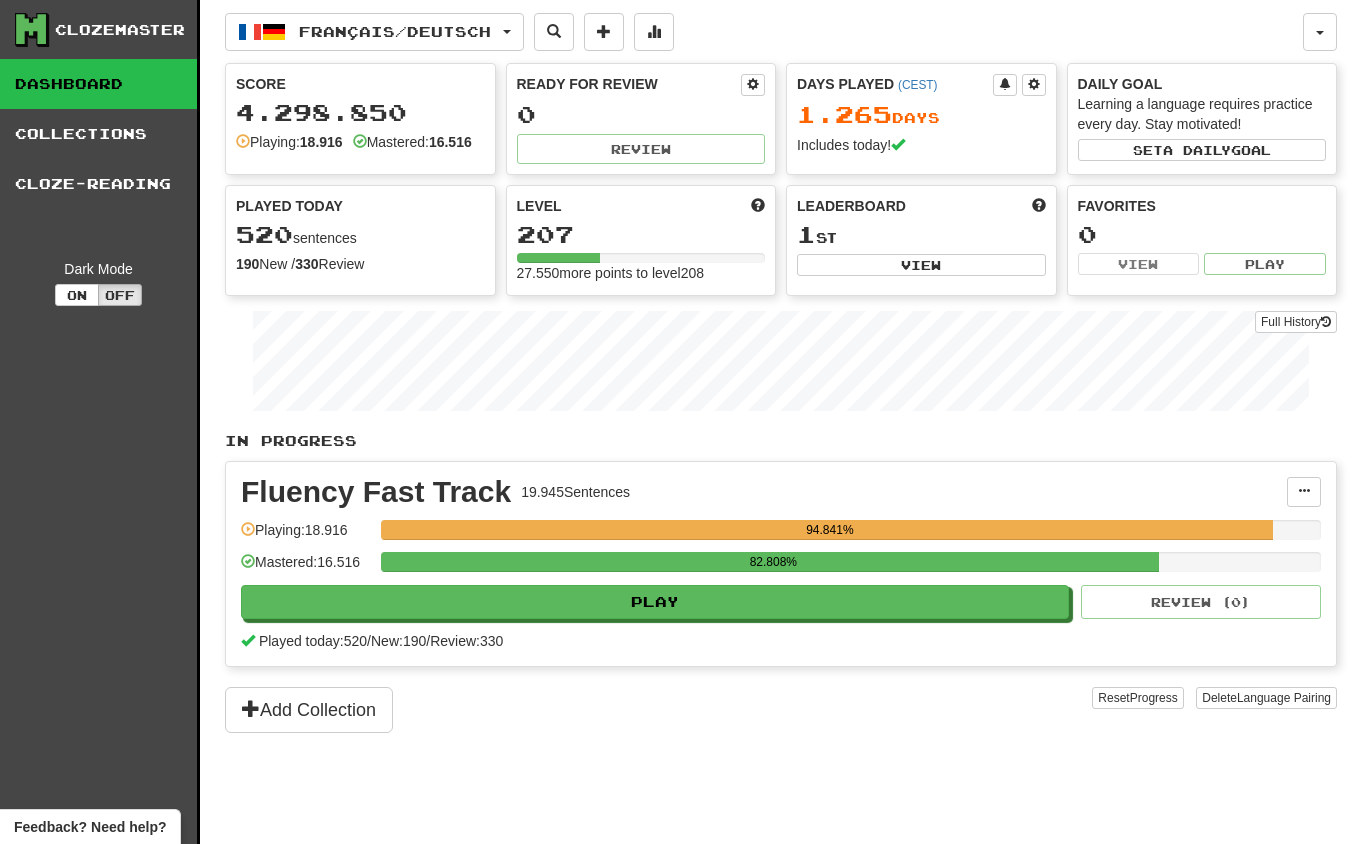 scroll, scrollTop: 0, scrollLeft: 0, axis: both 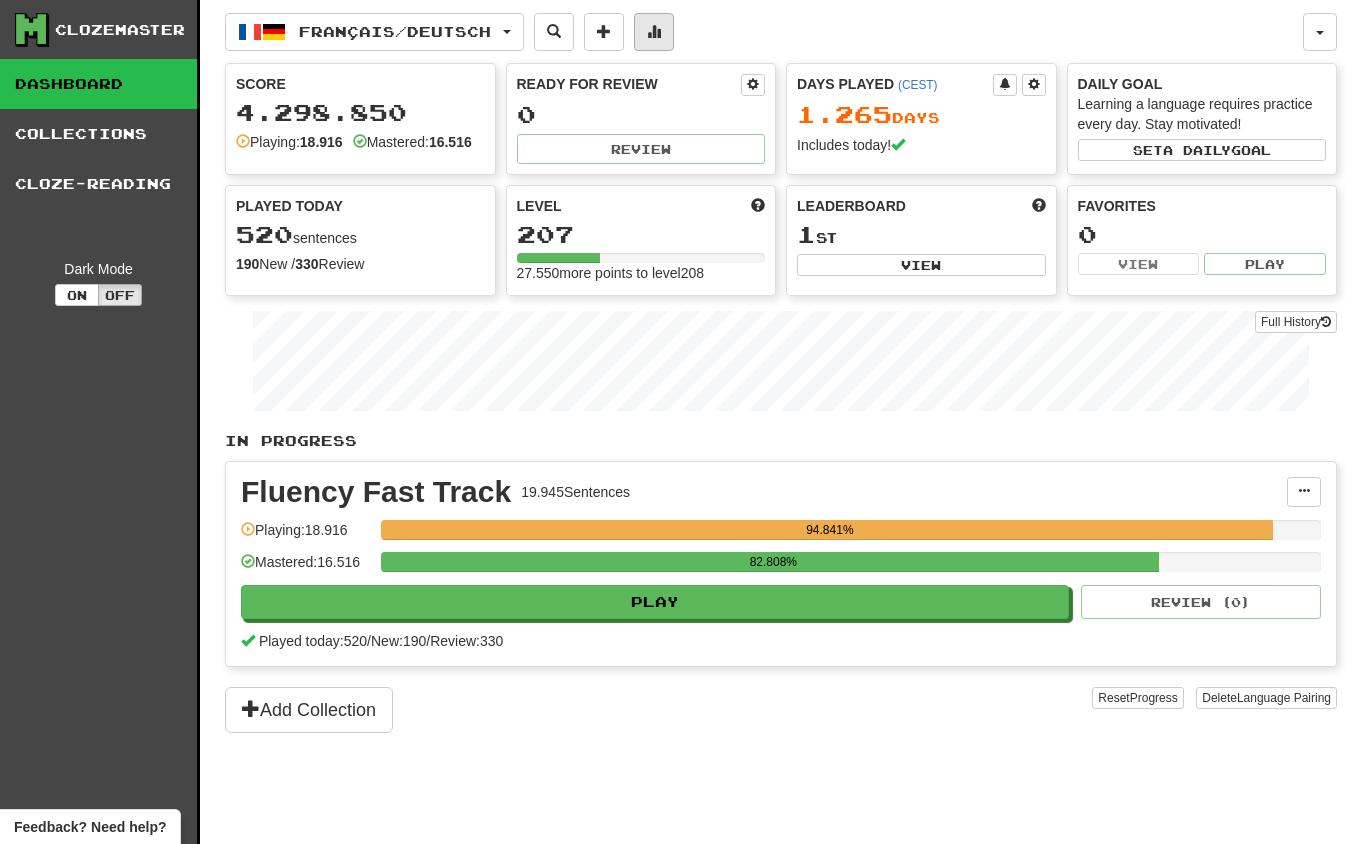 click at bounding box center (654, 31) 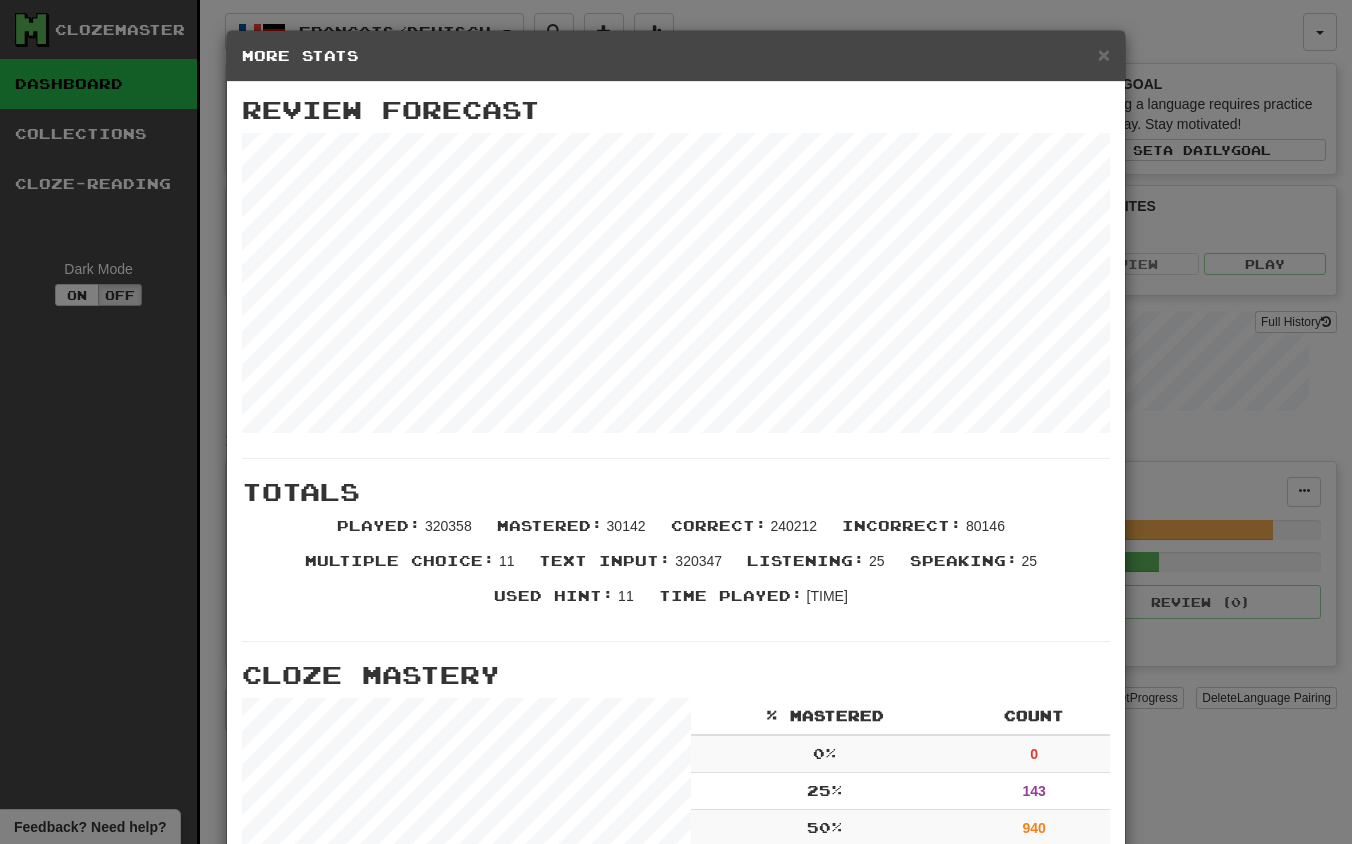 scroll, scrollTop: 0, scrollLeft: 0, axis: both 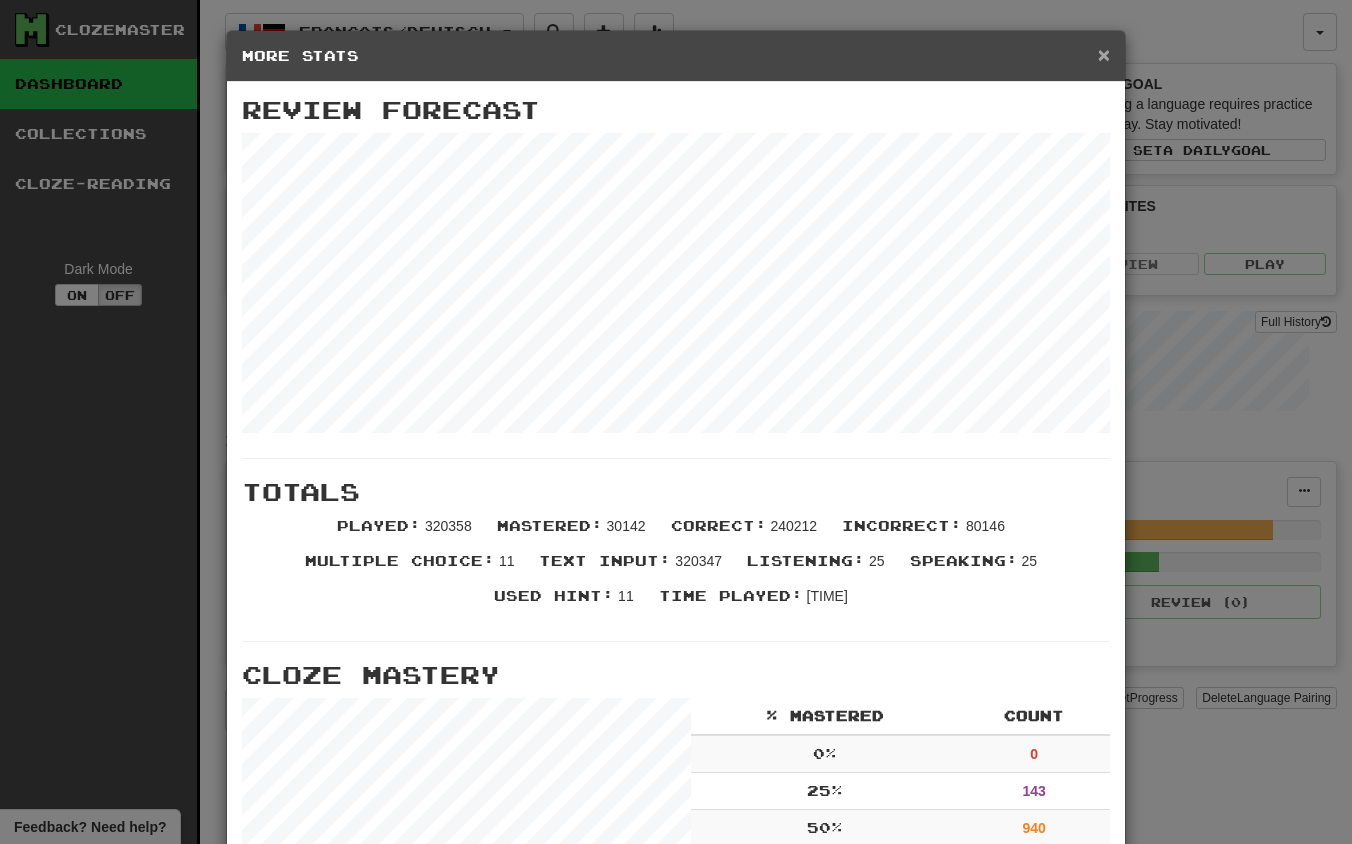 click on "×" at bounding box center [1104, 54] 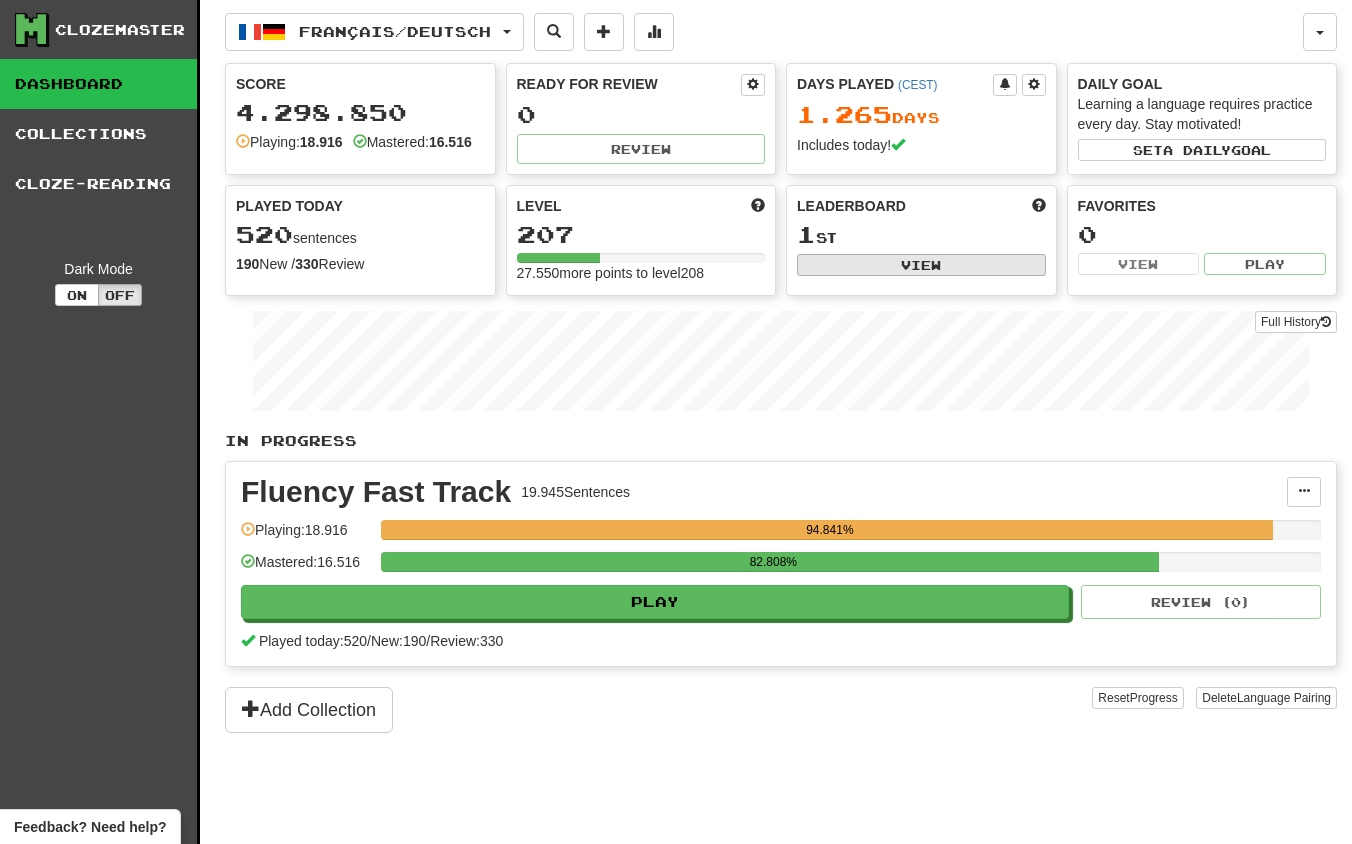 click on "View" at bounding box center (921, 265) 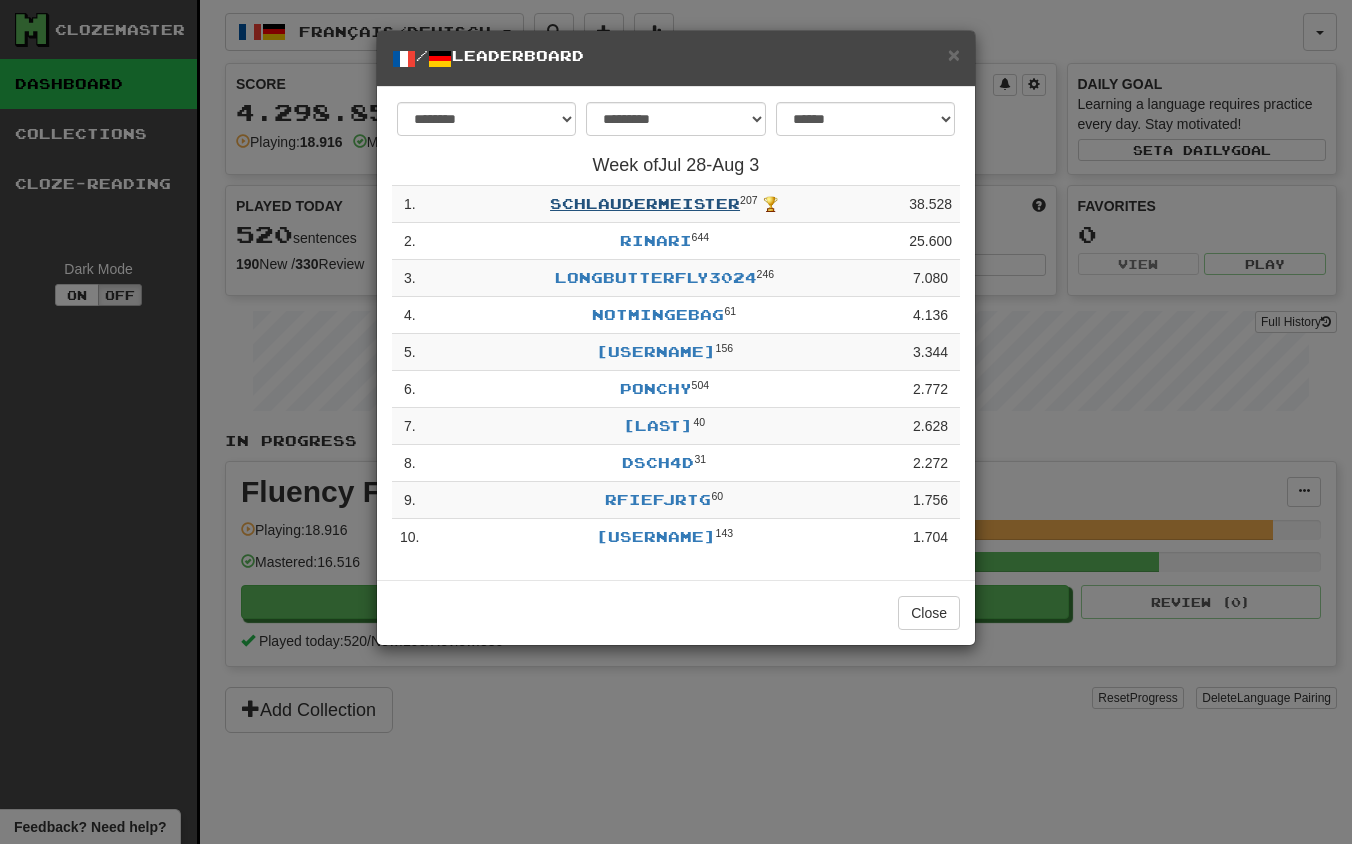 click on "schlaudermeister" at bounding box center [645, 203] 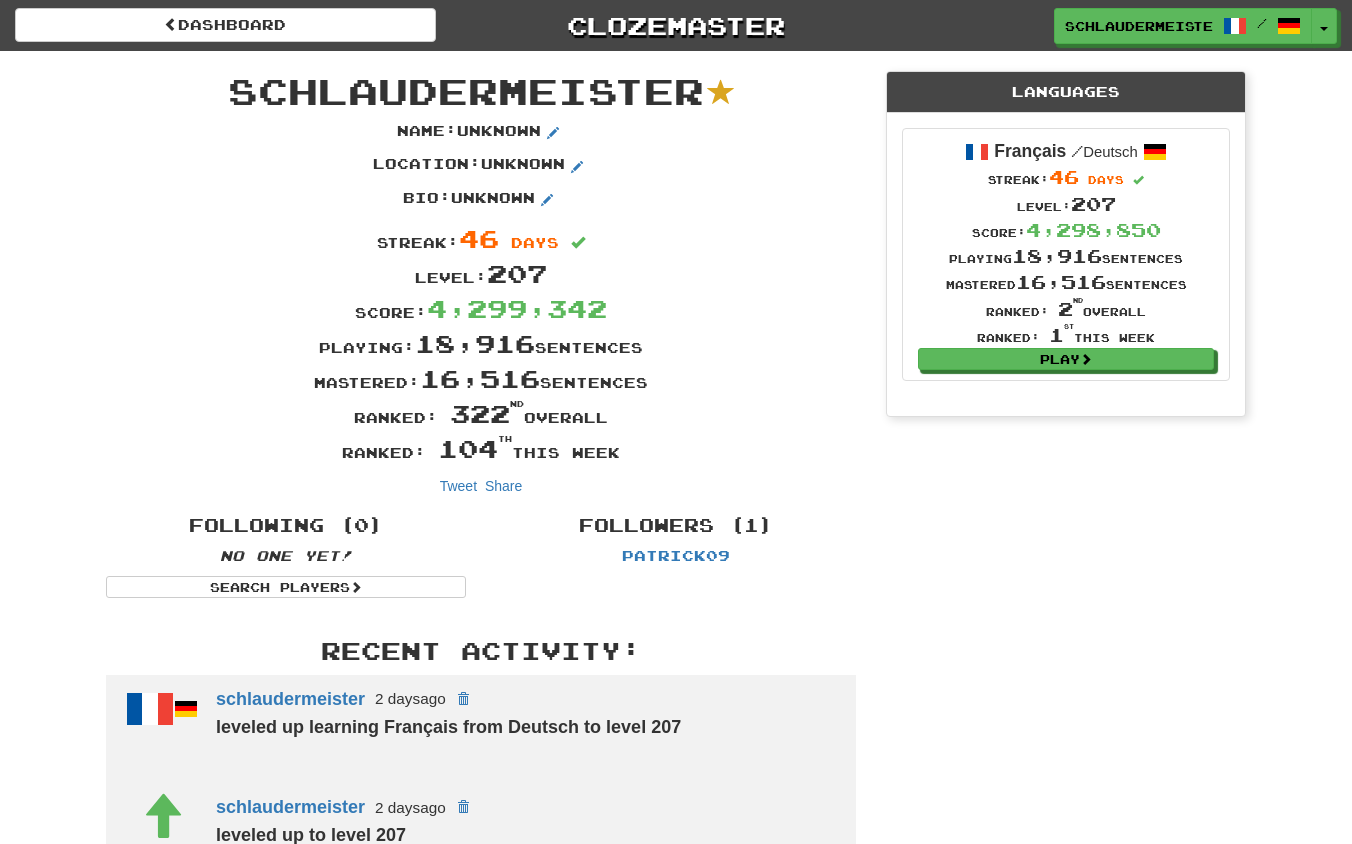 scroll, scrollTop: 0, scrollLeft: 0, axis: both 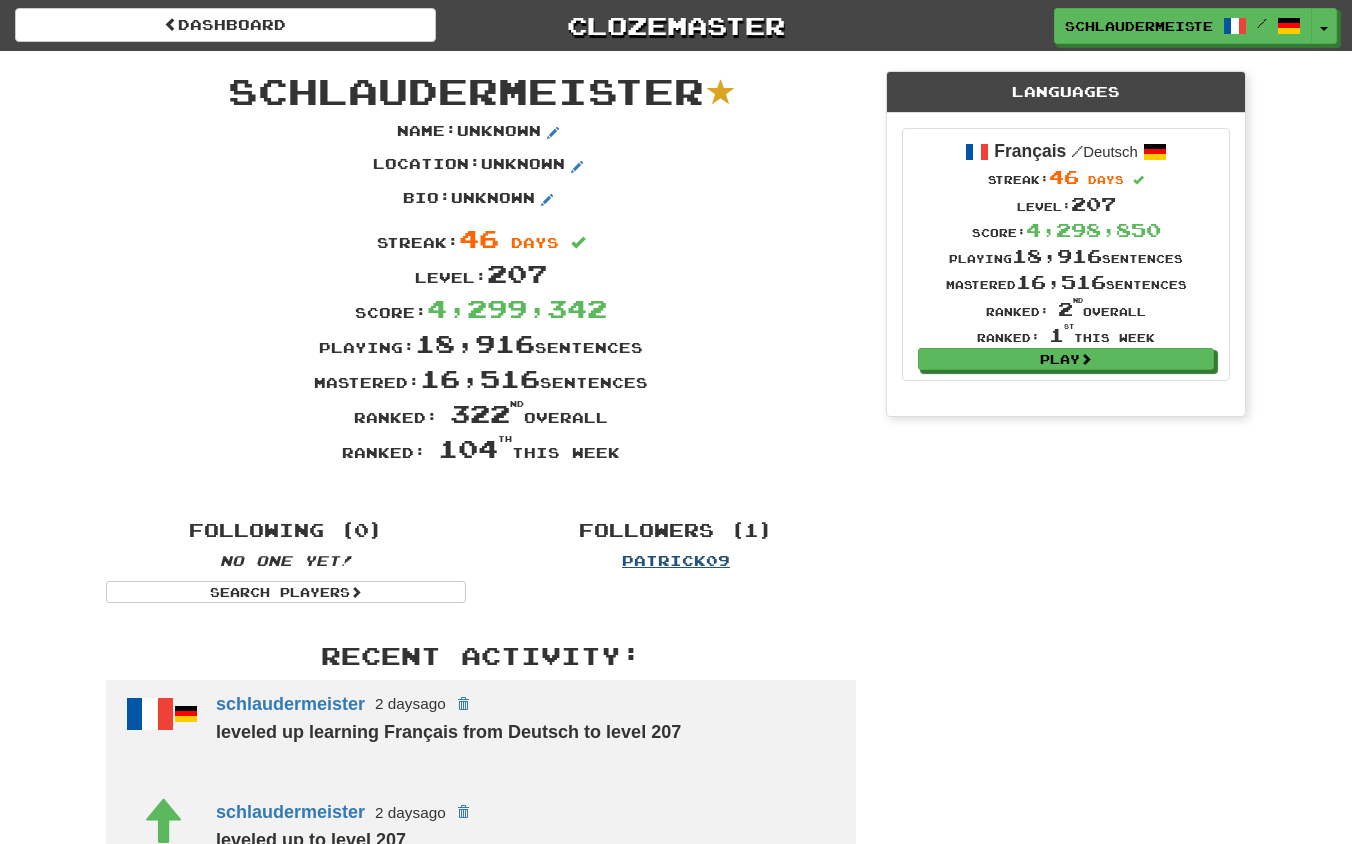click on "Patrick09" at bounding box center [676, 560] 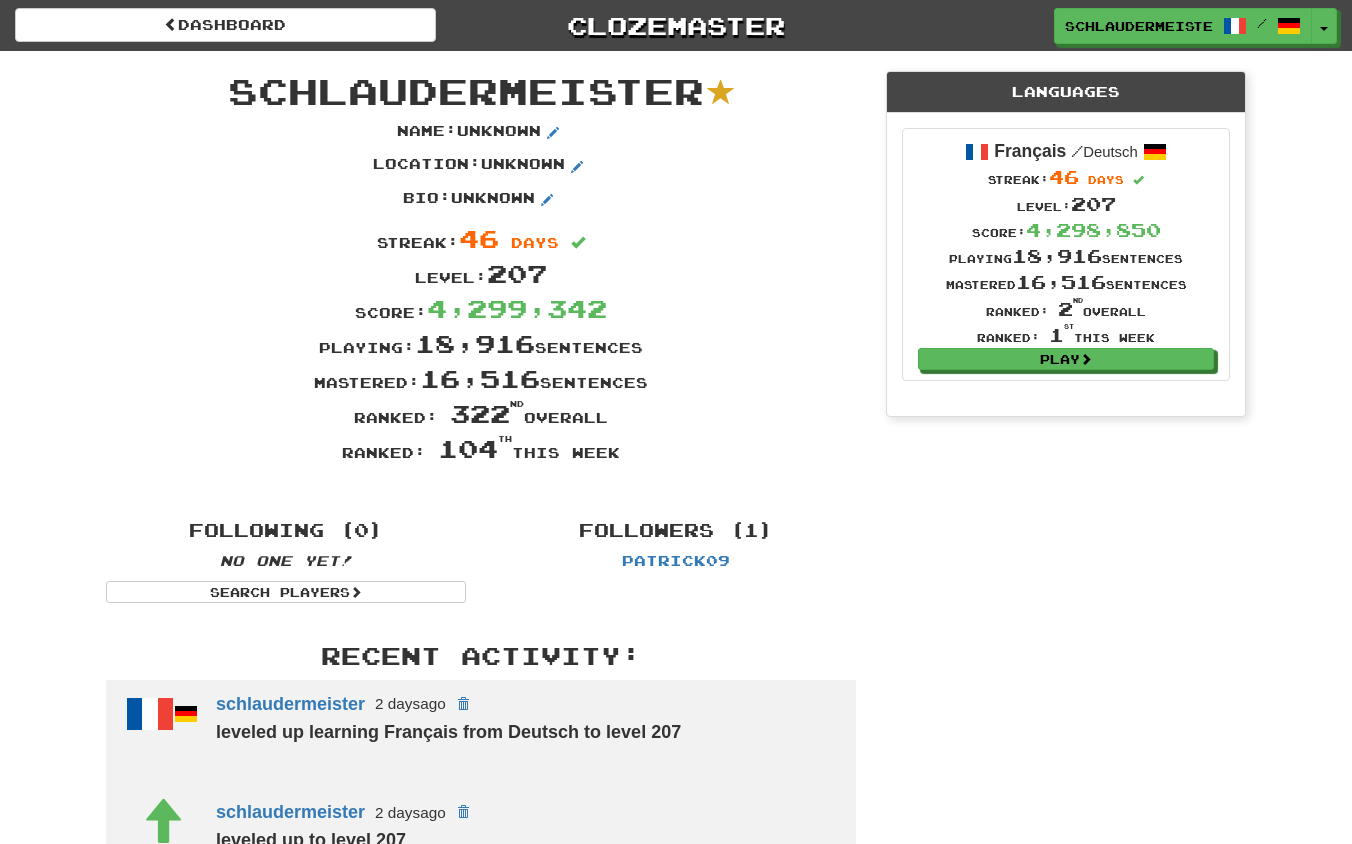 scroll, scrollTop: 0, scrollLeft: 0, axis: both 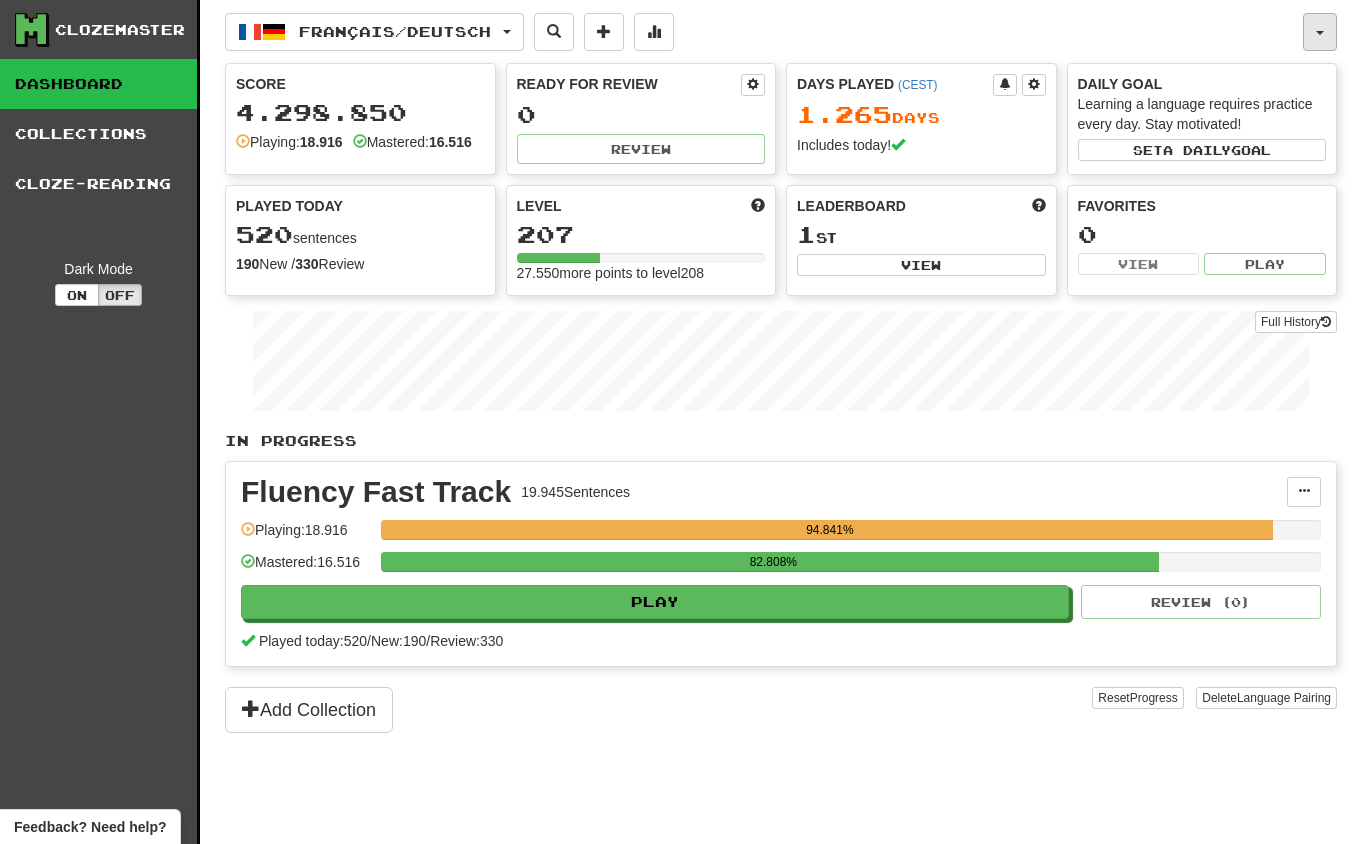 click at bounding box center [1320, 32] 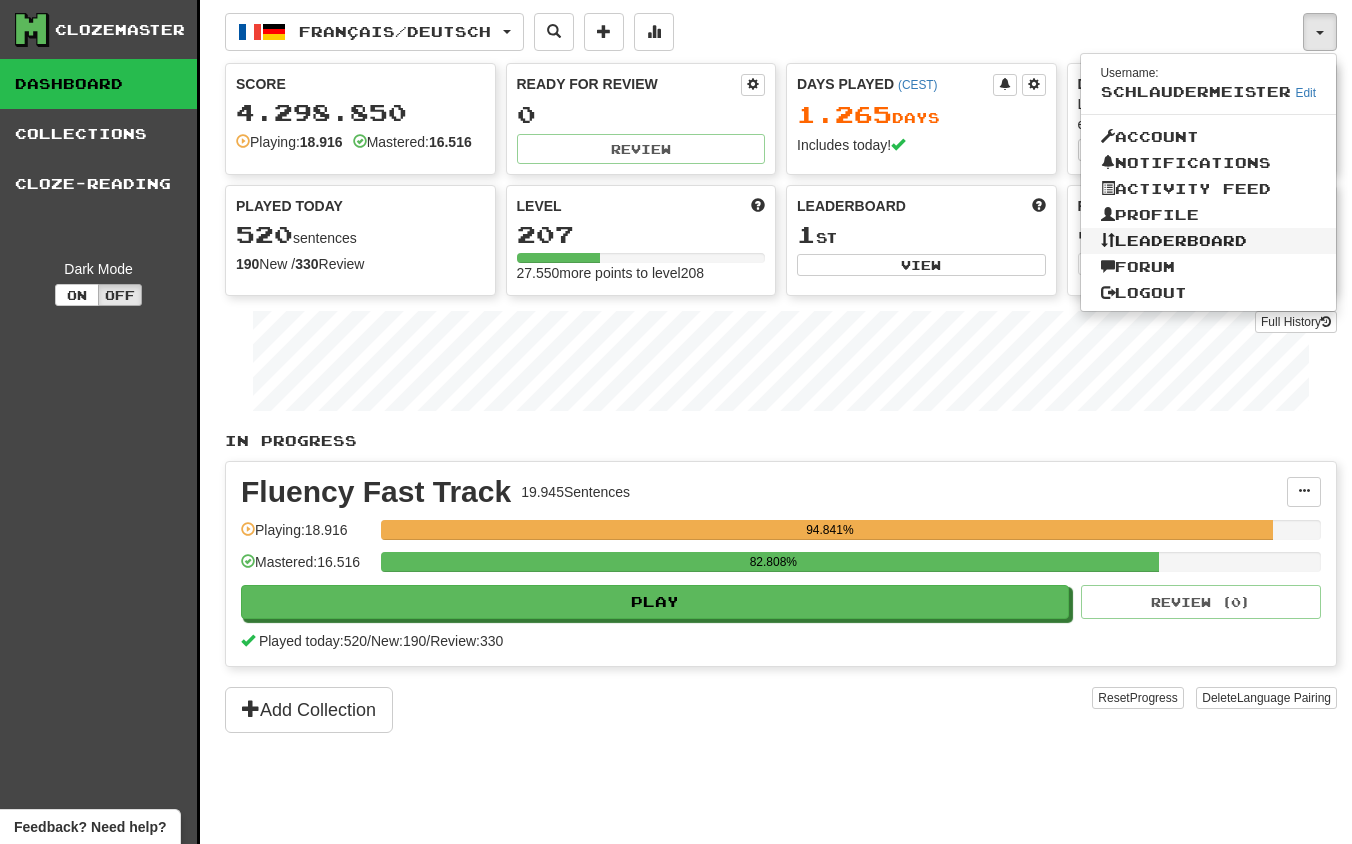 click on "Leaderboard" at bounding box center (1209, 241) 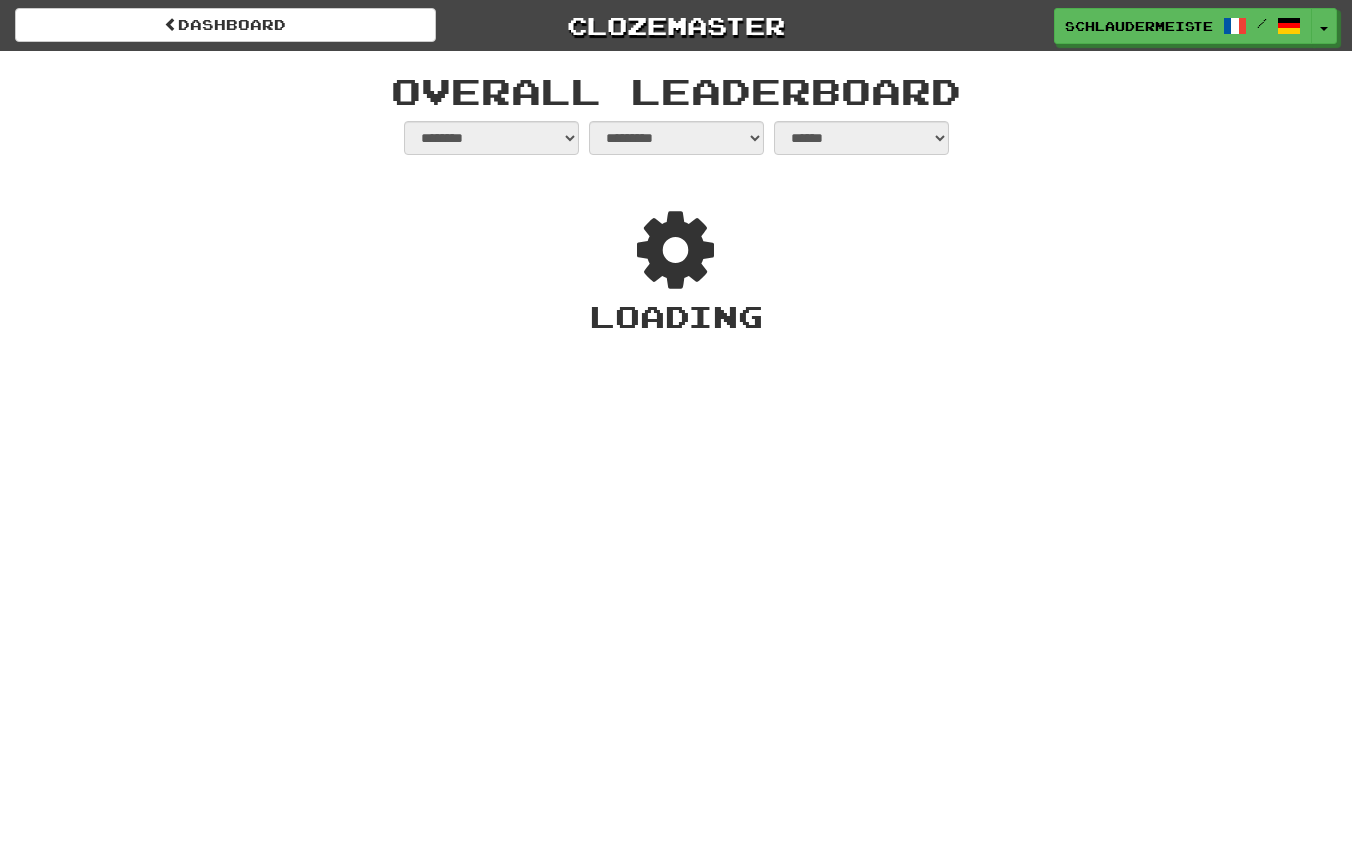 scroll, scrollTop: 0, scrollLeft: 0, axis: both 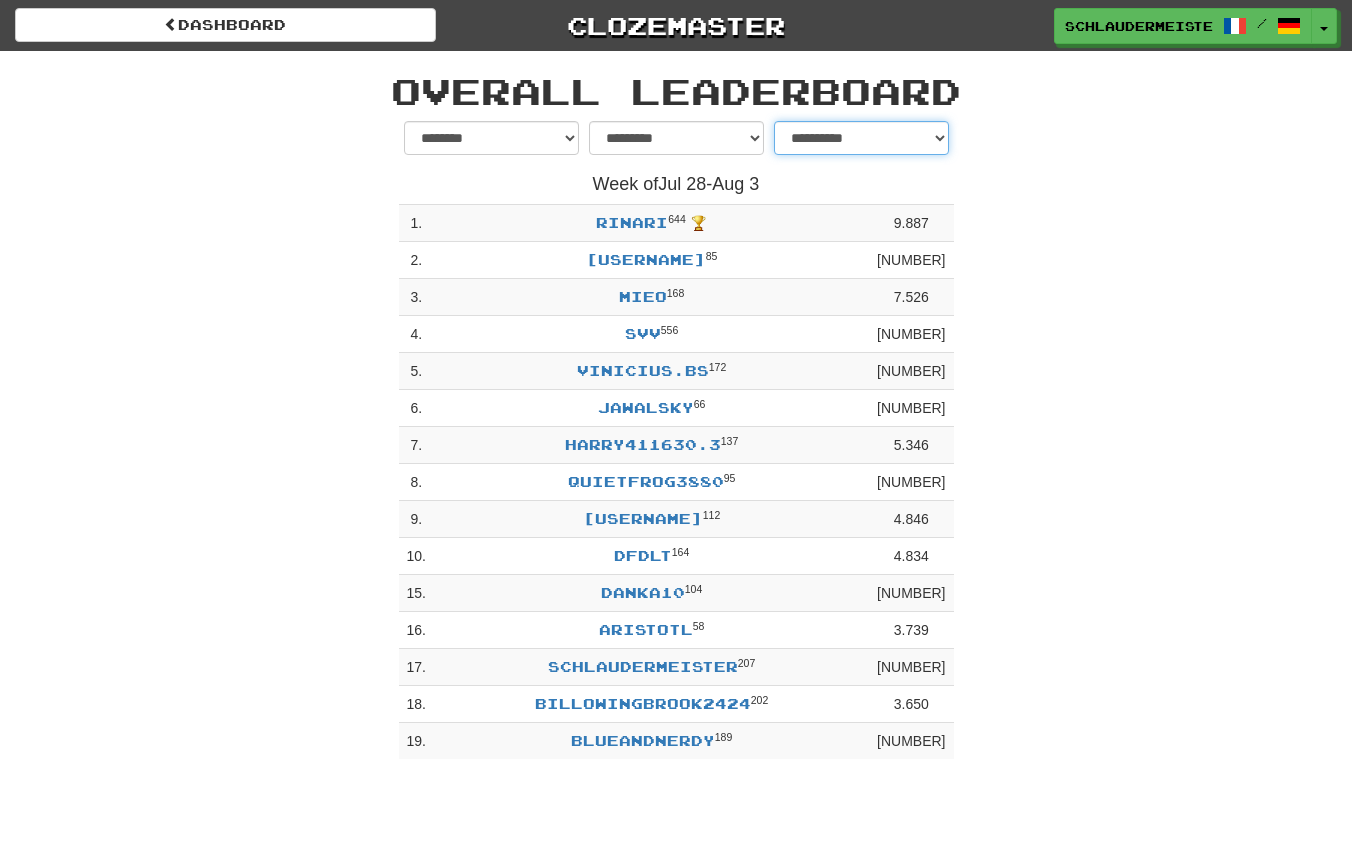 select on "**********" 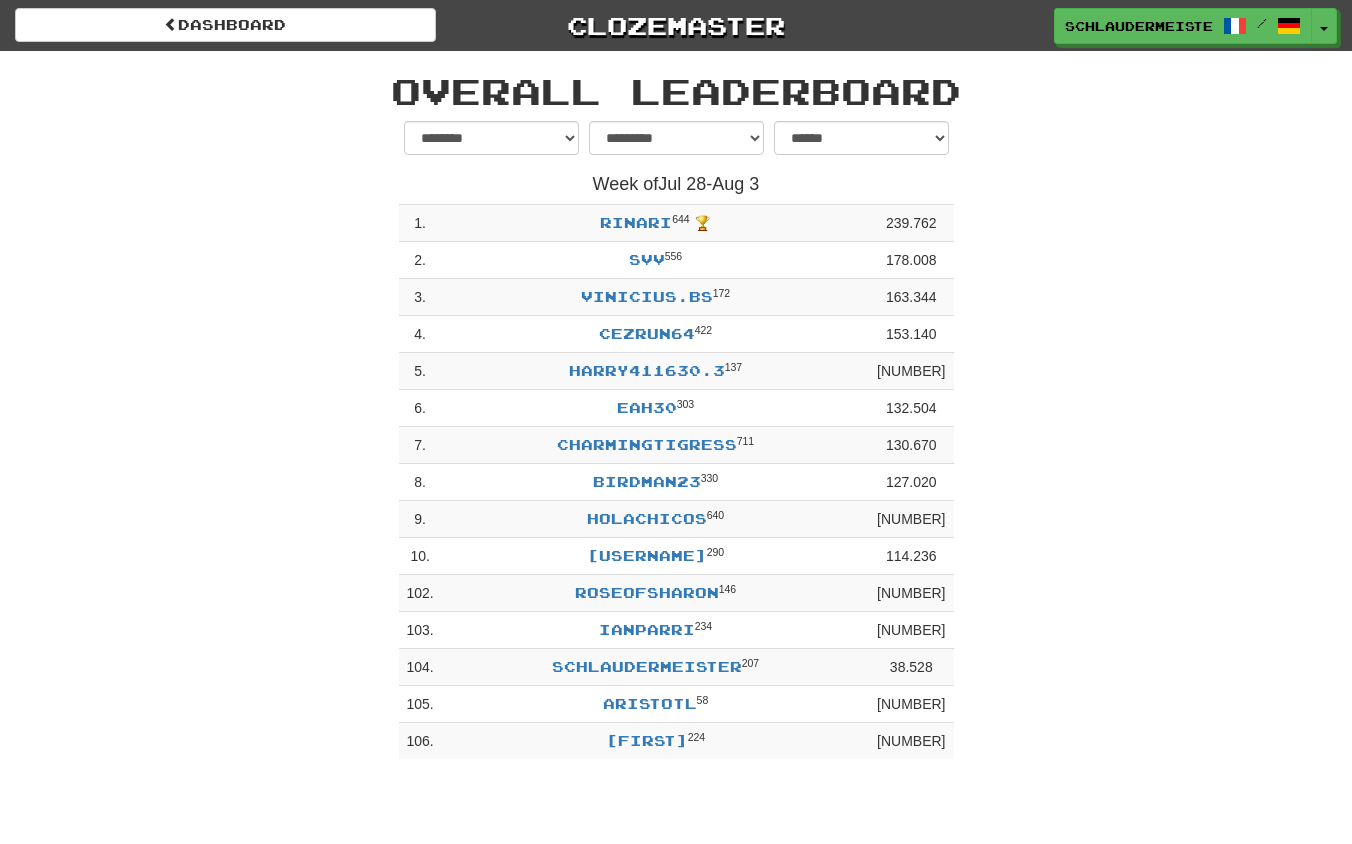 scroll, scrollTop: 0, scrollLeft: 0, axis: both 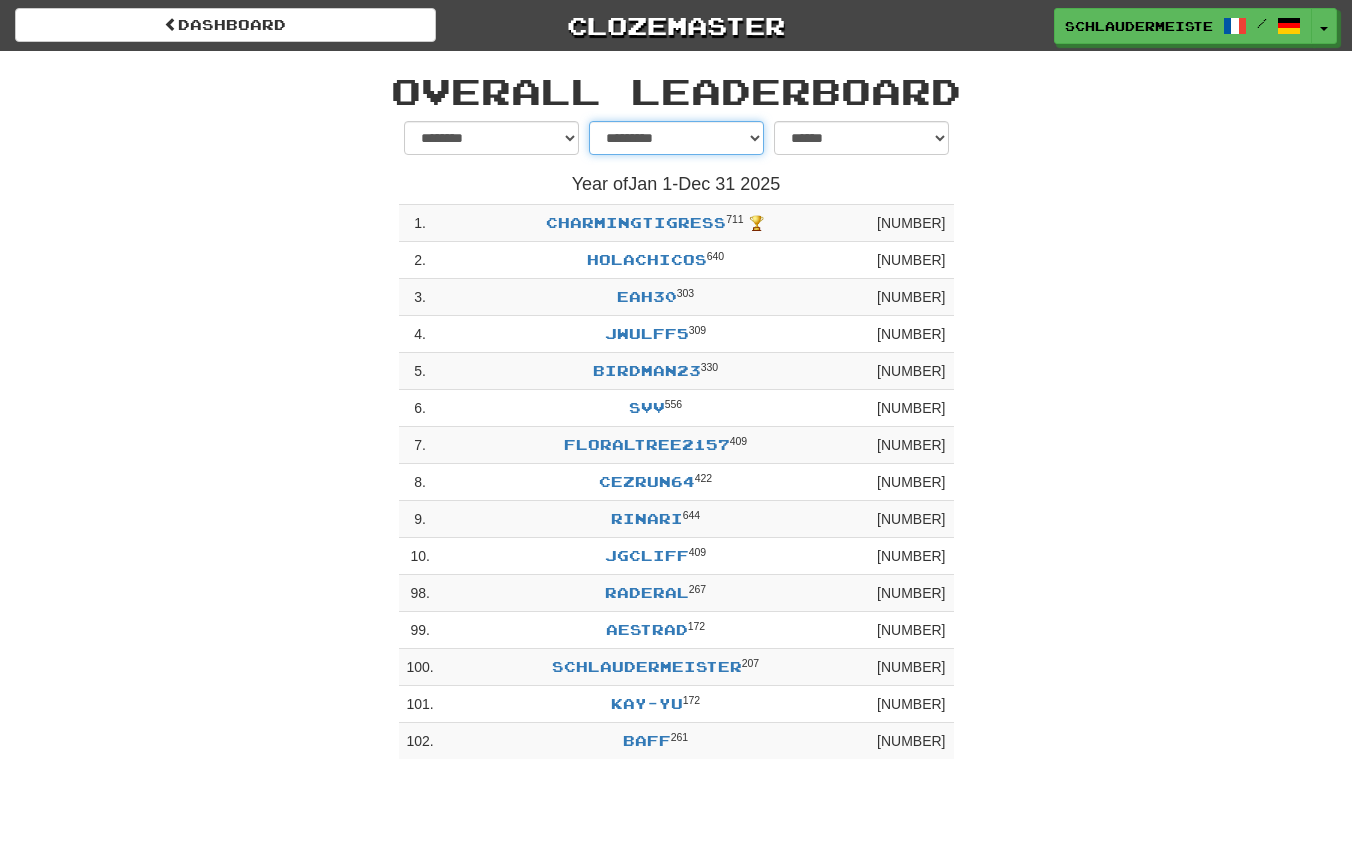 select on "********" 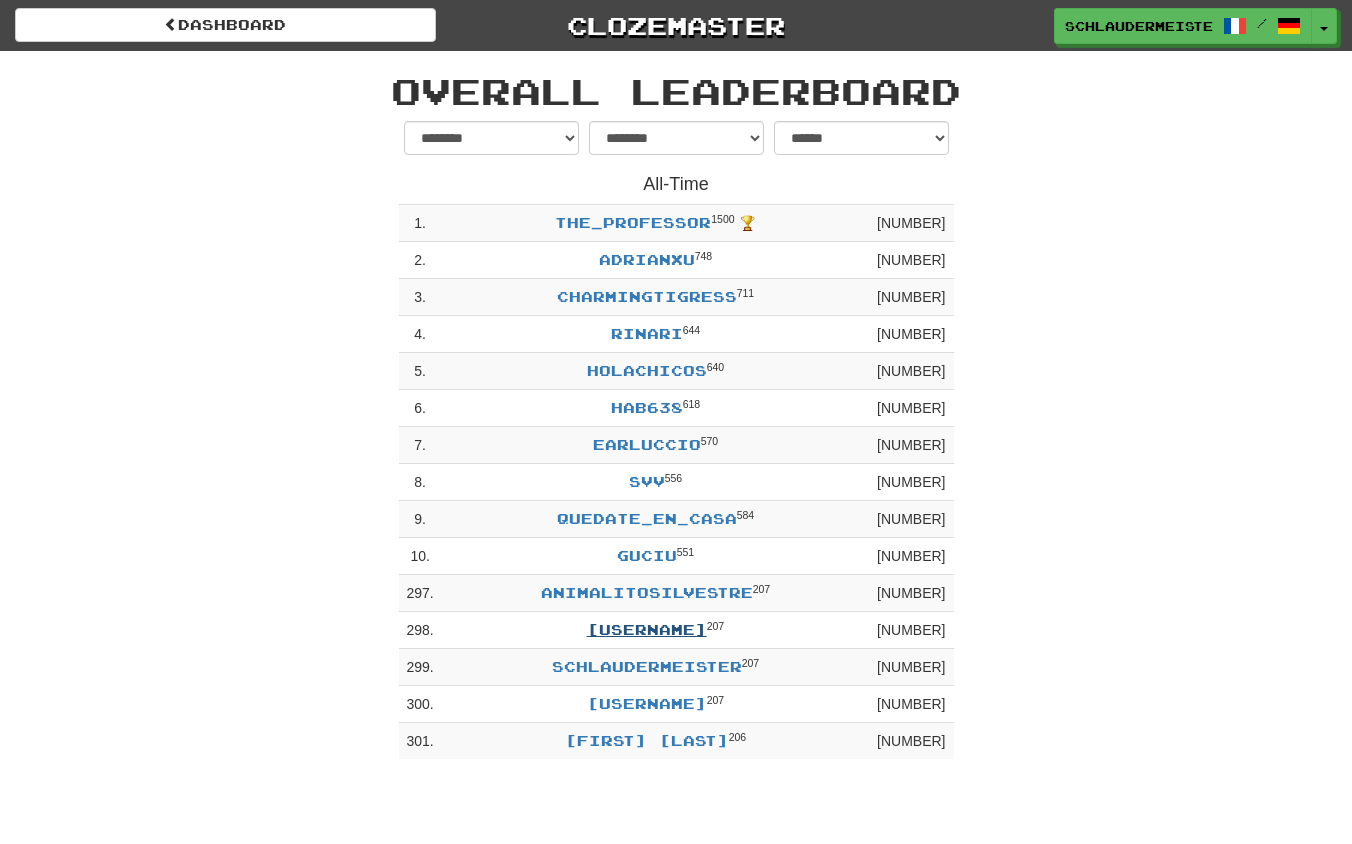 click on "samiozbay" at bounding box center [647, 629] 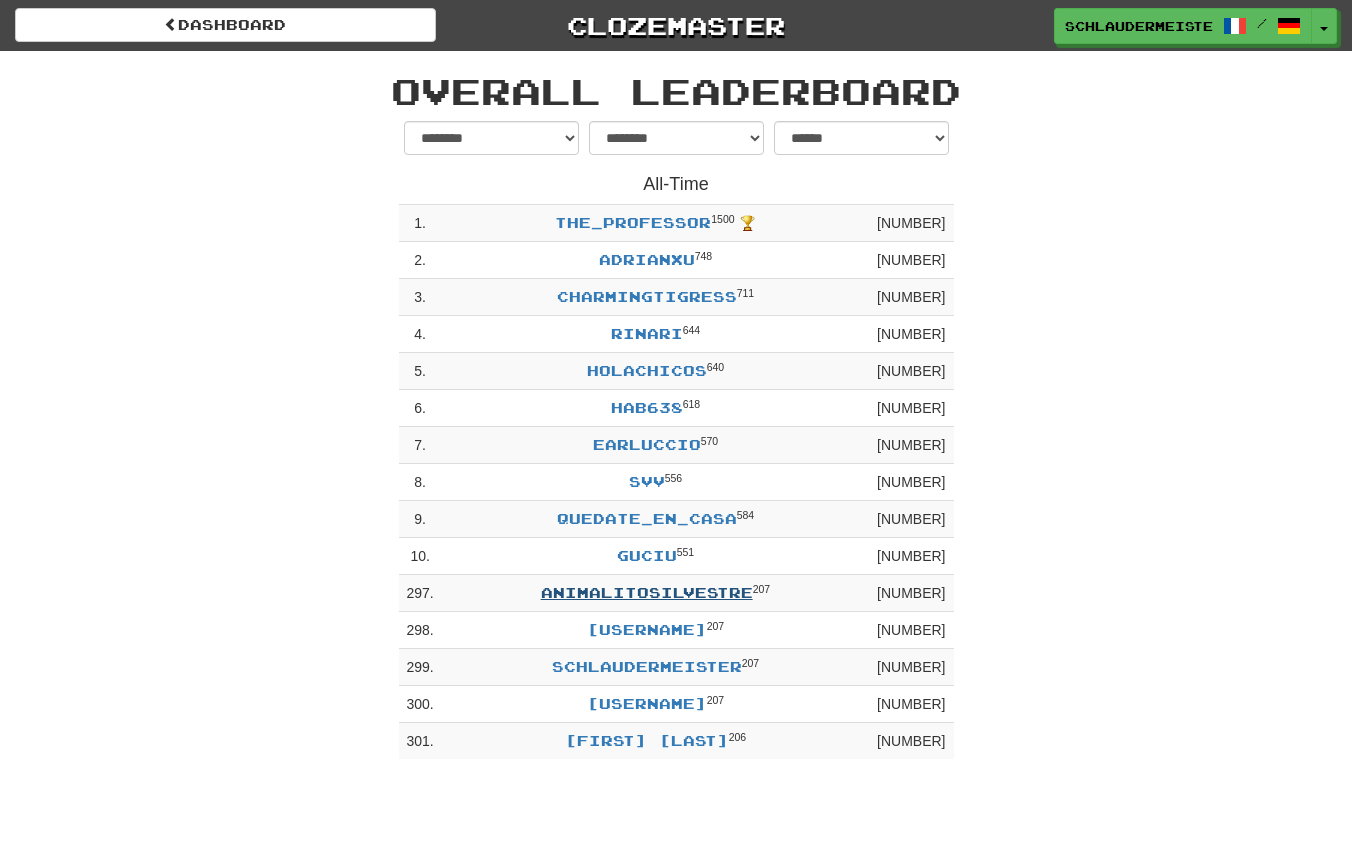 click on "animalitosilvestre" at bounding box center (647, 592) 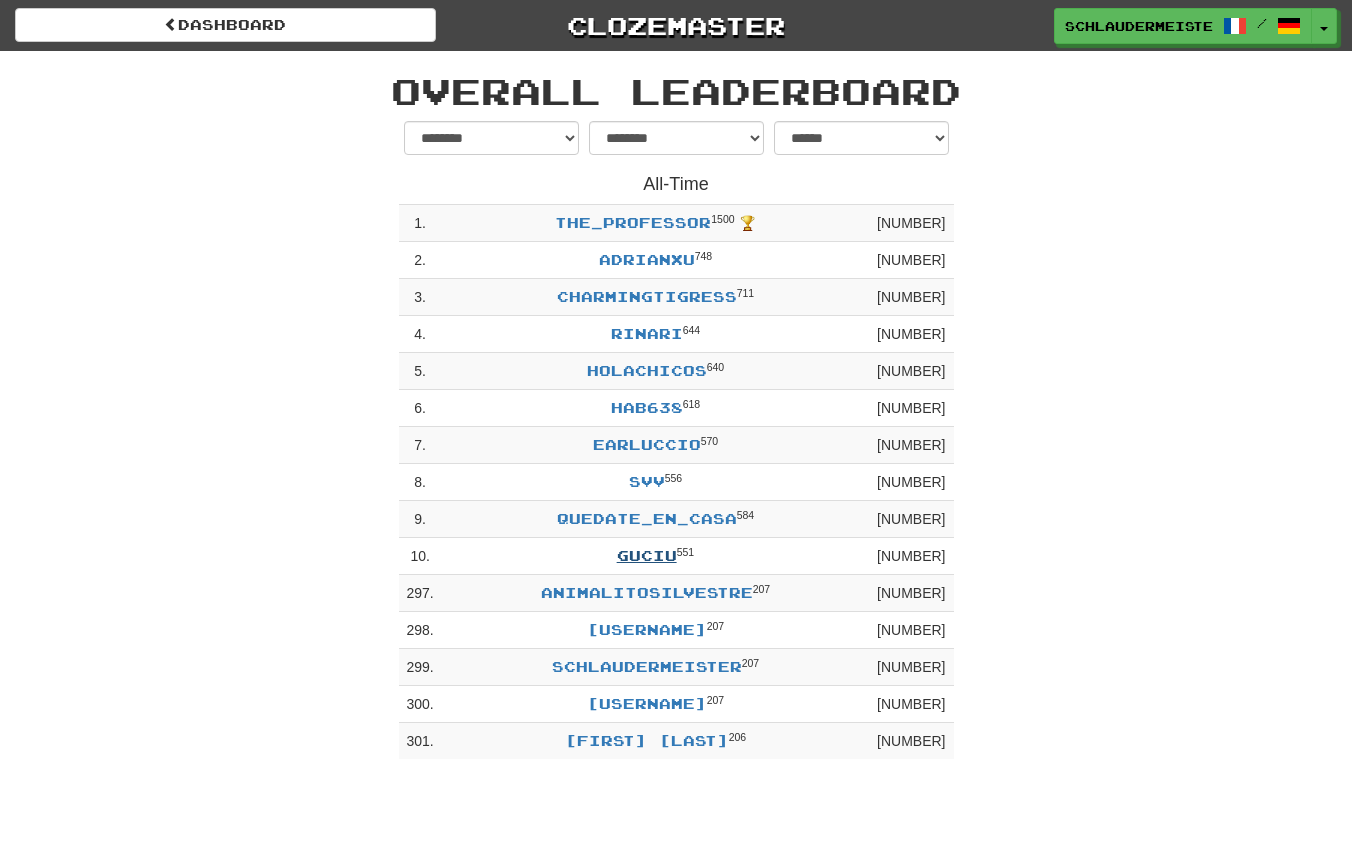 click on "Guciu" at bounding box center [647, 555] 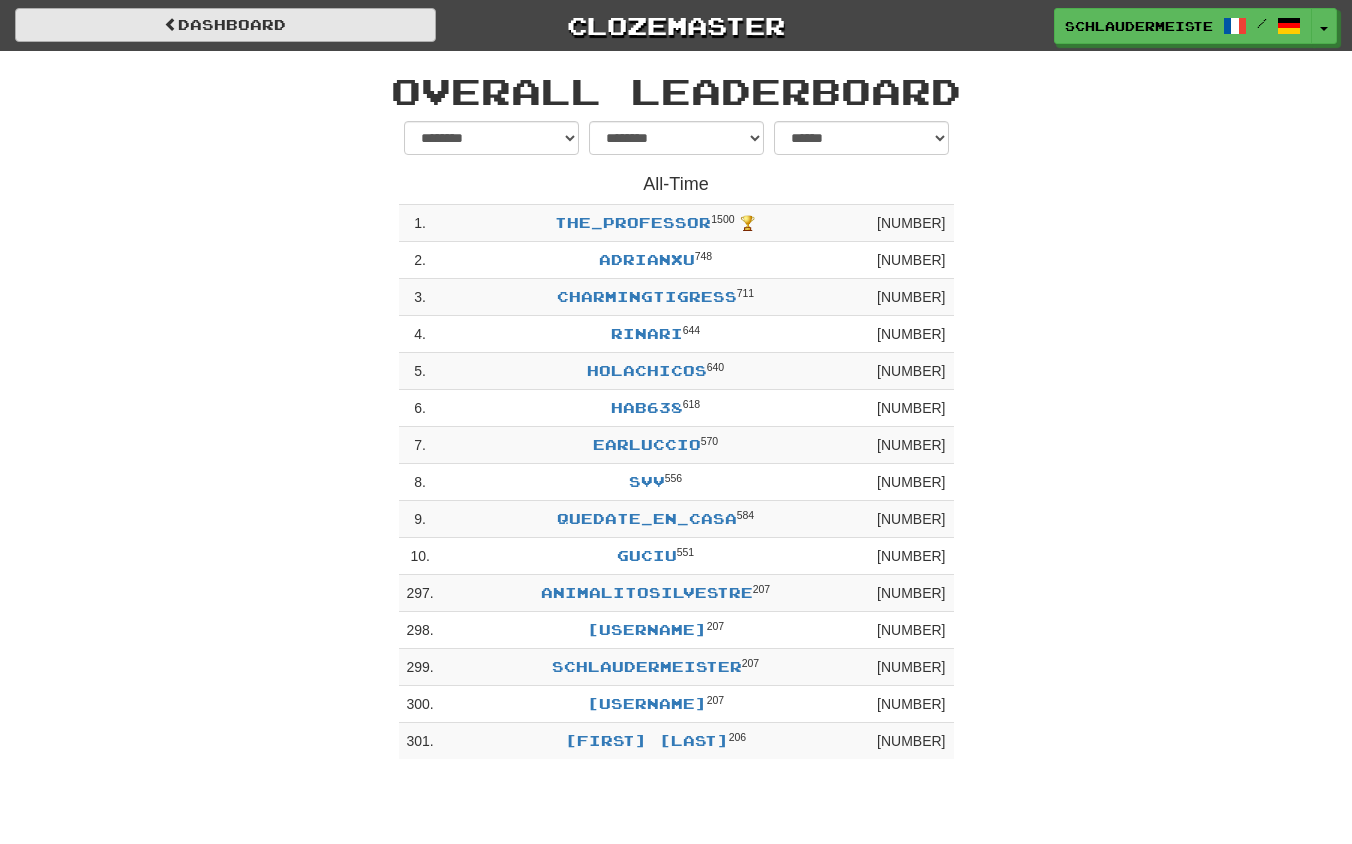 click on "dashboard" at bounding box center (225, 25) 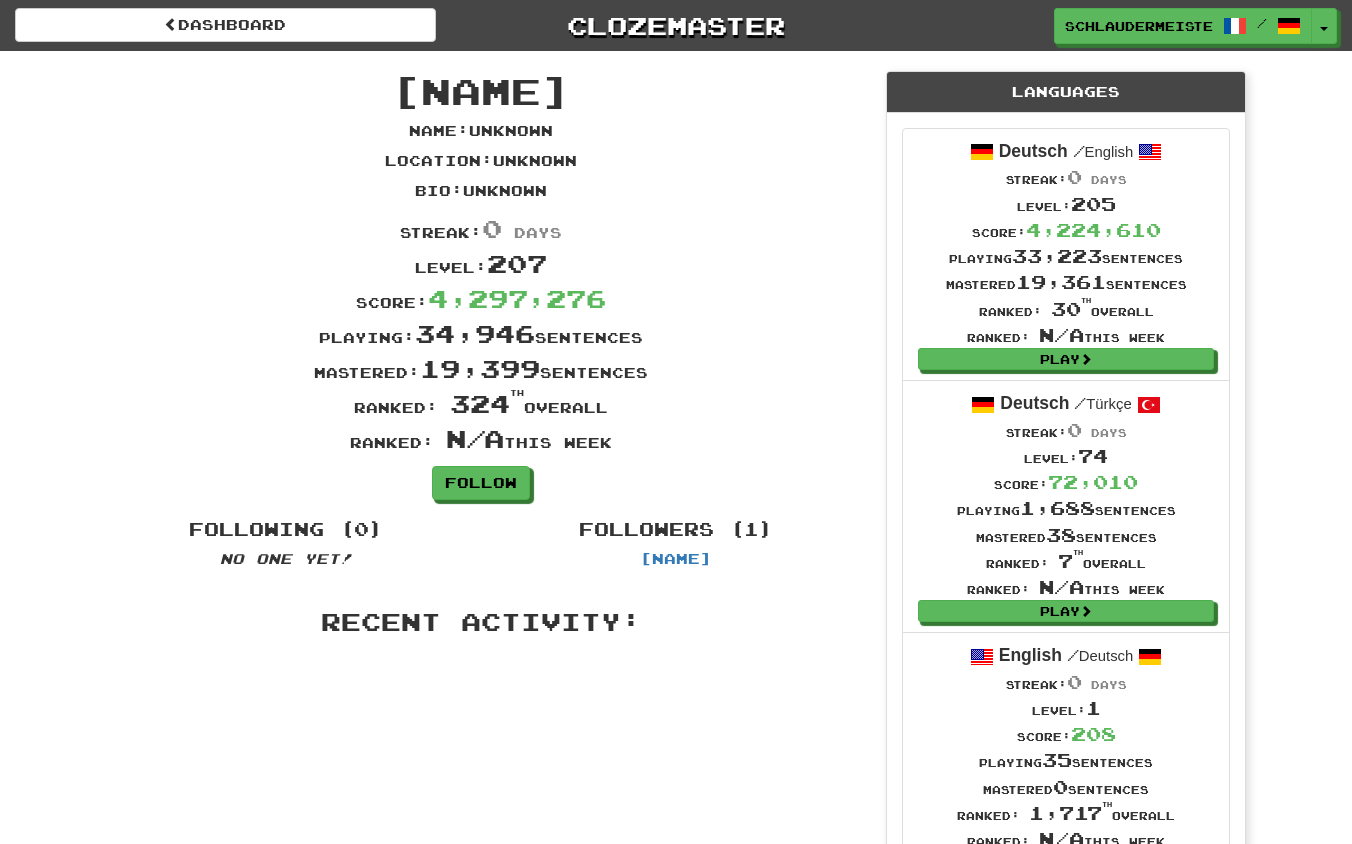 scroll, scrollTop: 0, scrollLeft: 0, axis: both 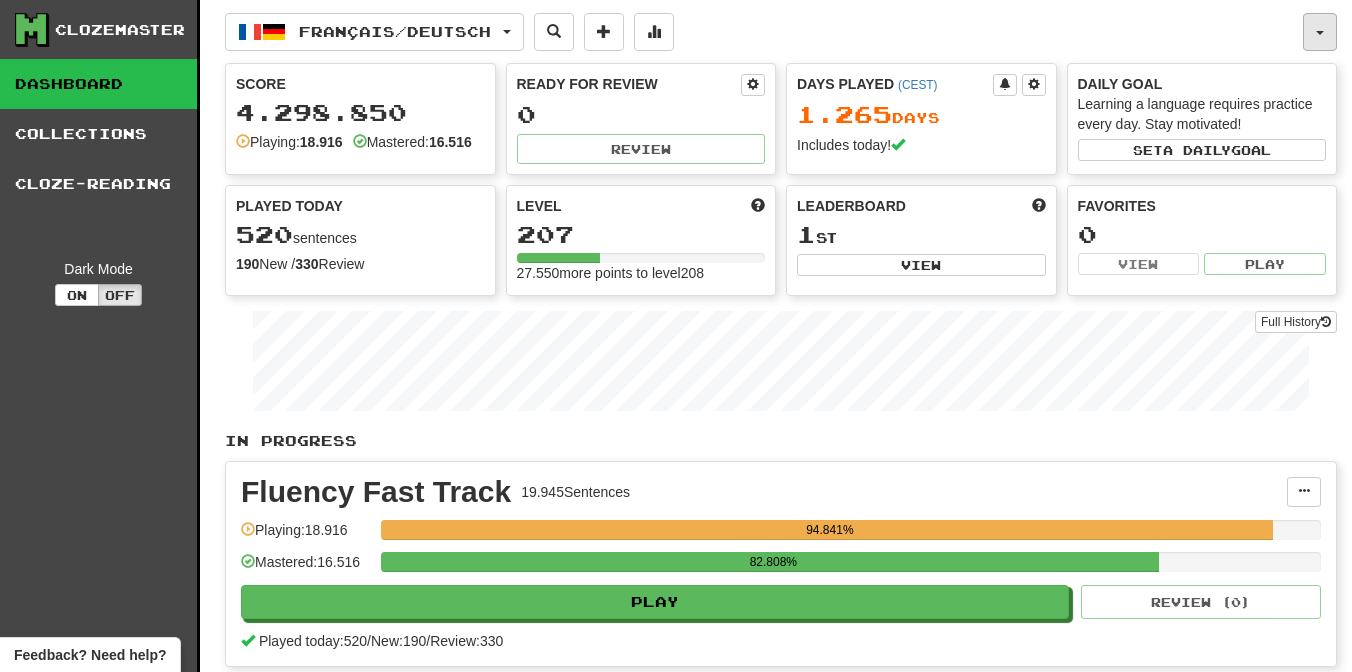 click at bounding box center (1320, 32) 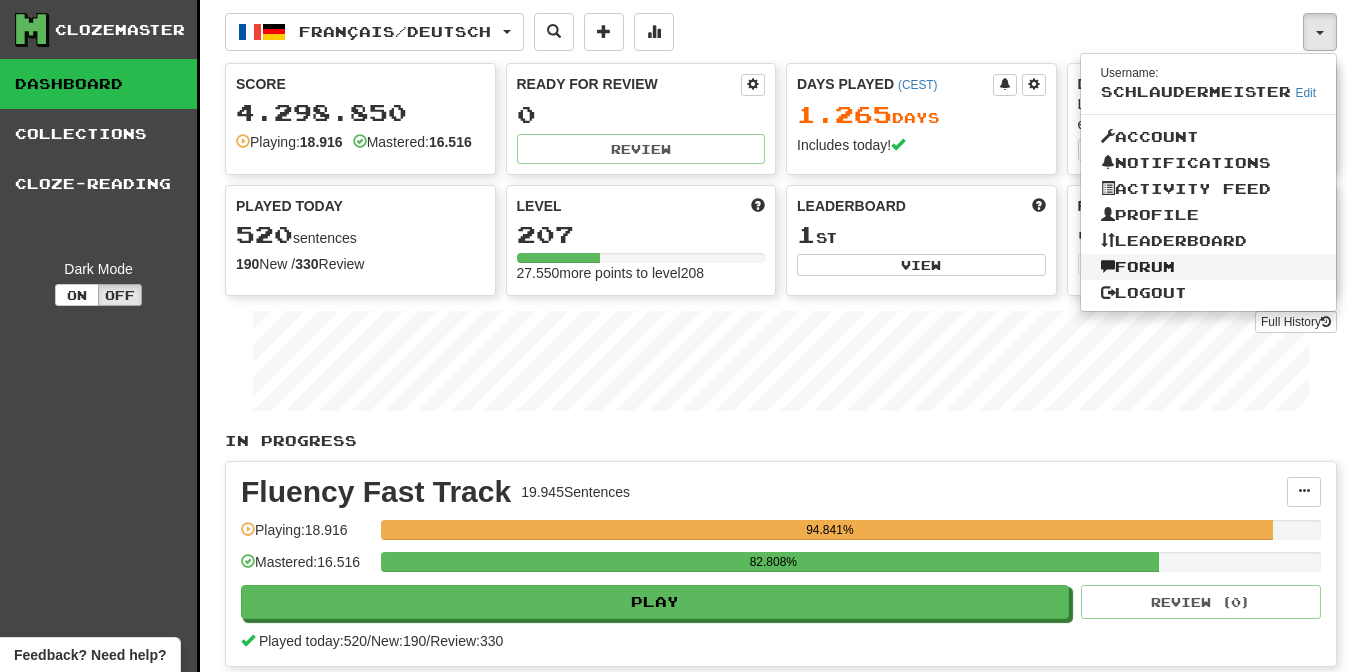 click on "Forum" at bounding box center (1209, 267) 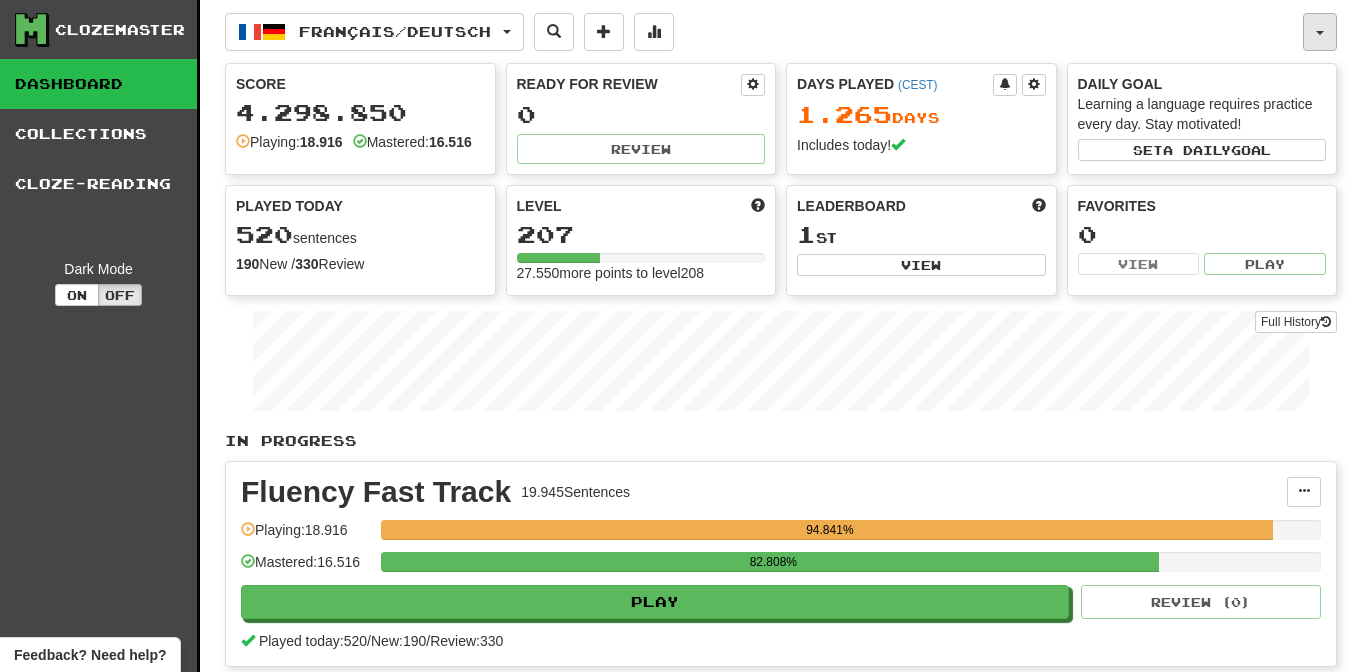 click at bounding box center [1320, 33] 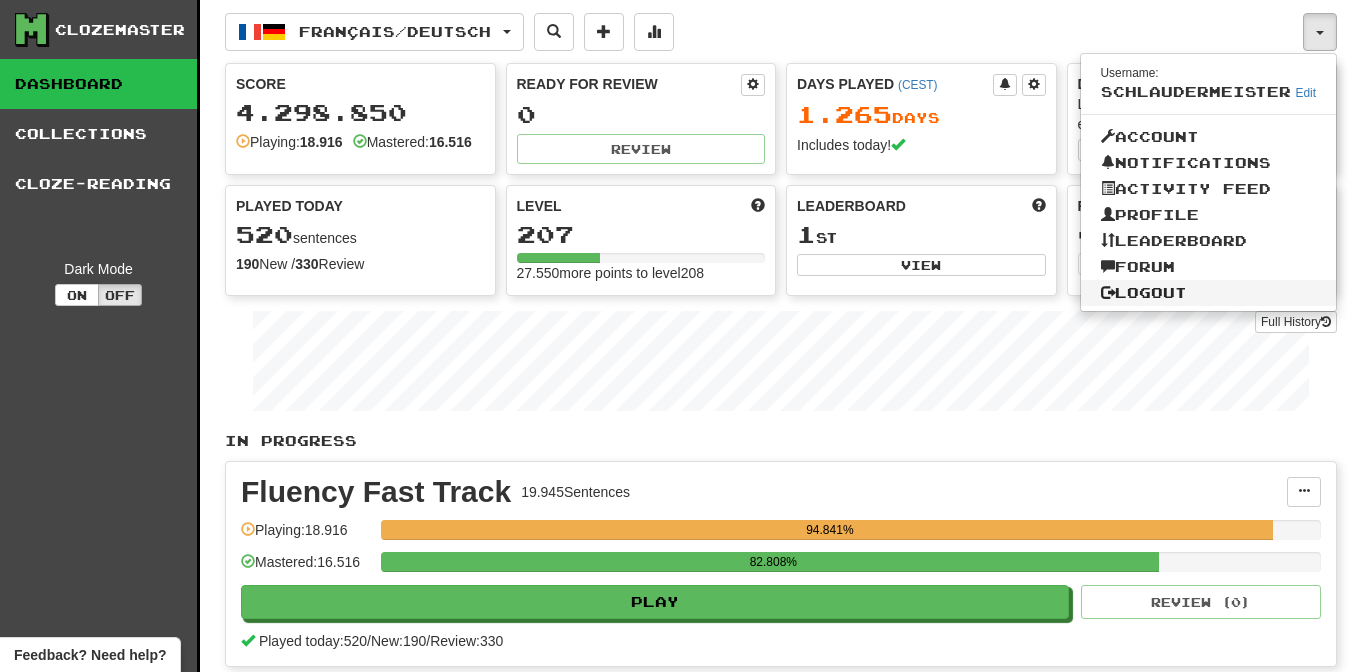 click on "Logout" at bounding box center (1209, 293) 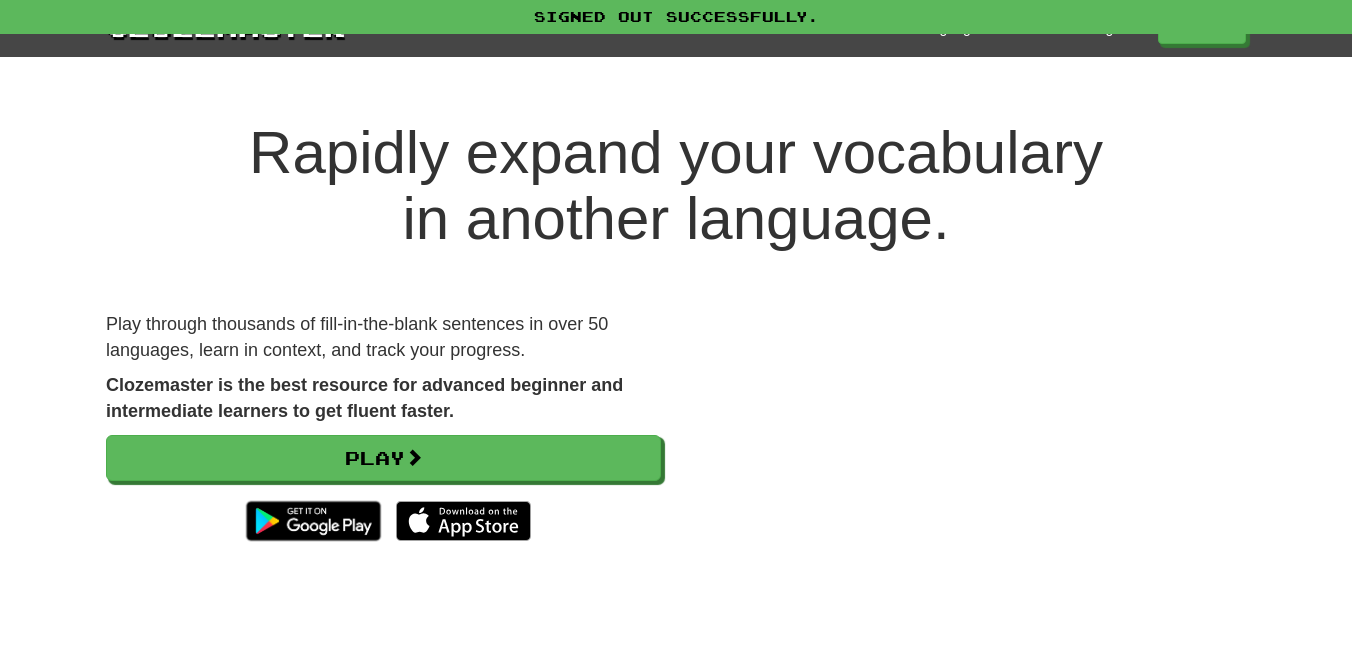 scroll, scrollTop: 0, scrollLeft: 0, axis: both 